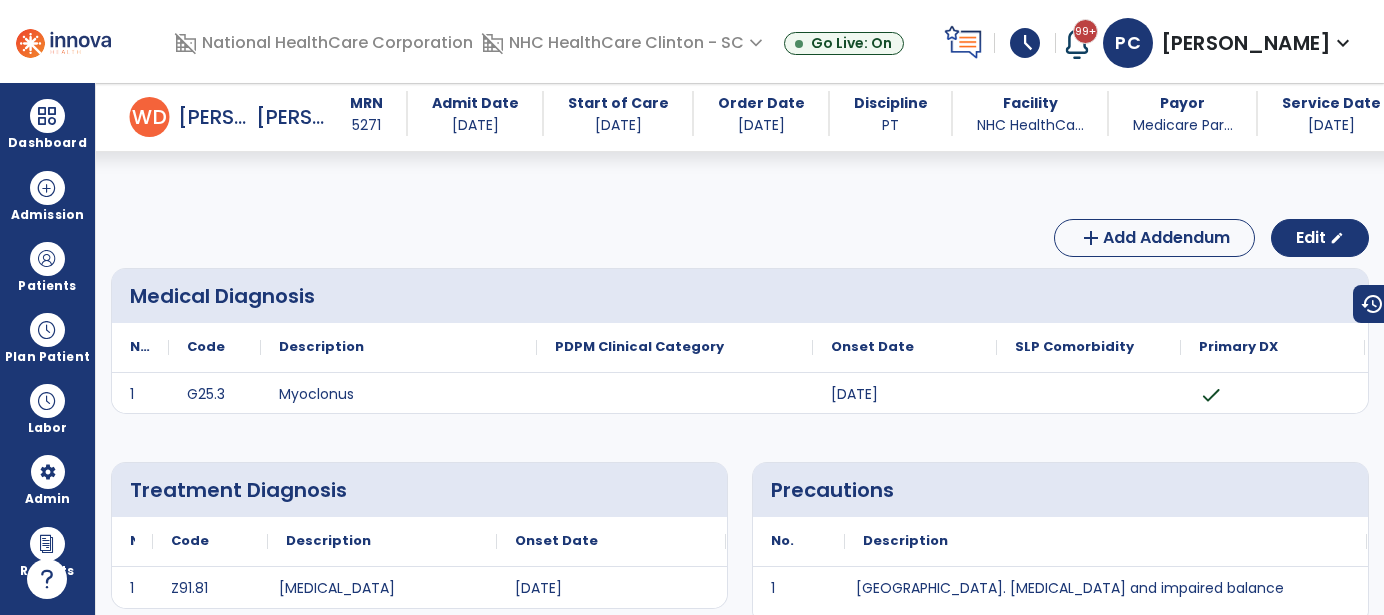 scroll, scrollTop: 0, scrollLeft: 0, axis: both 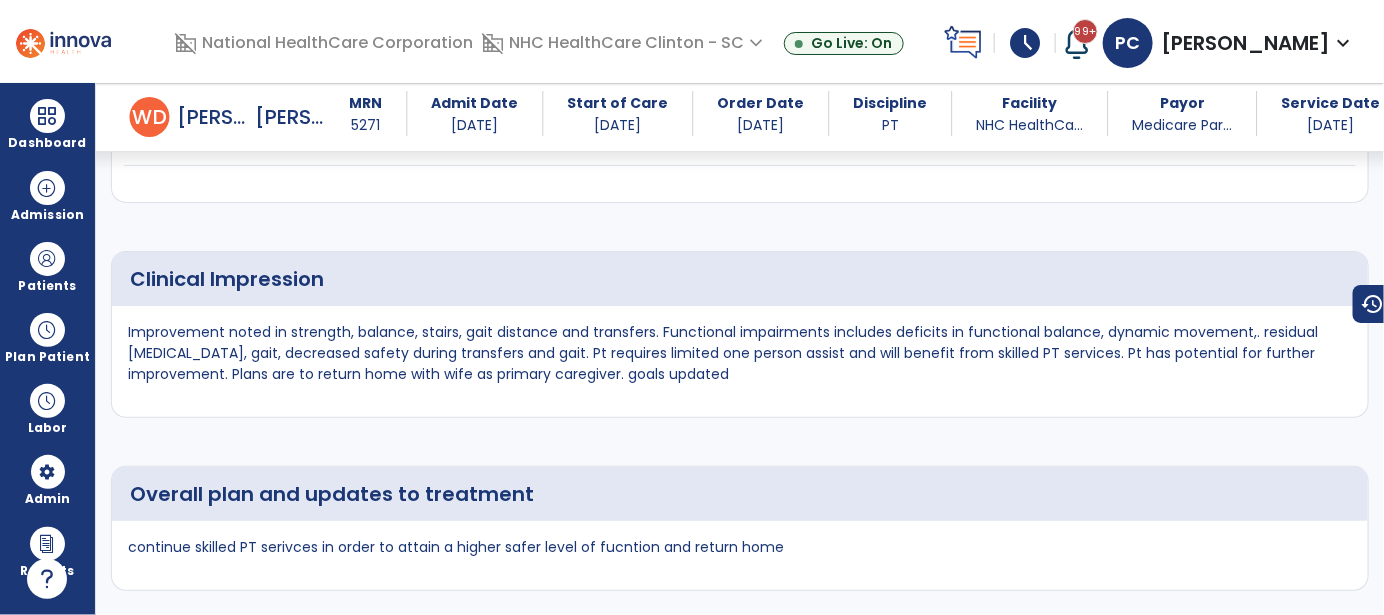 click on "Improvement noted in strength, balance, stairs, gait distance and transfers. Functional impairments includes deficits in functional balance, dynamic movement,. residual [MEDICAL_DATA], gait, decreased safety during transfers and gait. Pt requires limited one person assist and will benefit from skilled PT services. Pt has potential for further improvement. Plans are to return home with wife as primary caregiver.
goals updated" at bounding box center (740, 353) 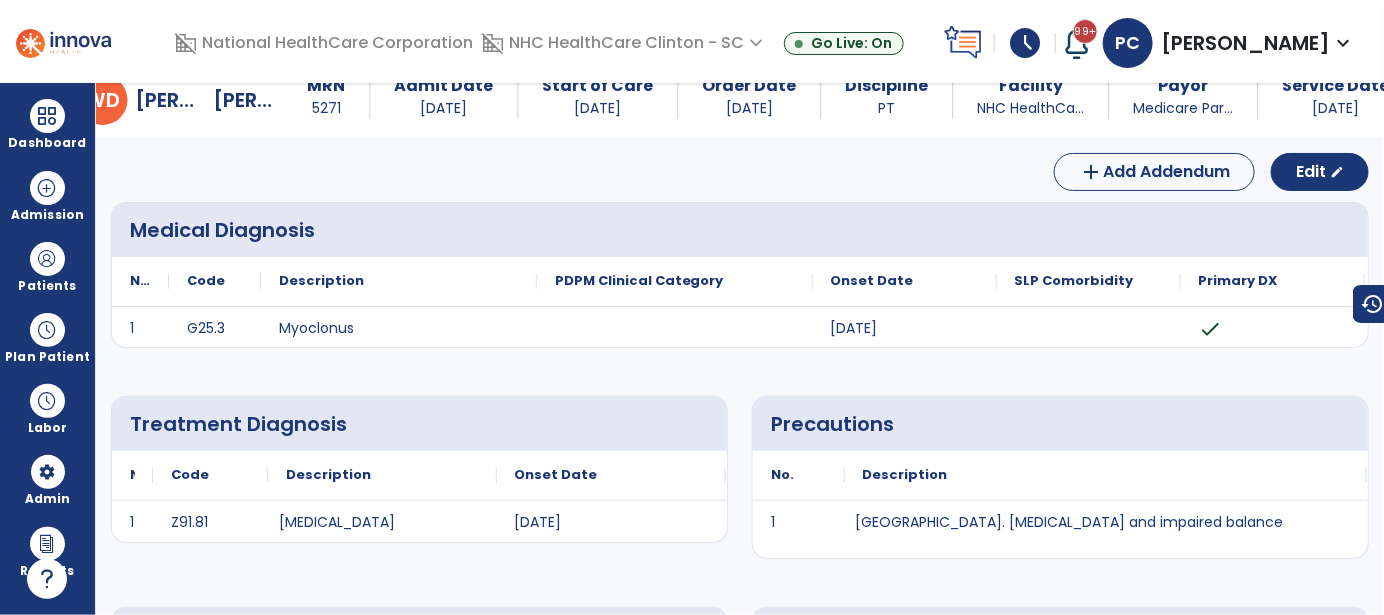 scroll, scrollTop: 0, scrollLeft: 0, axis: both 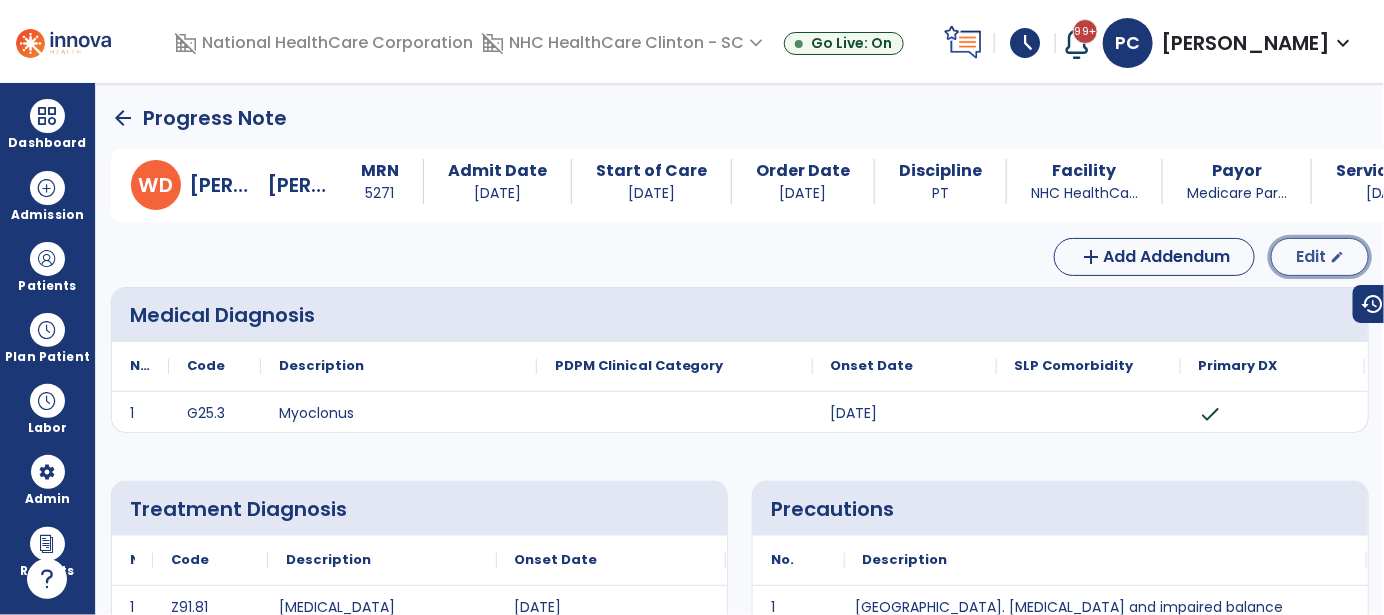 click on "Edit" 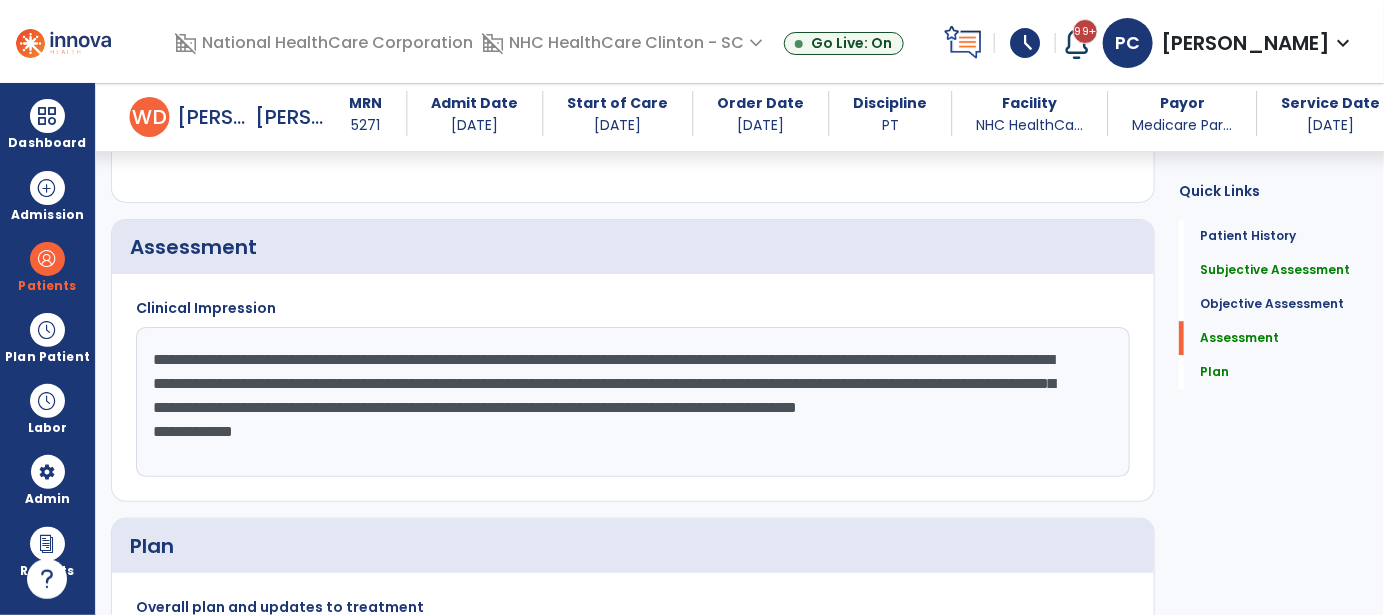 scroll, scrollTop: 1899, scrollLeft: 0, axis: vertical 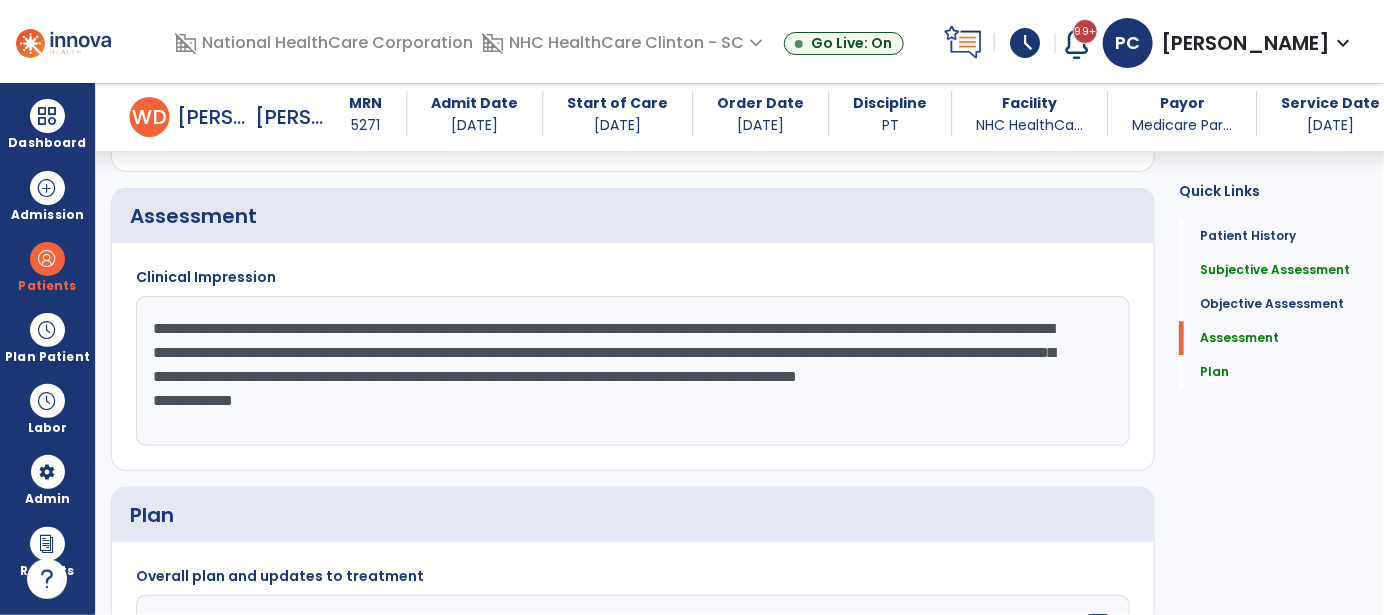 click on "**********" 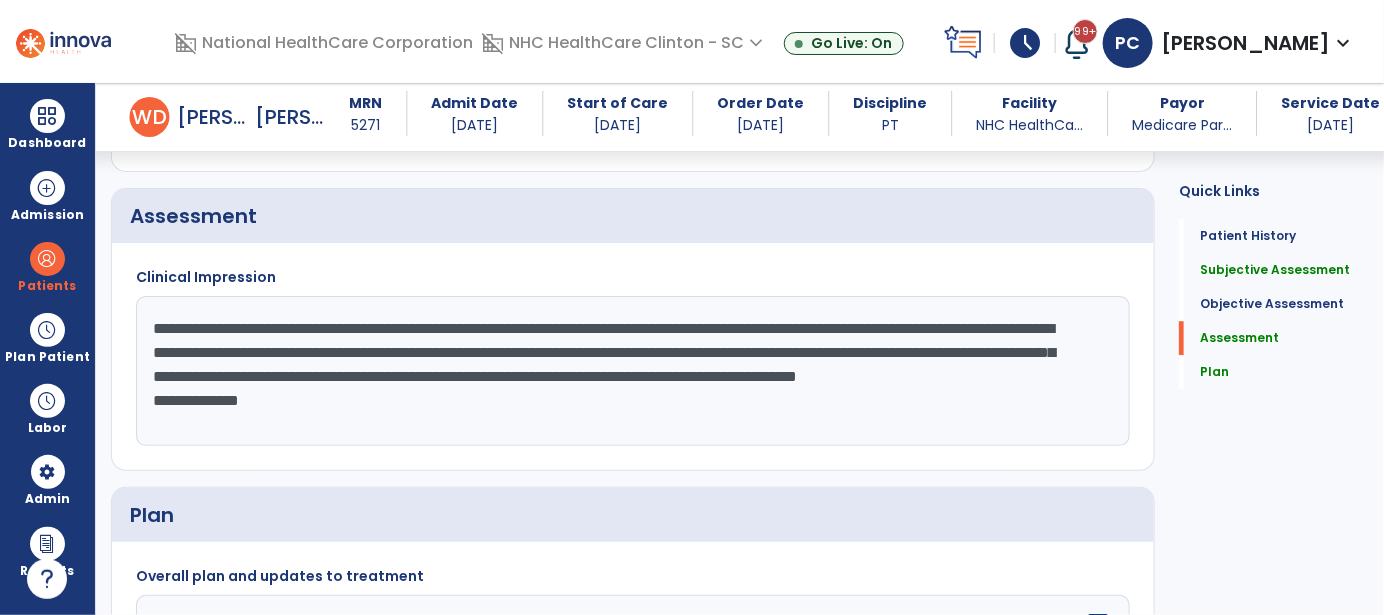 scroll, scrollTop: 15, scrollLeft: 0, axis: vertical 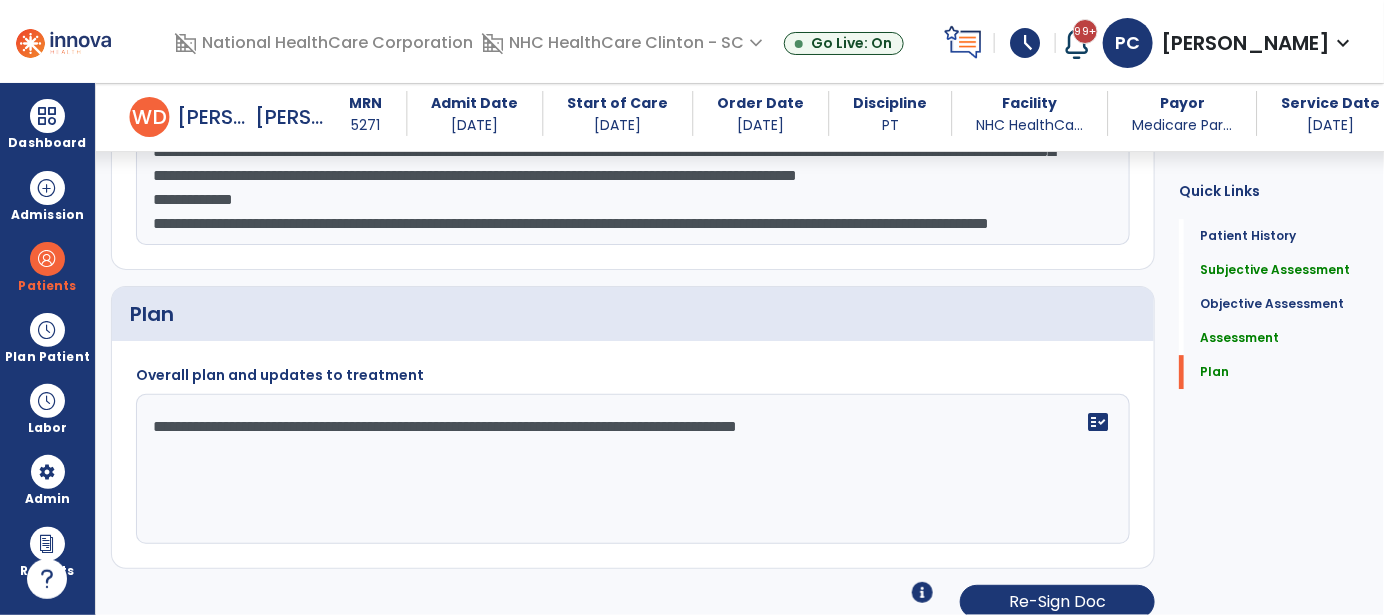 type on "**********" 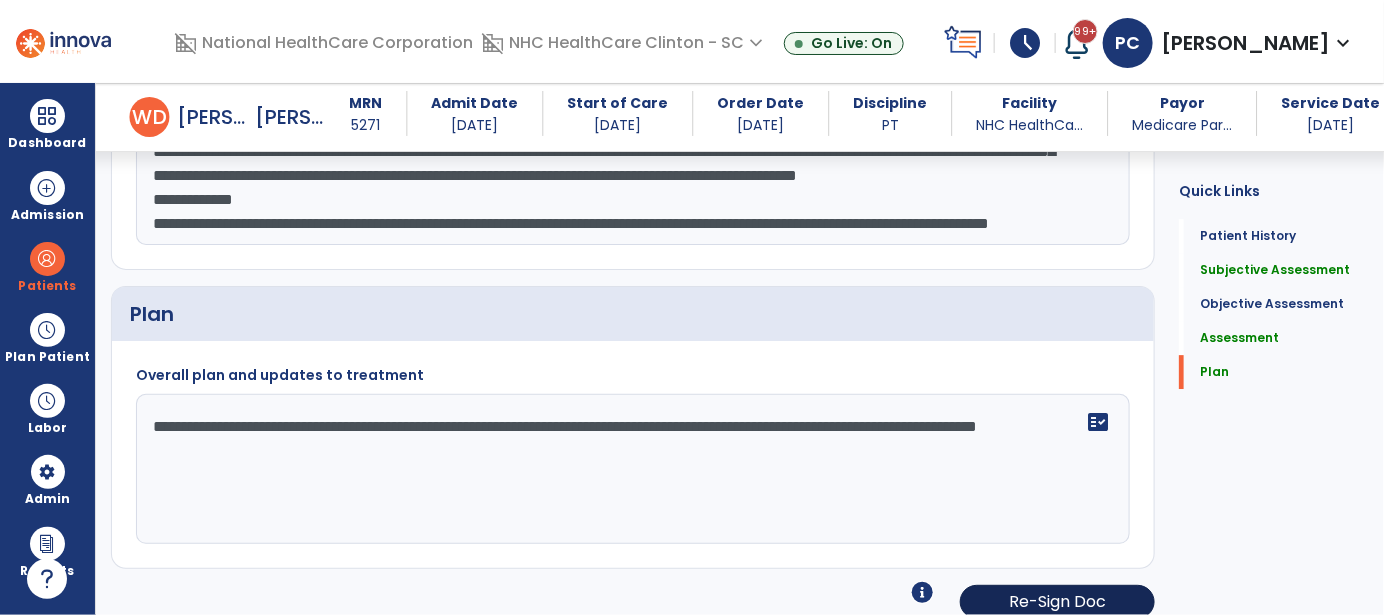 type on "**********" 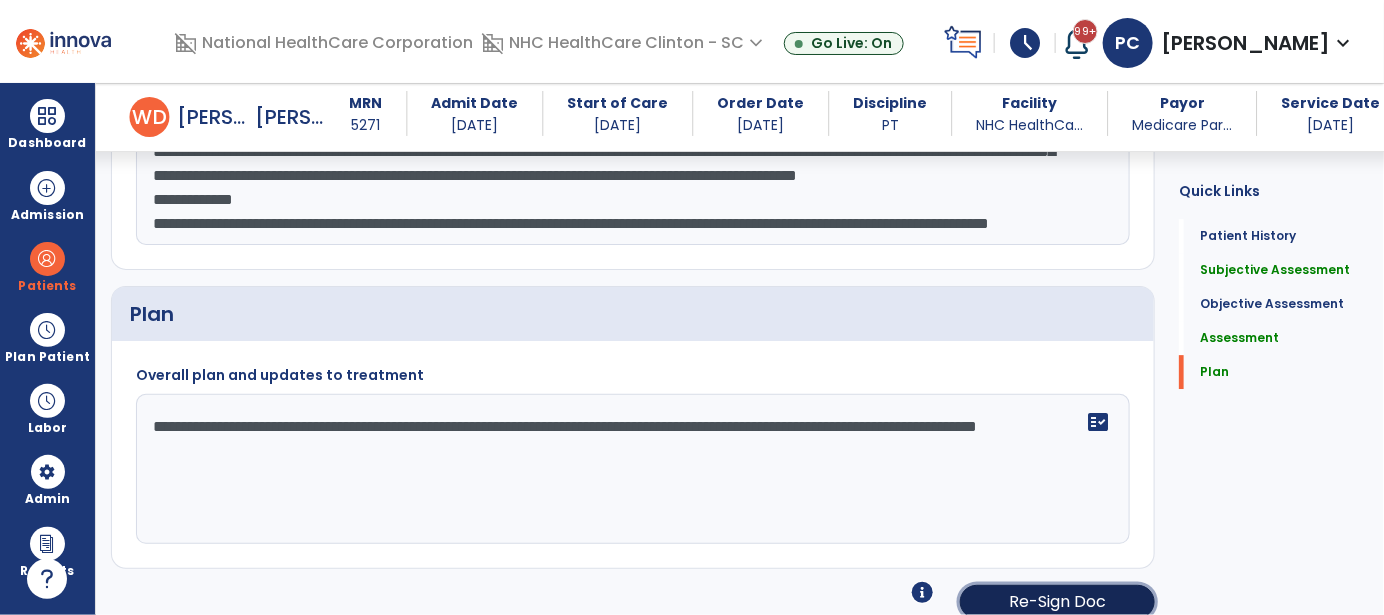 click on "Re-Sign Doc" 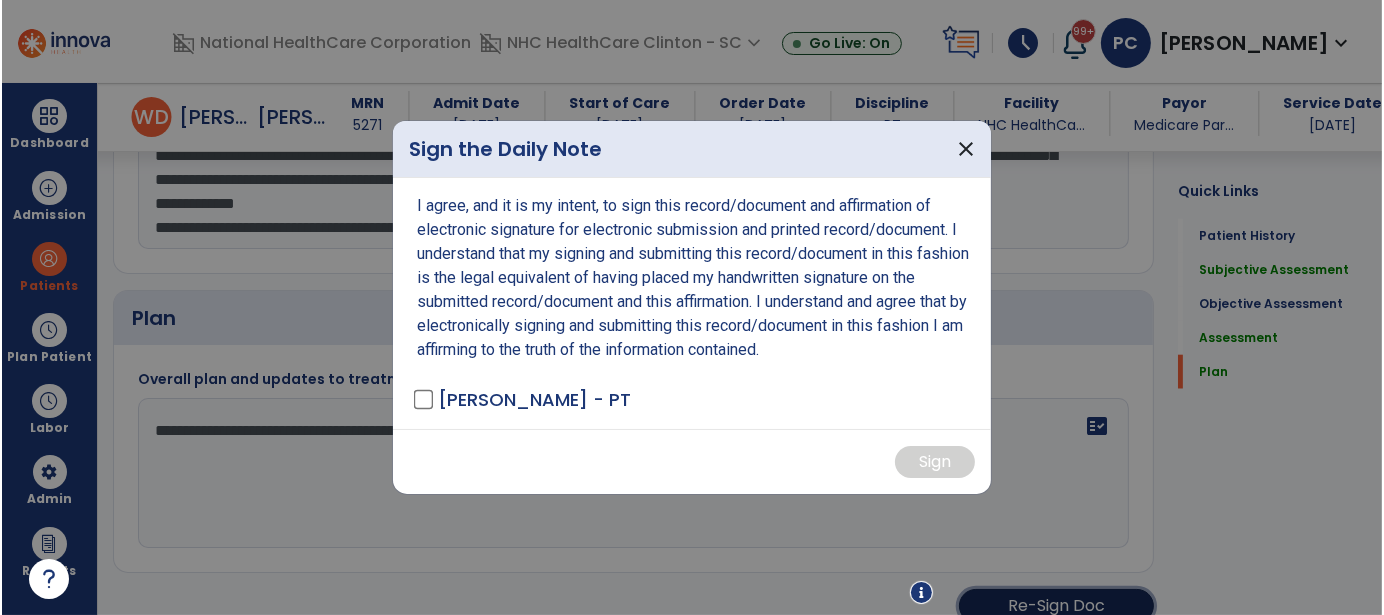 scroll, scrollTop: 2100, scrollLeft: 0, axis: vertical 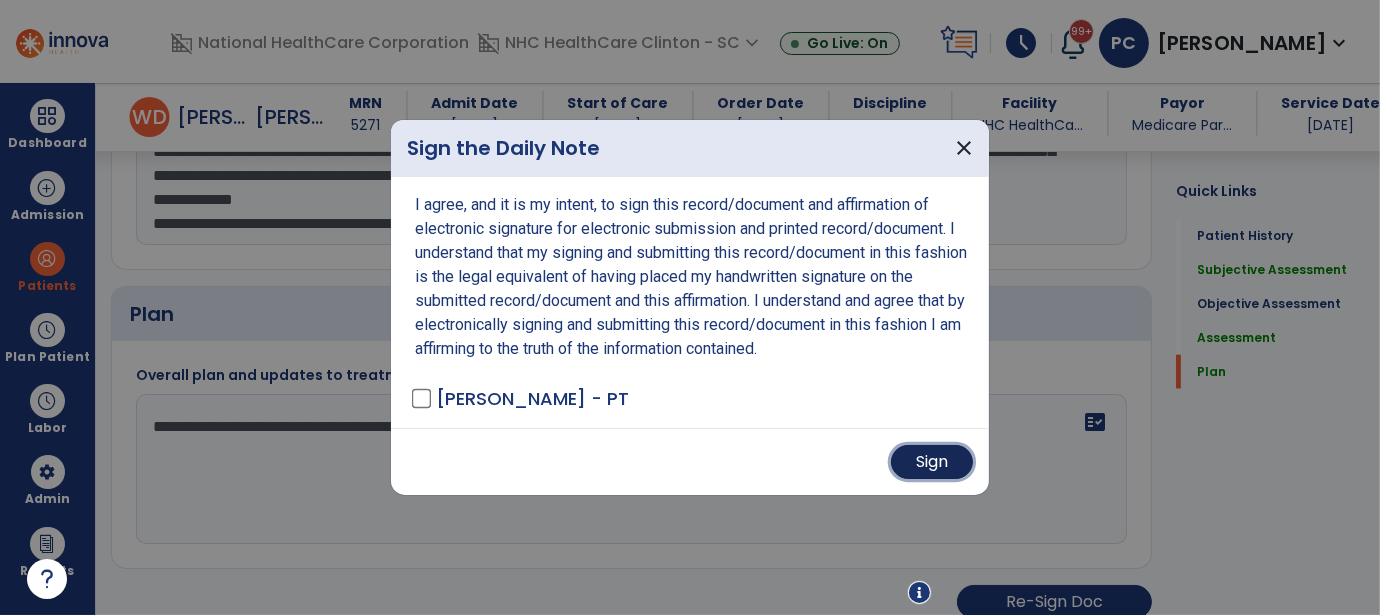 drag, startPoint x: 952, startPoint y: 462, endPoint x: 930, endPoint y: 451, distance: 24.596748 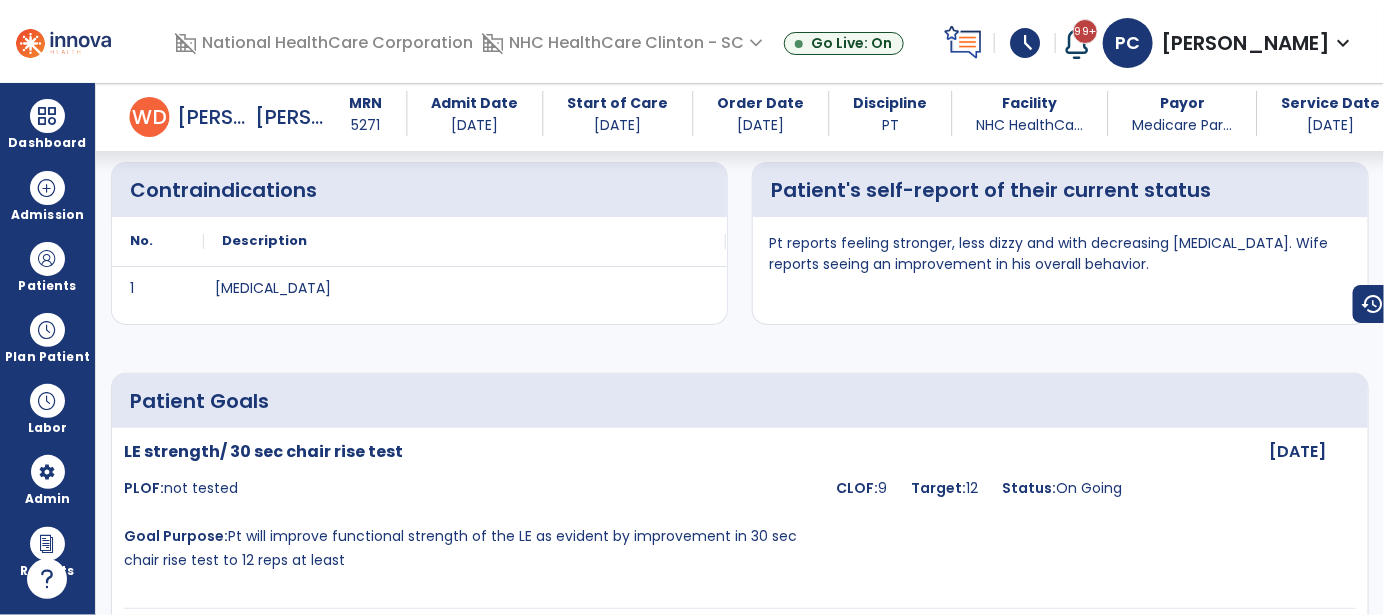scroll, scrollTop: 0, scrollLeft: 0, axis: both 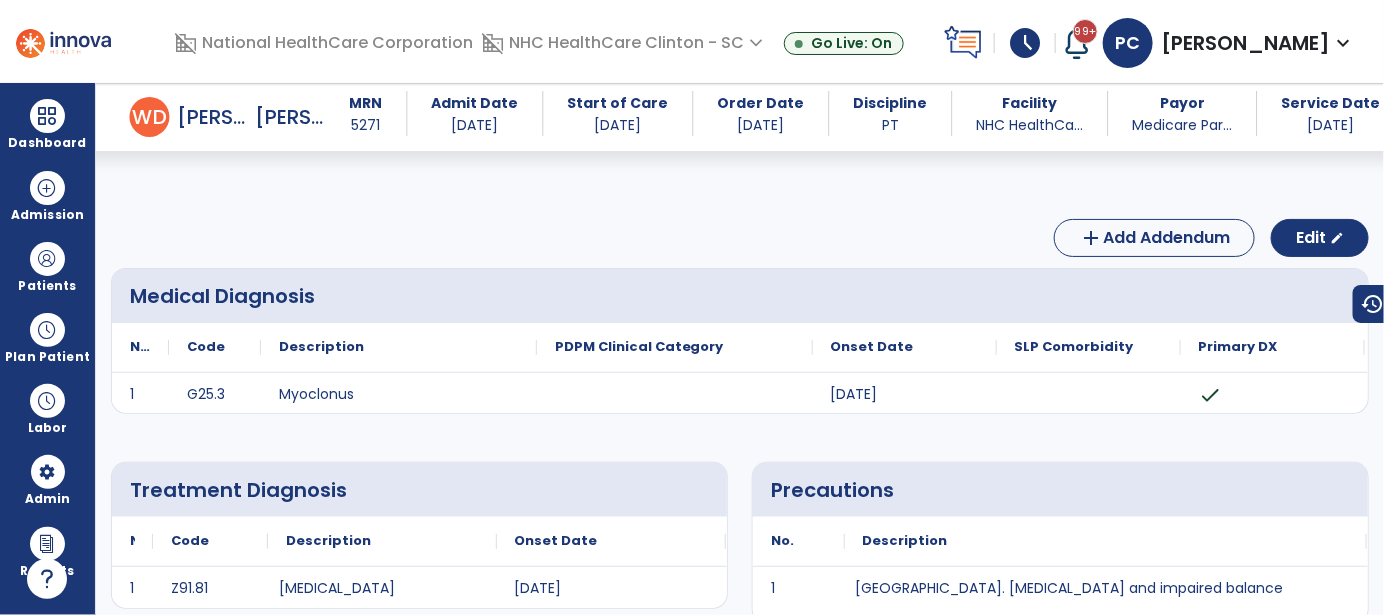 click at bounding box center [537, 347] 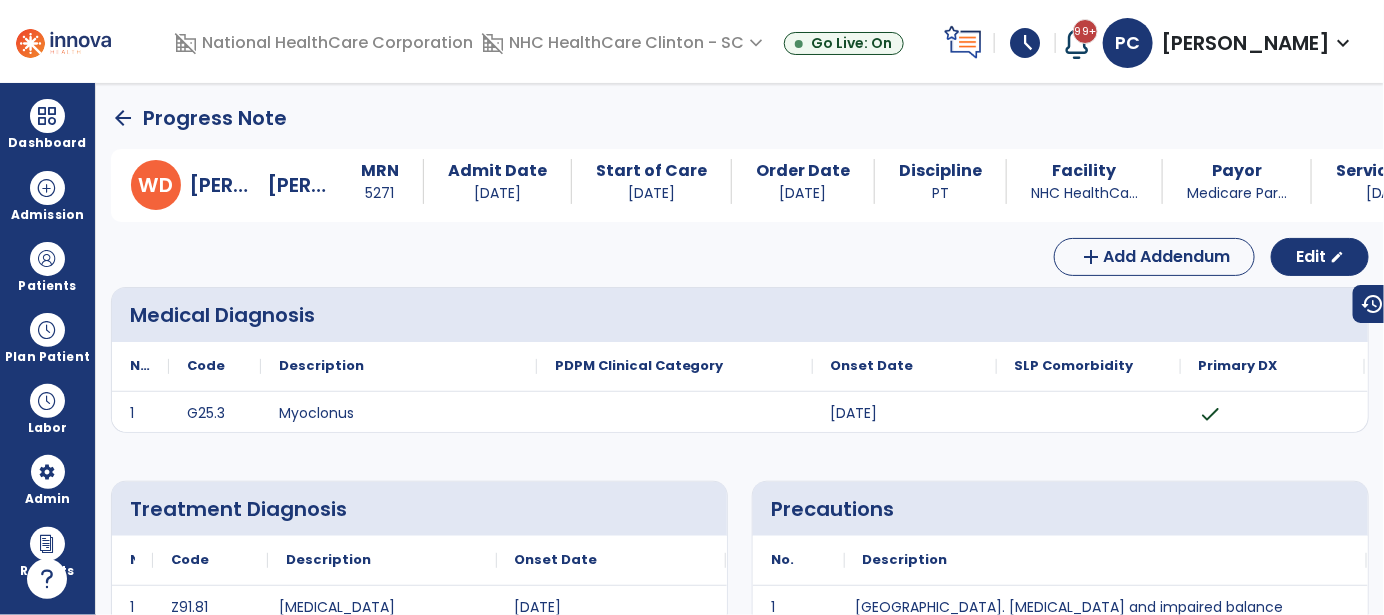 click on "arrow_back" 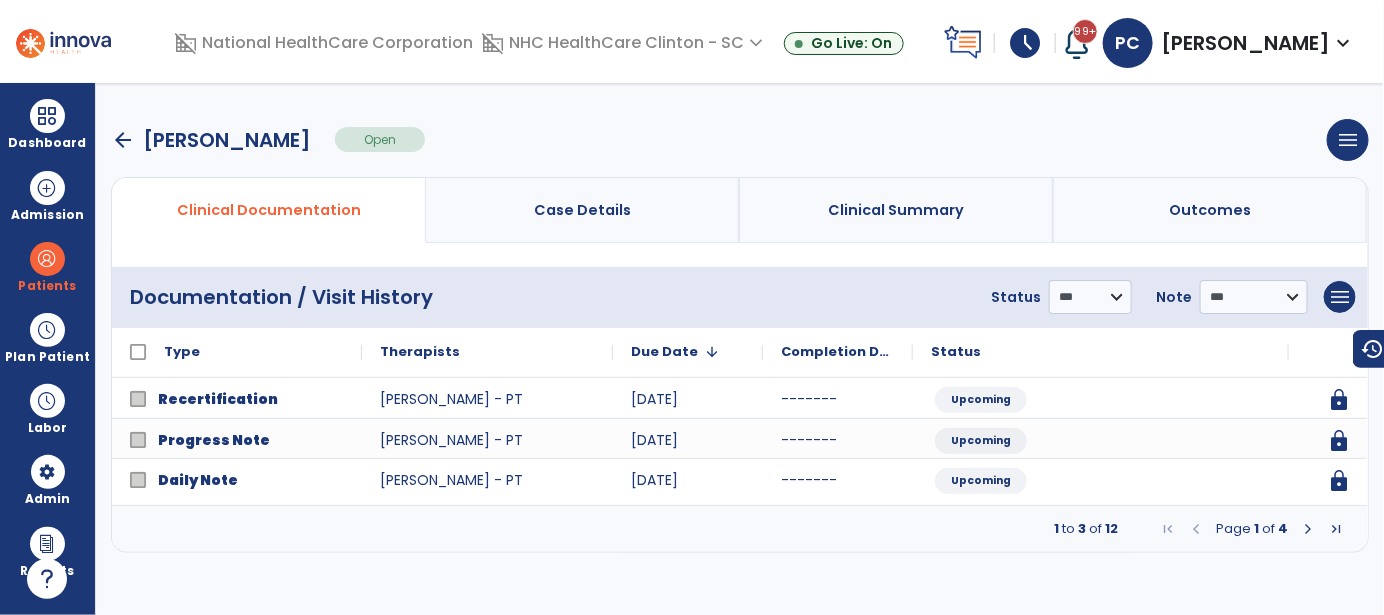 click at bounding box center [1308, 529] 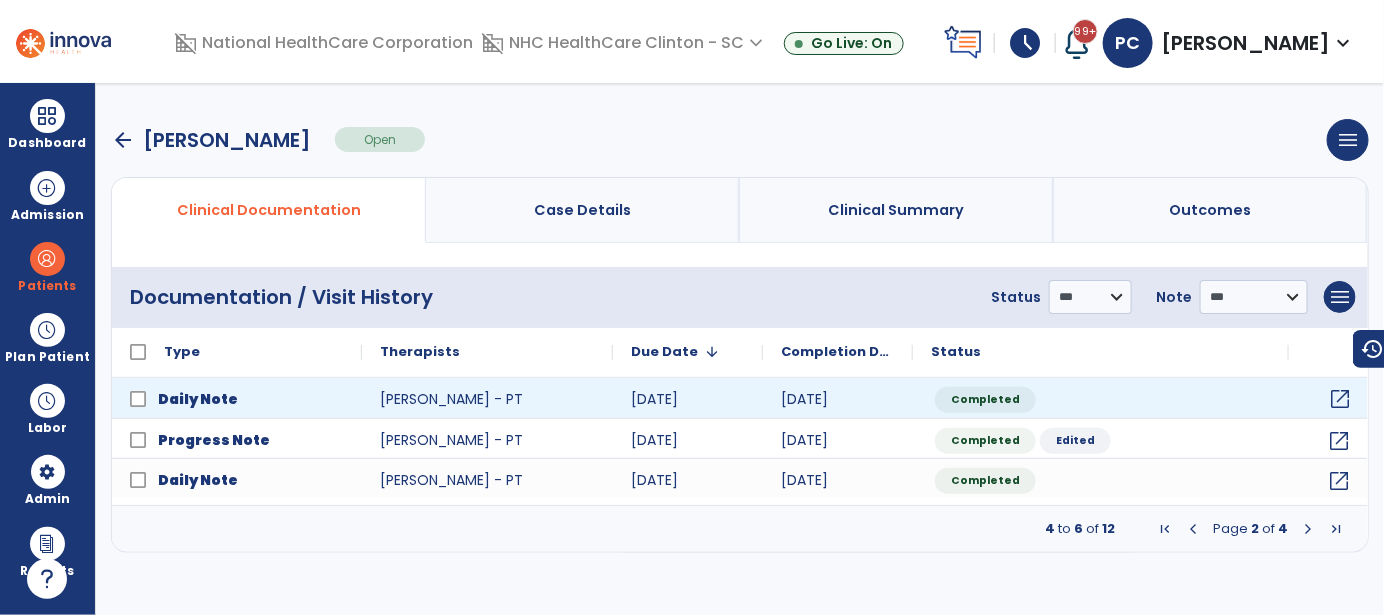 click on "open_in_new" 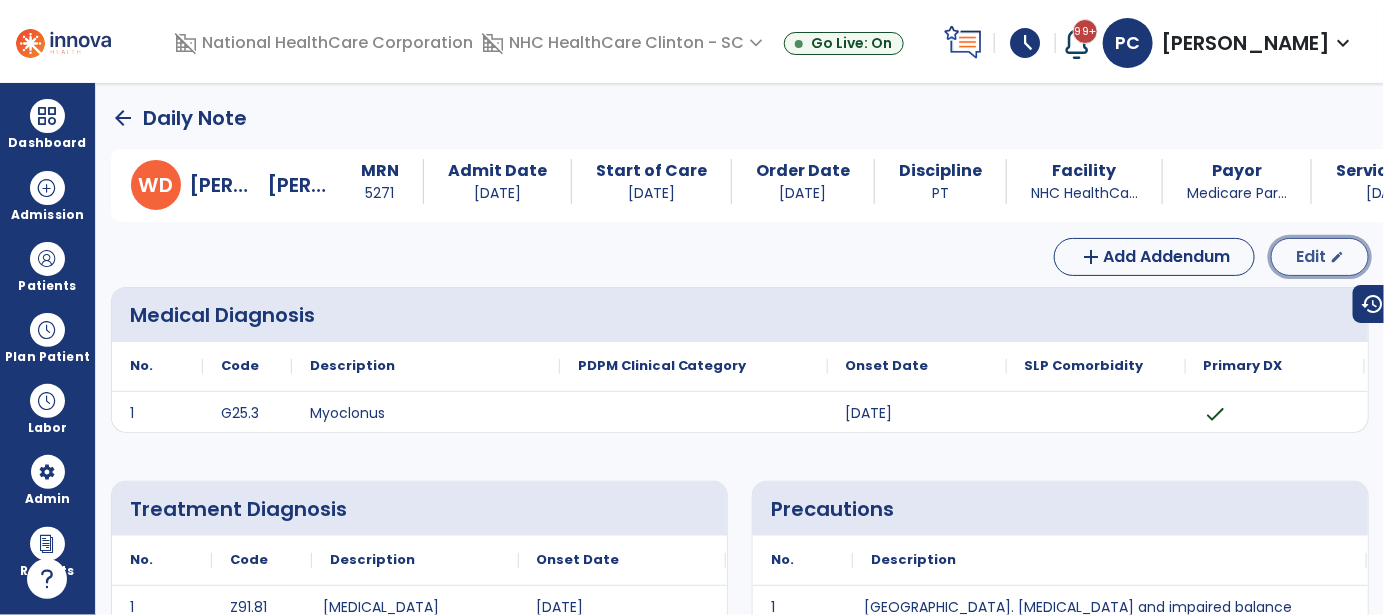 click on "Edit" 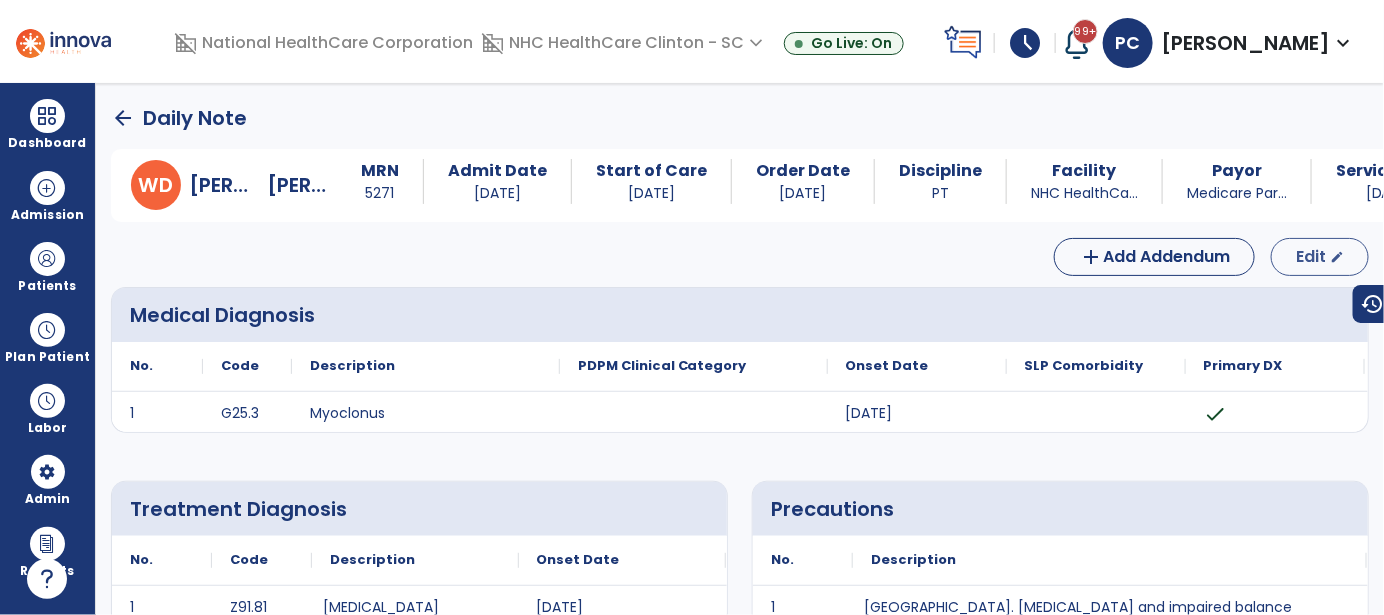 select on "*" 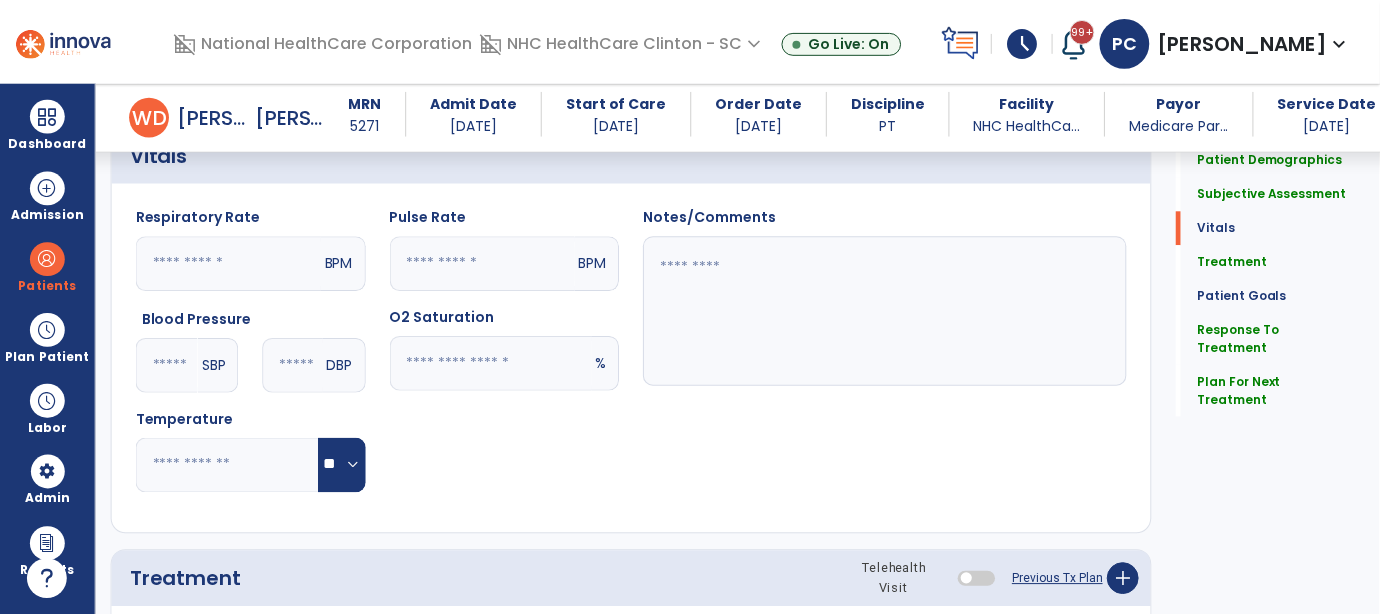 scroll, scrollTop: 1000, scrollLeft: 0, axis: vertical 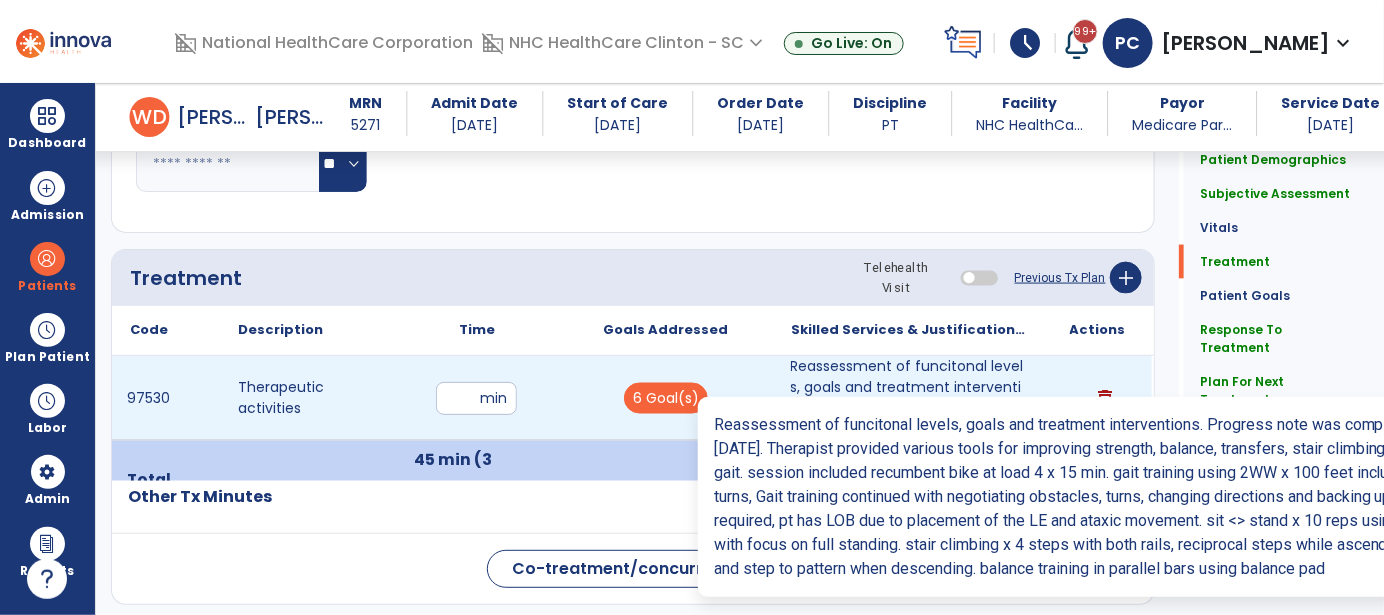 click on "Reassessment of funcitonal levels, goals and treatment interventions. Progress note was completed to..." at bounding box center [909, 398] 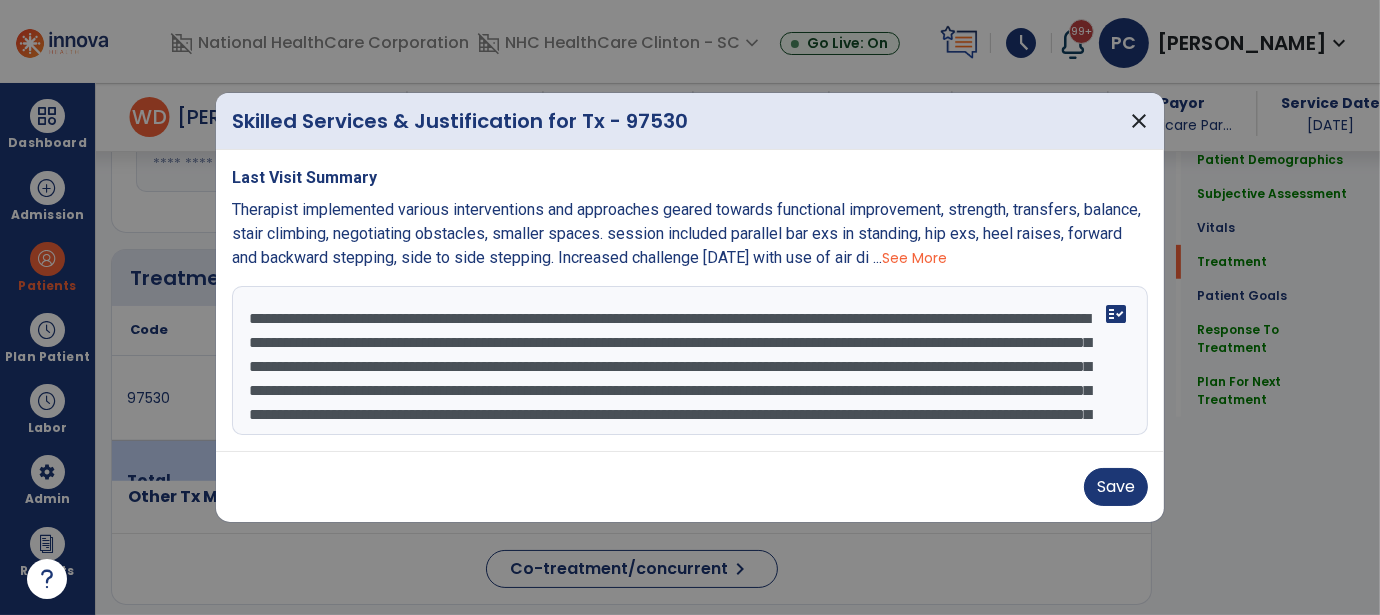 scroll, scrollTop: 1000, scrollLeft: 0, axis: vertical 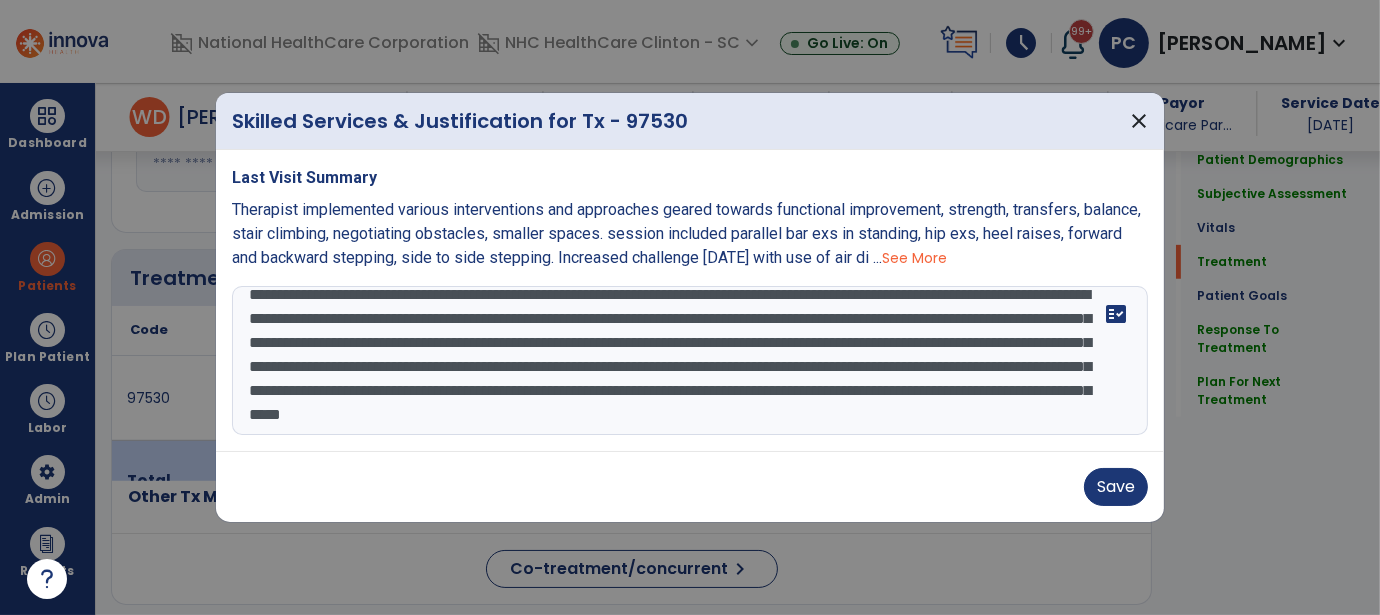 click on "**********" at bounding box center [690, 361] 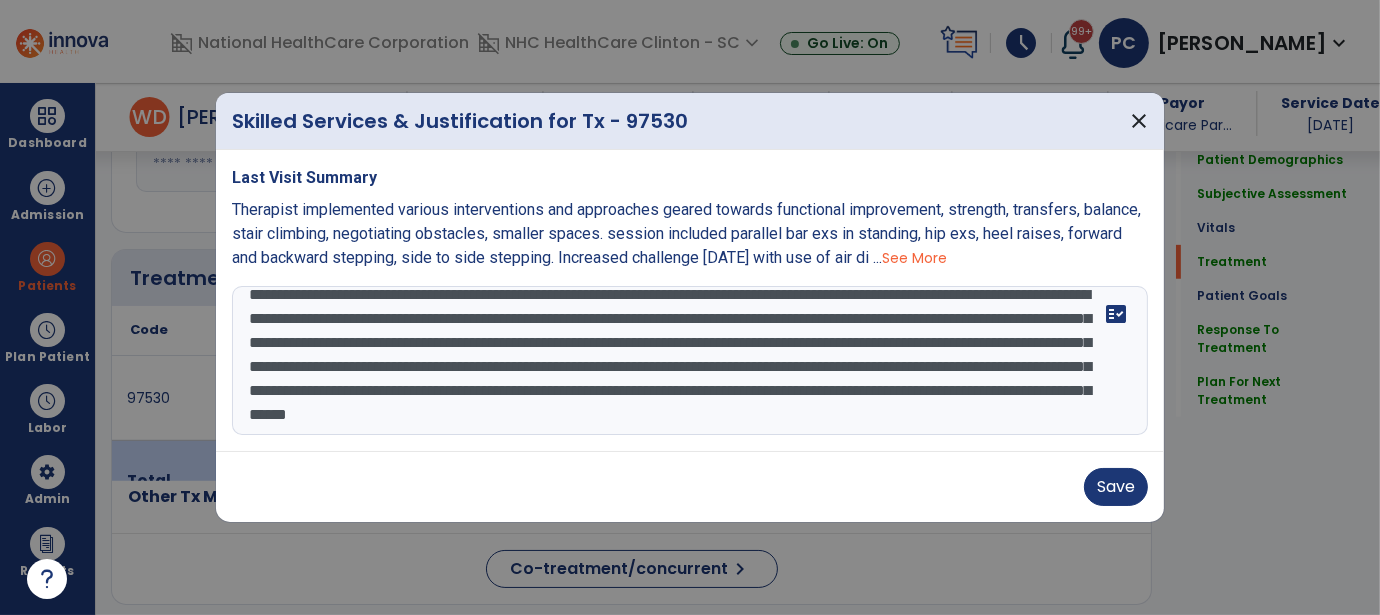 scroll, scrollTop: 63, scrollLeft: 0, axis: vertical 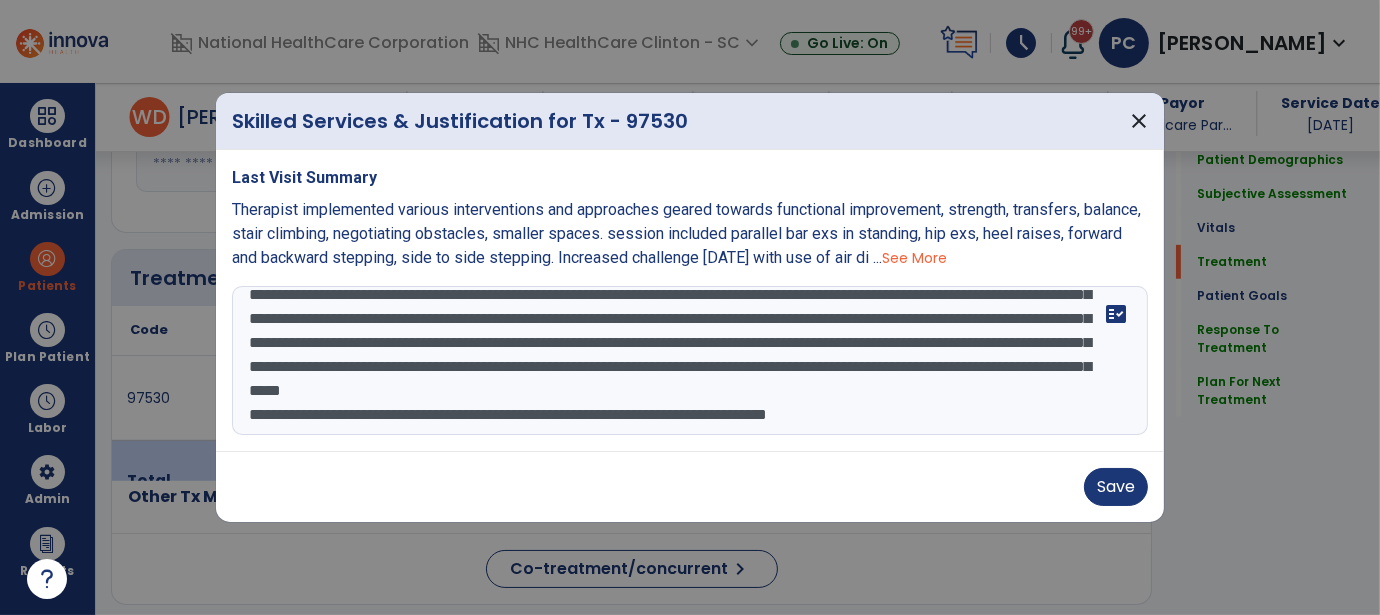 drag, startPoint x: 826, startPoint y: 423, endPoint x: 1120, endPoint y: 422, distance: 294.0017 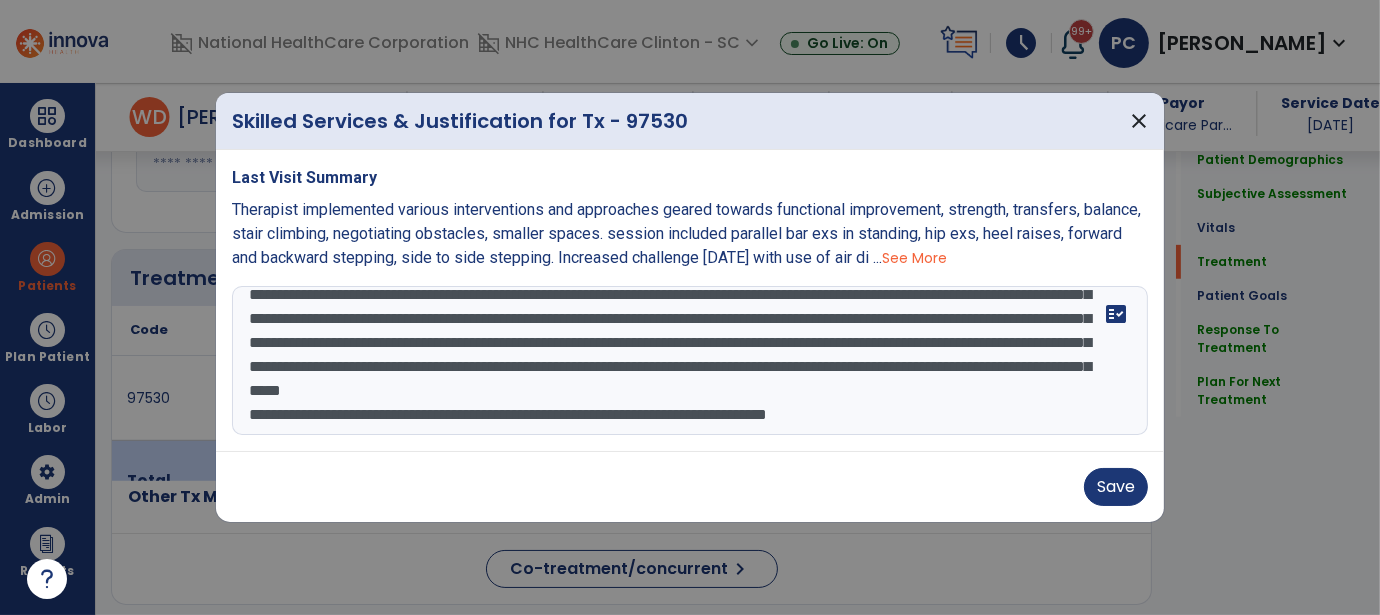 click on "**********" at bounding box center (690, 361) 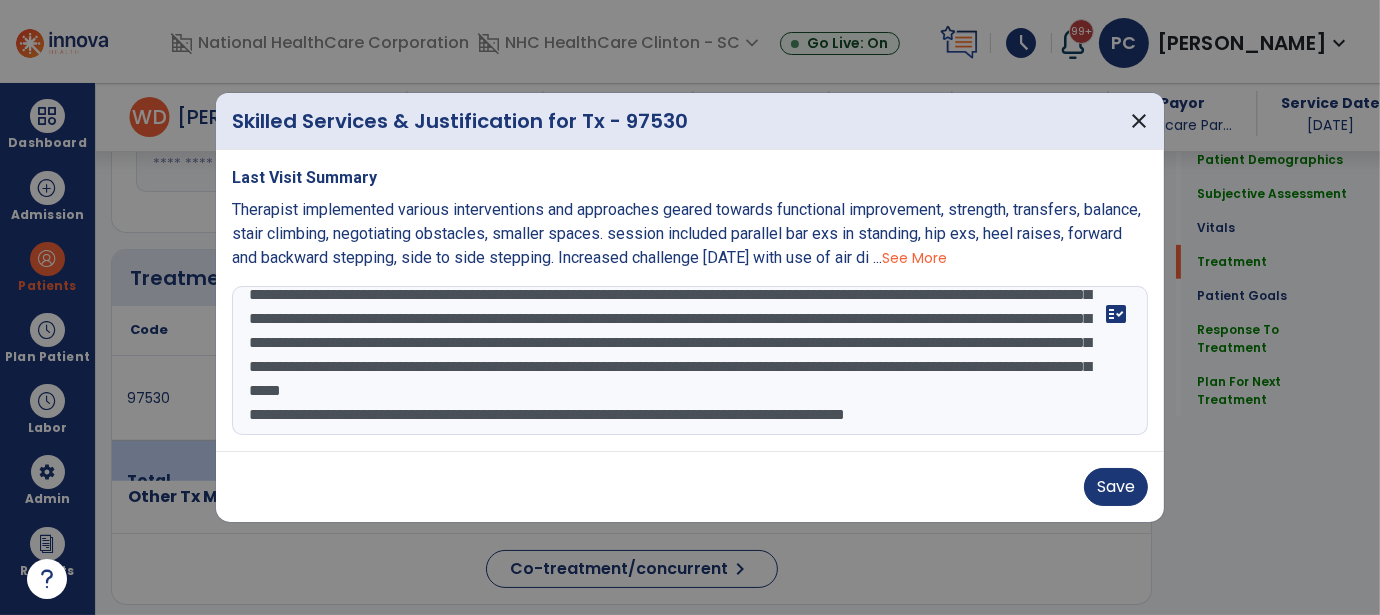 type on "**********" 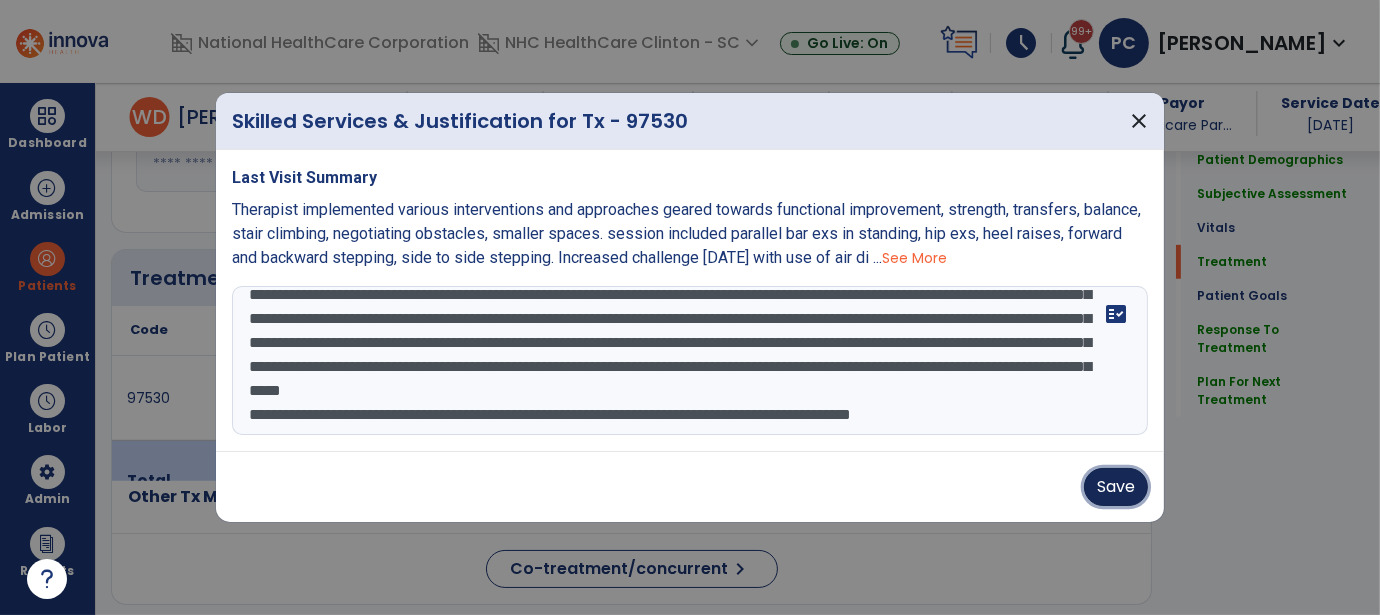 click on "Save" at bounding box center (1116, 487) 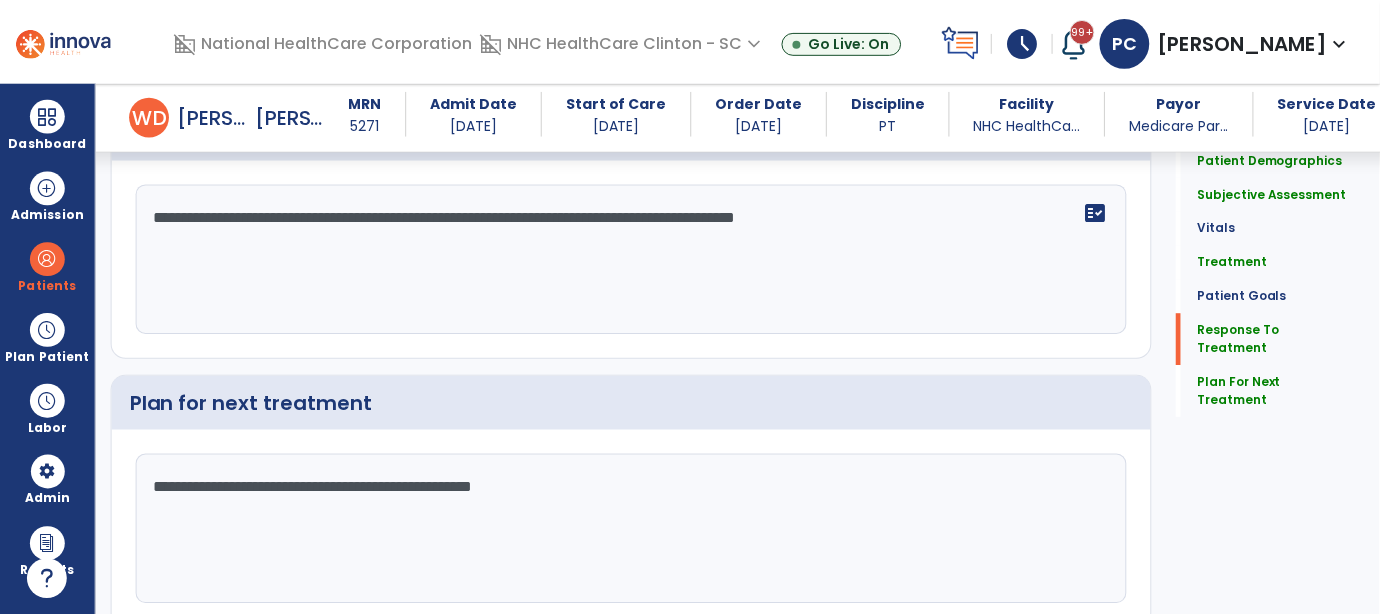 scroll, scrollTop: 2846, scrollLeft: 0, axis: vertical 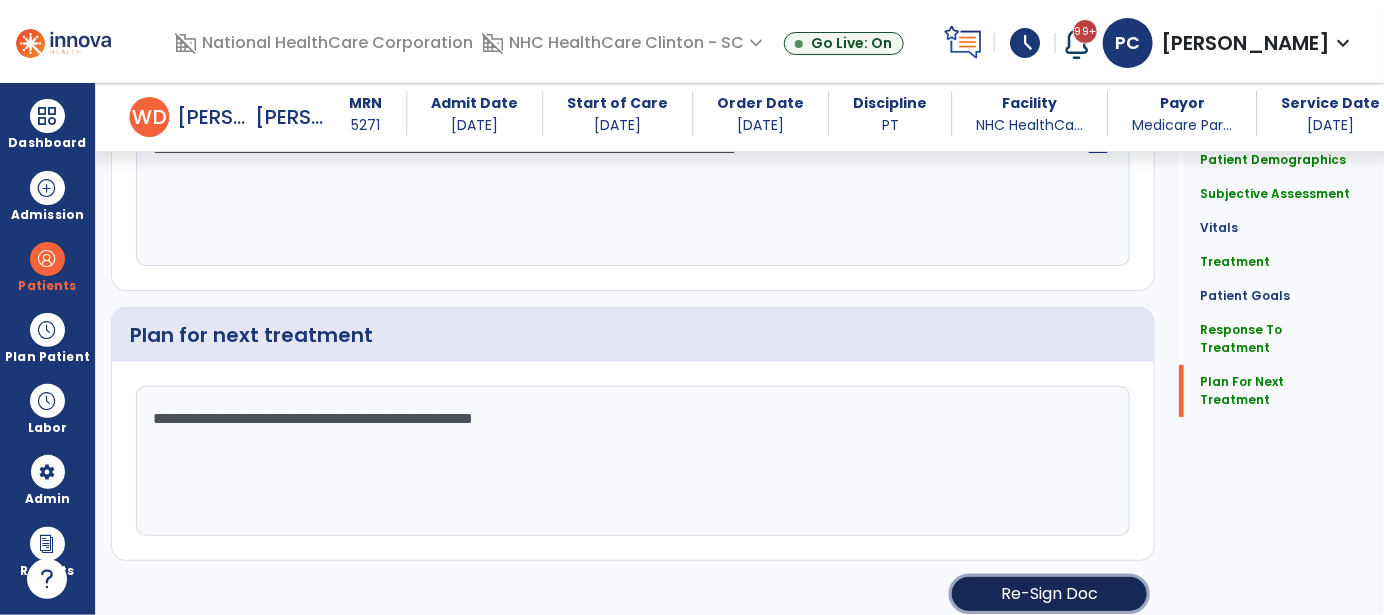 click on "Re-Sign Doc" 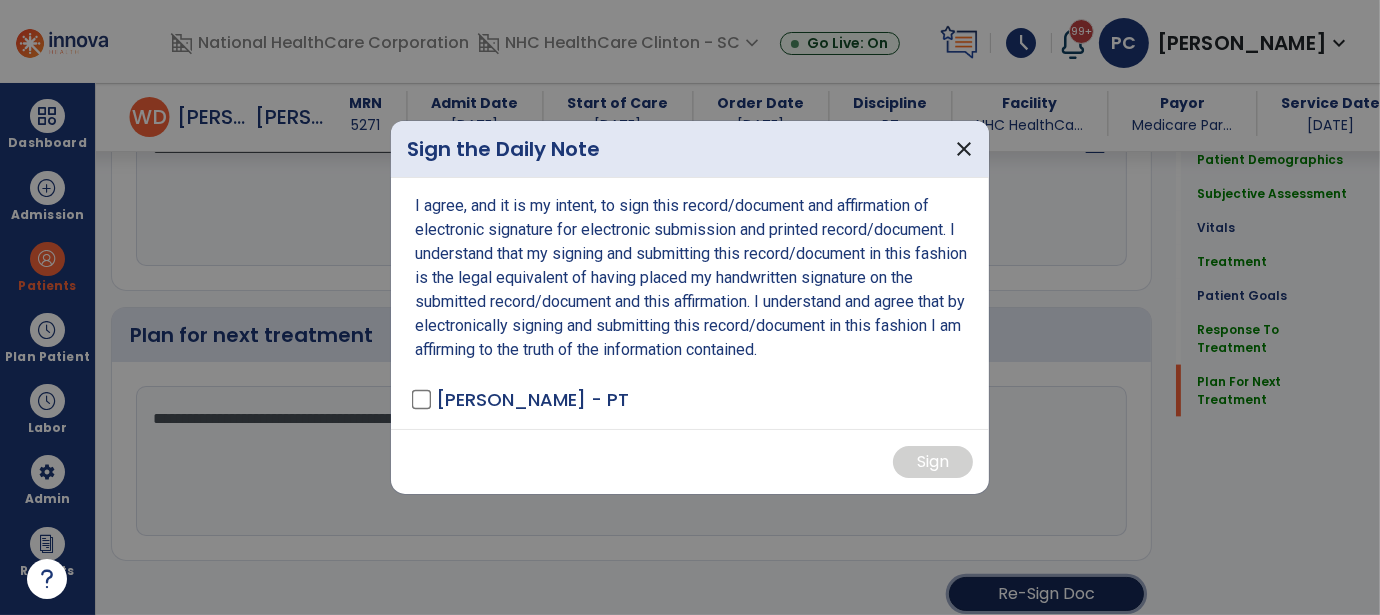 scroll, scrollTop: 2846, scrollLeft: 0, axis: vertical 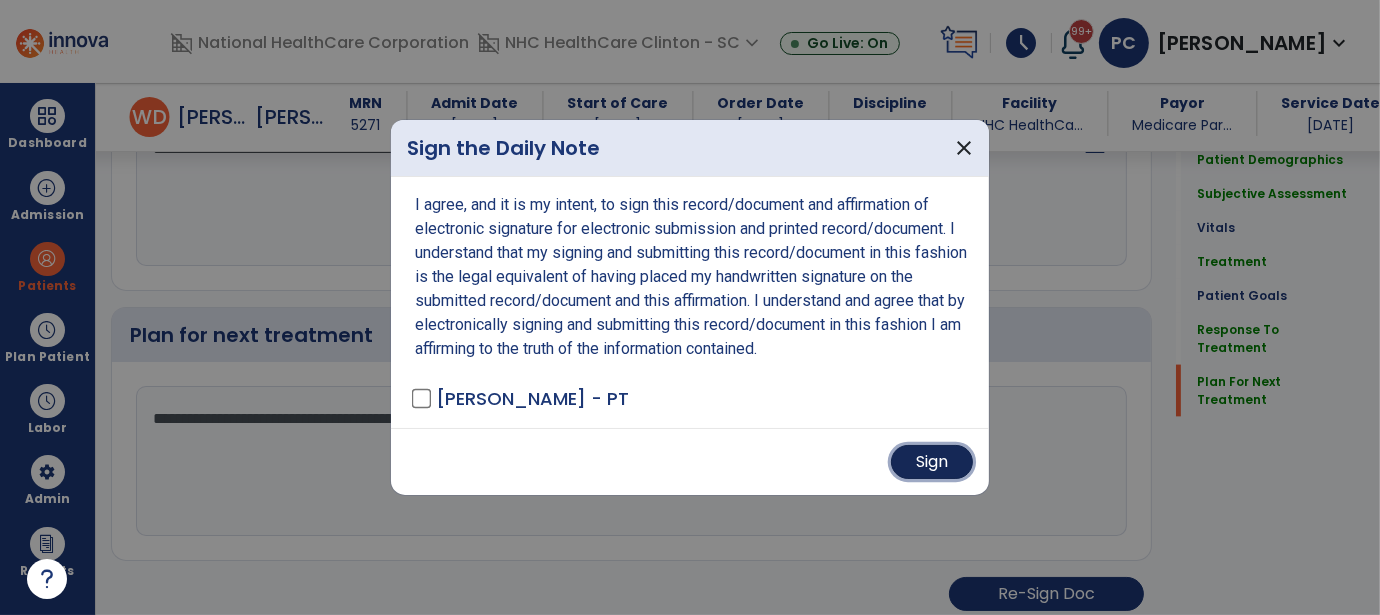 click on "Sign" at bounding box center (932, 462) 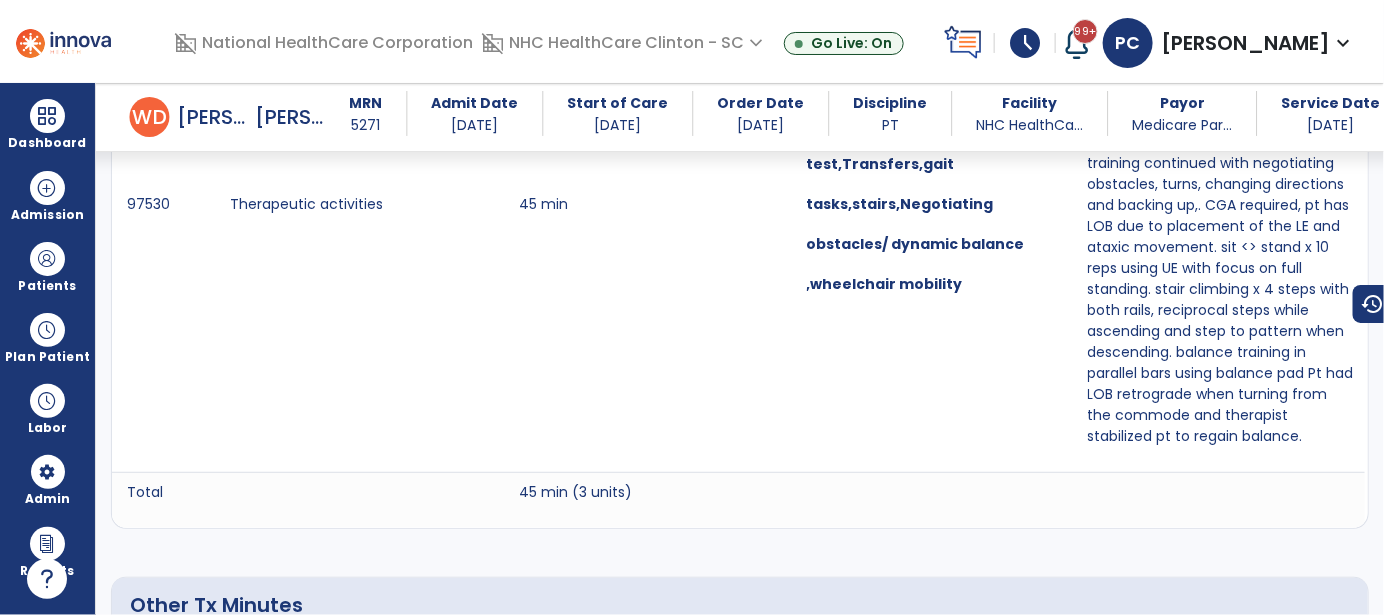 scroll, scrollTop: 0, scrollLeft: 0, axis: both 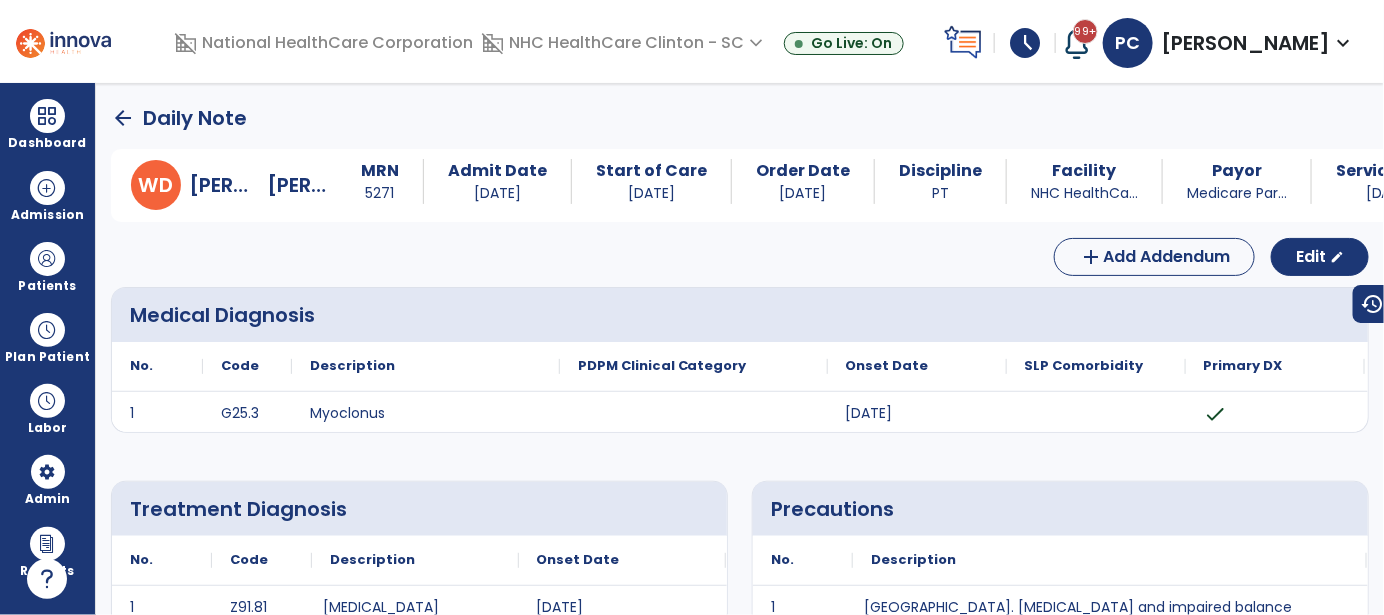 click on "arrow_back" 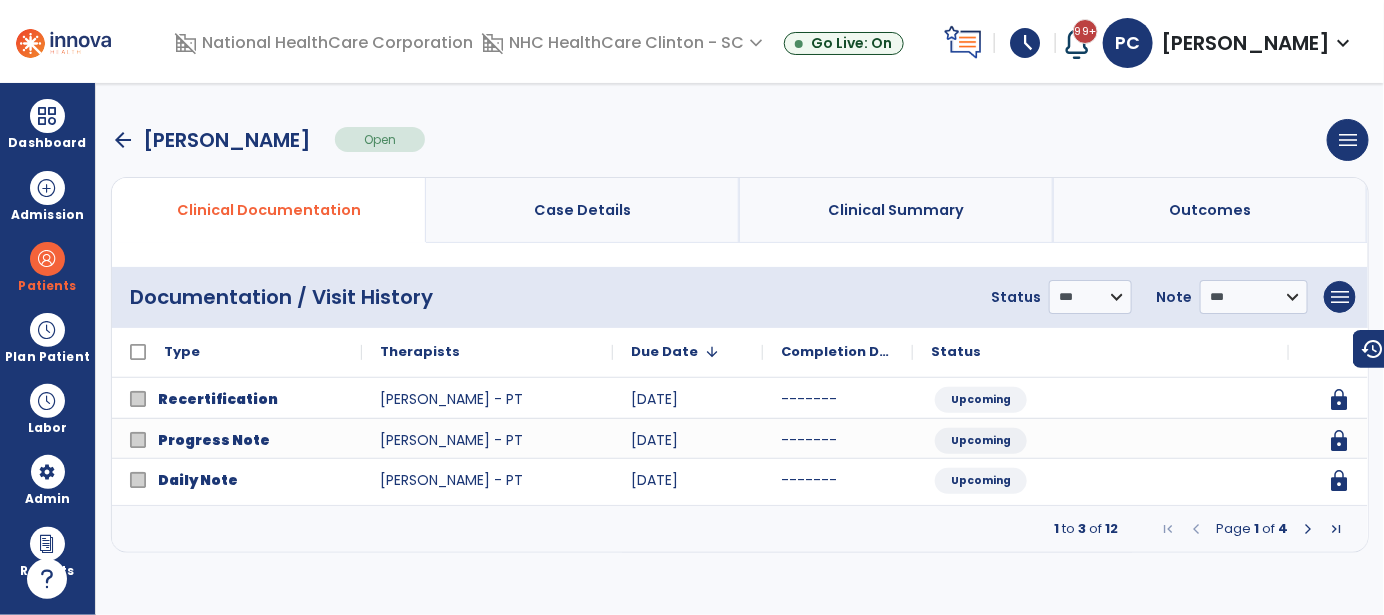 click on "arrow_back" at bounding box center (123, 140) 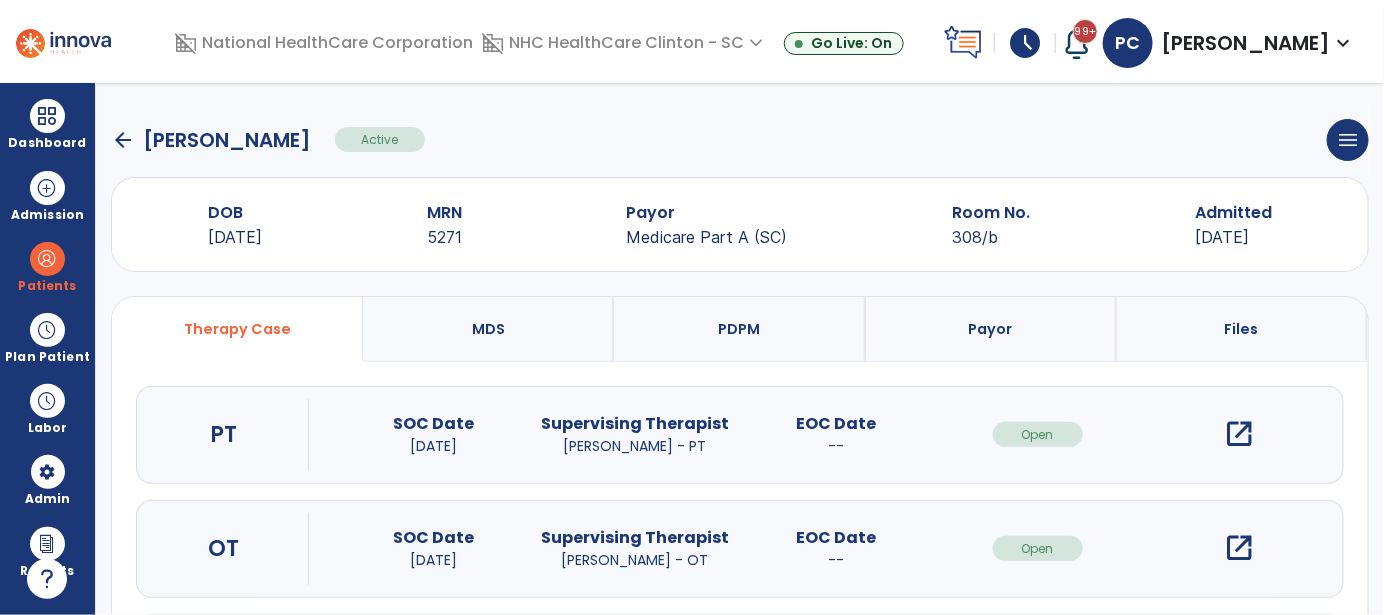 click on "arrow_back" 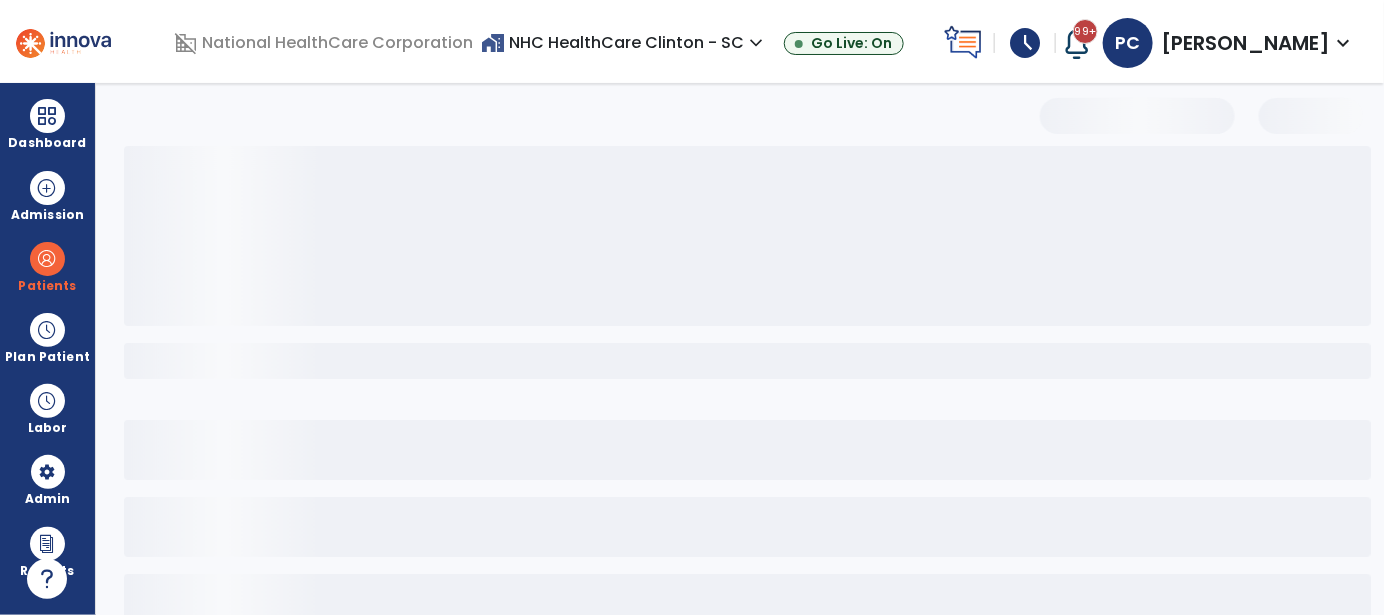 select on "***" 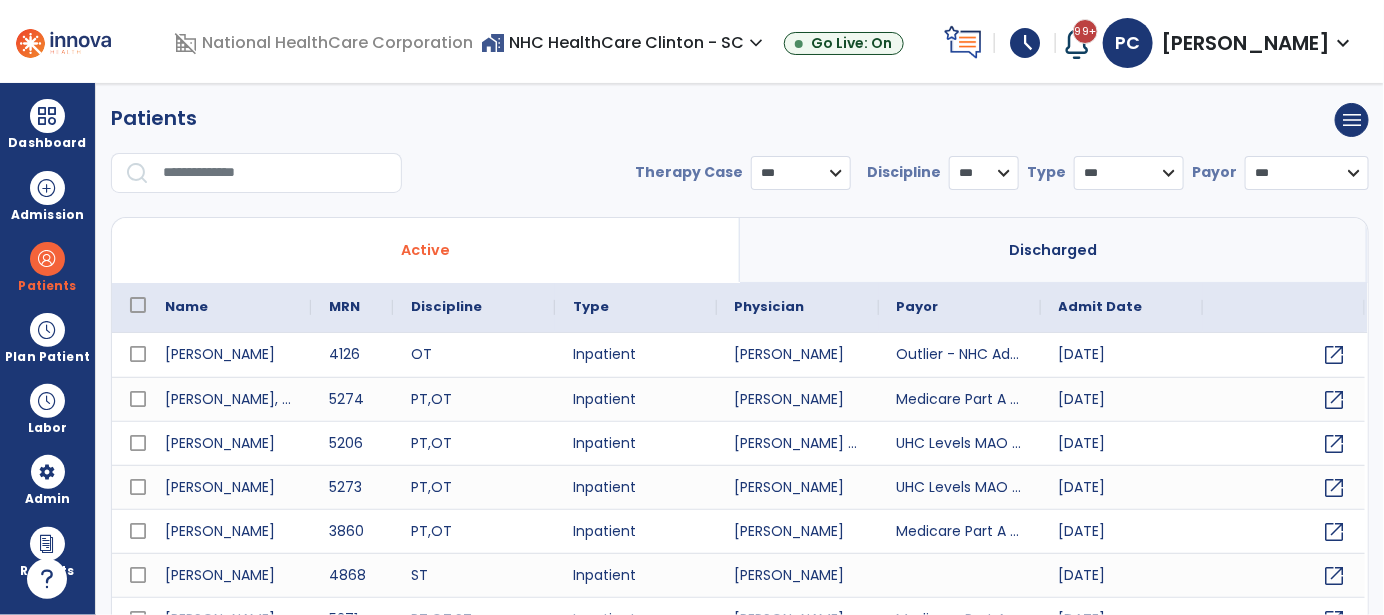 click at bounding box center (275, 173) 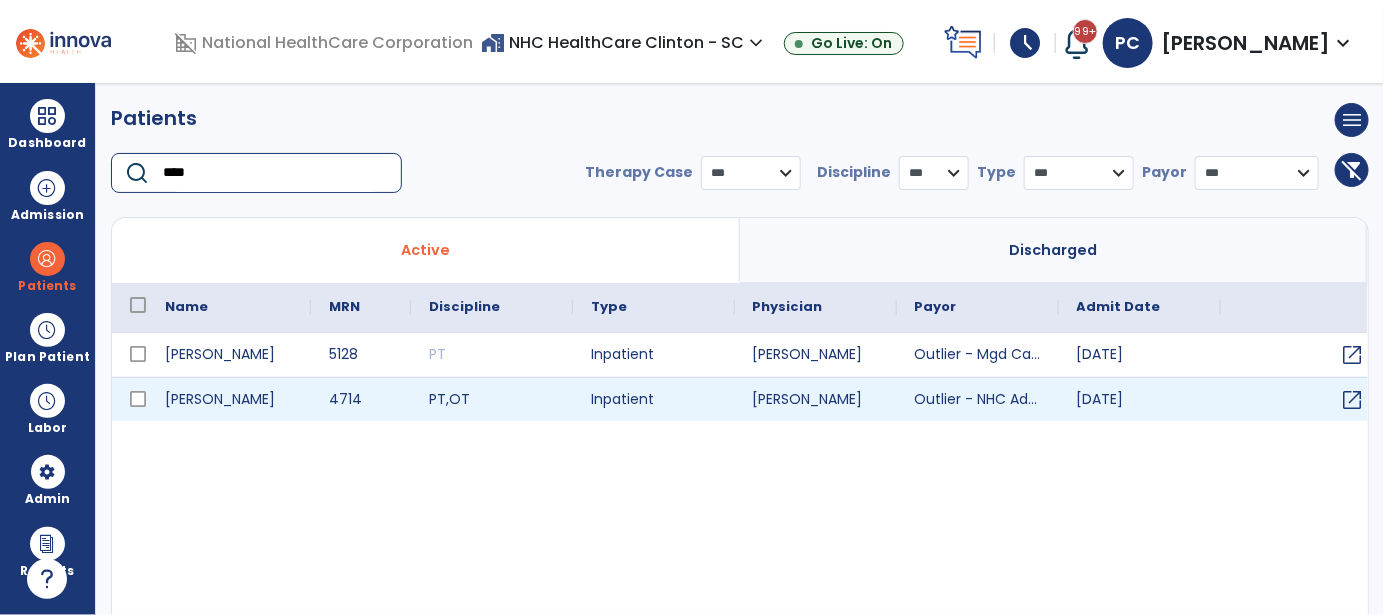 type on "****" 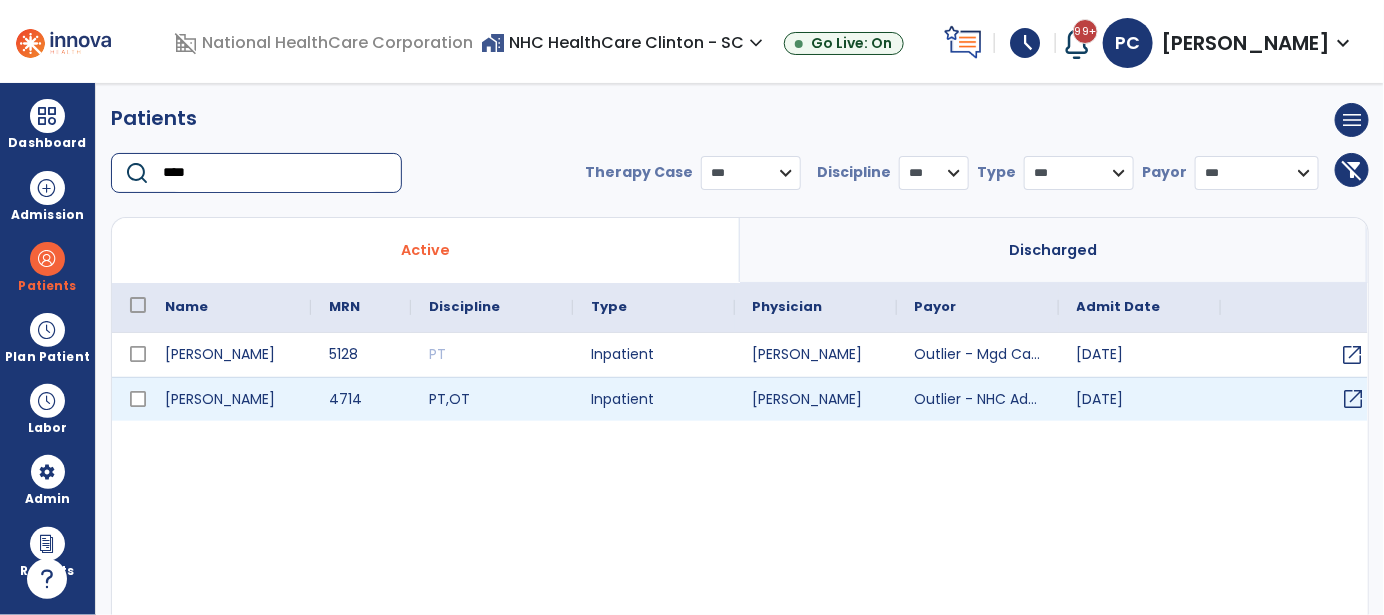 click on "open_in_new" at bounding box center (1354, 399) 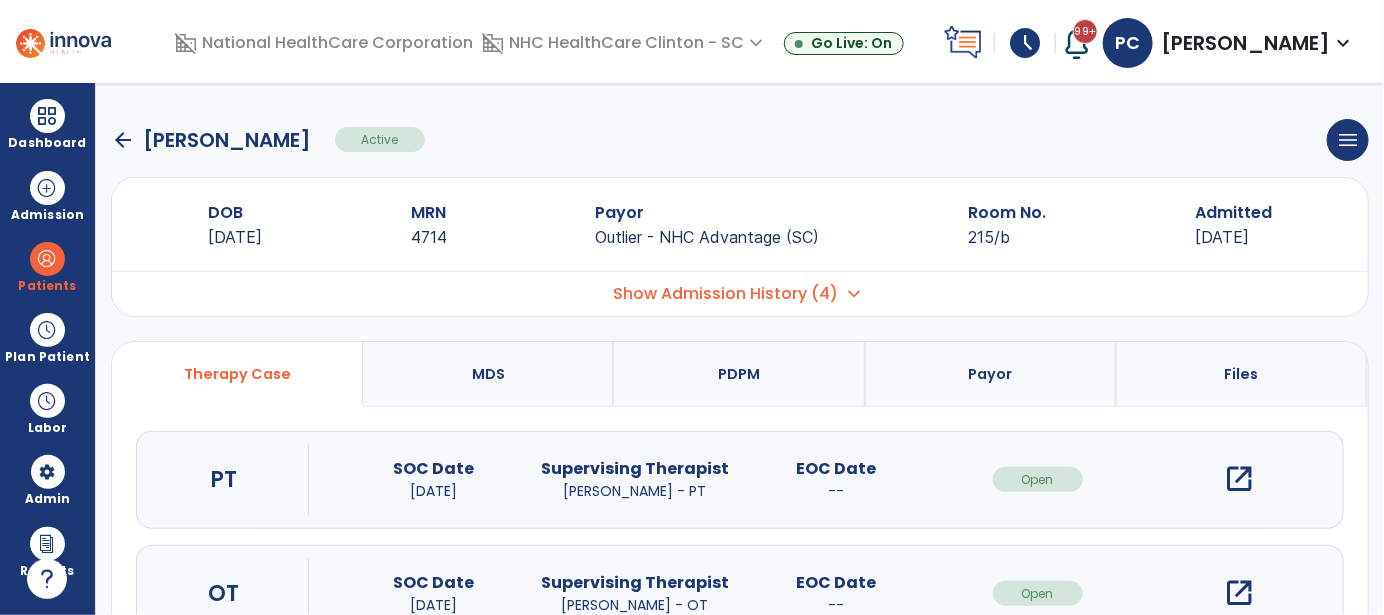click on "open_in_new" at bounding box center (1239, 479) 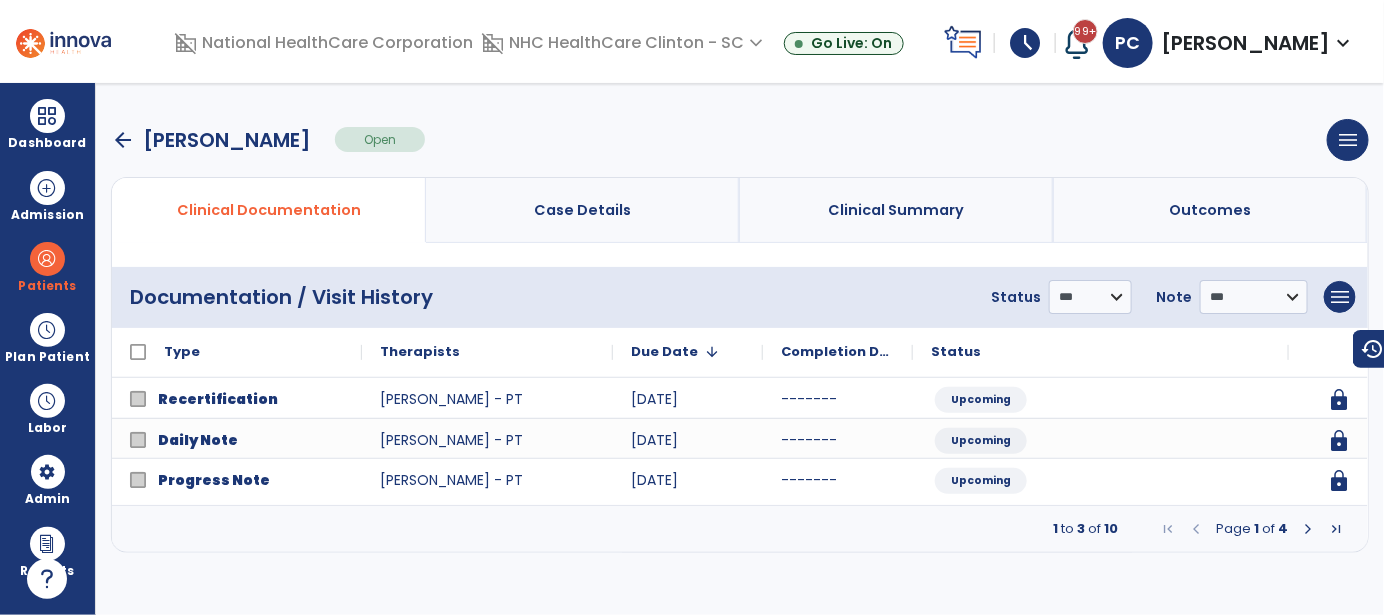 click at bounding box center [1308, 529] 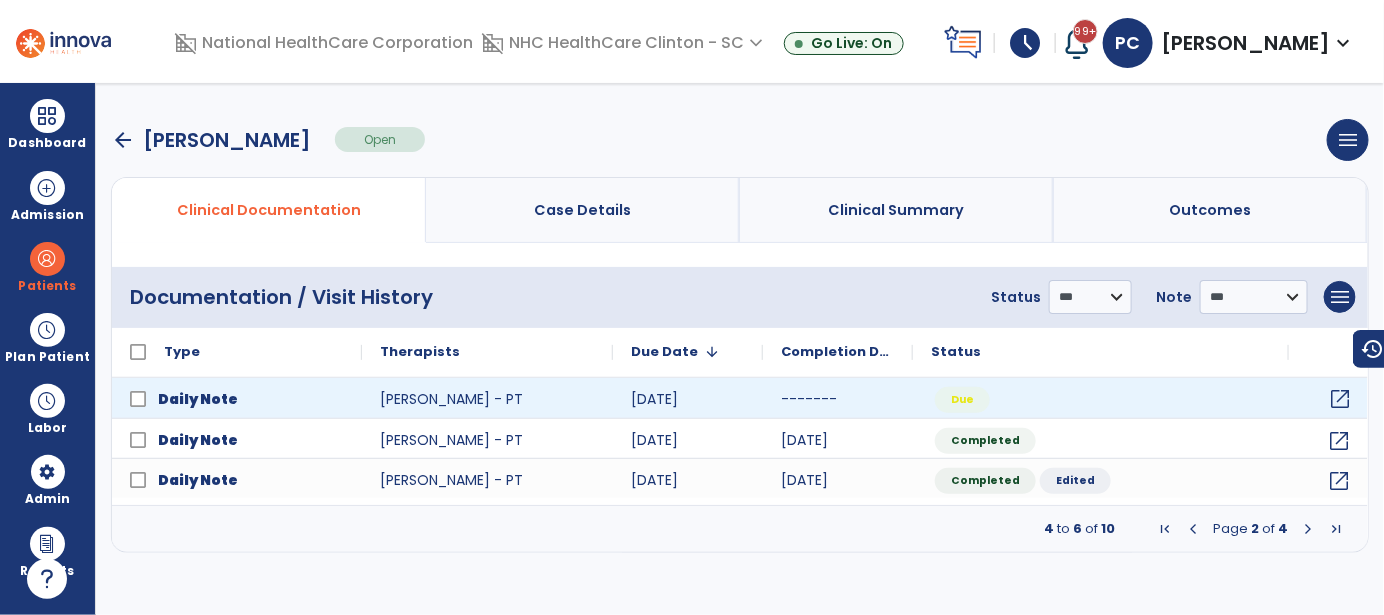 click on "open_in_new" 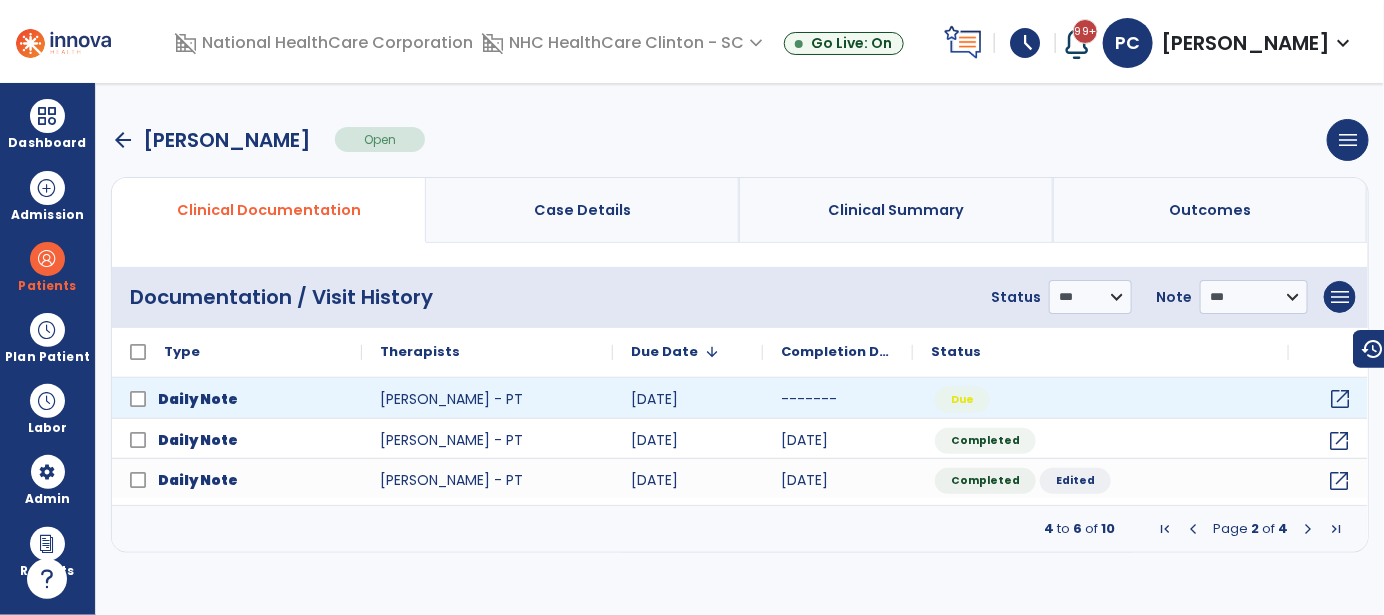 click on "open_in_new" 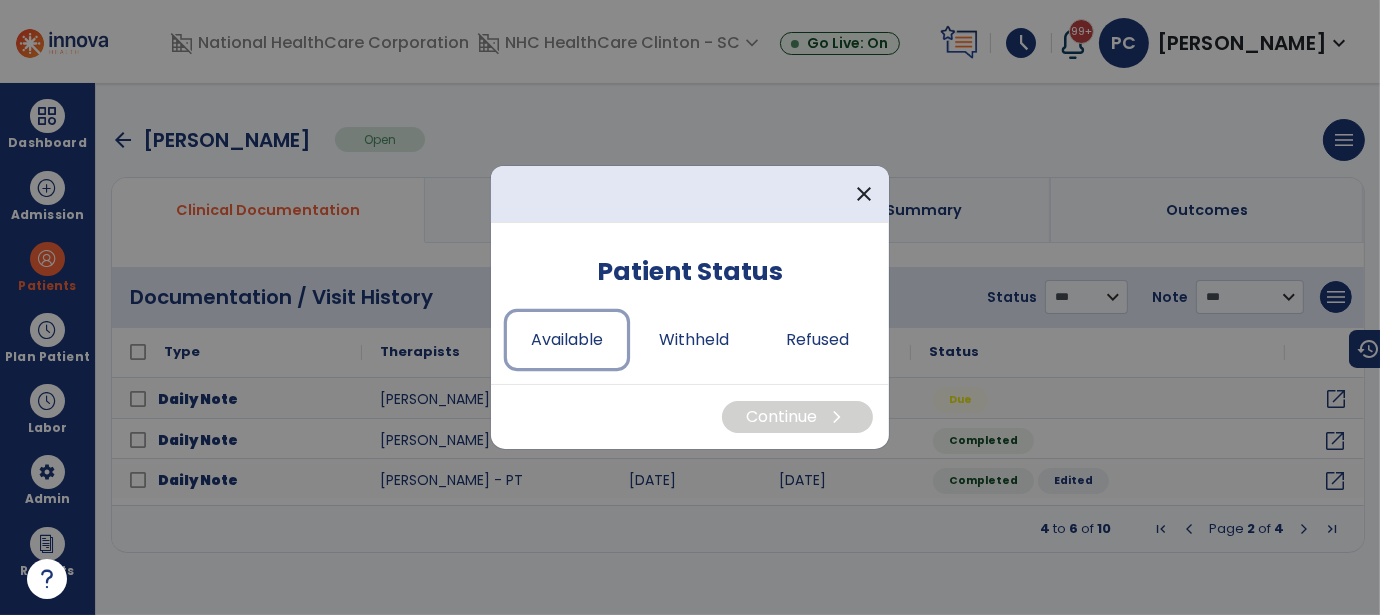 drag, startPoint x: 557, startPoint y: 331, endPoint x: 642, endPoint y: 376, distance: 96.17692 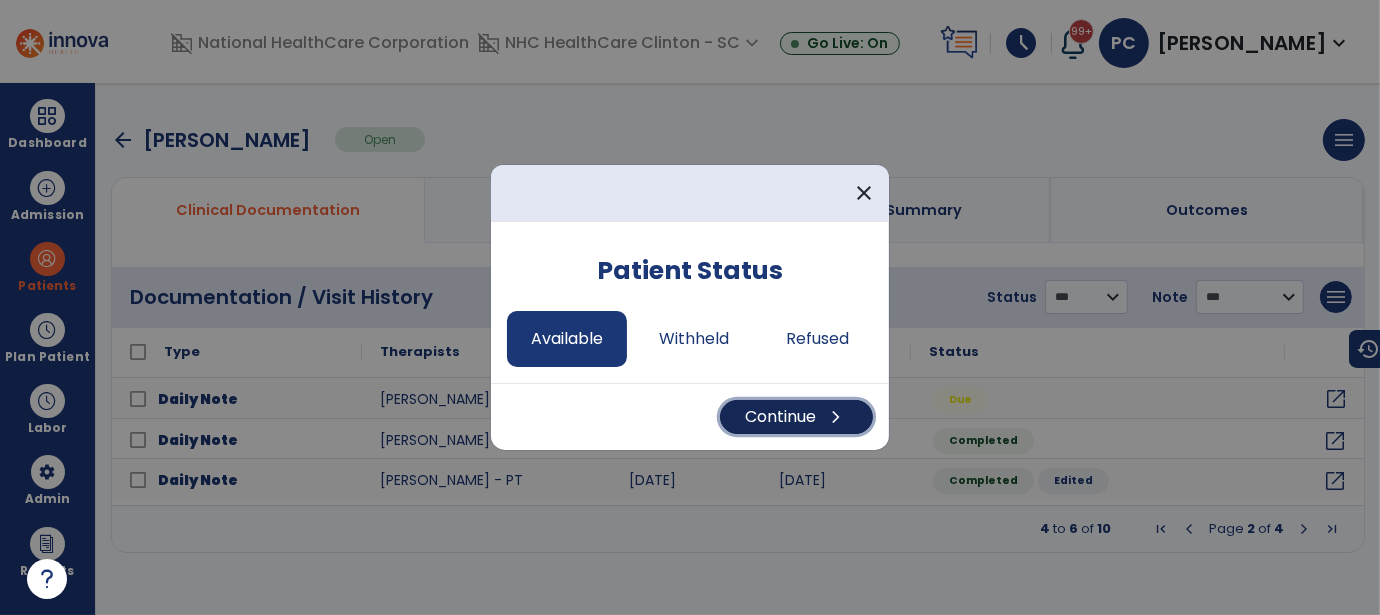 click on "Continue   chevron_right" at bounding box center [796, 417] 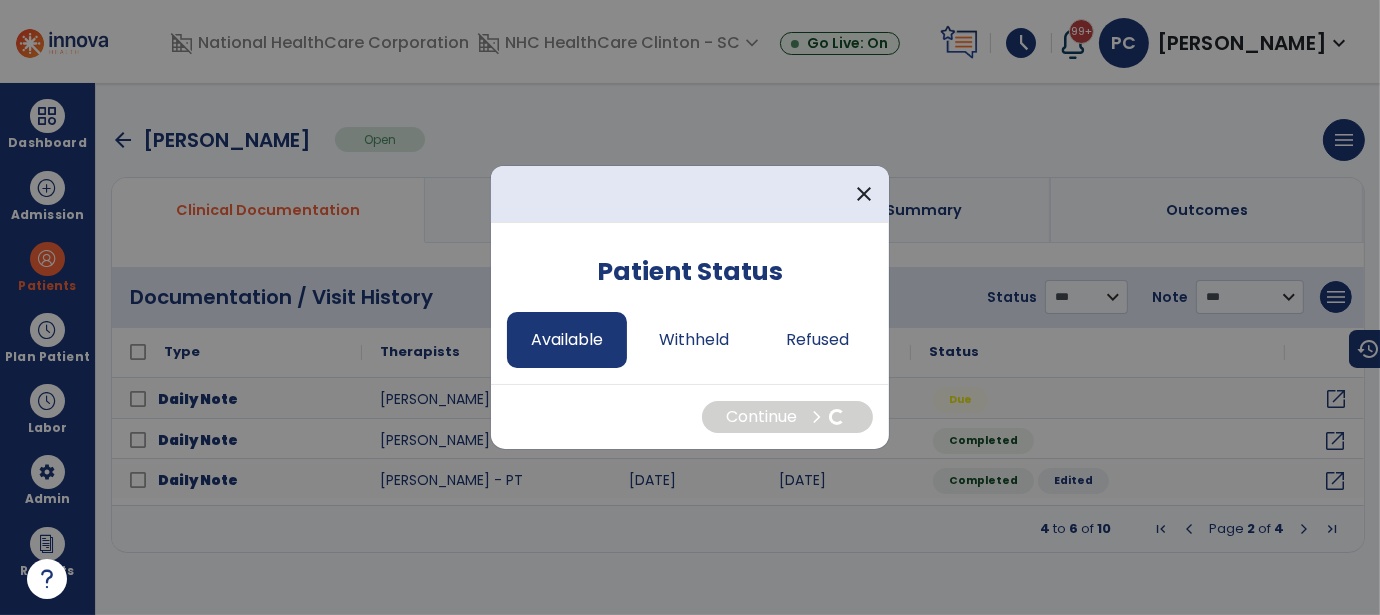 select on "*" 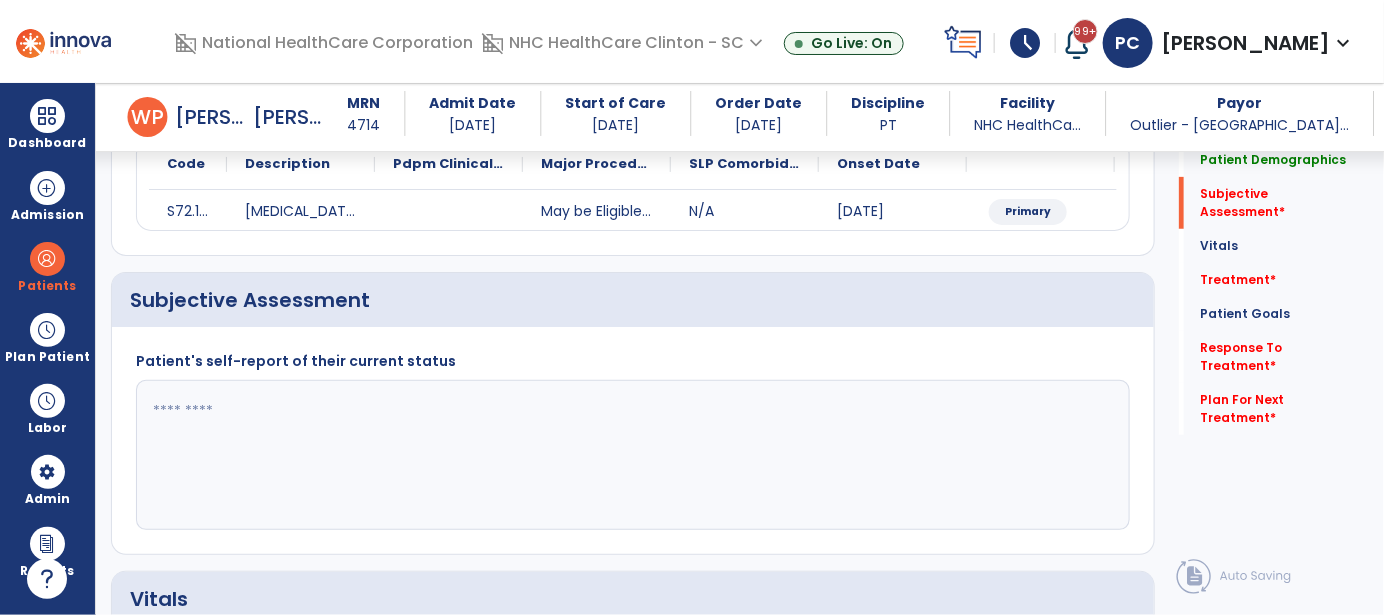 scroll, scrollTop: 299, scrollLeft: 0, axis: vertical 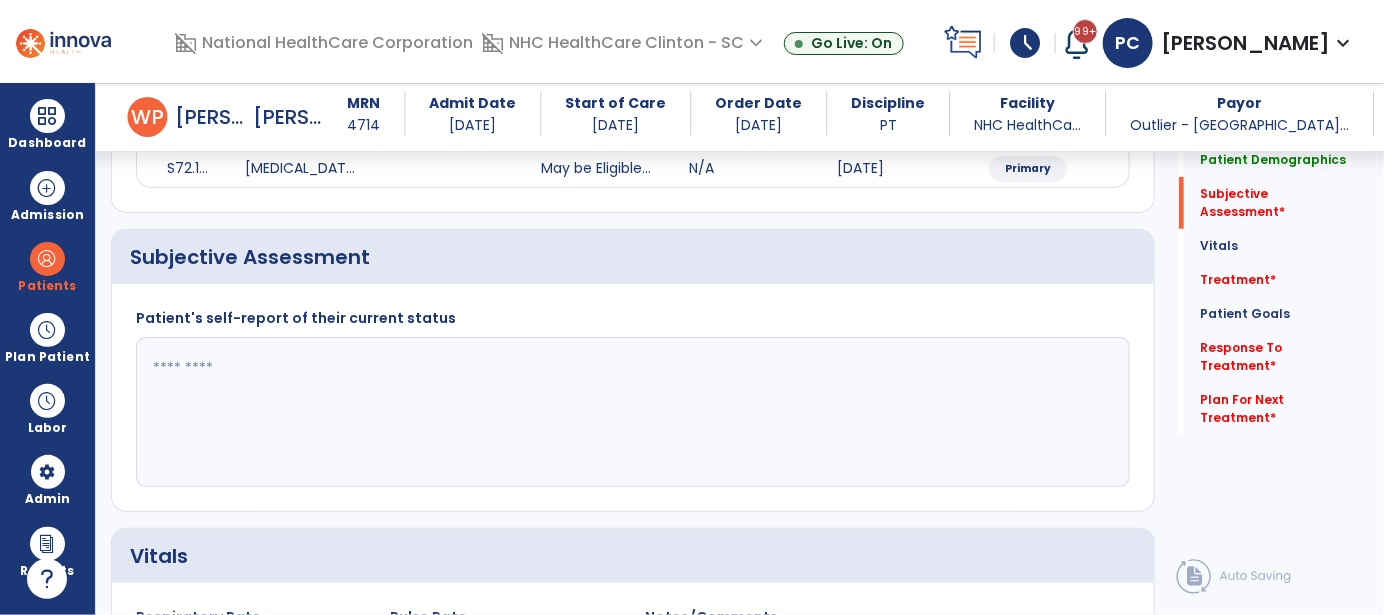 click 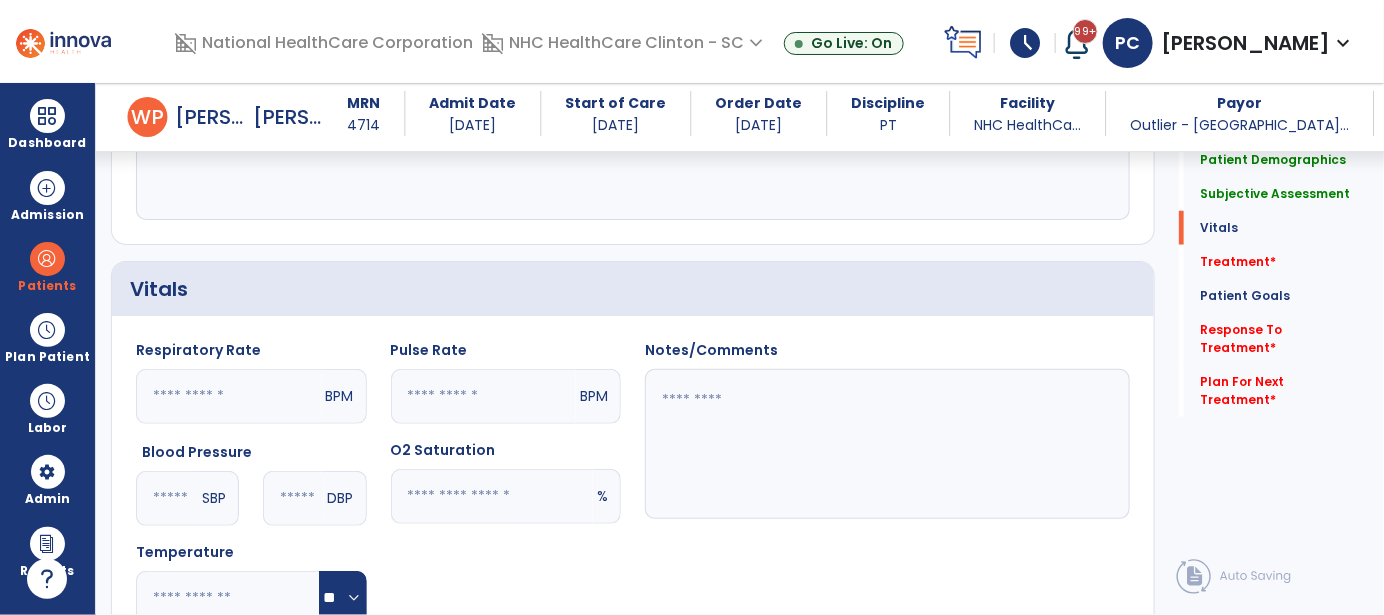 scroll, scrollTop: 600, scrollLeft: 0, axis: vertical 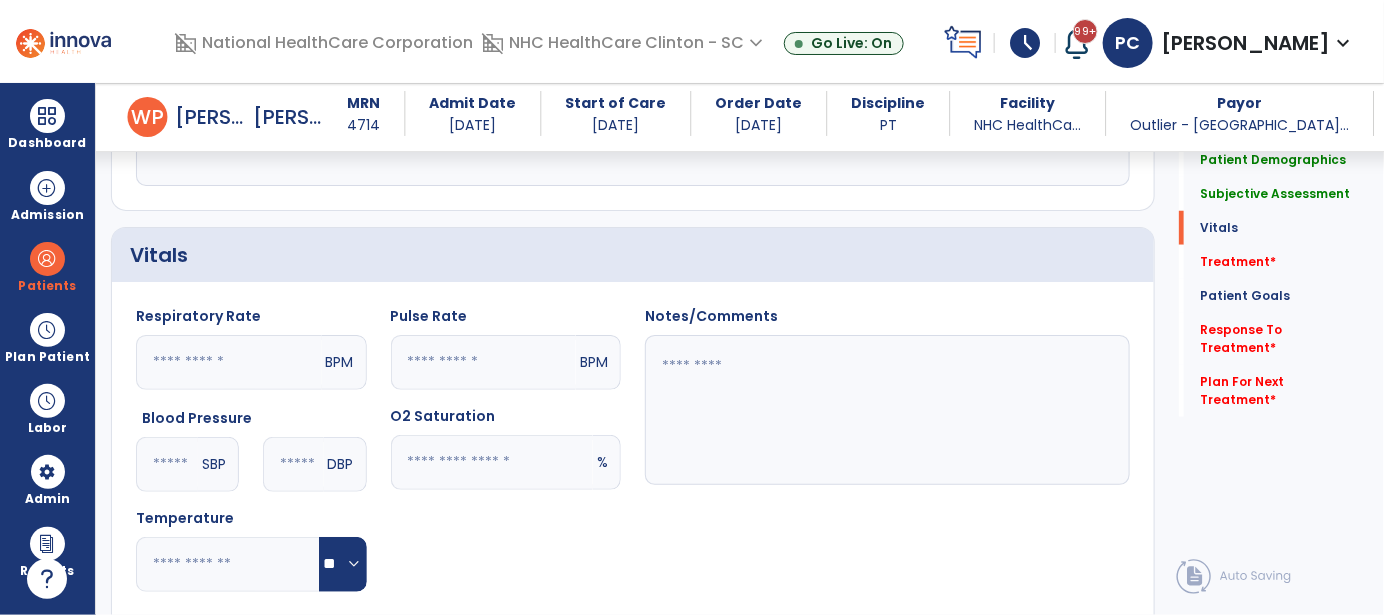 type on "**********" 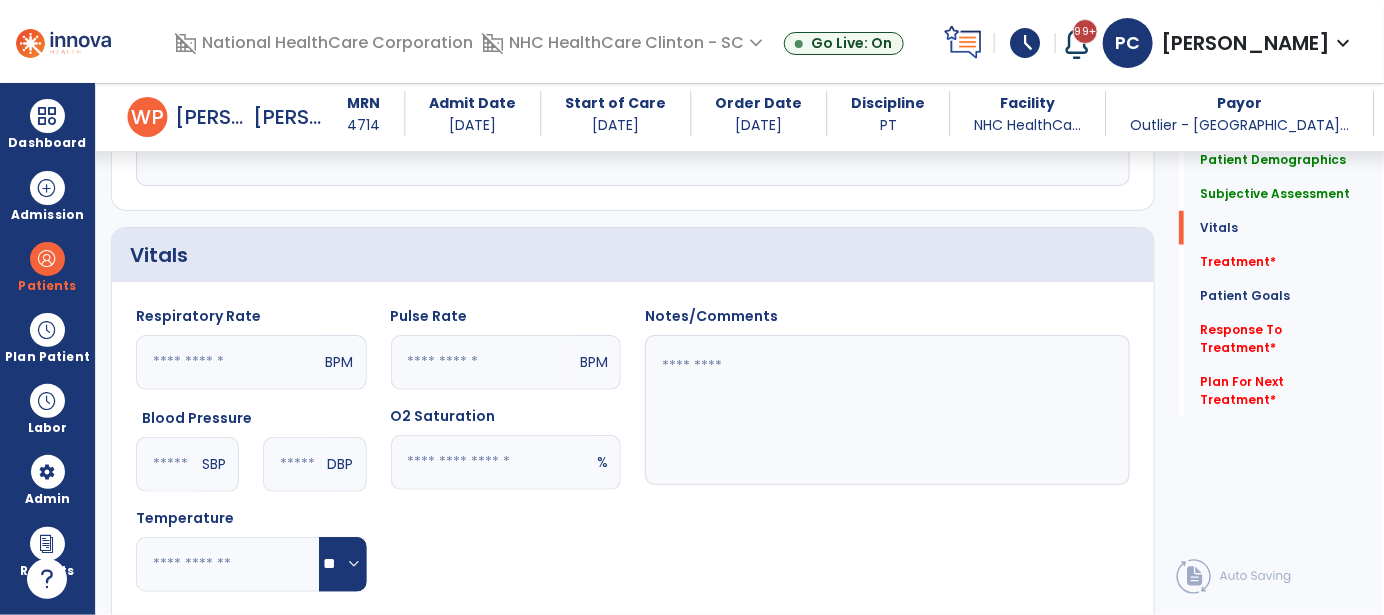 click 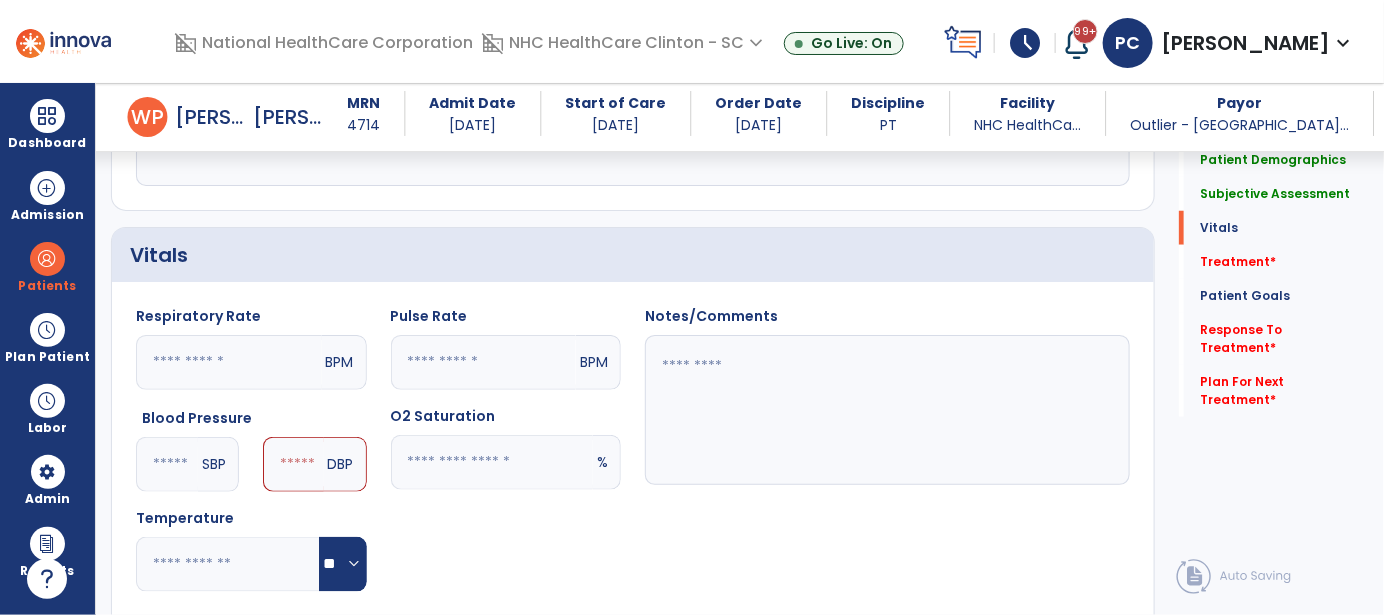 type on "***" 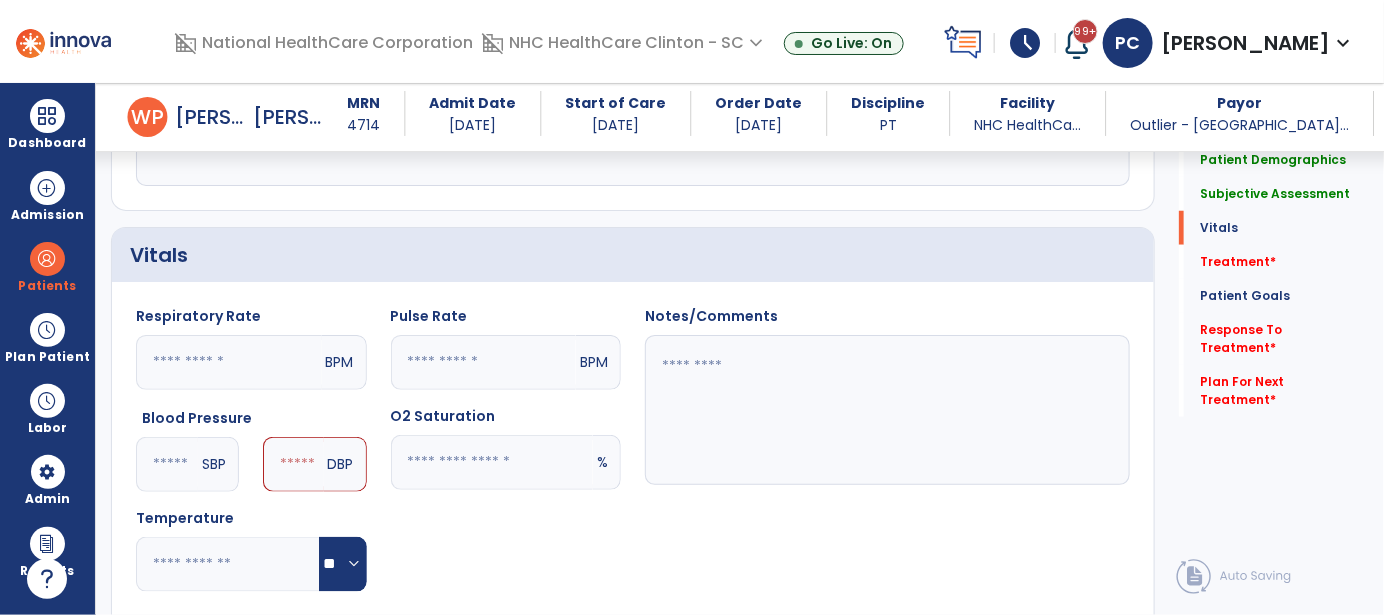 click 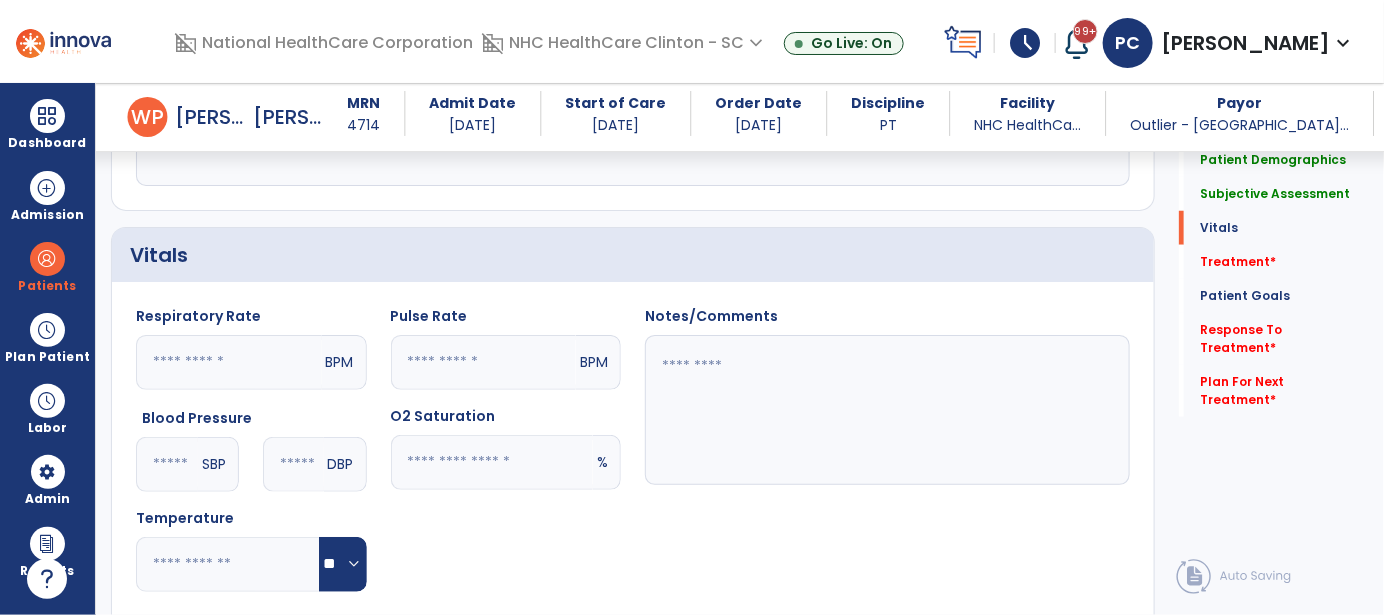 type on "**" 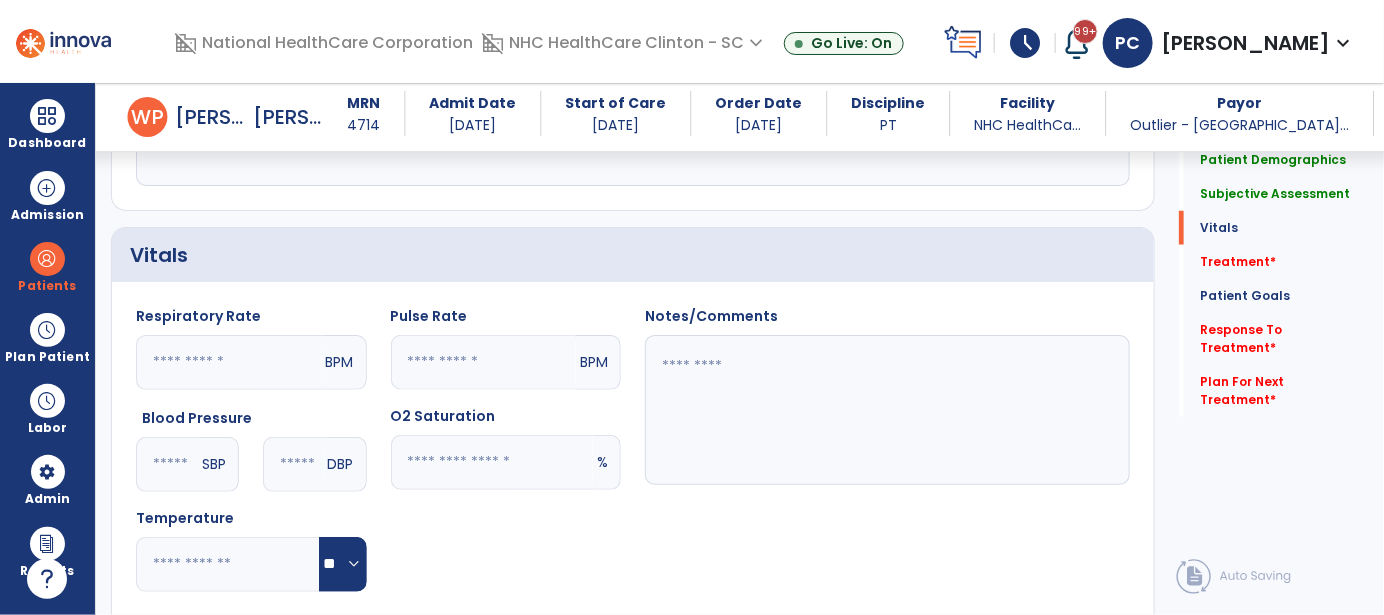 click 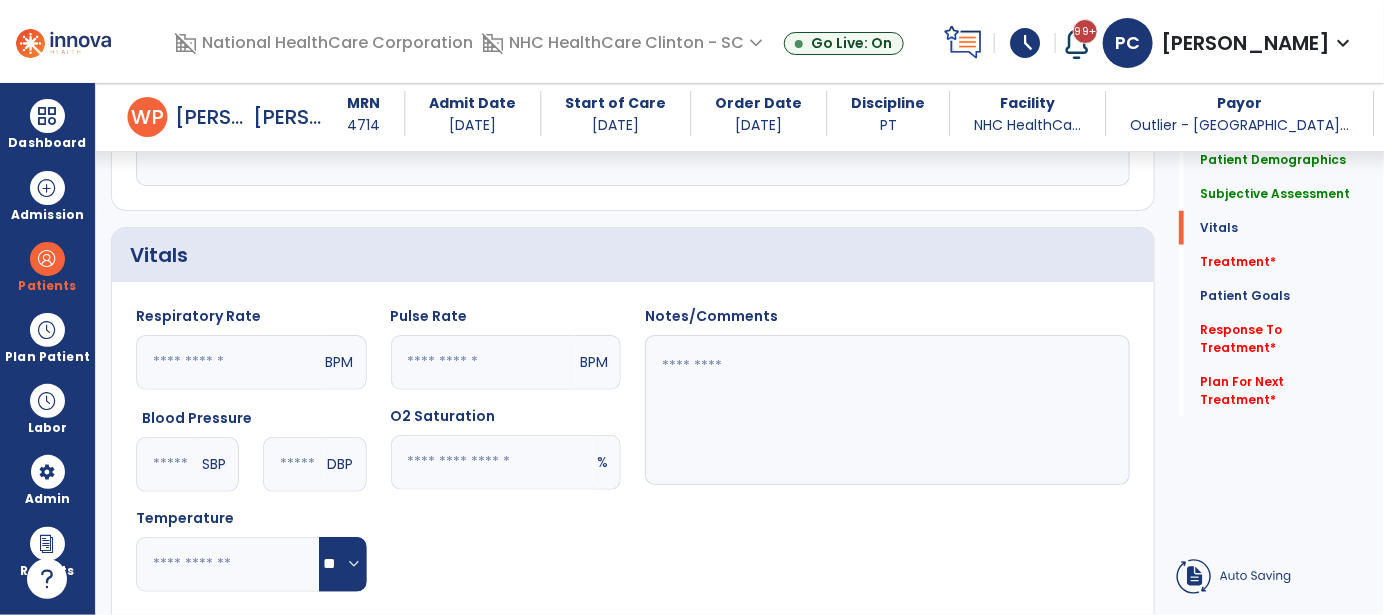 click 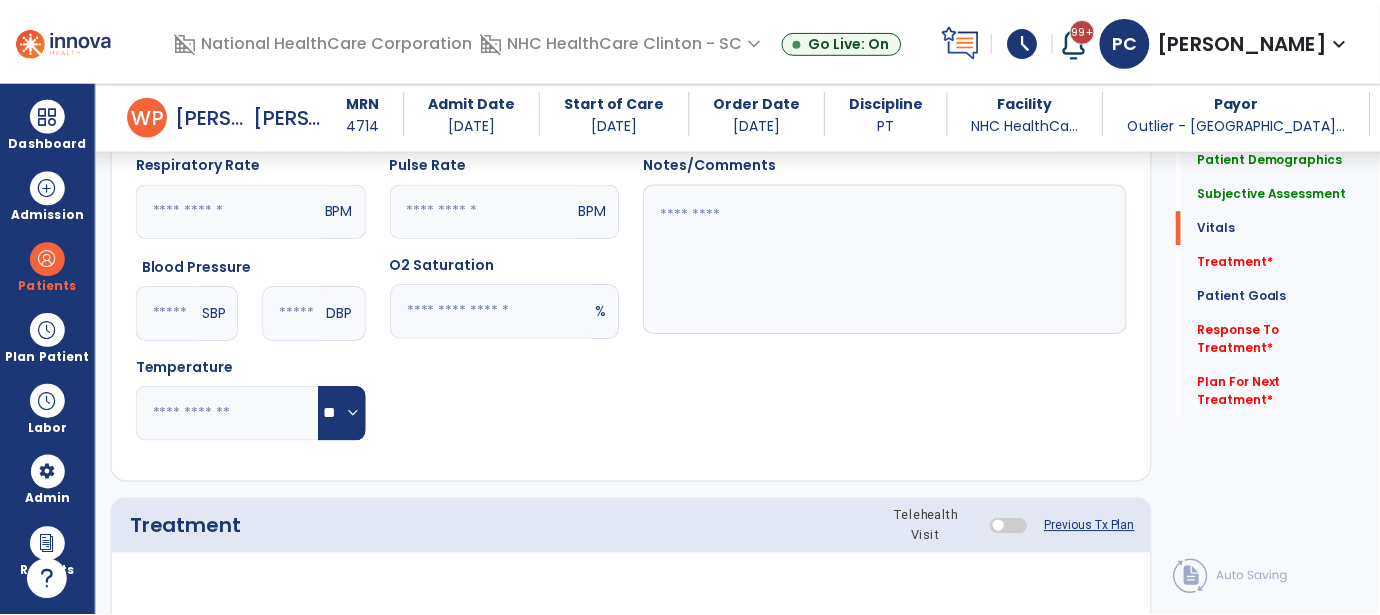 scroll, scrollTop: 900, scrollLeft: 0, axis: vertical 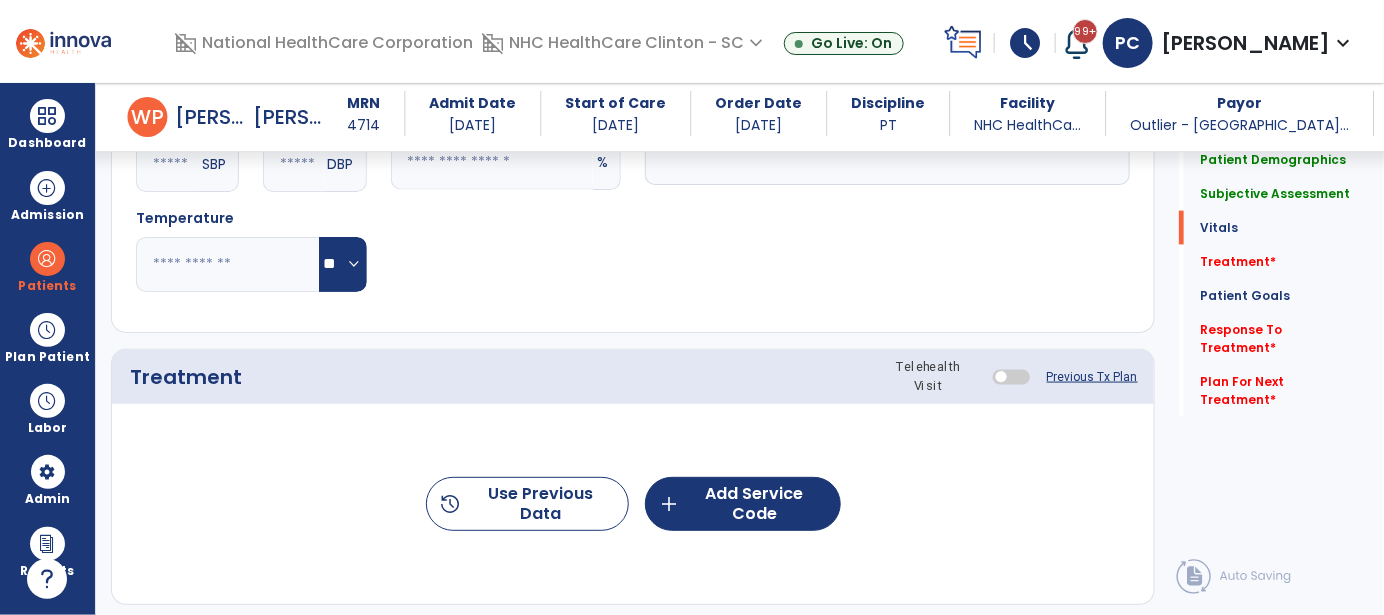 type on "**" 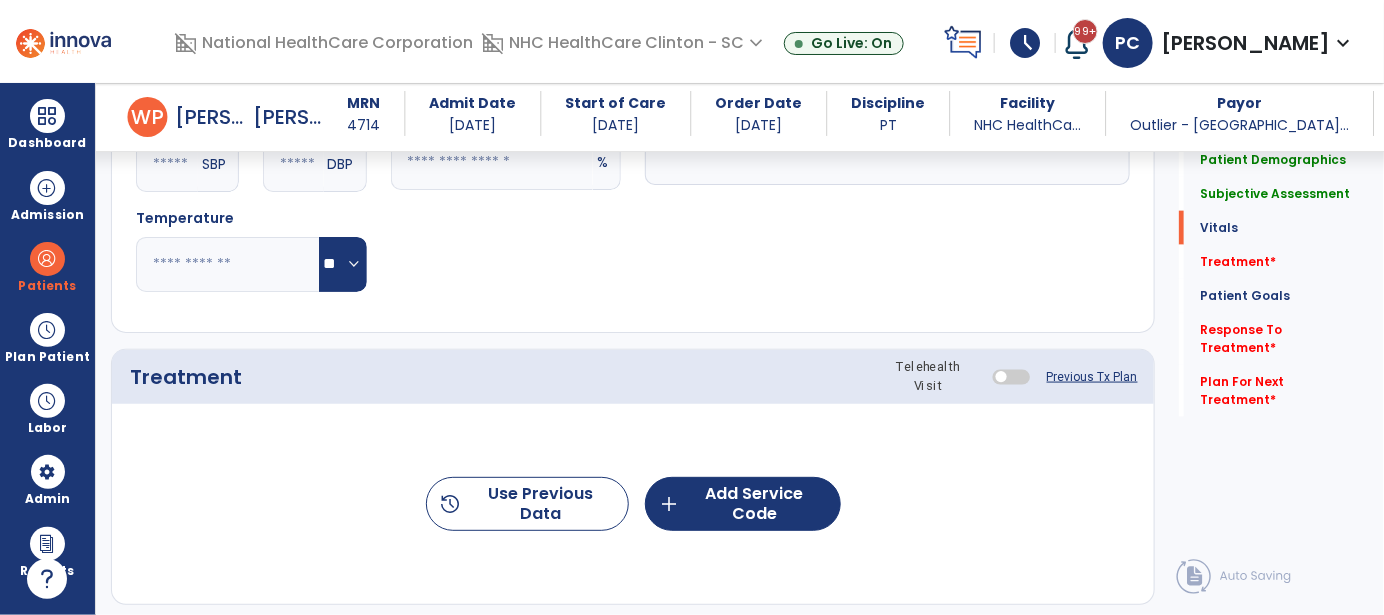 click on "history  Use Previous Data  add  Add Service Code" 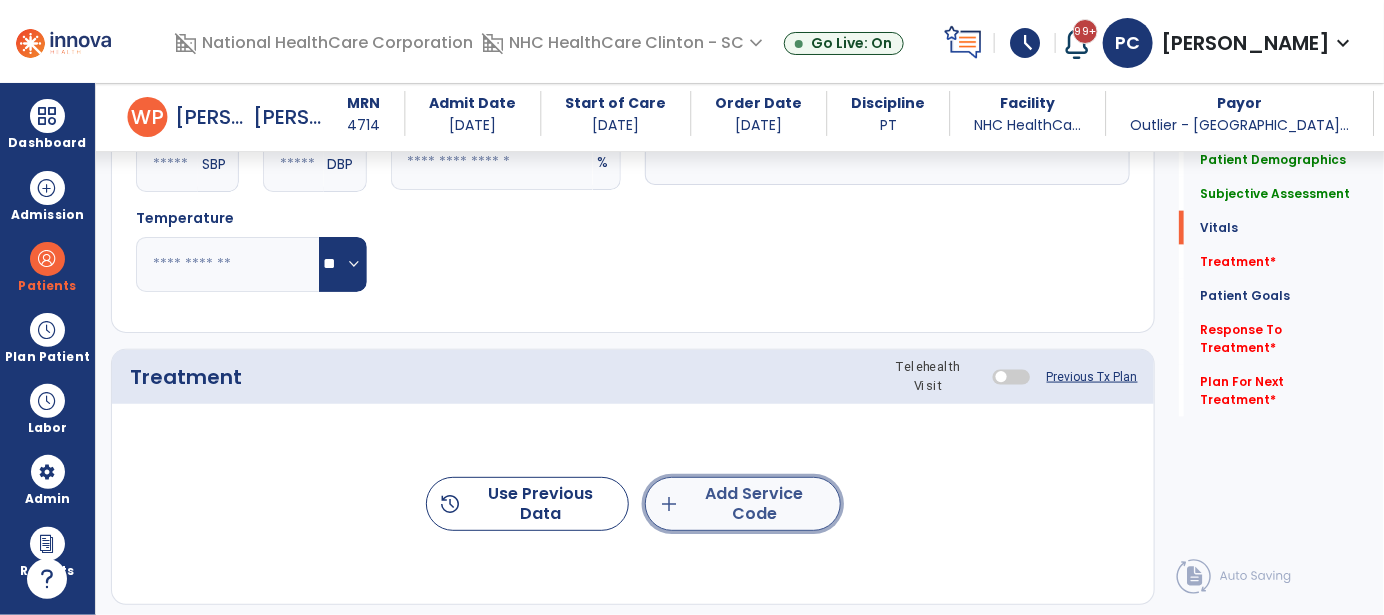 click on "add  Add Service Code" 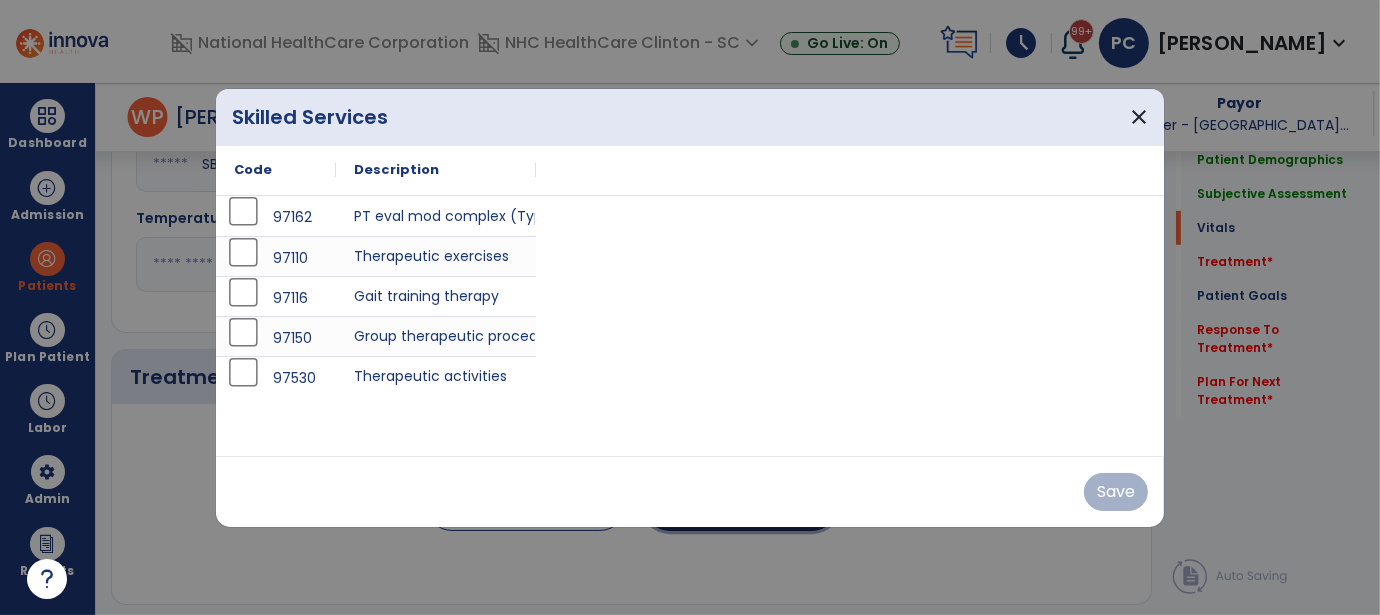 scroll, scrollTop: 900, scrollLeft: 0, axis: vertical 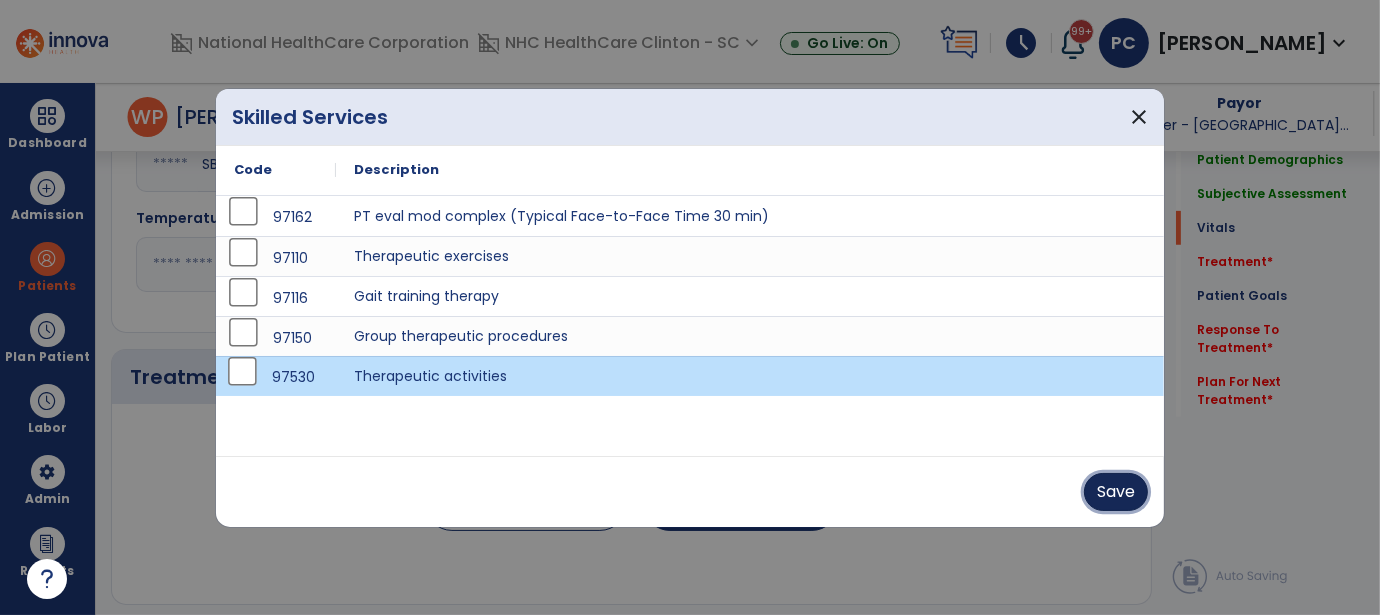 click on "Save" at bounding box center [1116, 492] 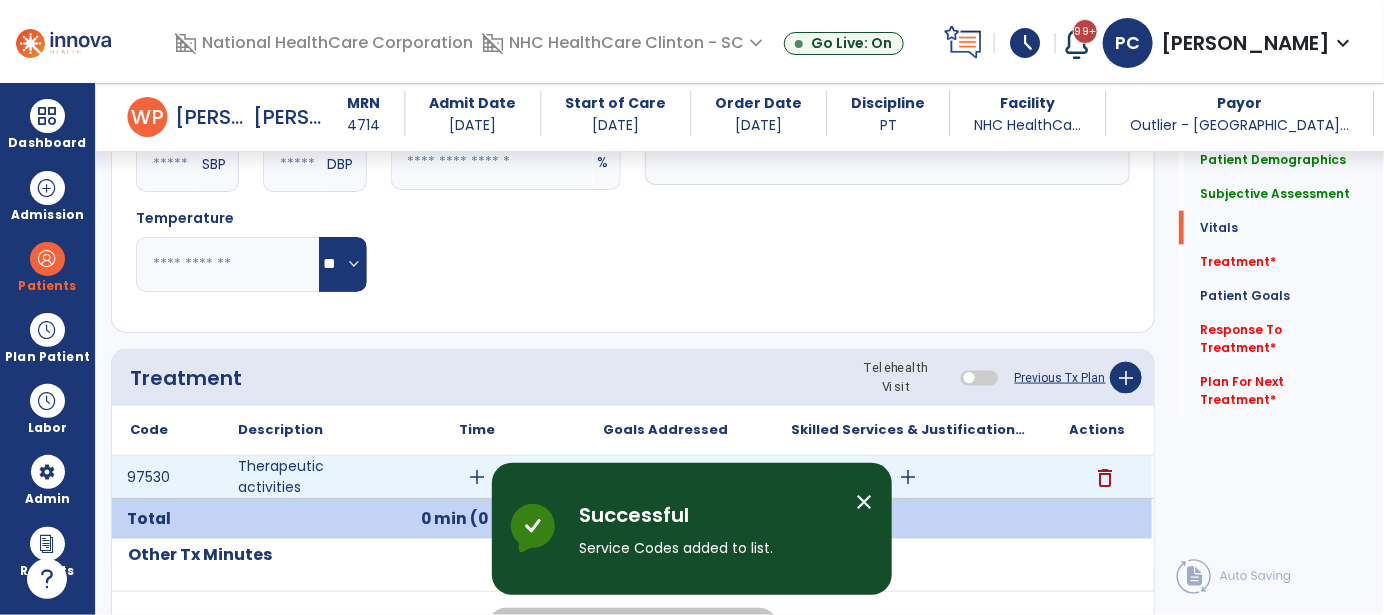 click on "add" at bounding box center (477, 477) 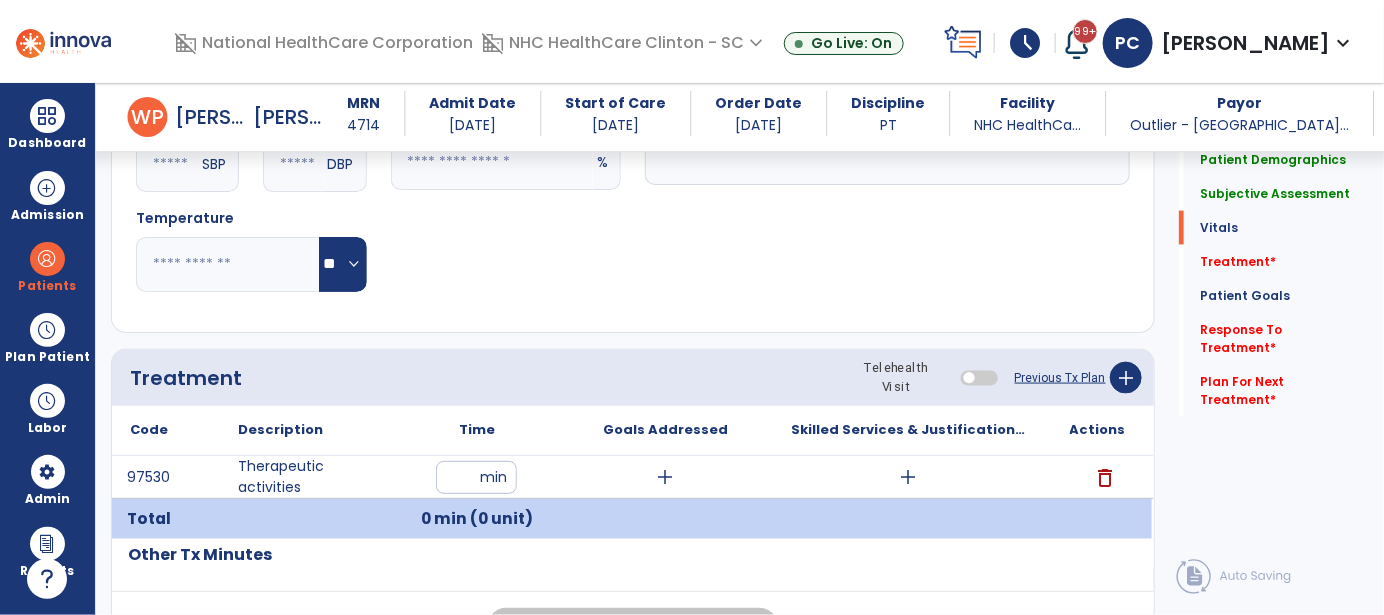 type on "**" 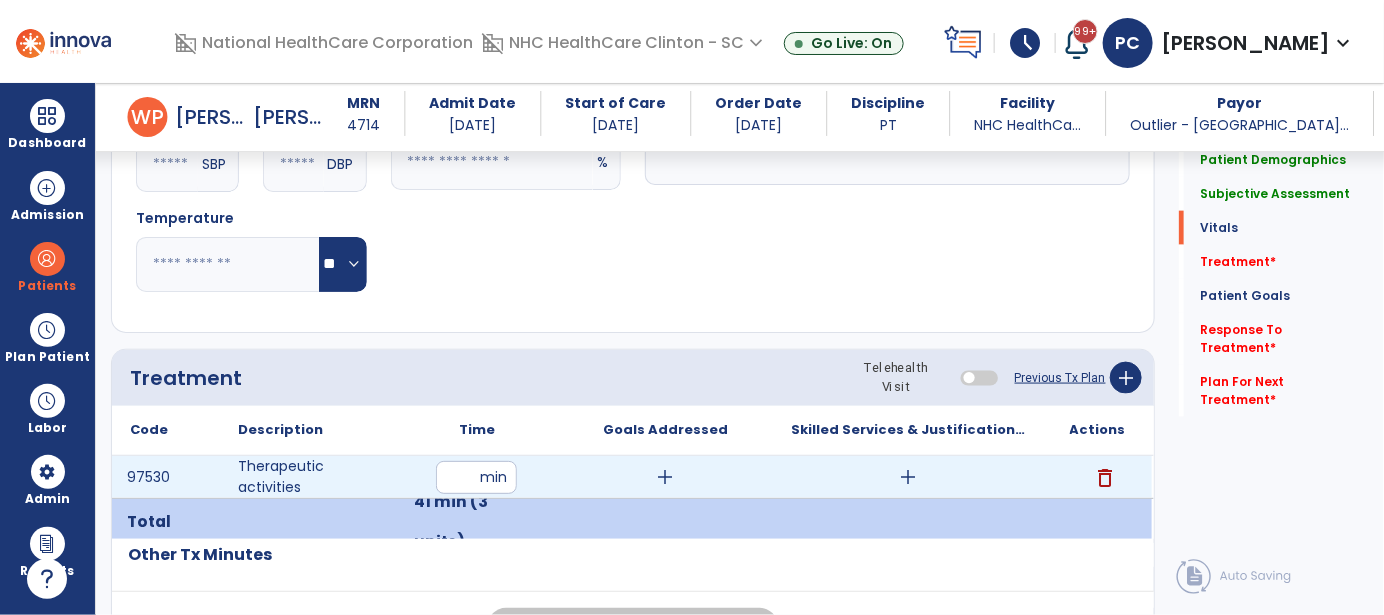 click on "add" at bounding box center [666, 477] 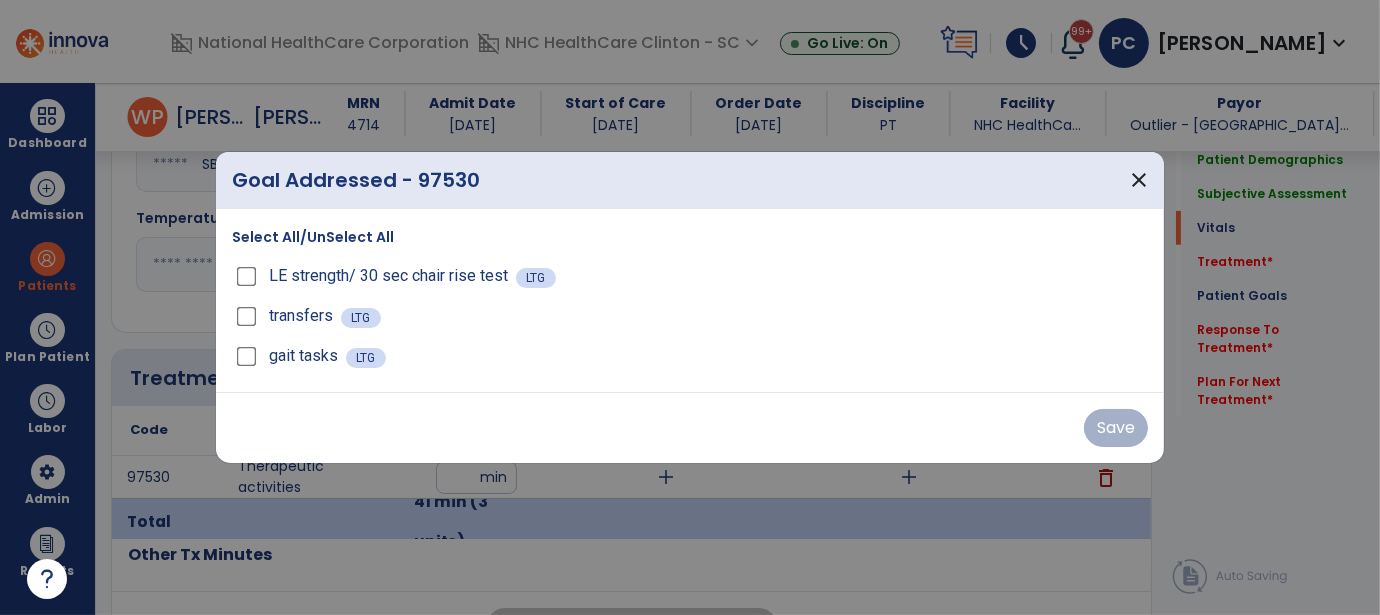 scroll, scrollTop: 900, scrollLeft: 0, axis: vertical 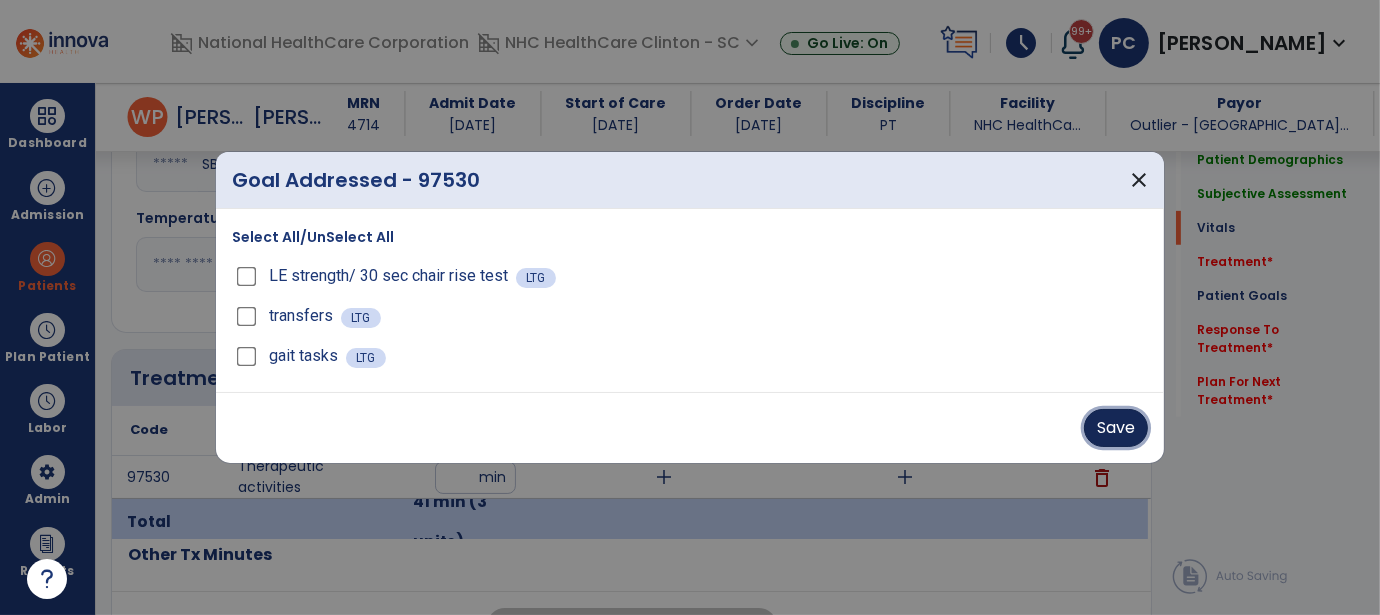 click on "Save" at bounding box center [1116, 428] 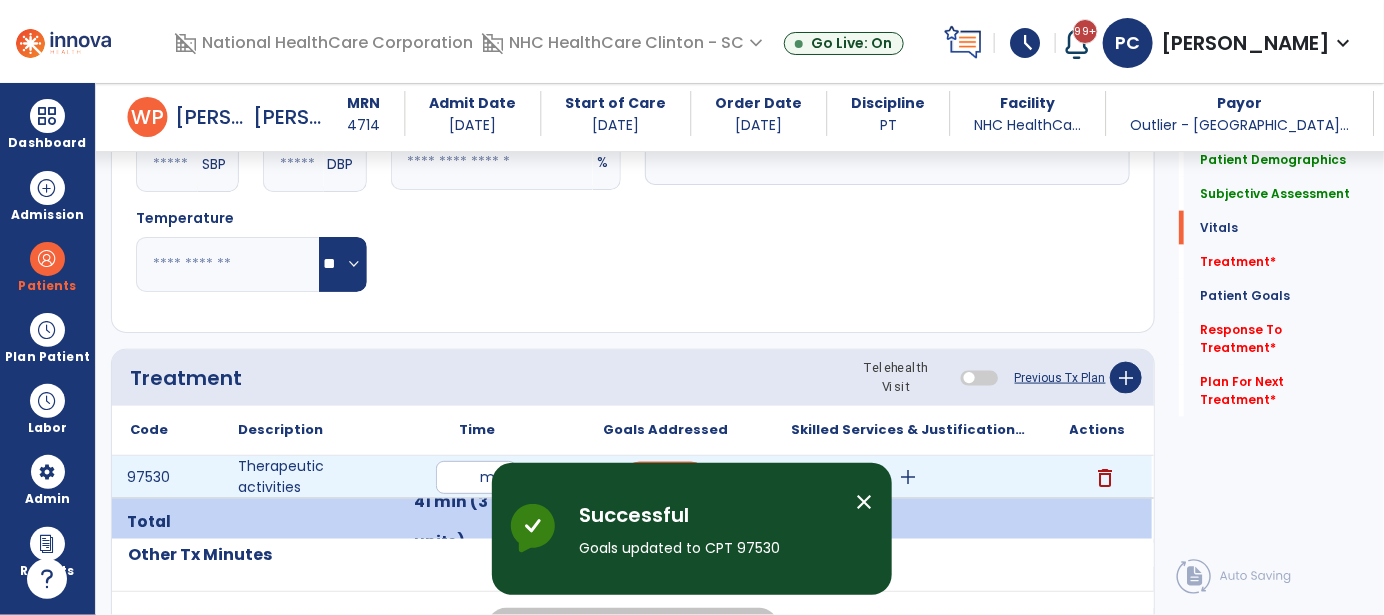 click on "add" at bounding box center (909, 477) 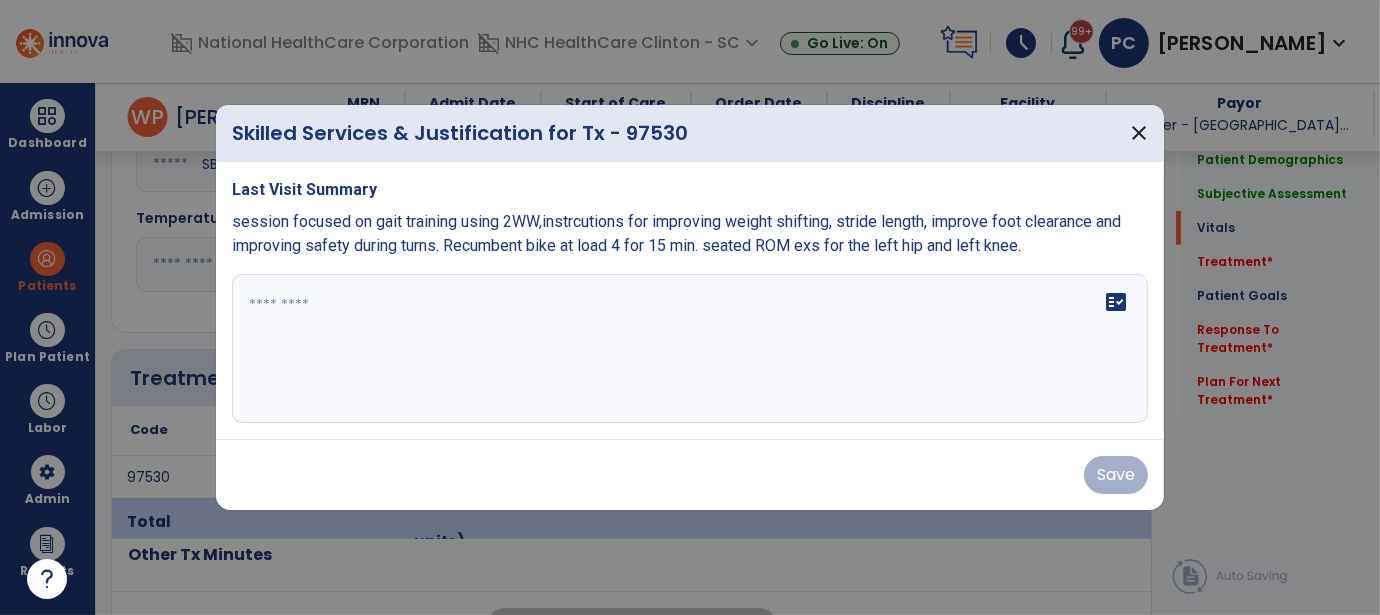 scroll, scrollTop: 900, scrollLeft: 0, axis: vertical 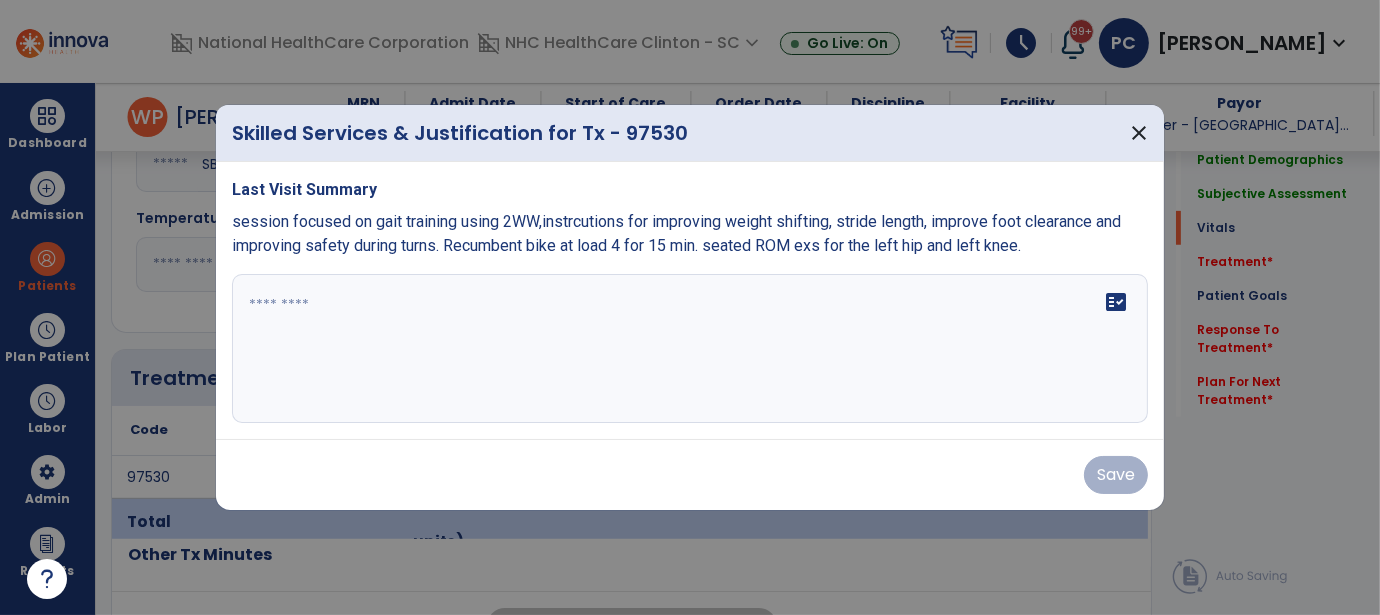 click on "fact_check" at bounding box center (690, 349) 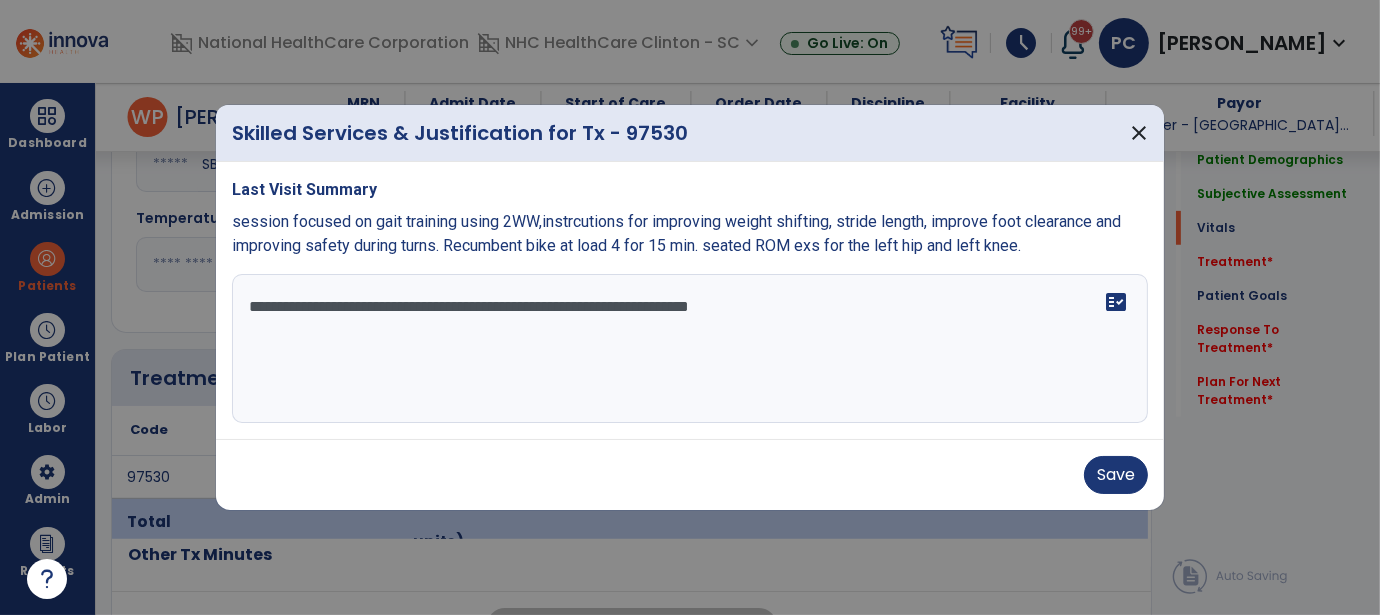 click on "**********" at bounding box center (690, 349) 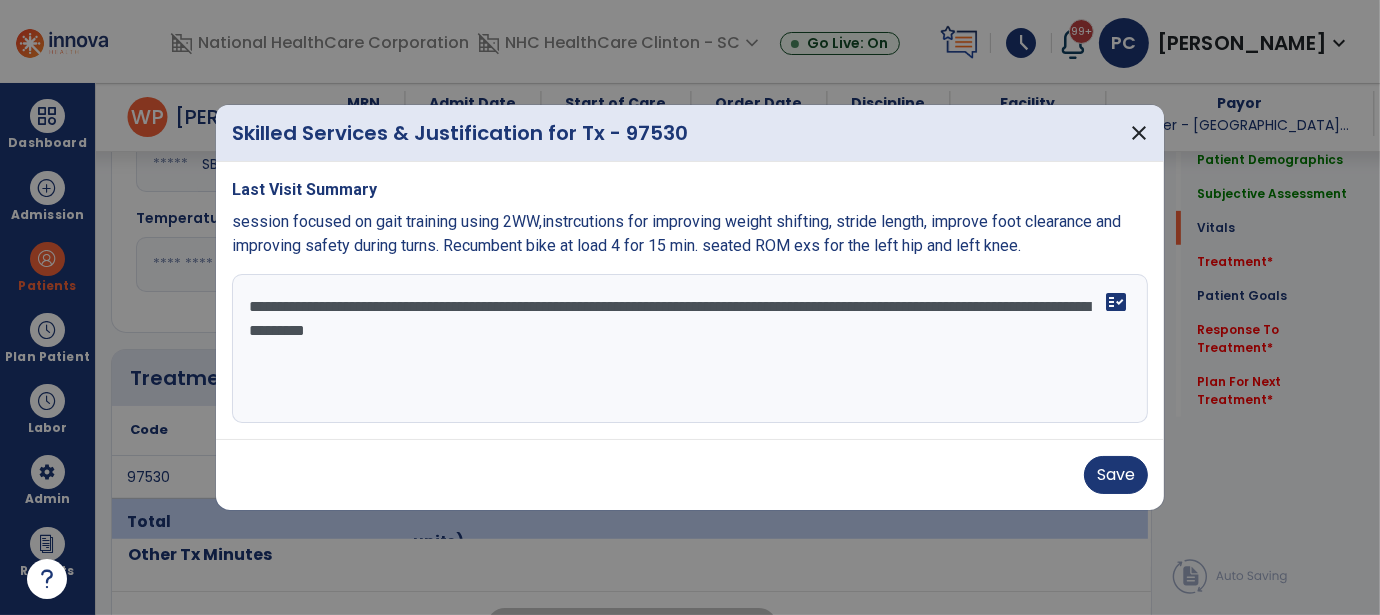 click on "**********" at bounding box center [690, 349] 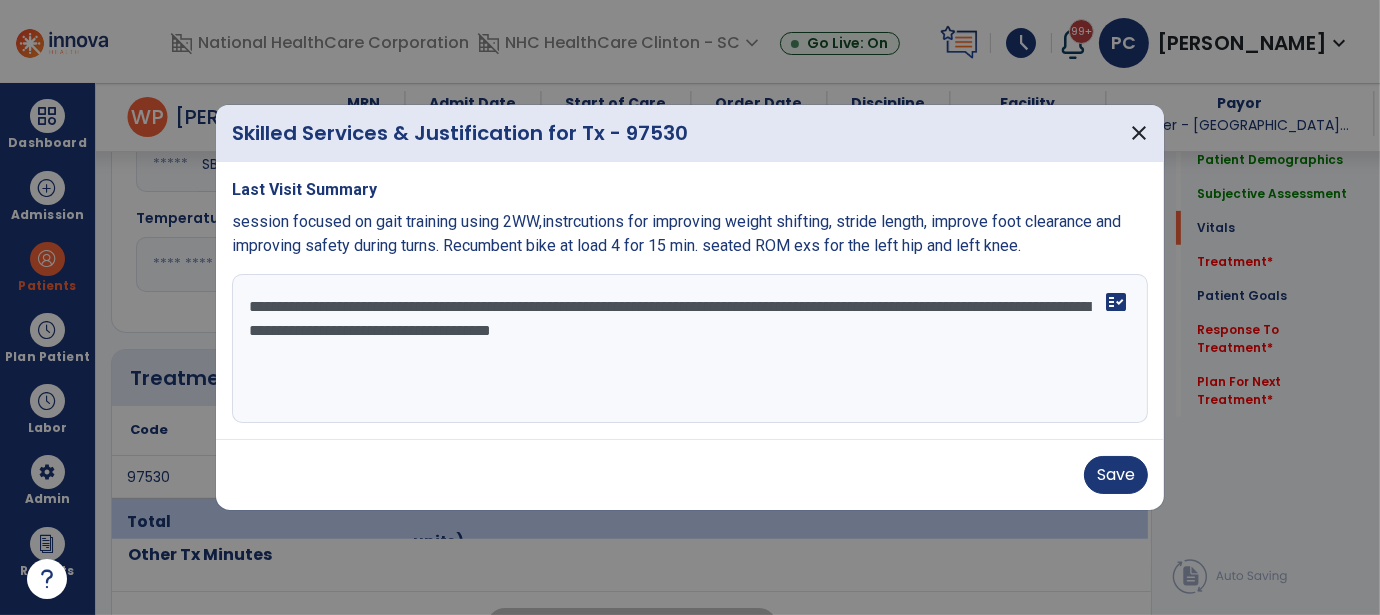 drag, startPoint x: 644, startPoint y: 318, endPoint x: 613, endPoint y: 357, distance: 49.819675 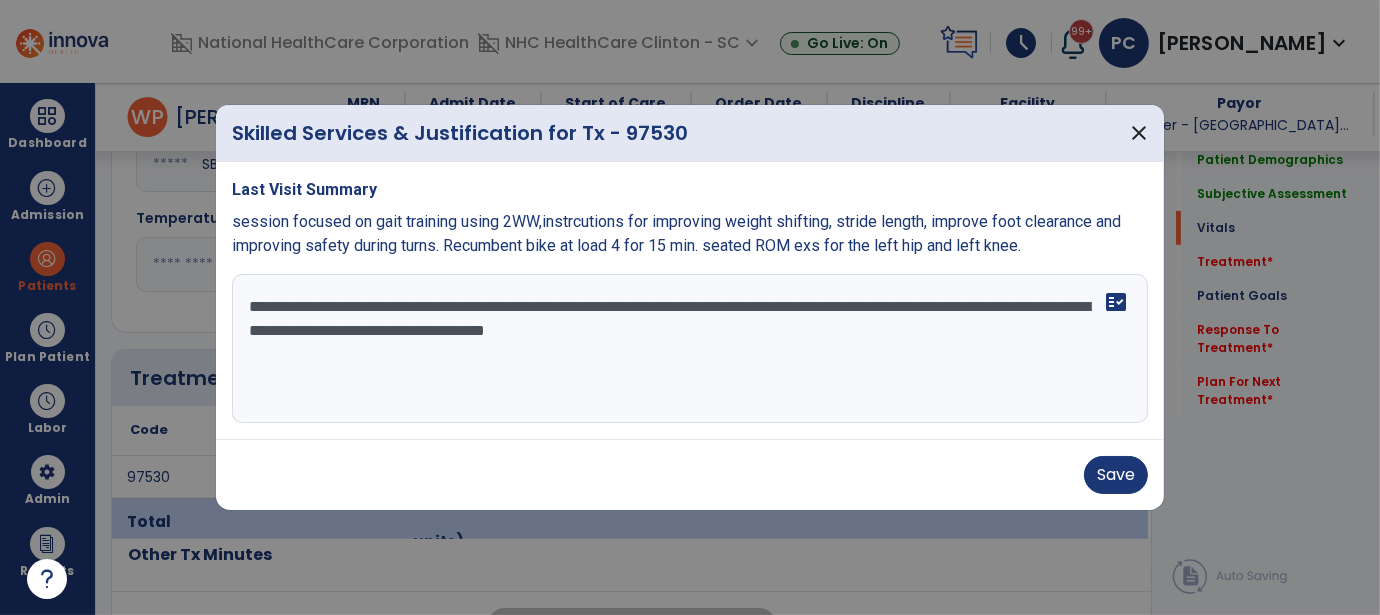 click on "**********" at bounding box center [690, 349] 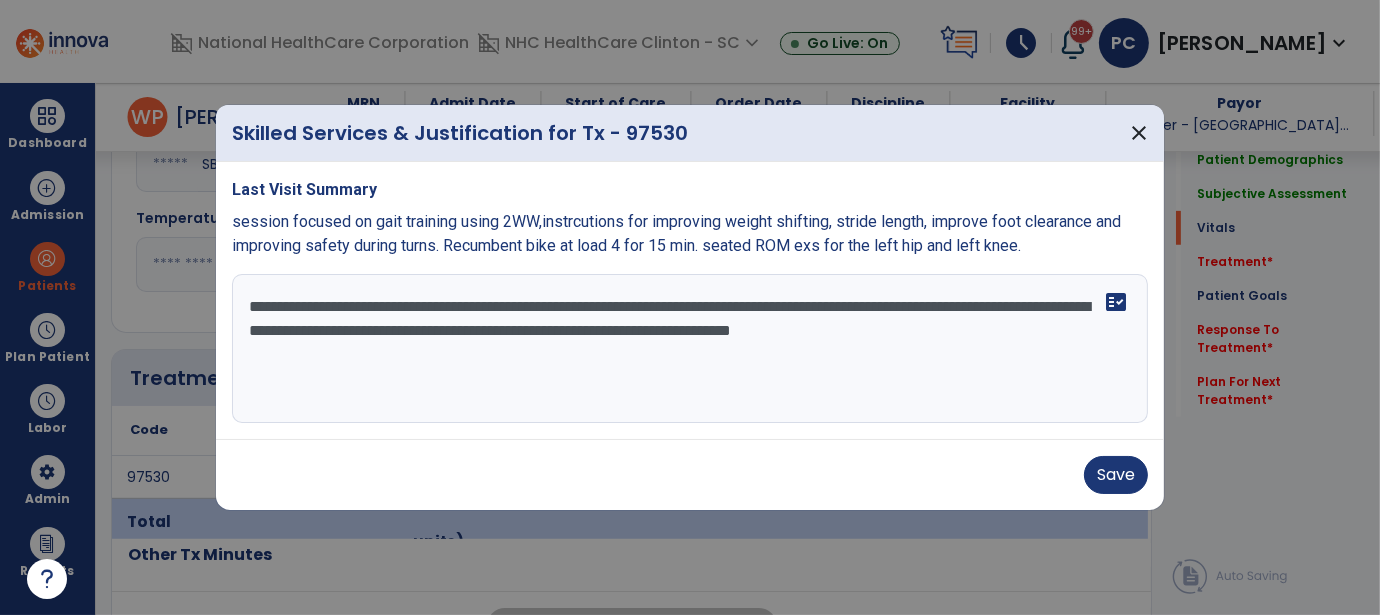 click on "**********" at bounding box center [690, 349] 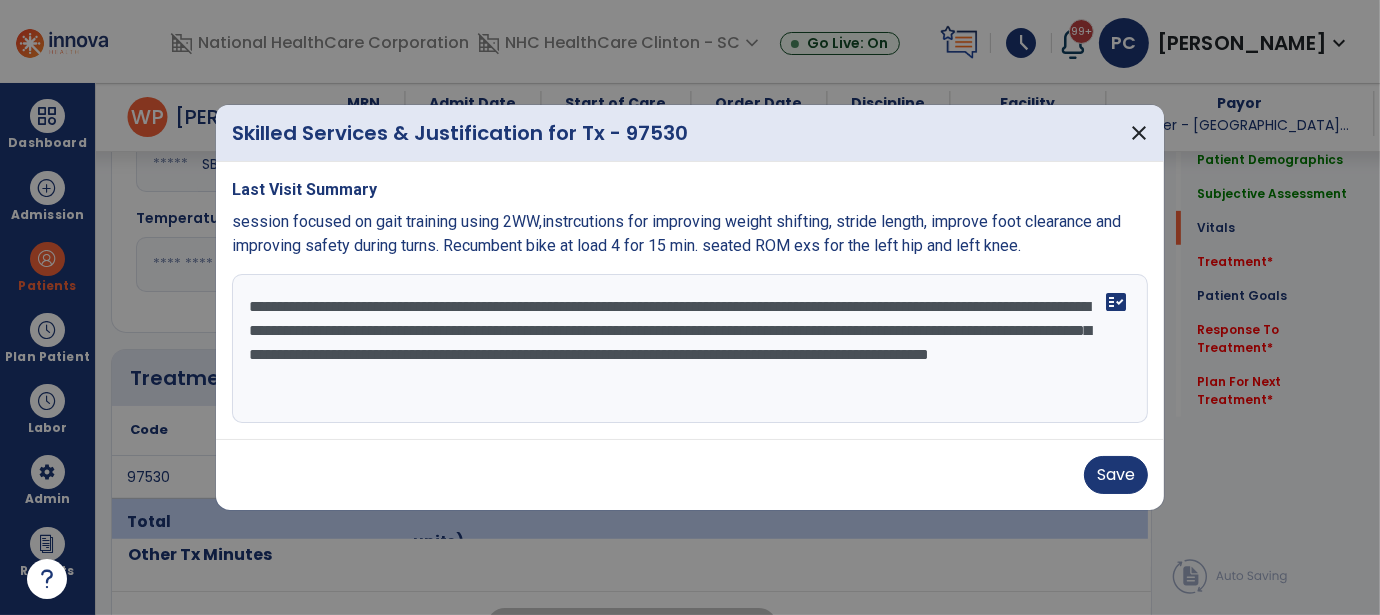 click on "**********" at bounding box center (690, 349) 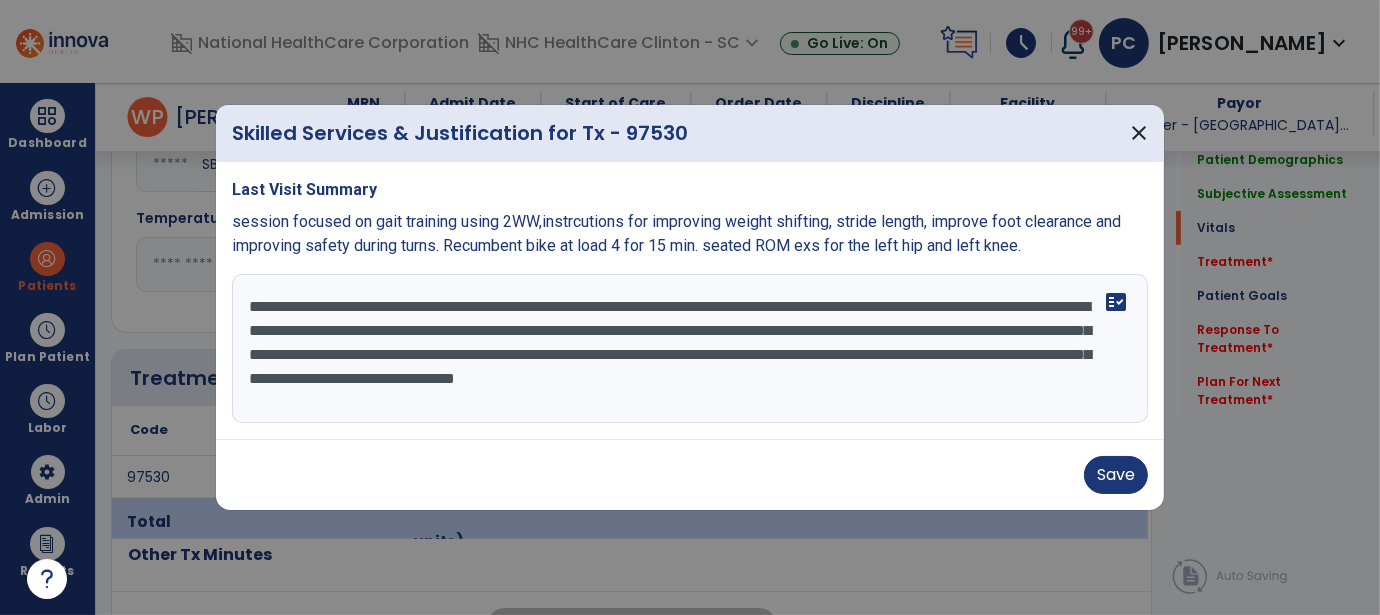 click on "**********" at bounding box center (690, 349) 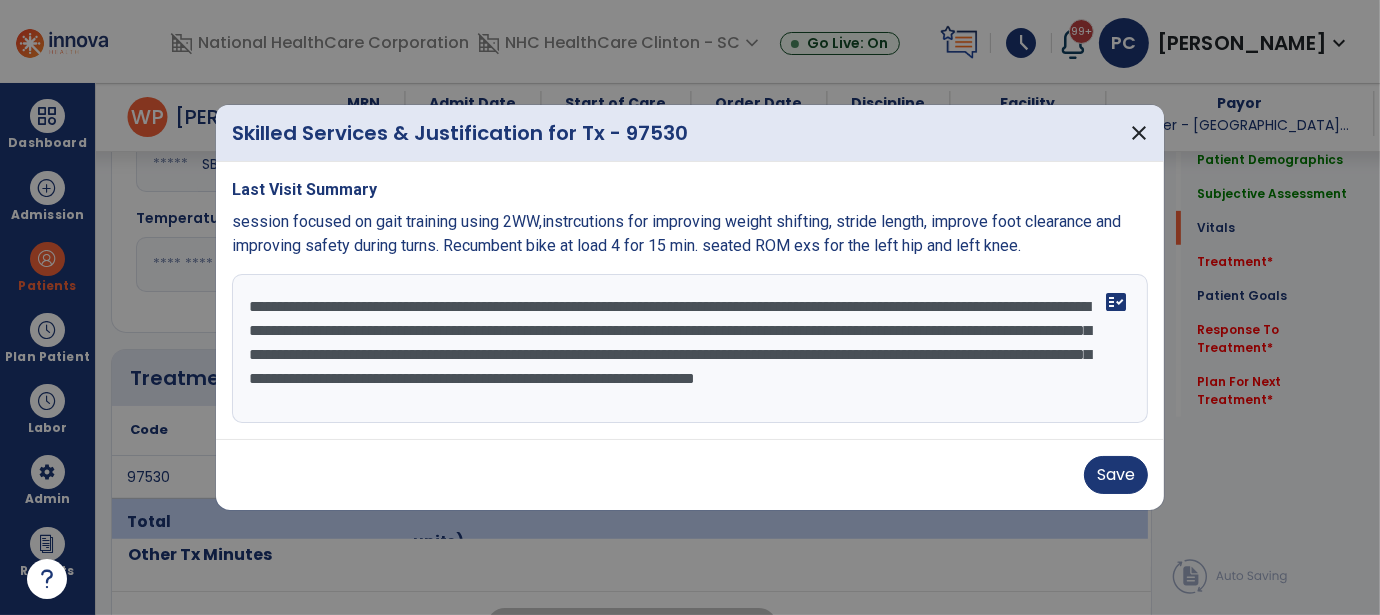 click on "**********" at bounding box center (690, 349) 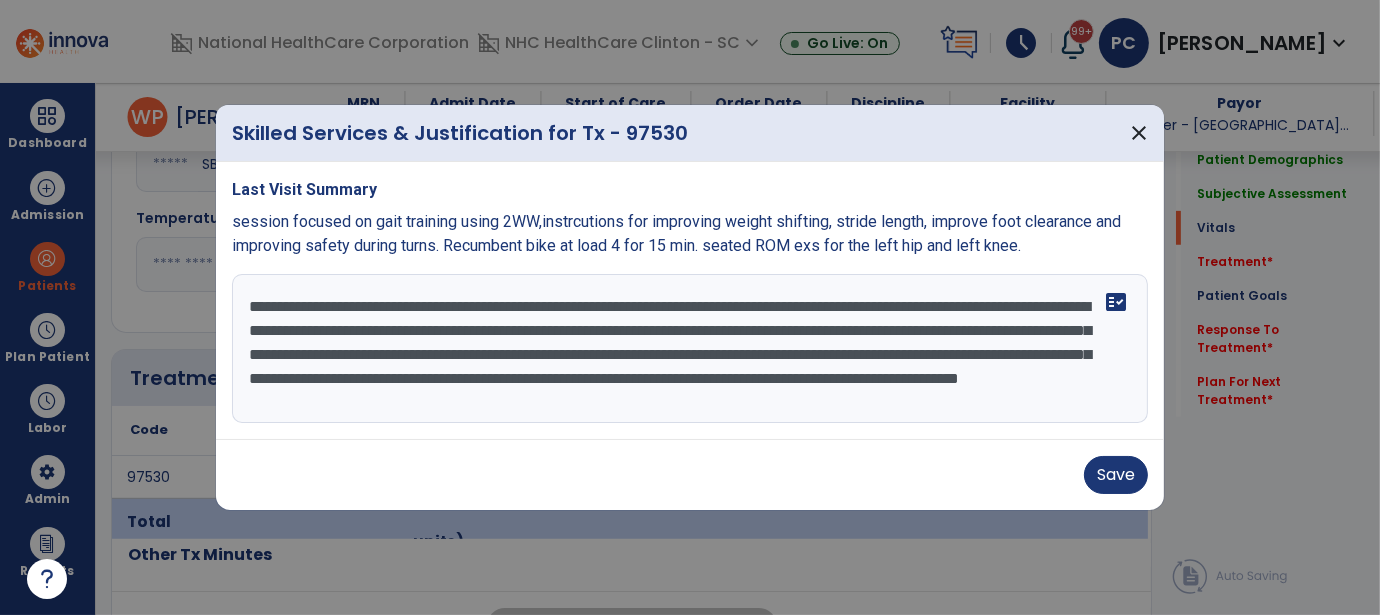 scroll, scrollTop: 15, scrollLeft: 0, axis: vertical 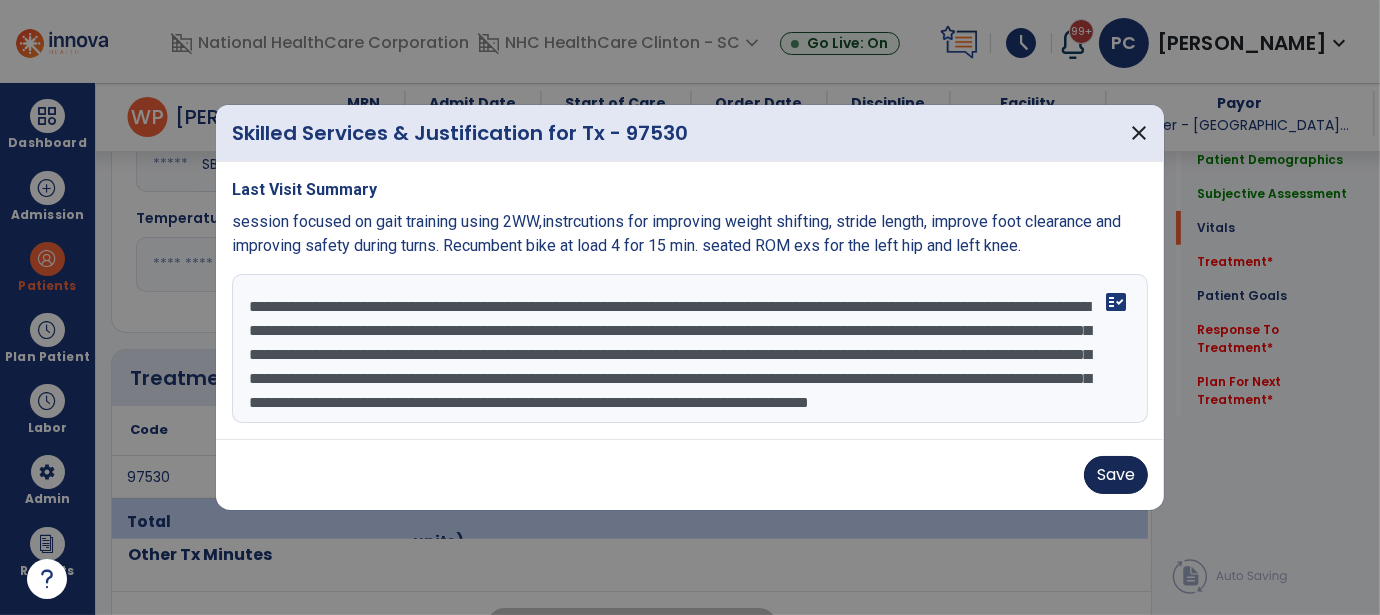 type on "**********" 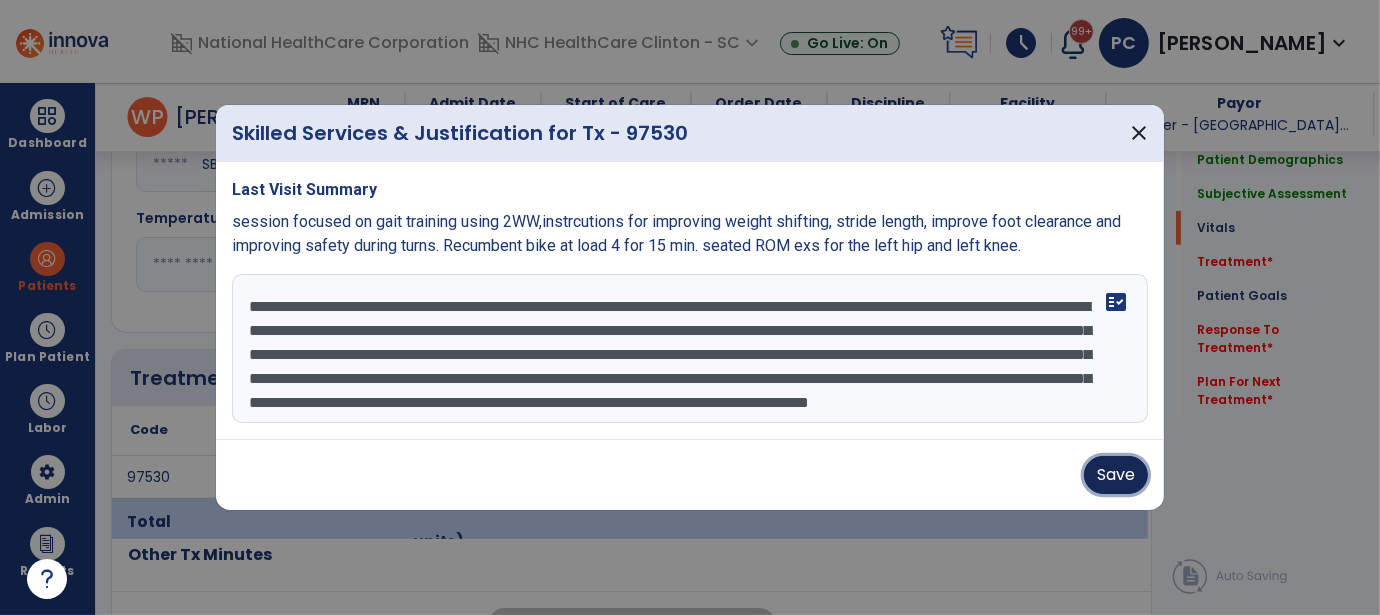 click on "Save" at bounding box center [1116, 475] 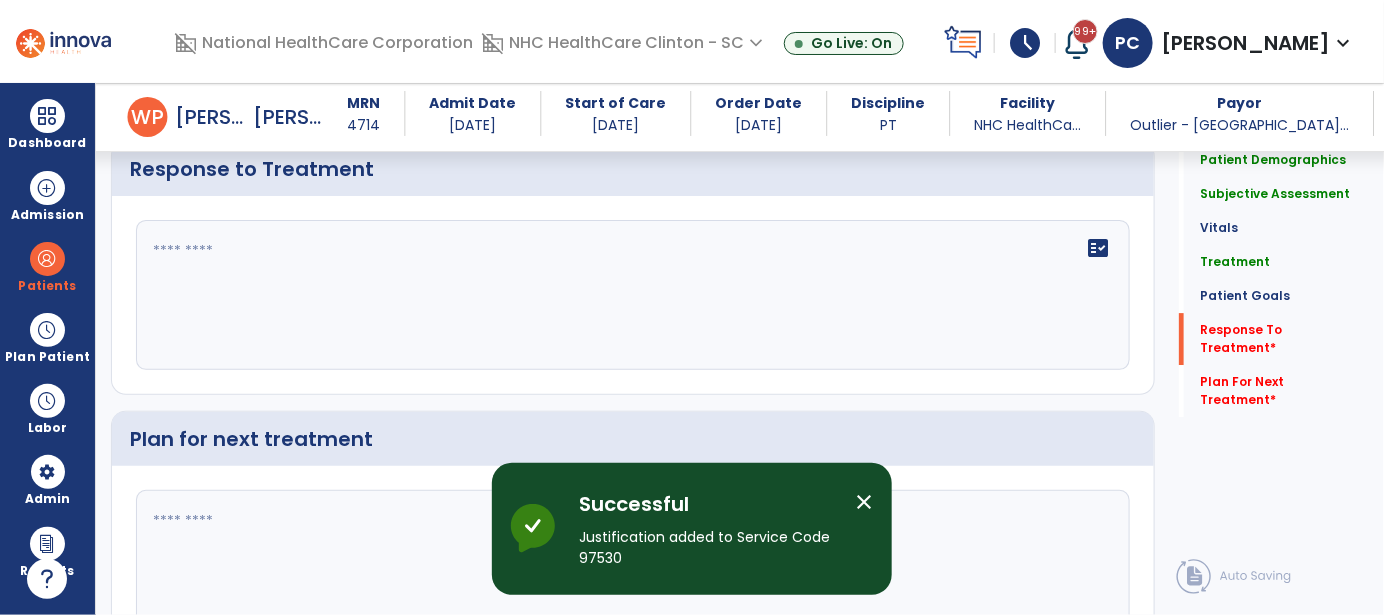 scroll, scrollTop: 2100, scrollLeft: 0, axis: vertical 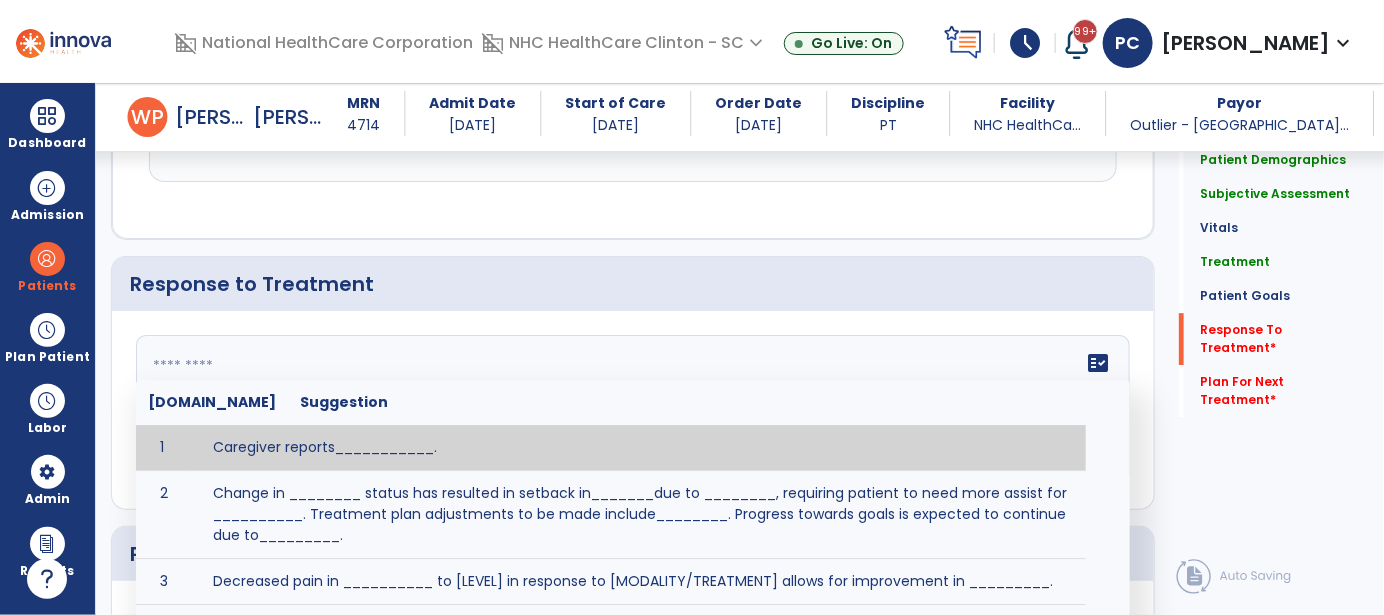 click on "fact_check  Sr.No Suggestion 1 Caregiver reports___________. 2 Change in ________ status has resulted in setback in_______due to ________, requiring patient to need more assist for __________.   Treatment plan adjustments to be made include________.  Progress towards goals is expected to continue due to_________. 3 Decreased pain in __________ to [LEVEL] in response to [MODALITY/TREATMENT] allows for improvement in _________. 4 Functional gains in _______ have impacted the patient's ability to perform_________ with a reduction in assist levels to_________. 5 Functional progress this week has been significant due to__________. 6 Gains in ________ have improved the patient's ability to perform ______with decreased levels of assist to___________. 7 Improvement in ________allows patient to tolerate higher levels of challenges in_________. 8 Pain in [AREA] has decreased to [LEVEL] in response to [TREATMENT/MODALITY], allowing fore ease in completing__________. 9 10 11 12 13 14 15 16 17 18 19 20 21" 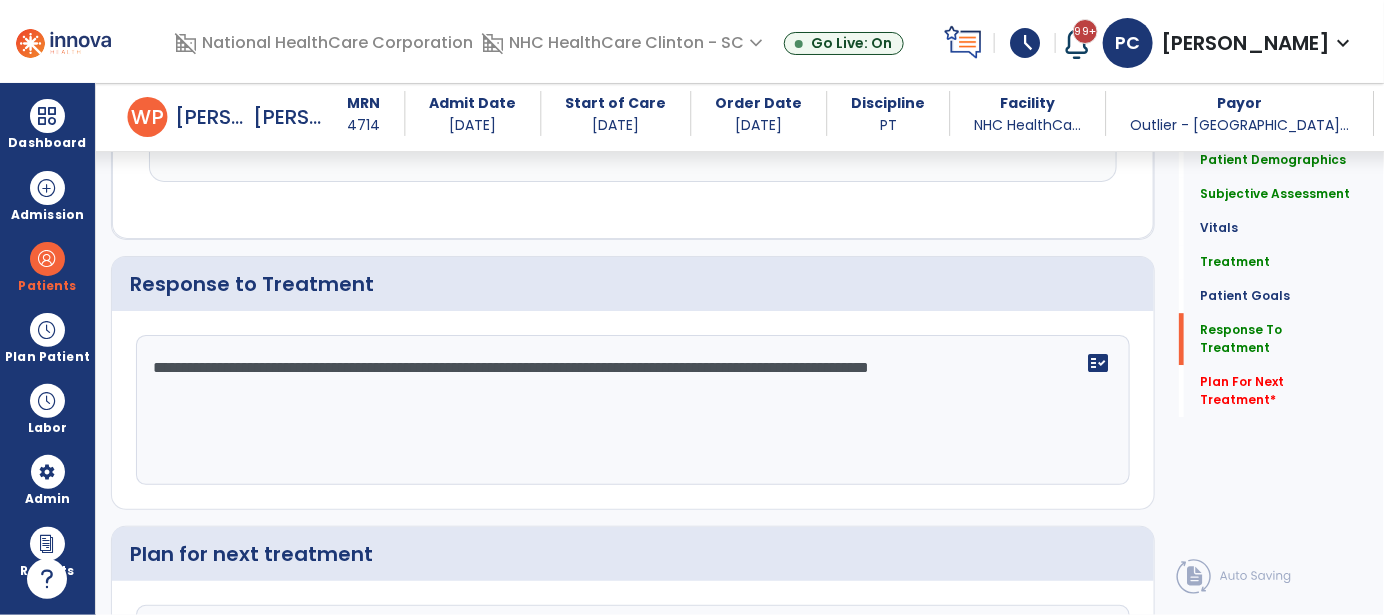 scroll, scrollTop: 2100, scrollLeft: 0, axis: vertical 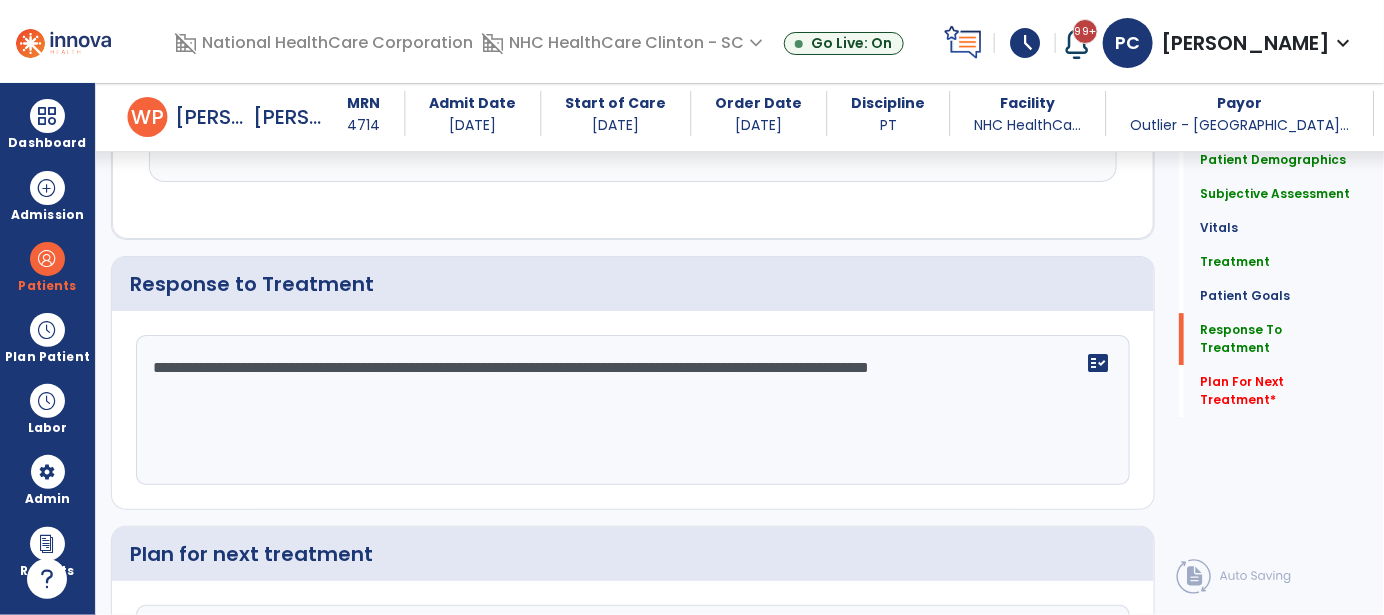click on "**********" 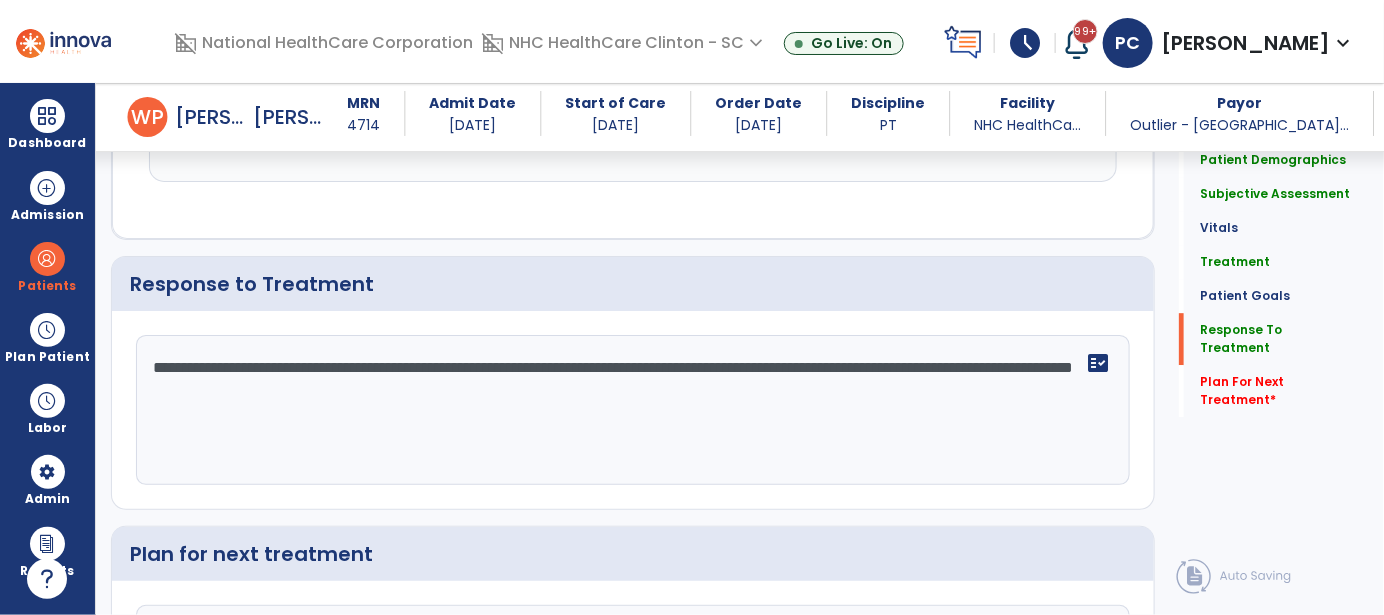 scroll, scrollTop: 2100, scrollLeft: 0, axis: vertical 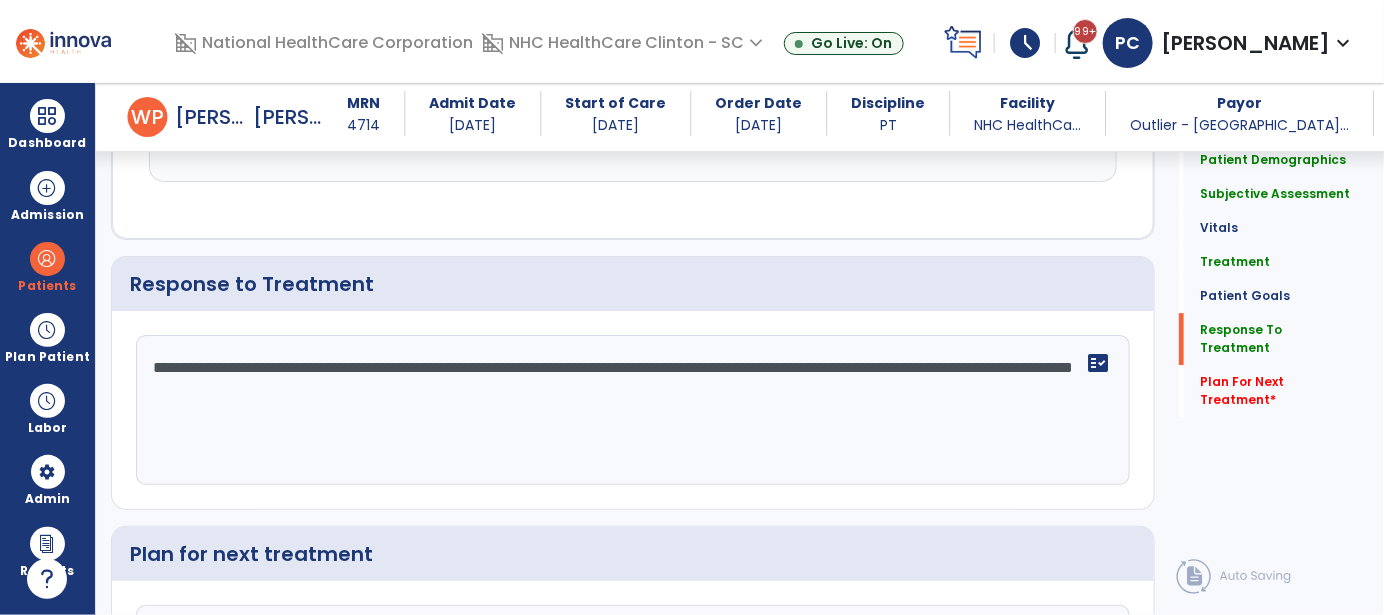 click on "**********" 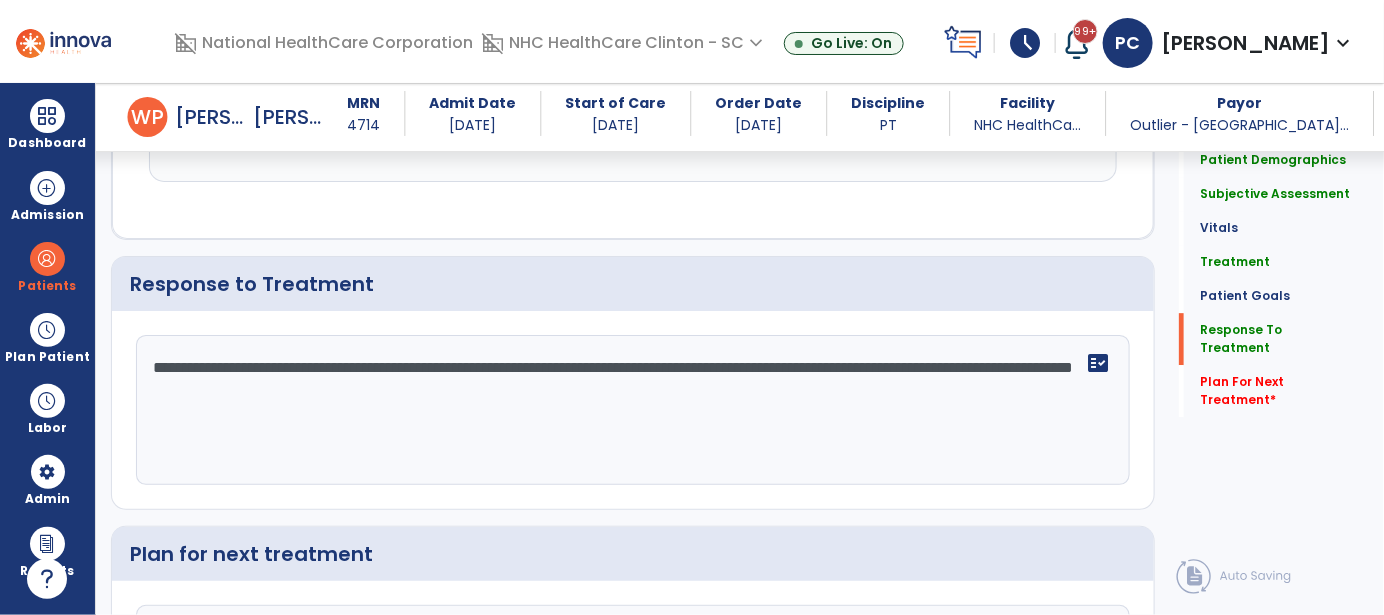 click on "**********" 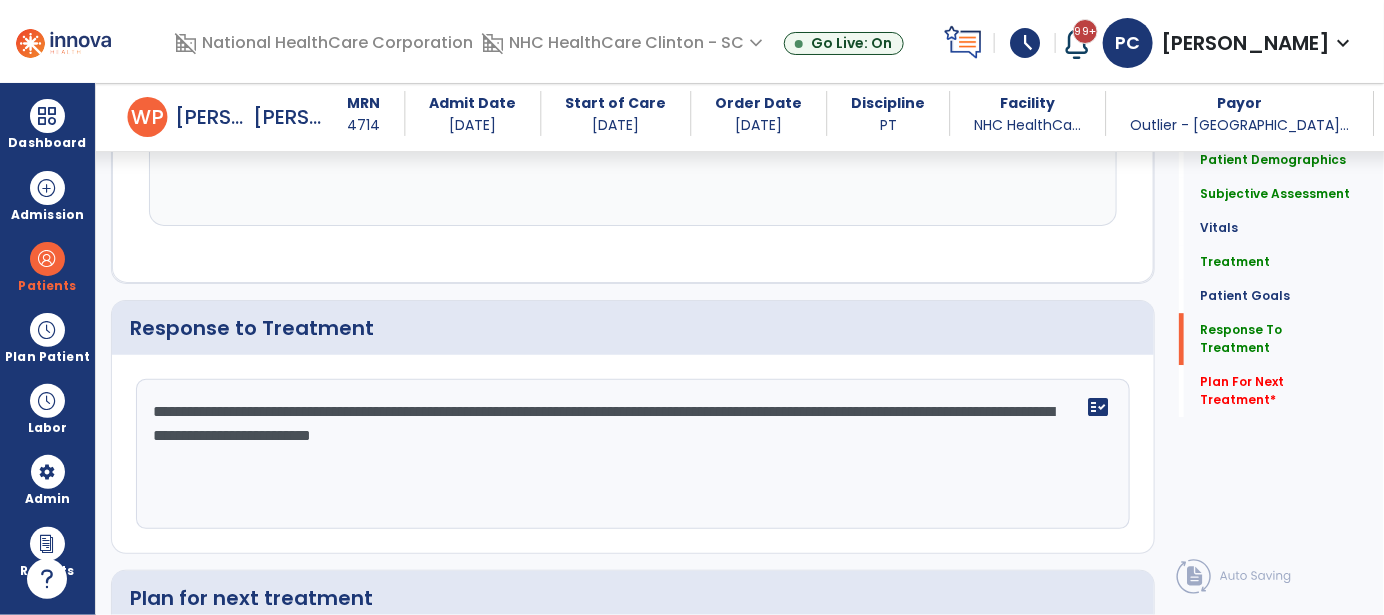 scroll, scrollTop: 2100, scrollLeft: 0, axis: vertical 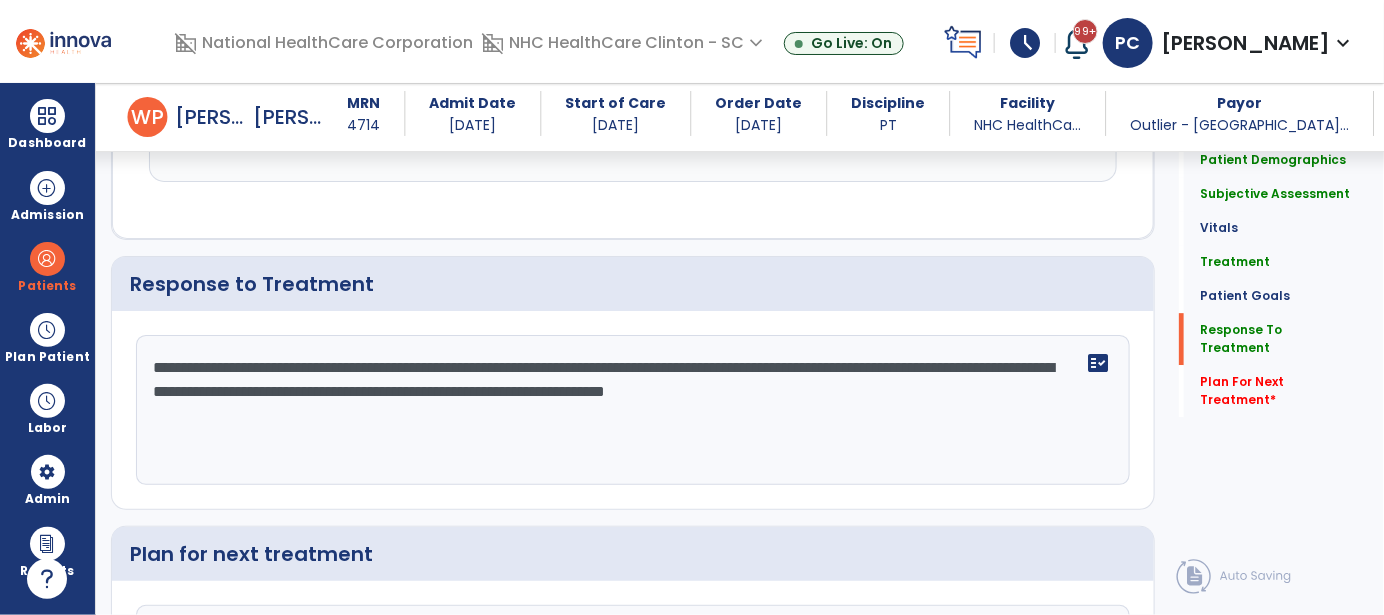click on "**********" 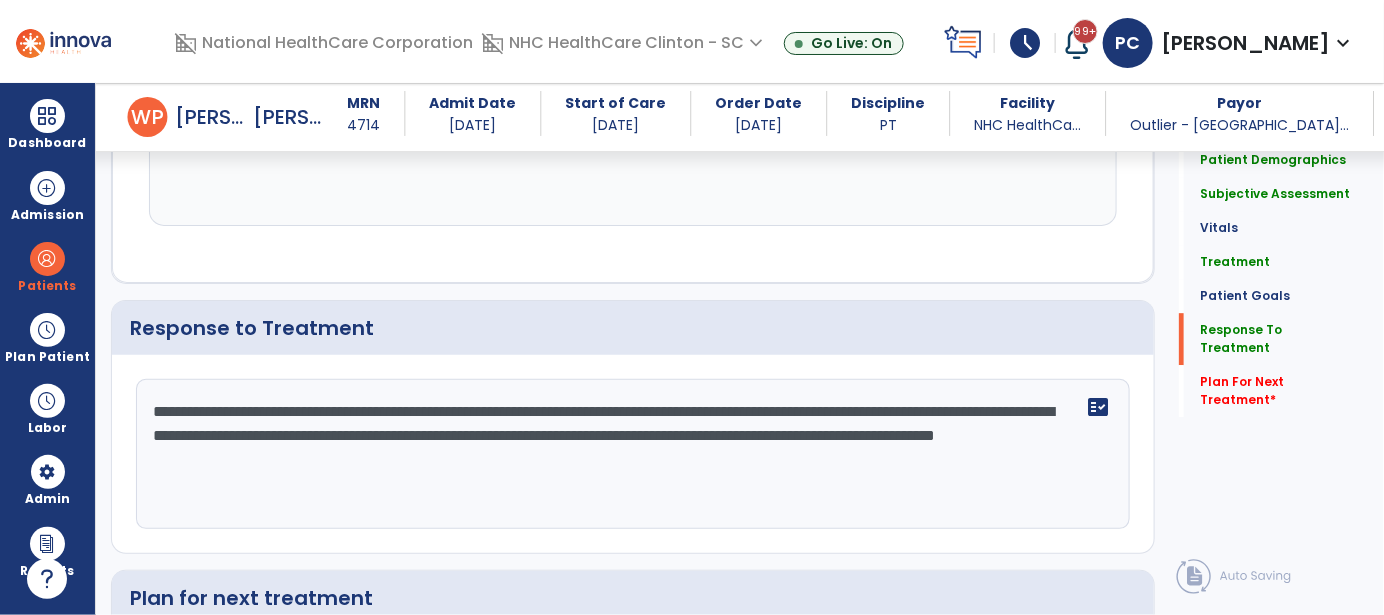 scroll, scrollTop: 2100, scrollLeft: 0, axis: vertical 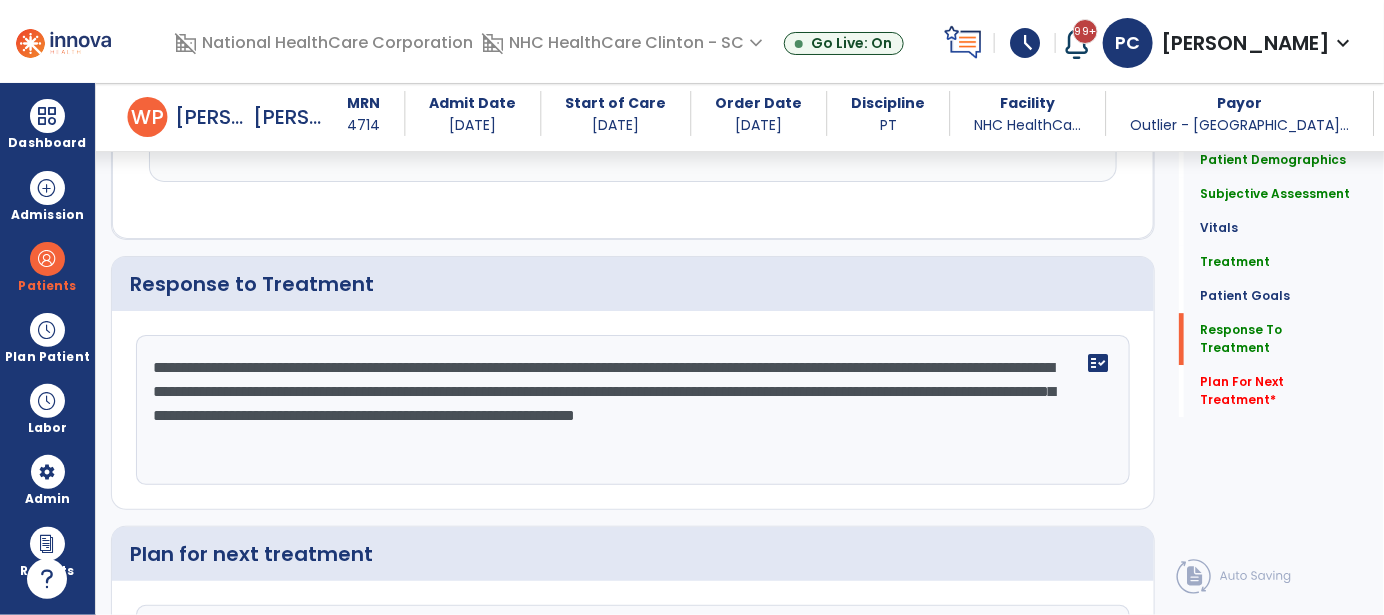 click on "**********" 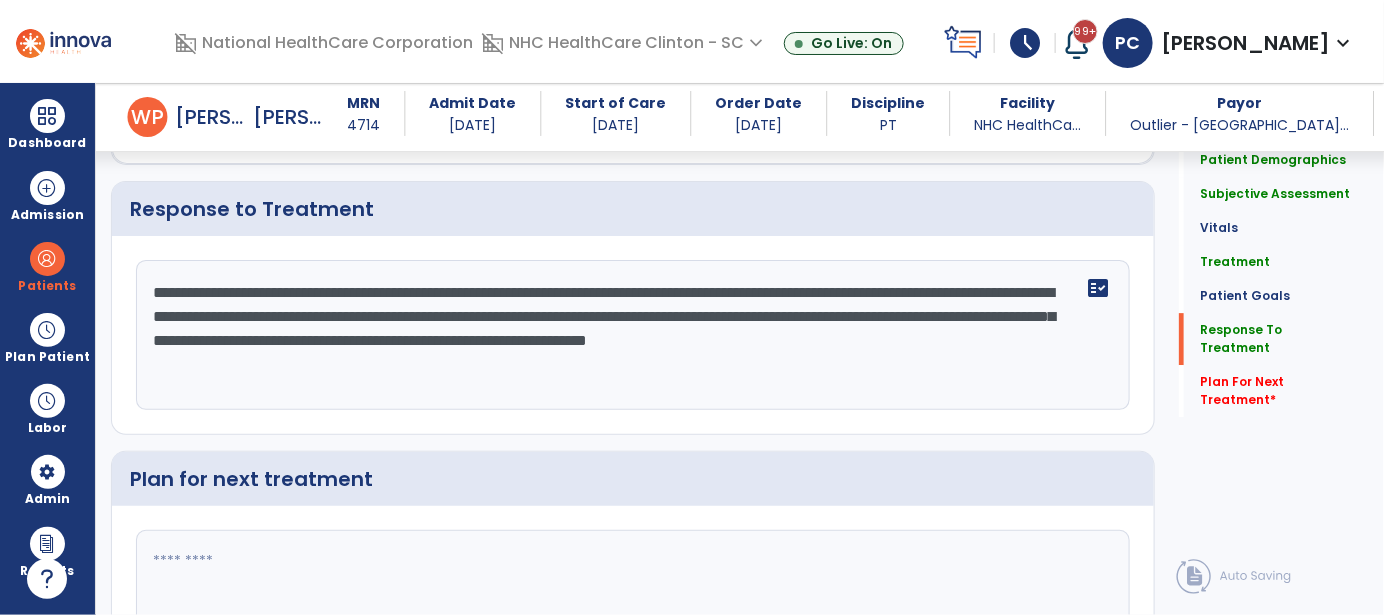 scroll, scrollTop: 2299, scrollLeft: 0, axis: vertical 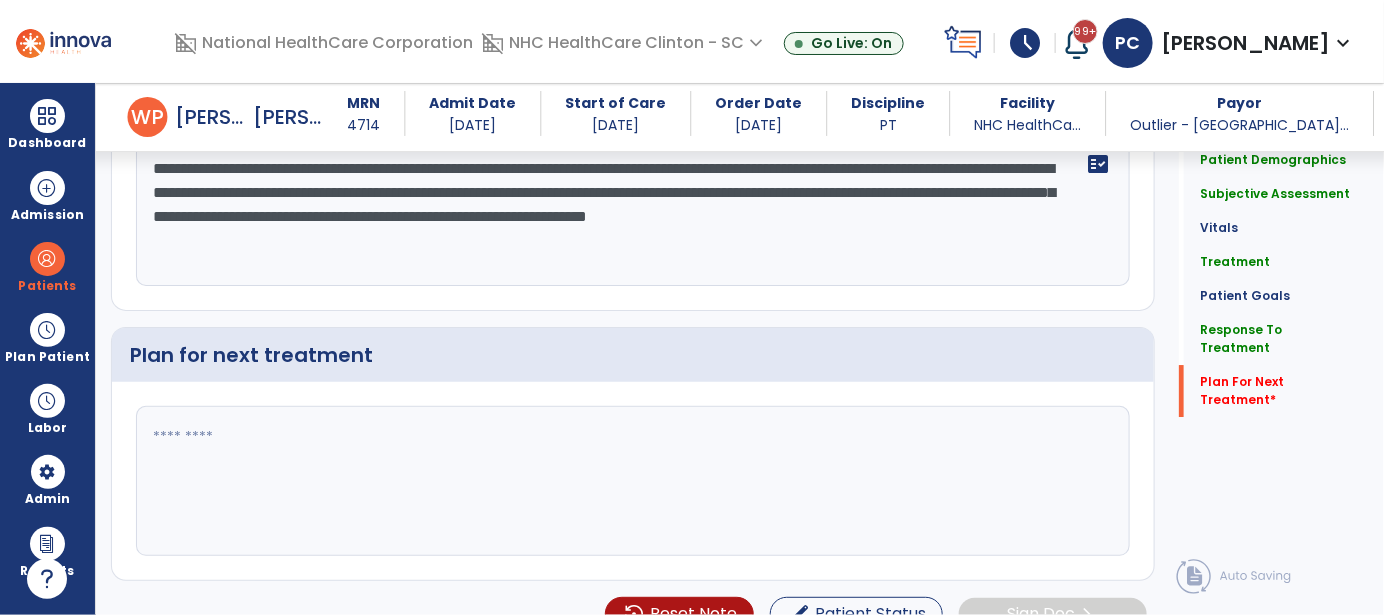 type on "**********" 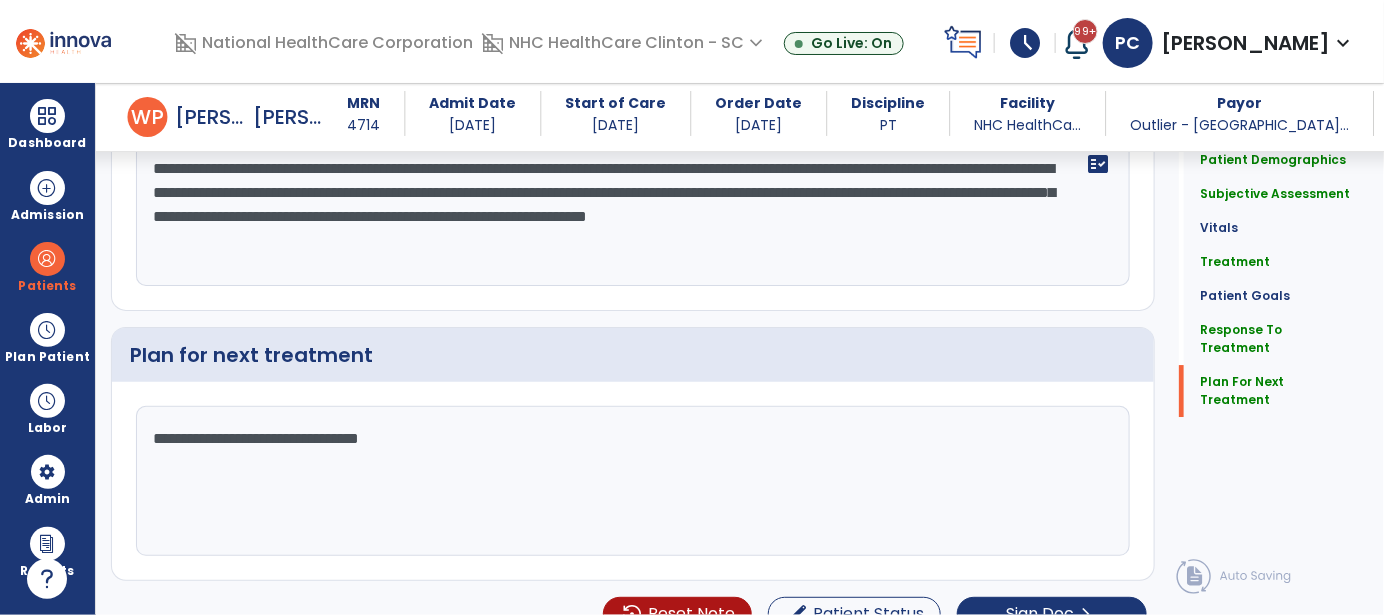 scroll, scrollTop: 2299, scrollLeft: 0, axis: vertical 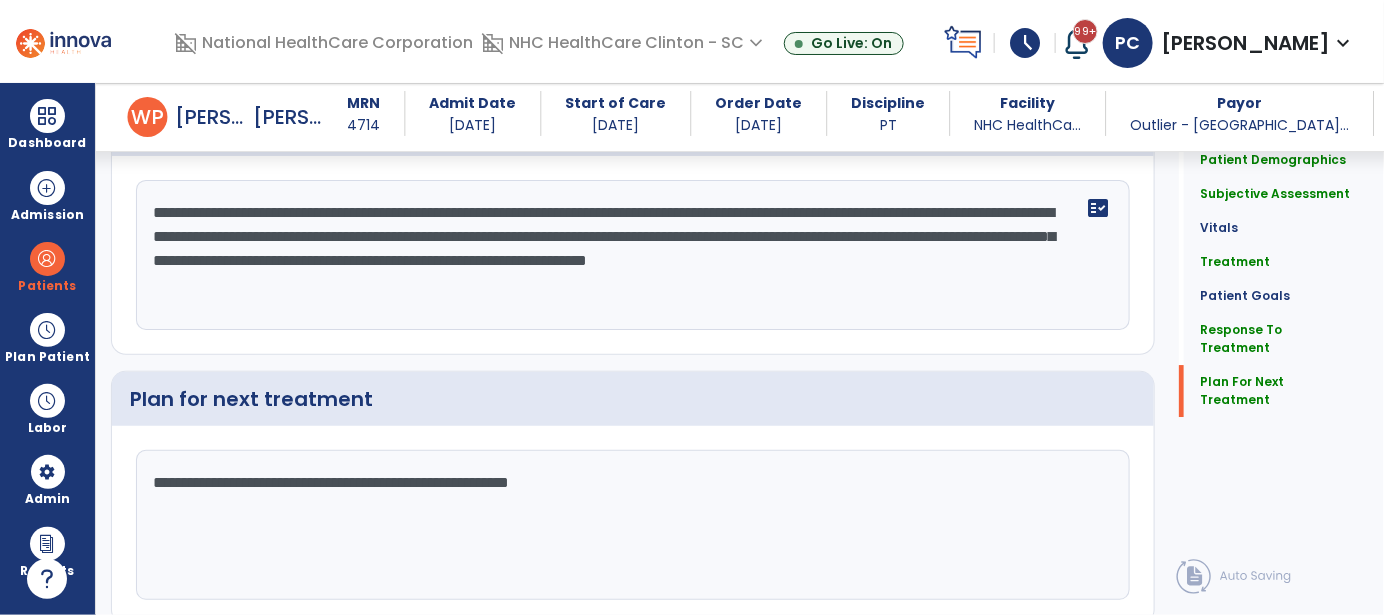 type on "**********" 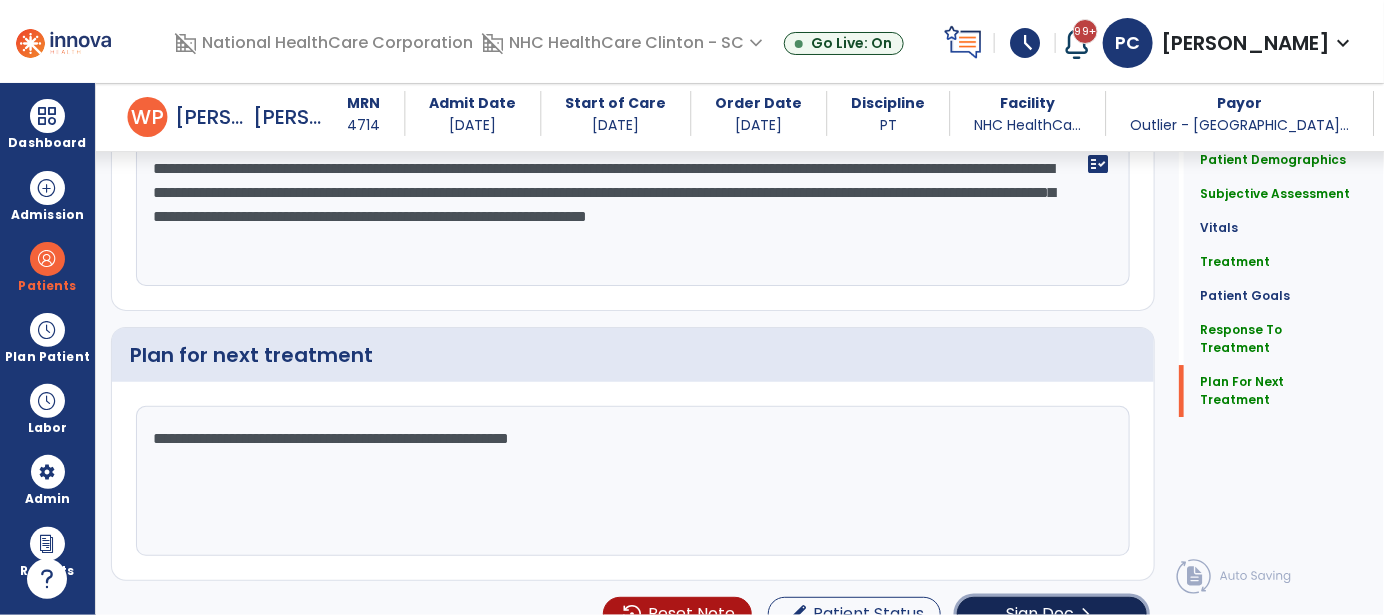 click on "Sign Doc" 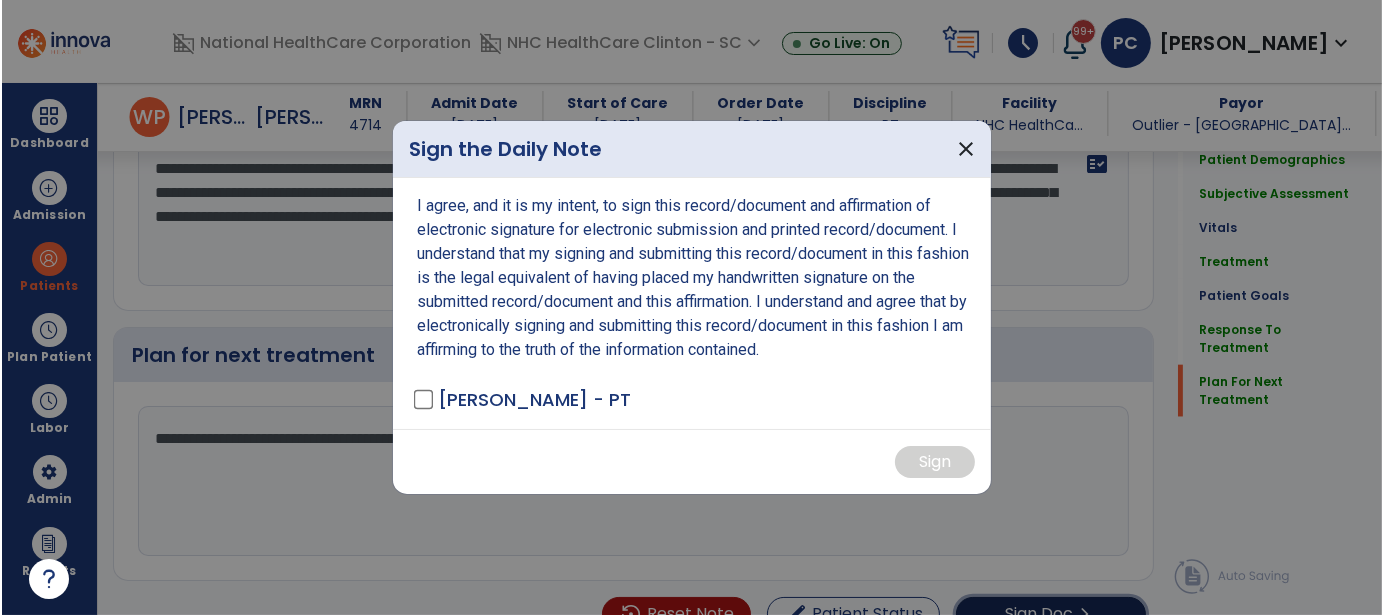 scroll, scrollTop: 2299, scrollLeft: 0, axis: vertical 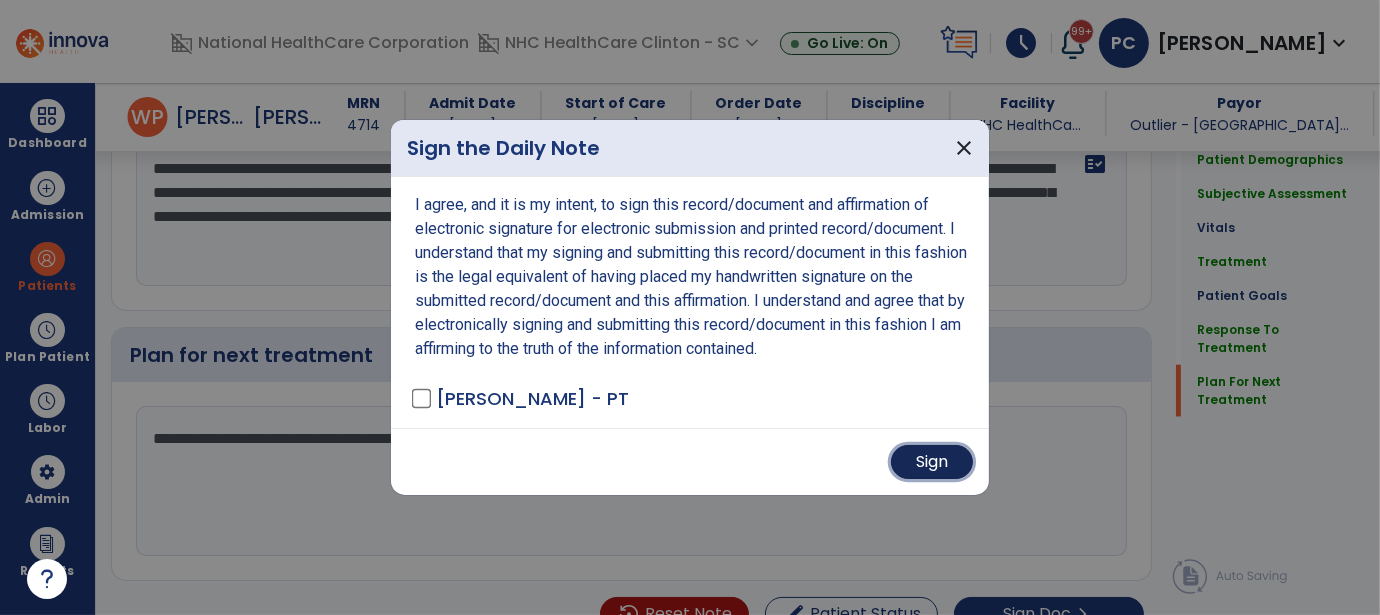 click on "Sign" at bounding box center [932, 462] 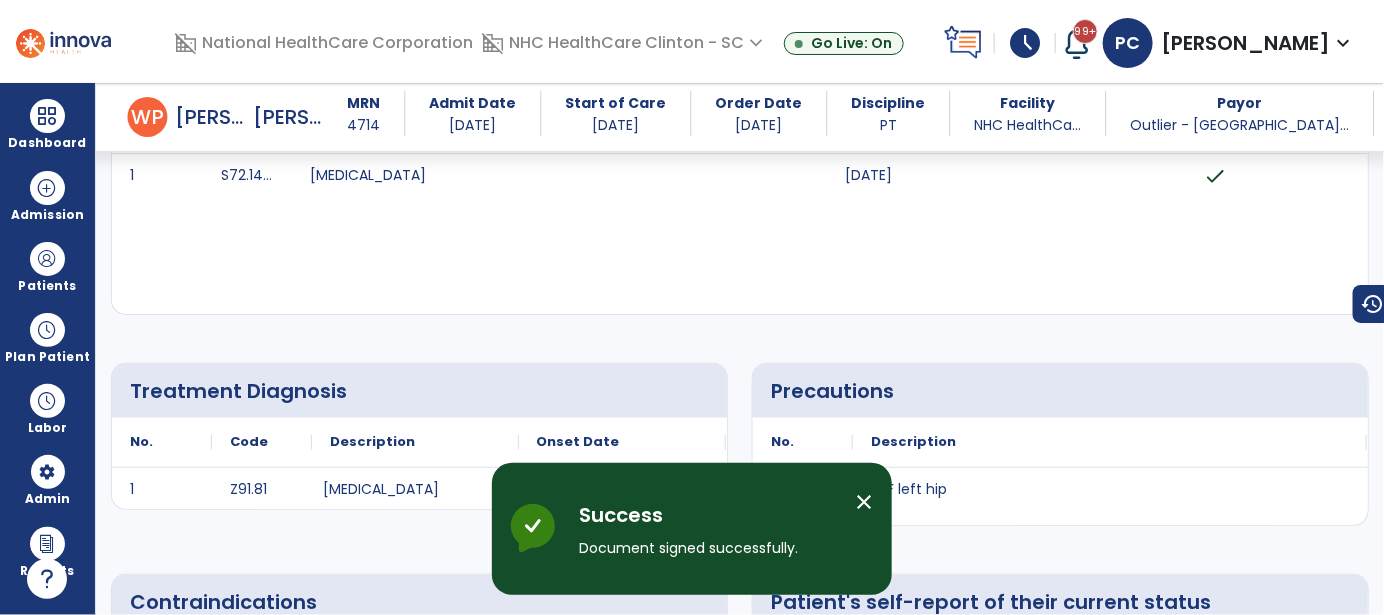 scroll, scrollTop: 0, scrollLeft: 0, axis: both 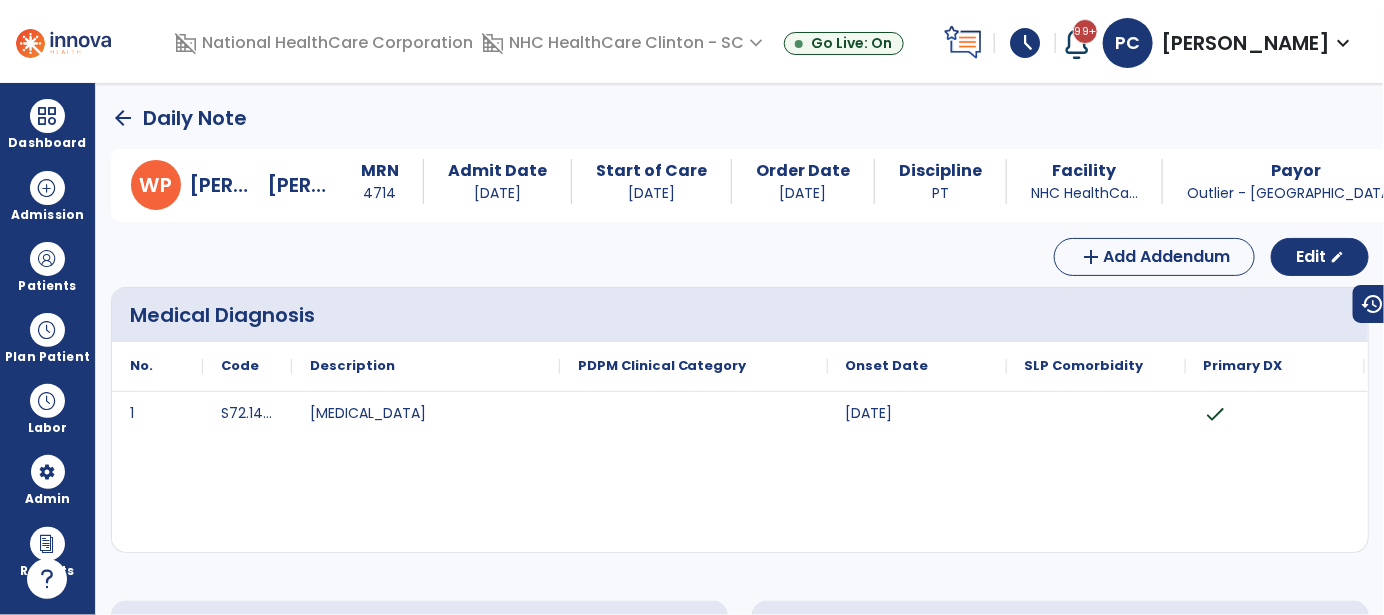 click on "arrow_back" 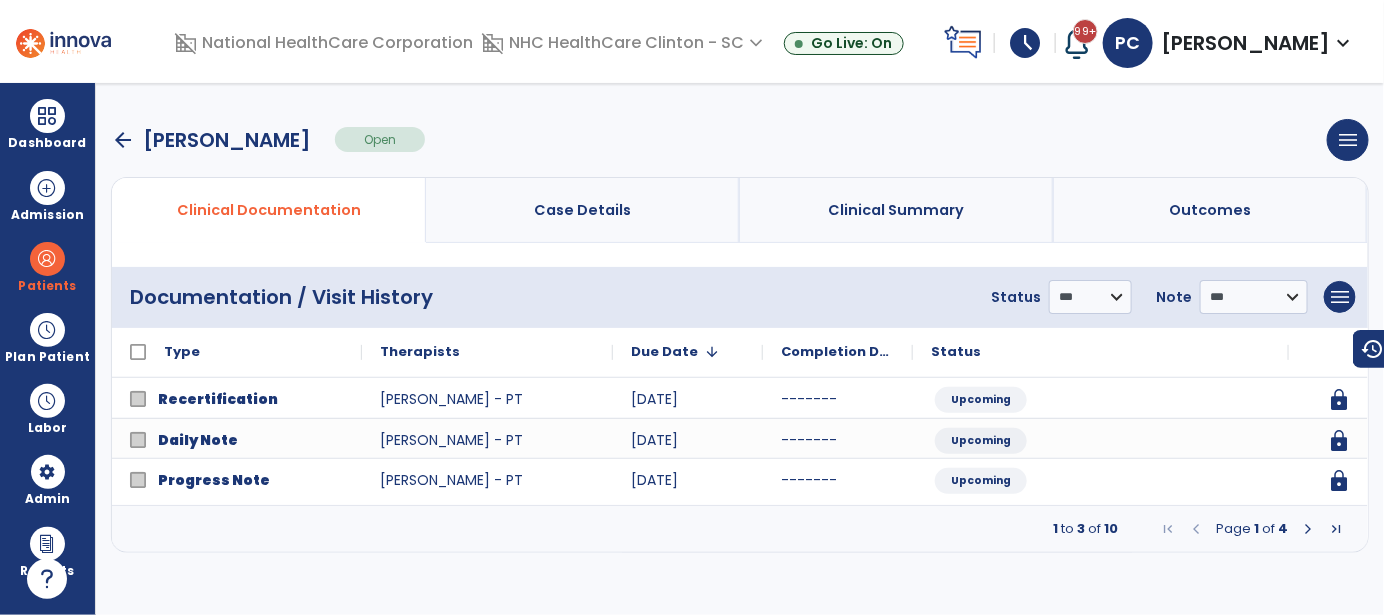 click on "arrow_back" at bounding box center [123, 140] 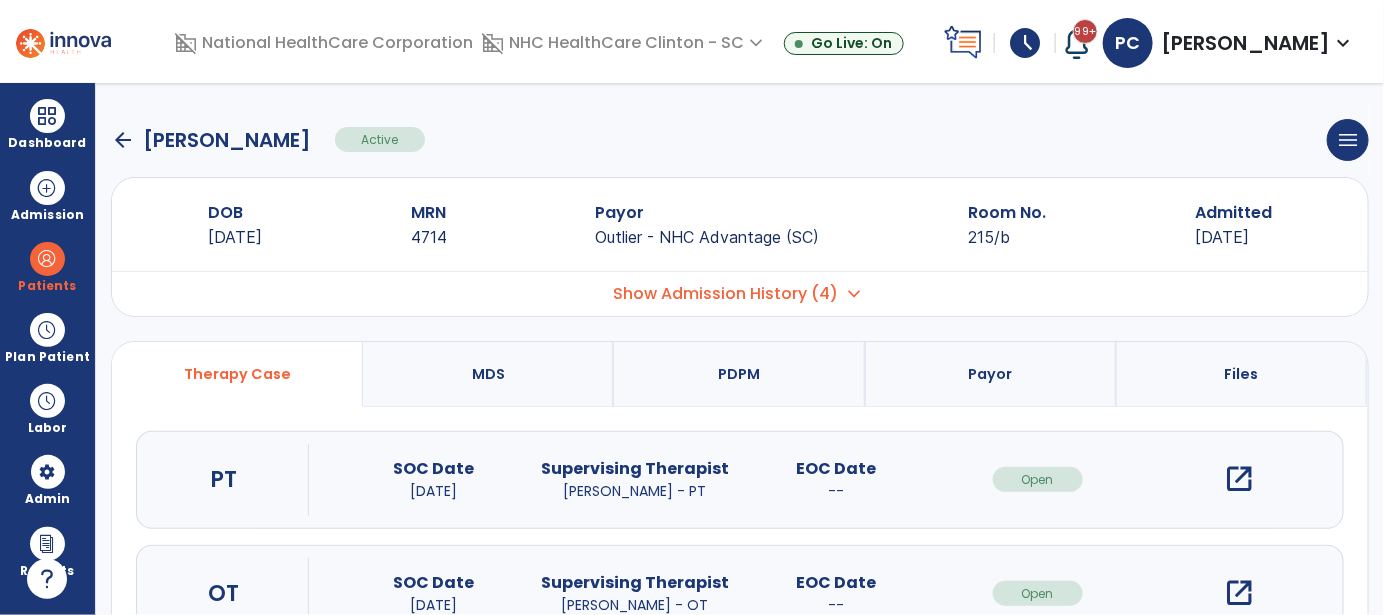 click on "arrow_back" 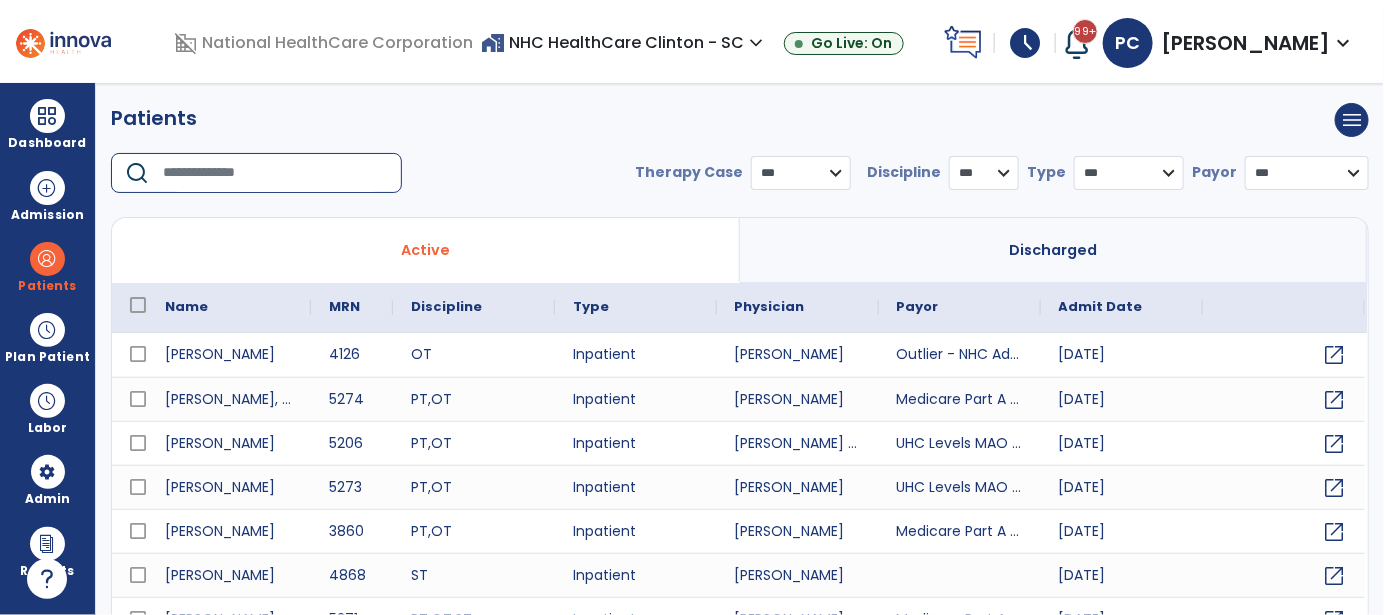 click at bounding box center (275, 173) 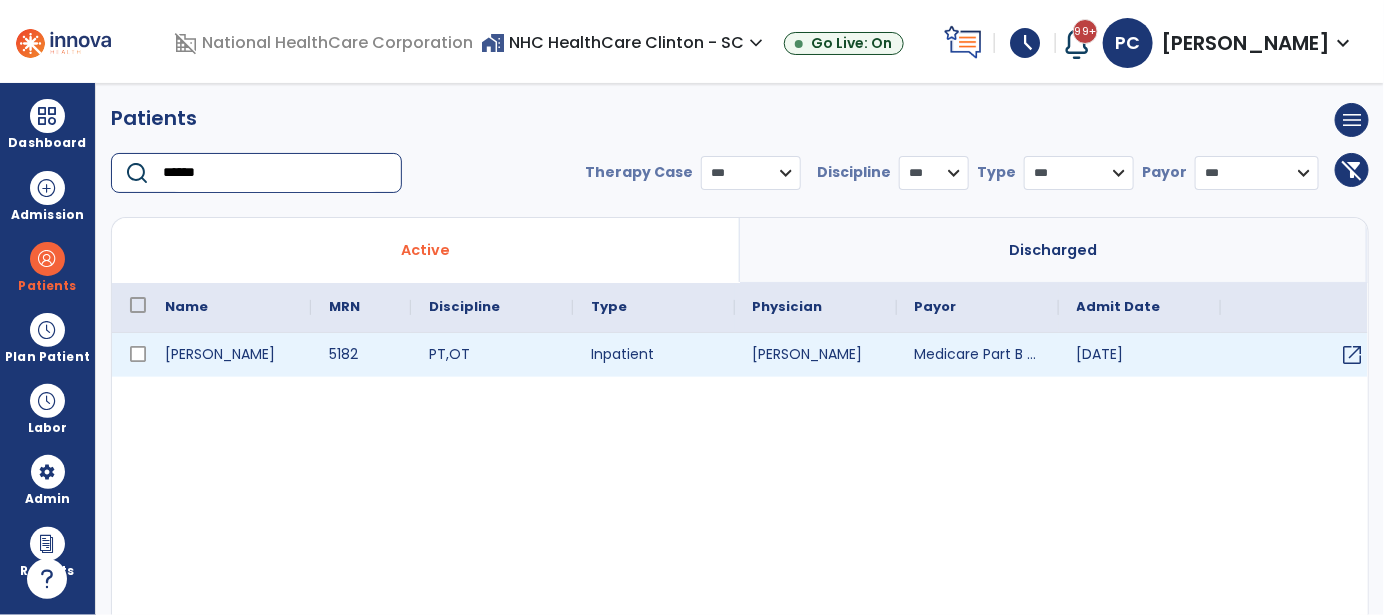 type on "******" 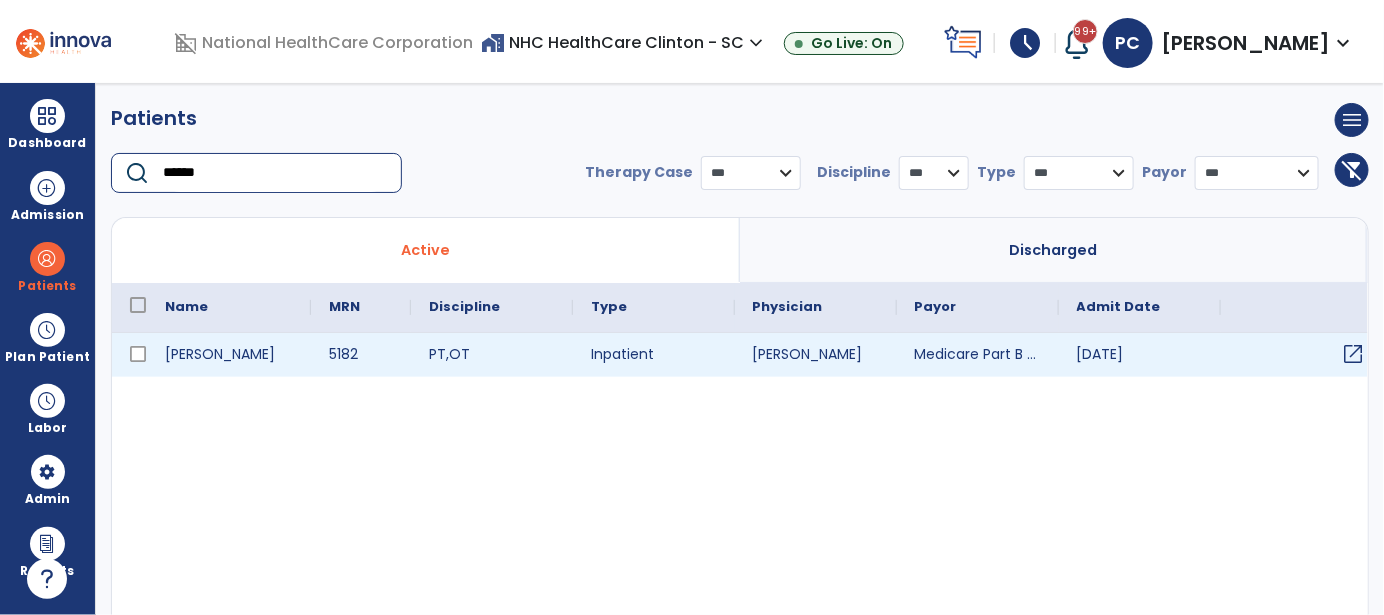 click on "open_in_new" at bounding box center [1354, 354] 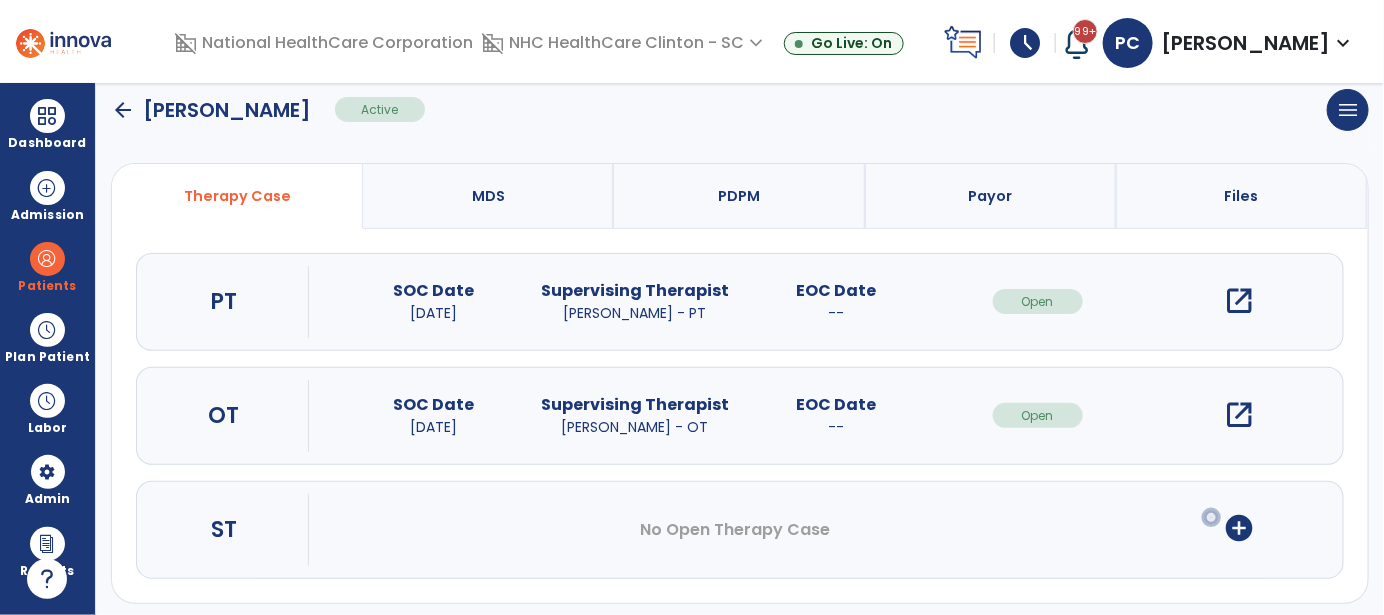 scroll, scrollTop: 186, scrollLeft: 0, axis: vertical 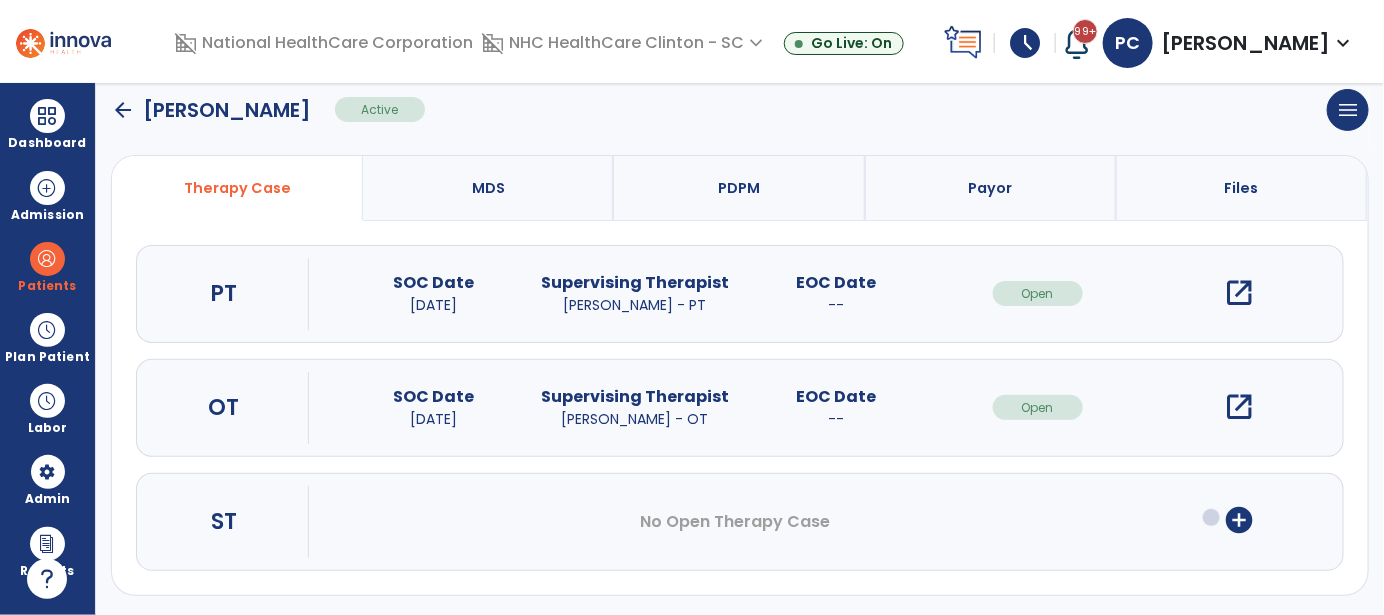 click on "open_in_new" at bounding box center (1239, 293) 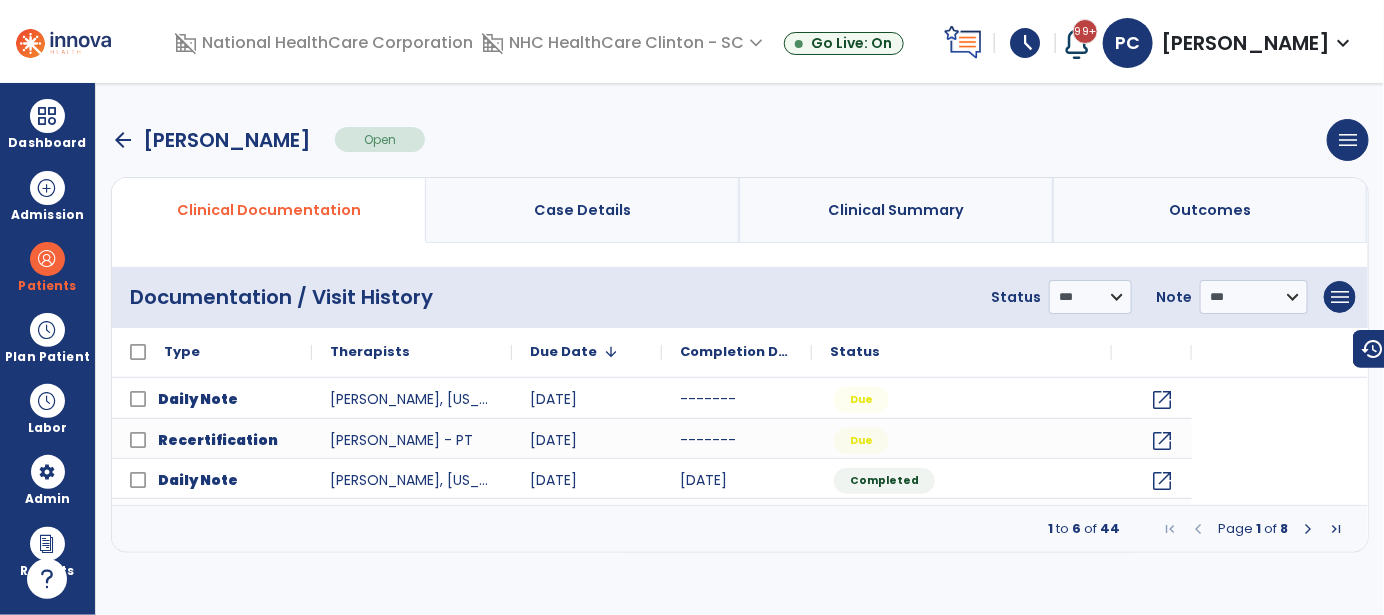 scroll, scrollTop: 0, scrollLeft: 0, axis: both 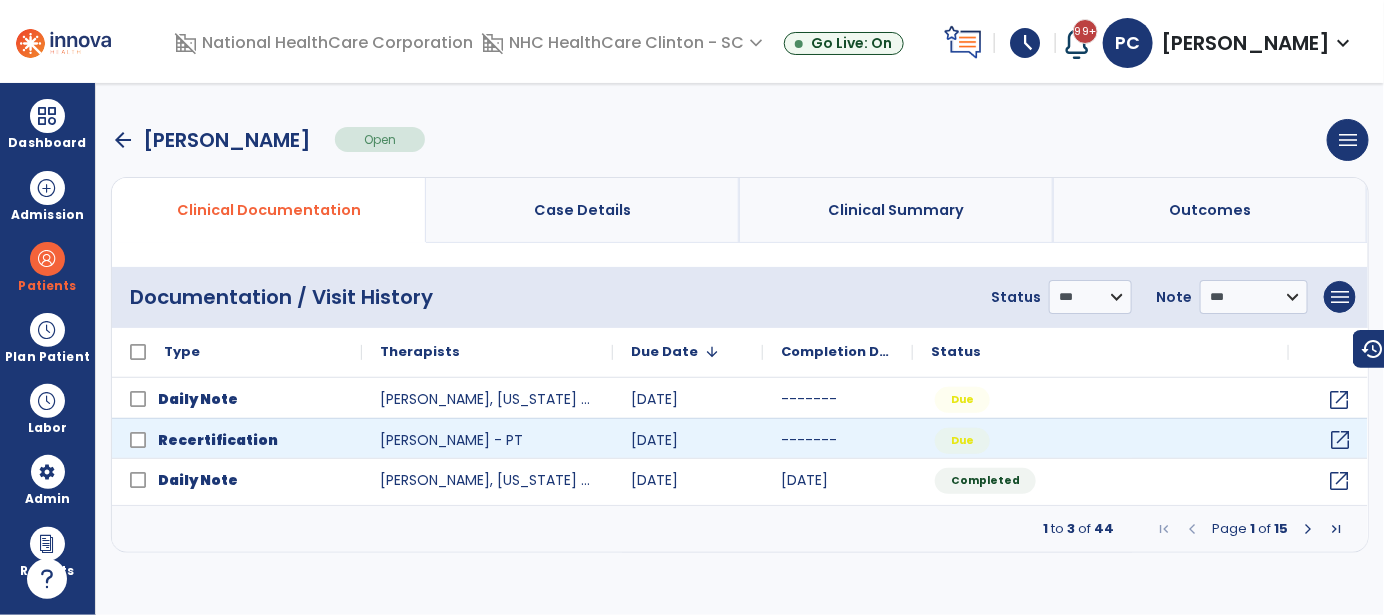 click on "open_in_new" 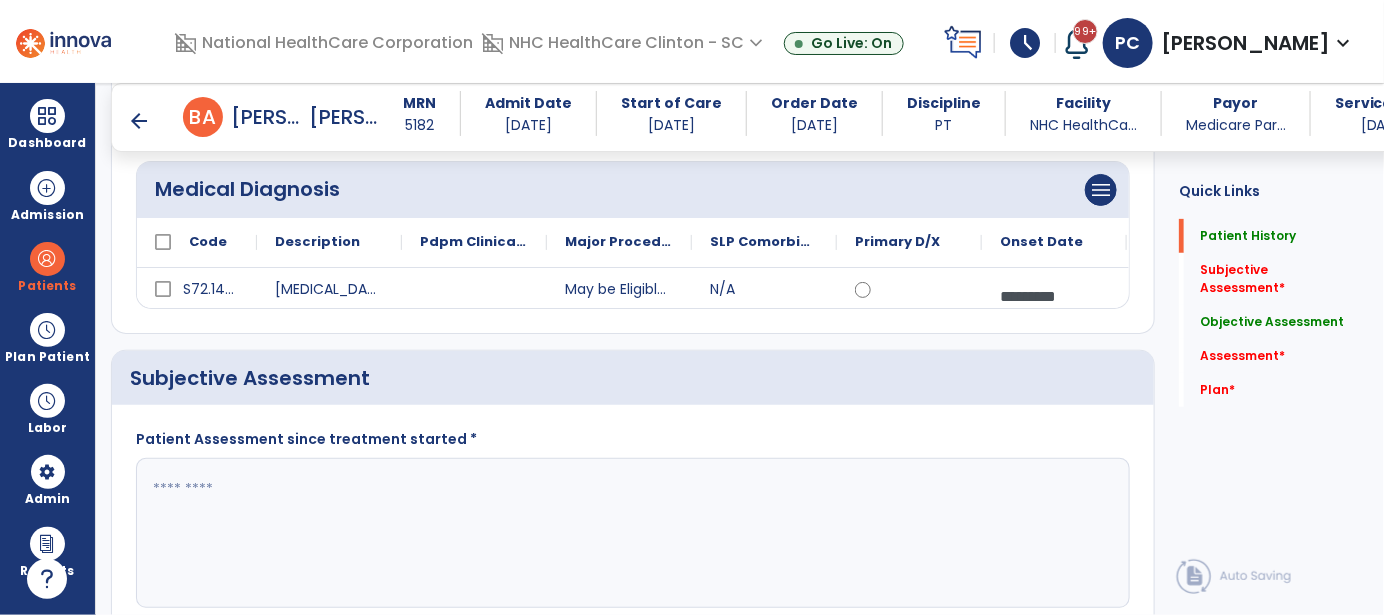 scroll, scrollTop: 299, scrollLeft: 0, axis: vertical 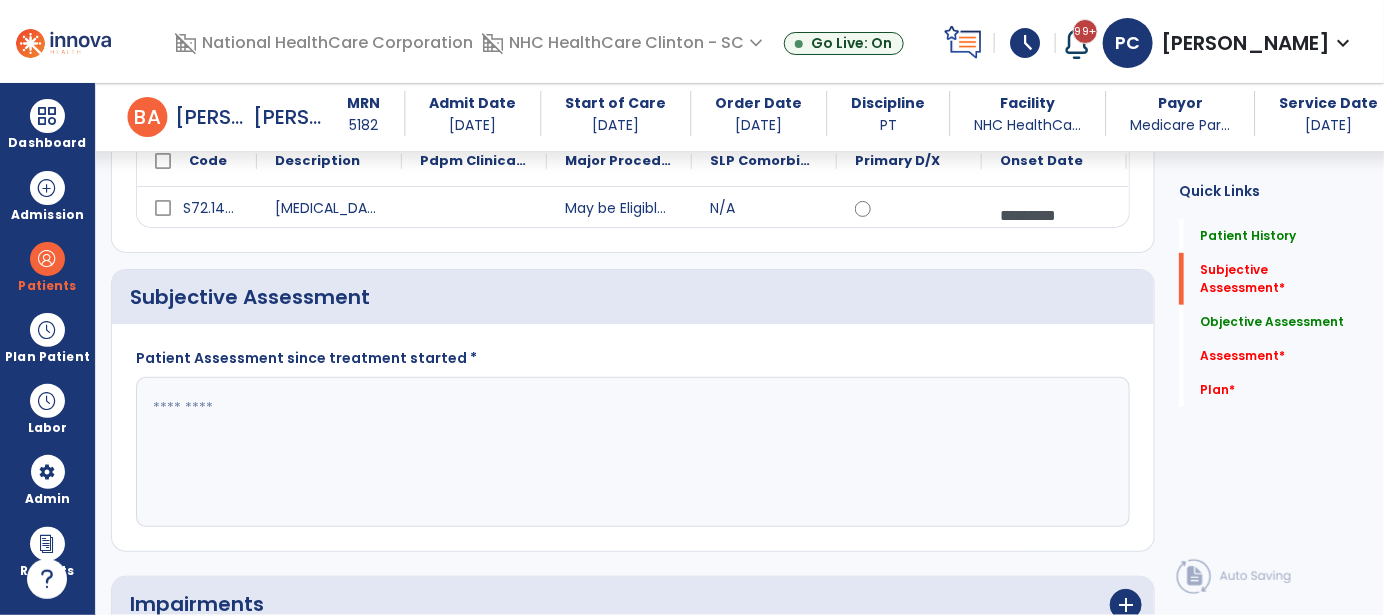 click 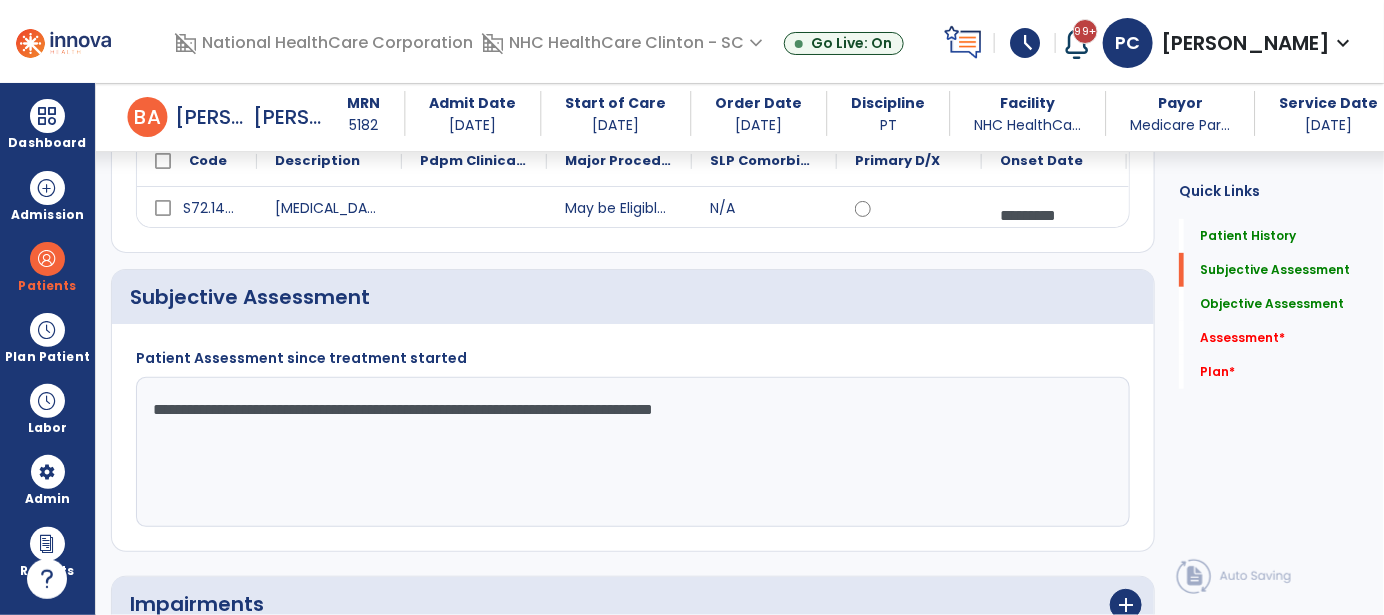 click on "**********" 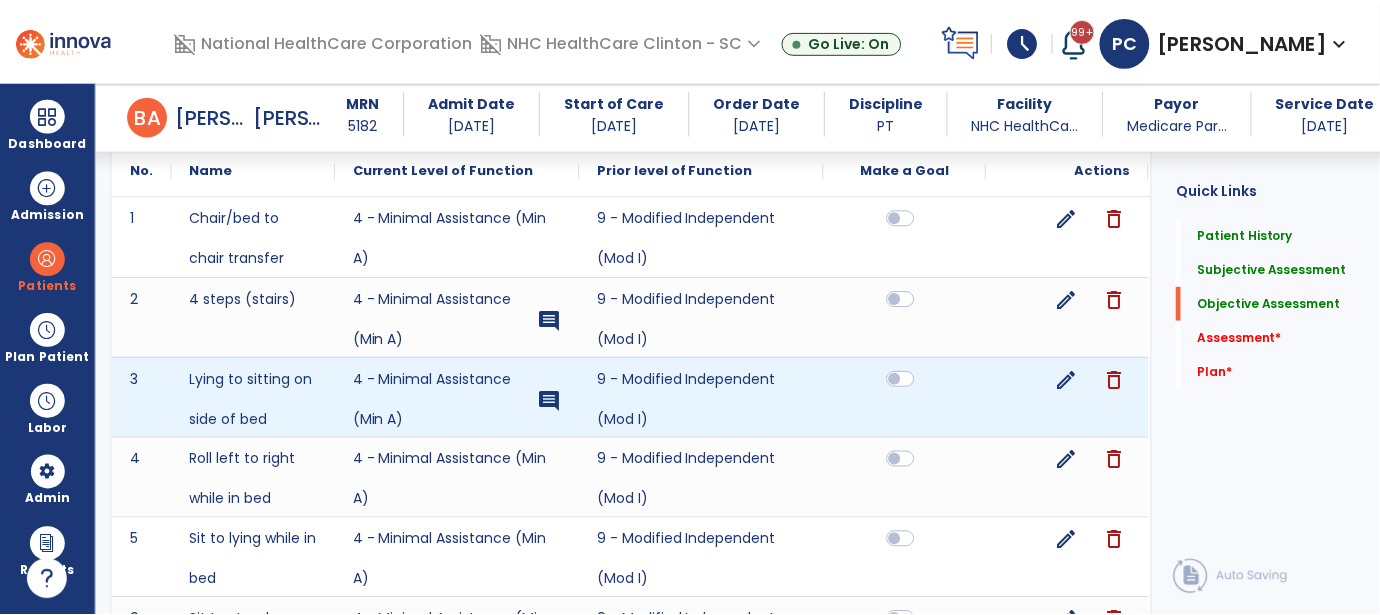 scroll, scrollTop: 1700, scrollLeft: 0, axis: vertical 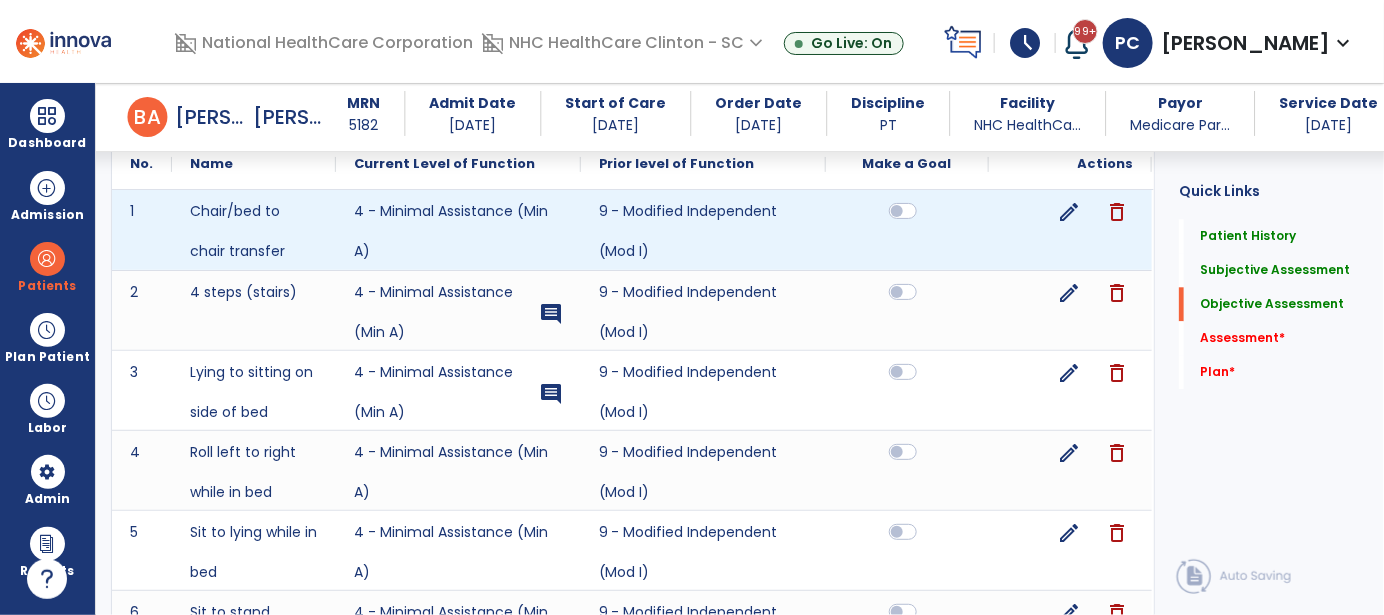 type on "**********" 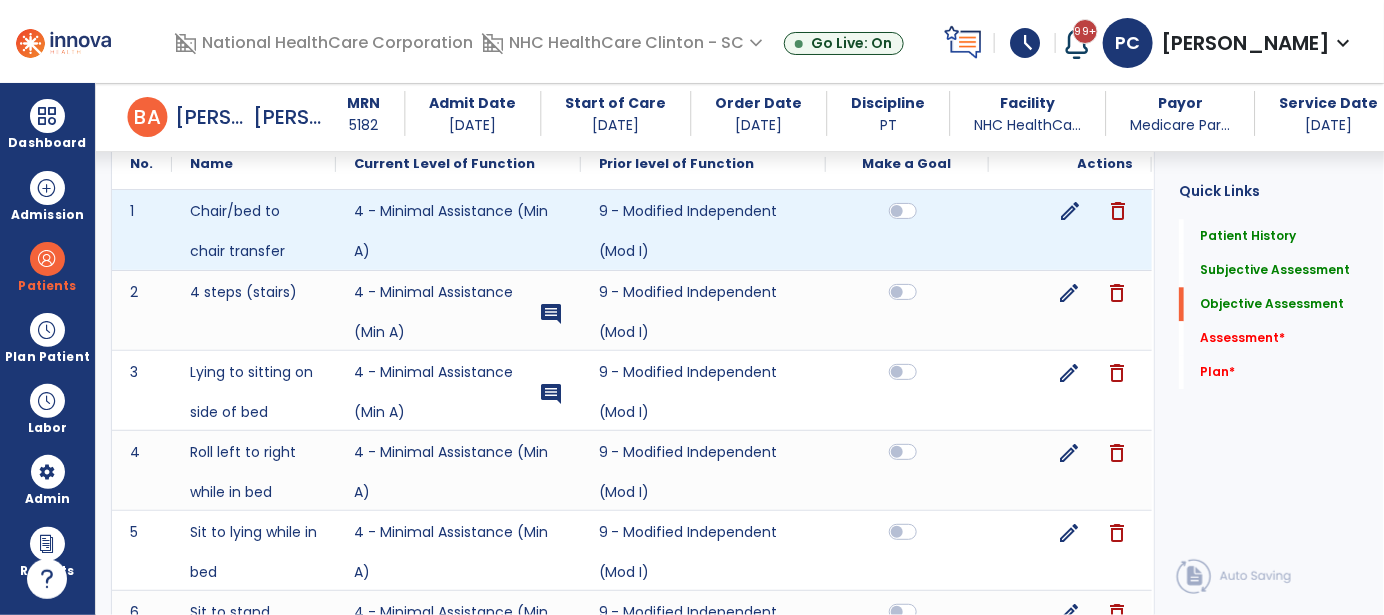 click on "edit" 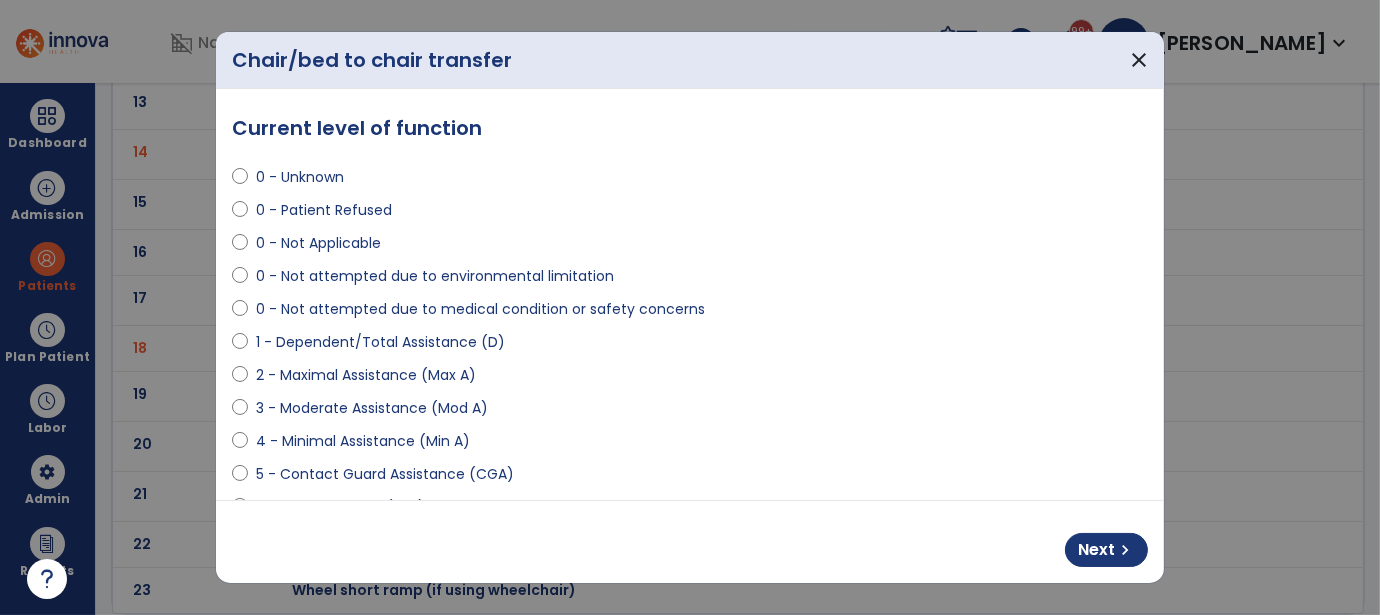 scroll, scrollTop: 0, scrollLeft: 0, axis: both 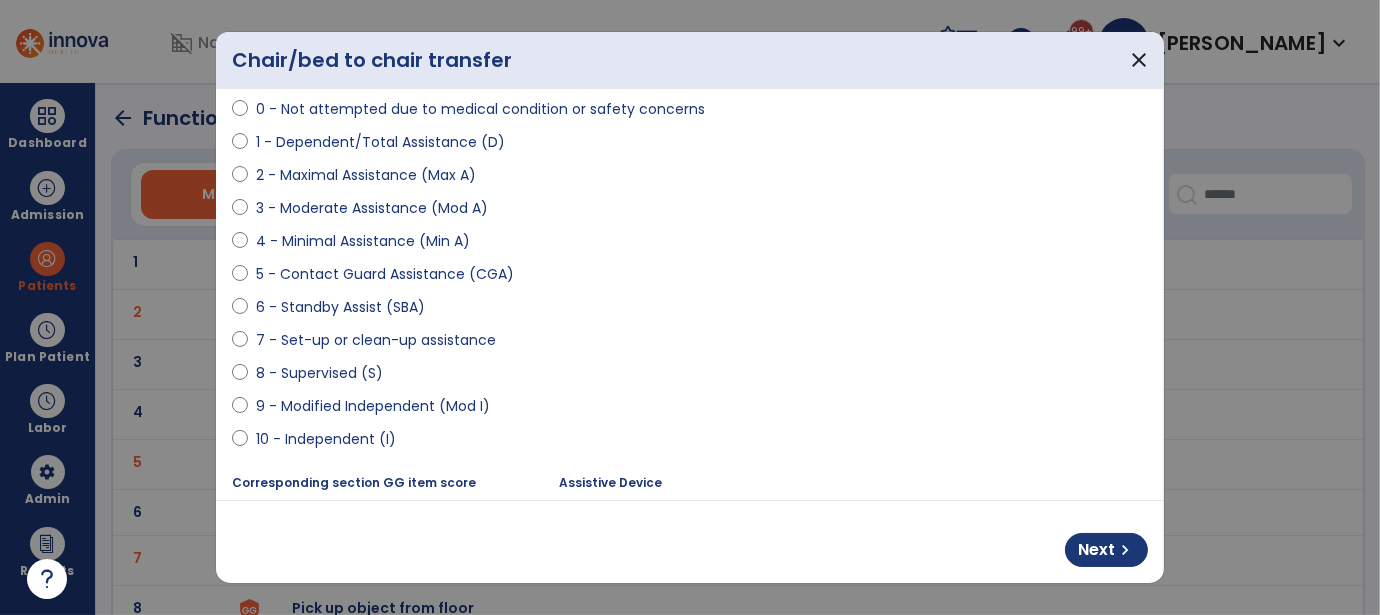click on "**********" at bounding box center (690, 294) 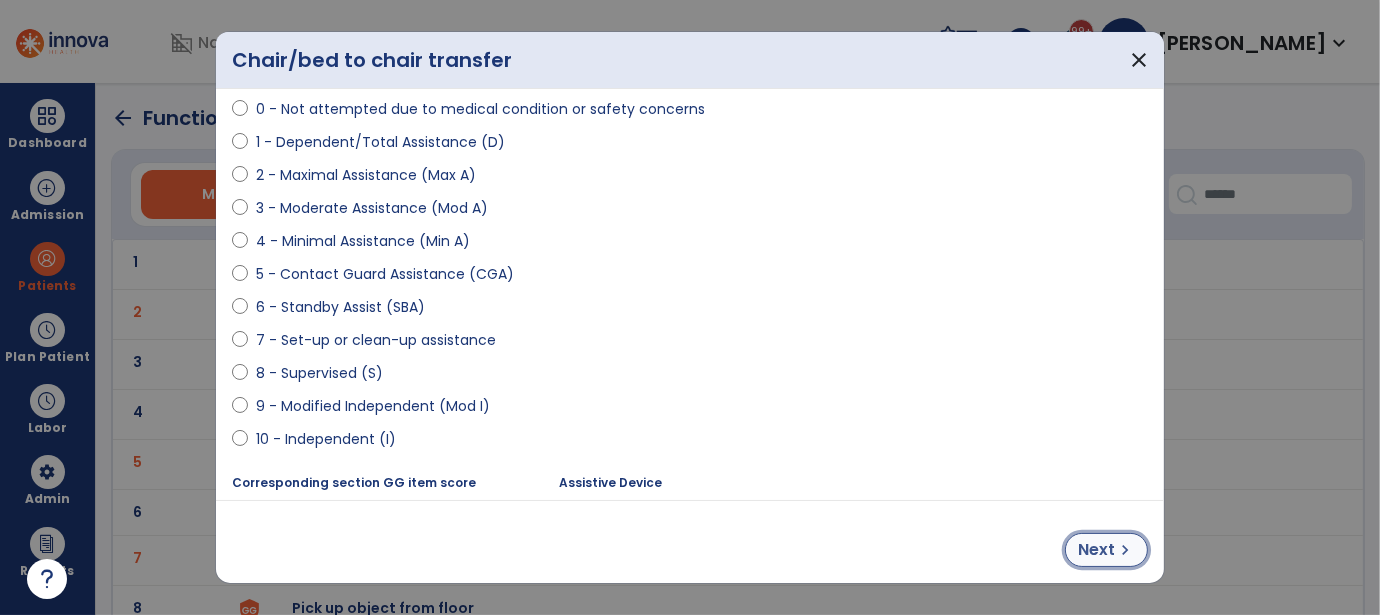 click on "chevron_right" at bounding box center [1125, 550] 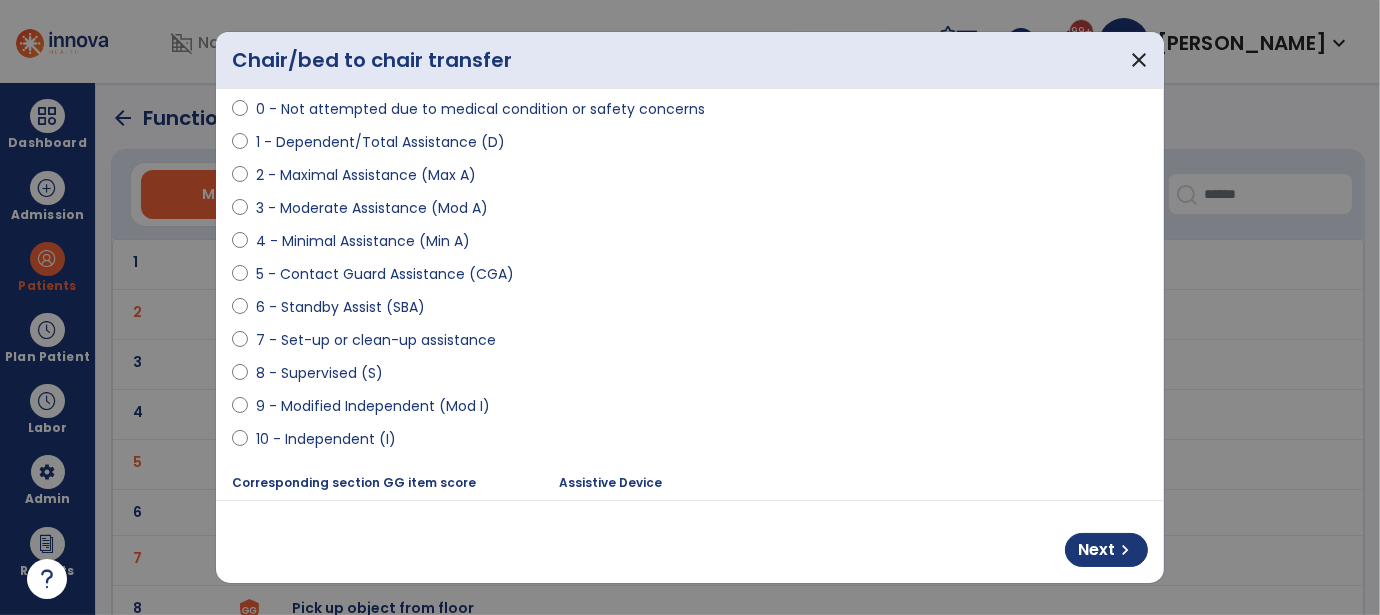 select on "**********" 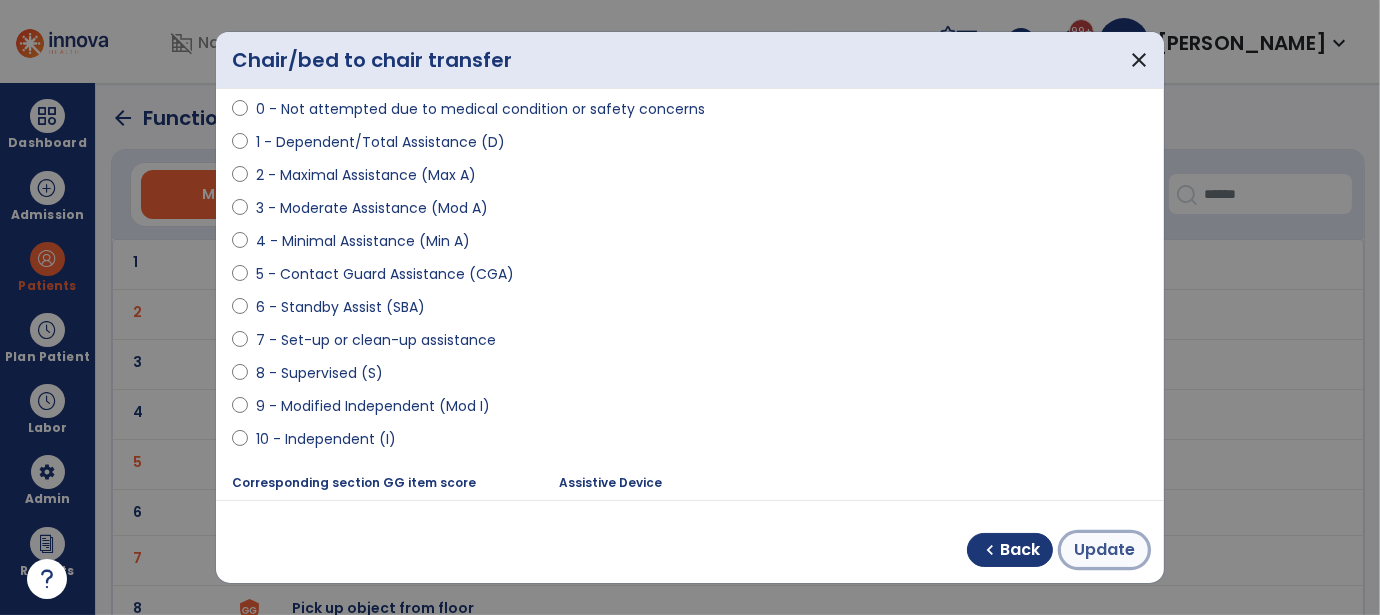 click on "Update" at bounding box center (1104, 550) 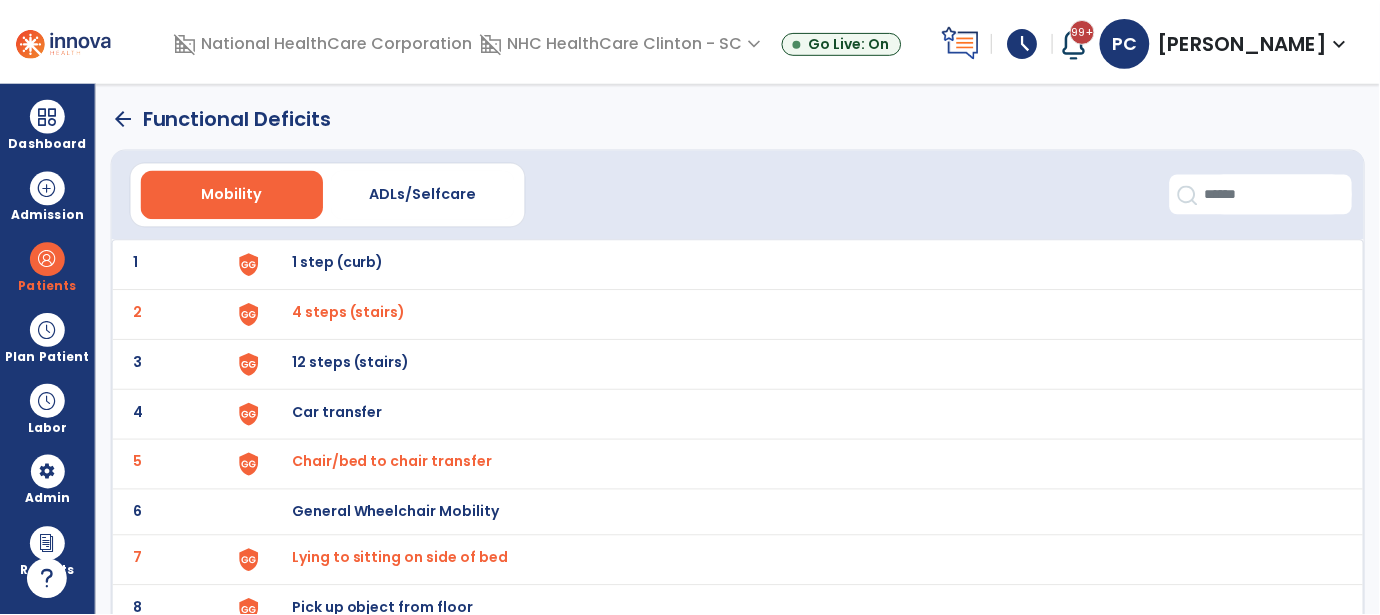 scroll, scrollTop: 100, scrollLeft: 0, axis: vertical 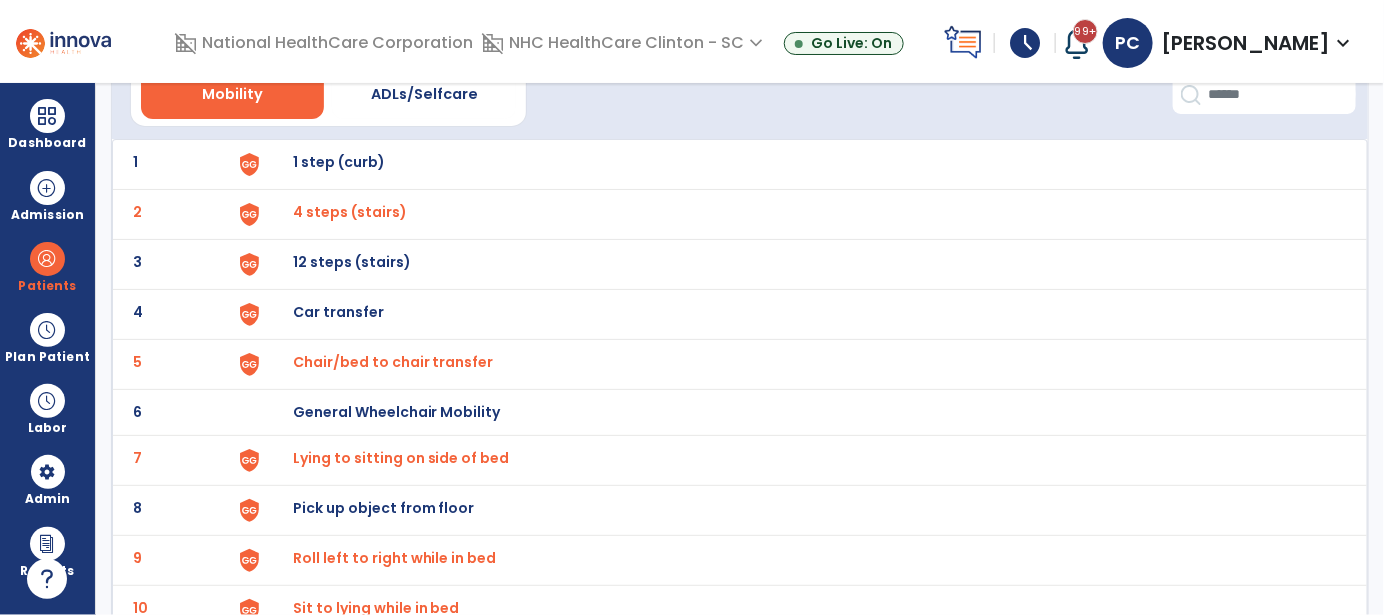 click on "4 steps (stairs)" at bounding box center (350, 212) 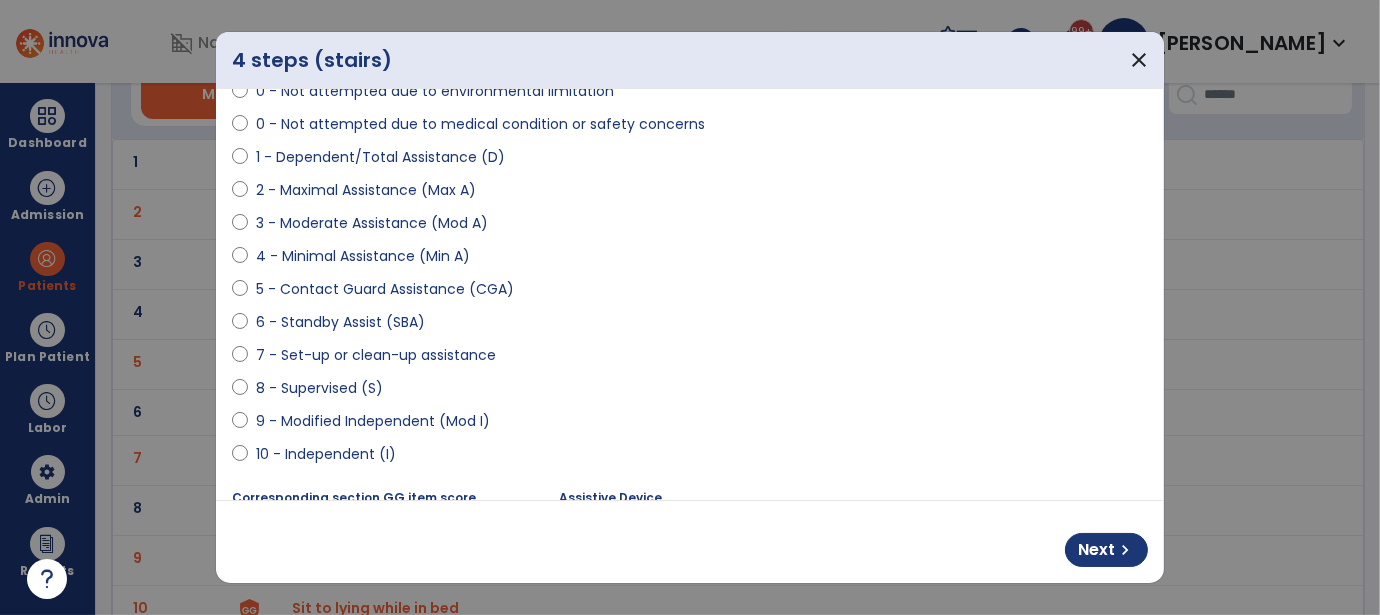 scroll, scrollTop: 200, scrollLeft: 0, axis: vertical 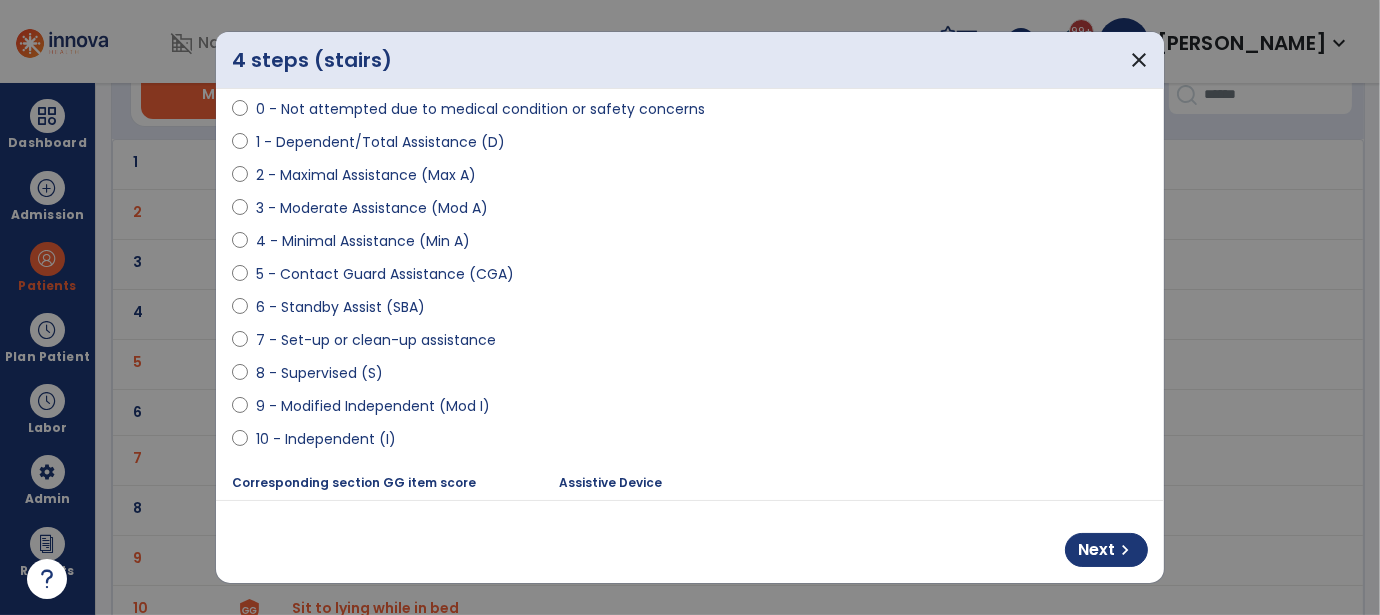 select on "**********" 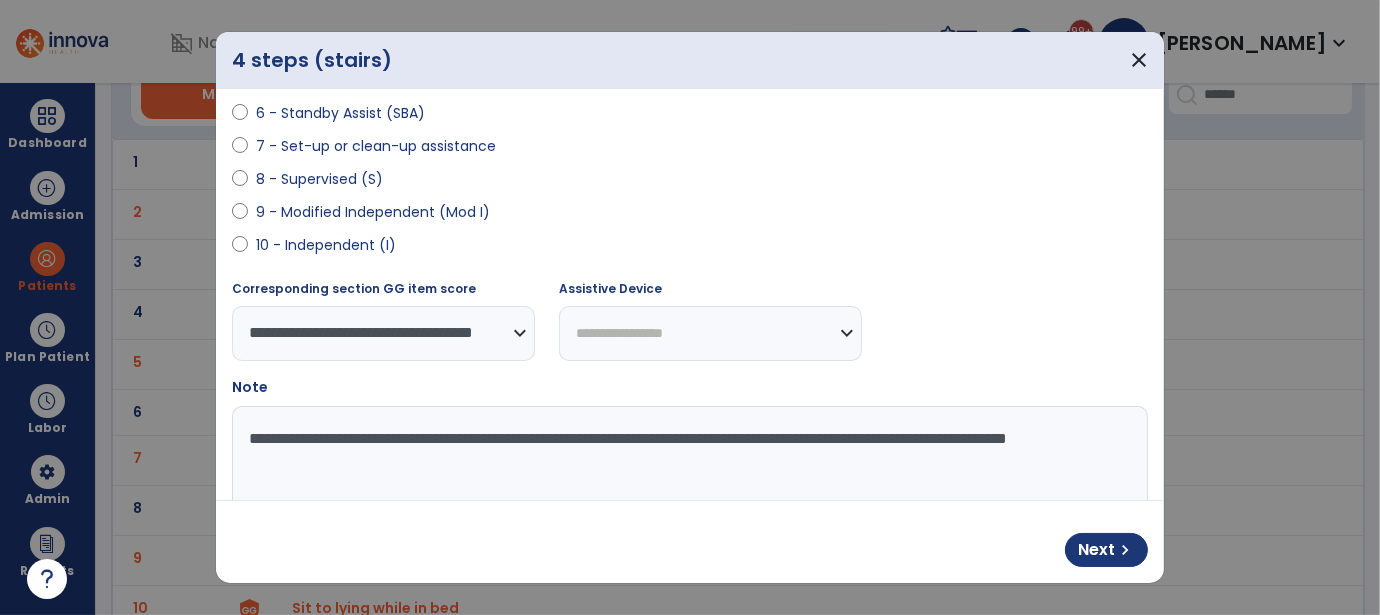 scroll, scrollTop: 400, scrollLeft: 0, axis: vertical 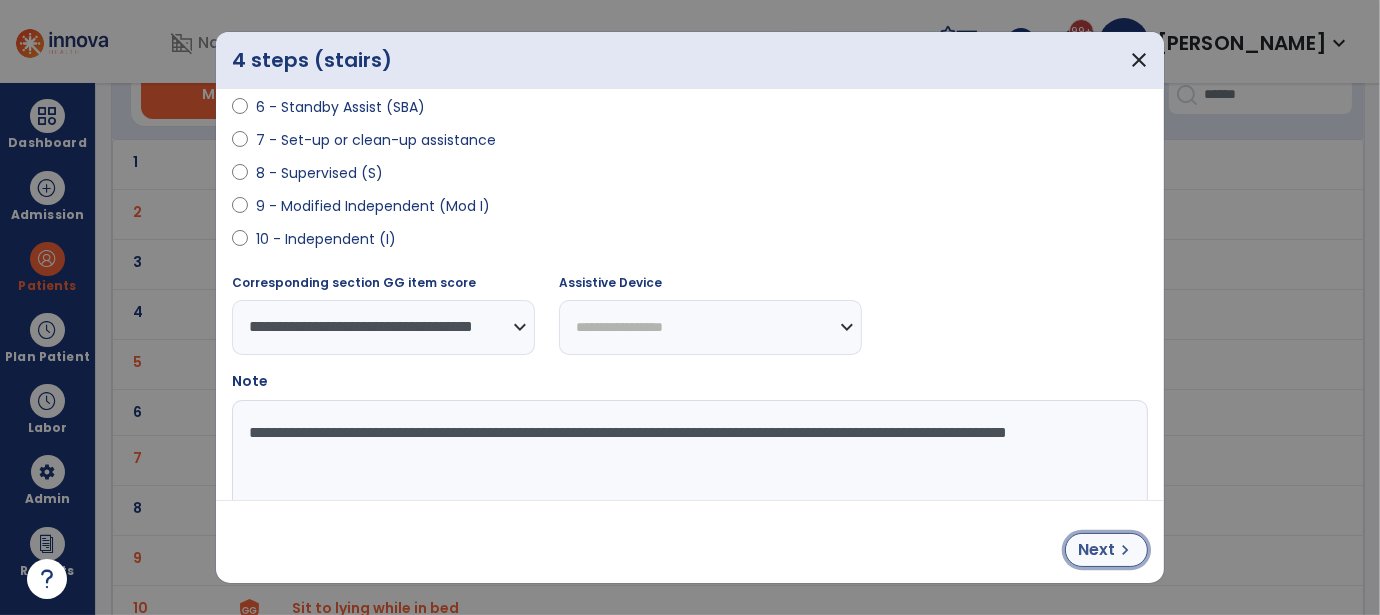 click on "Next" at bounding box center (1096, 550) 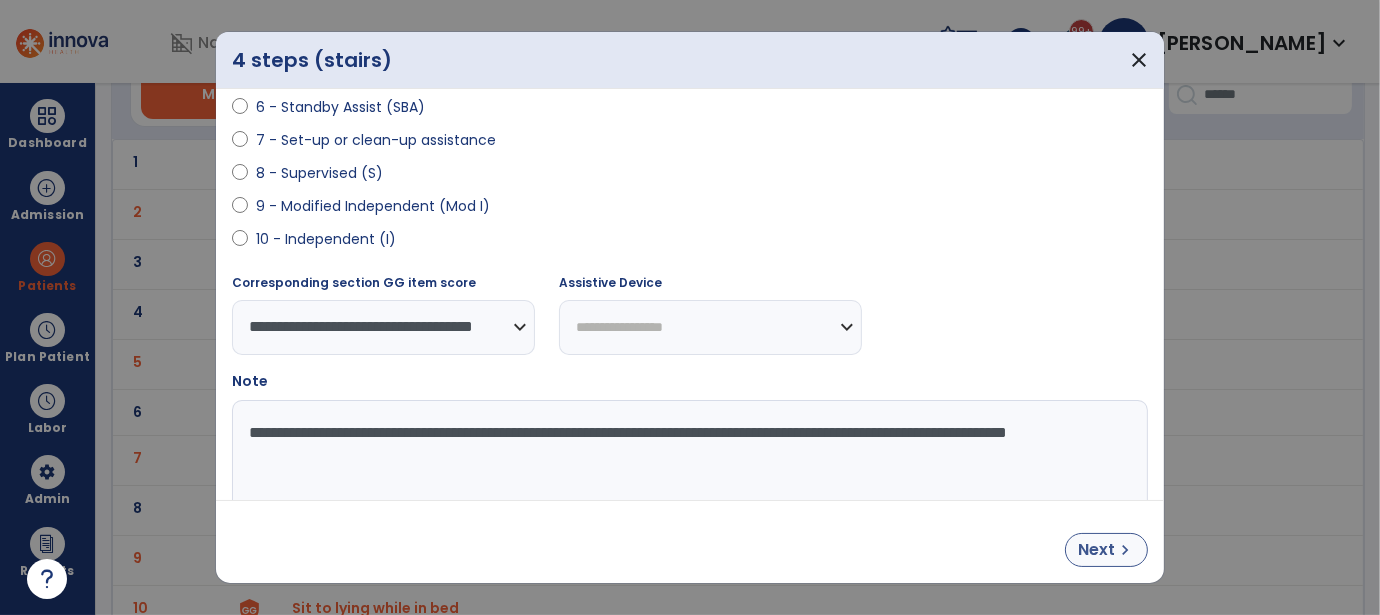 select on "**********" 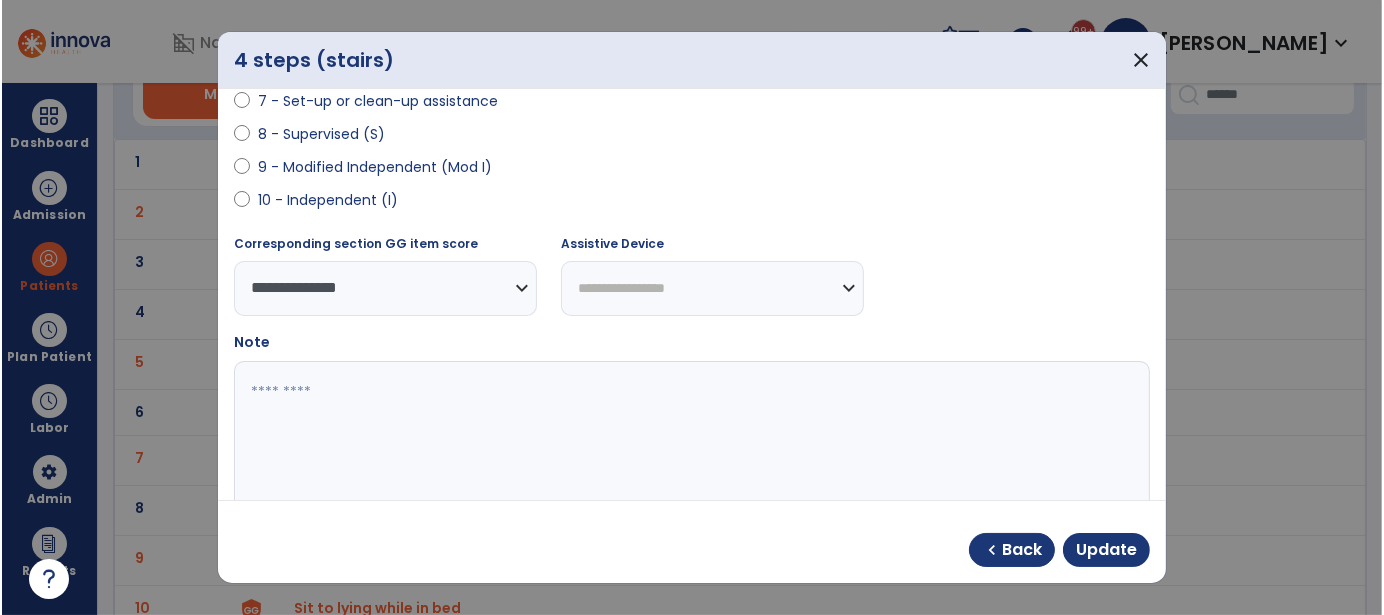 scroll, scrollTop: 479, scrollLeft: 0, axis: vertical 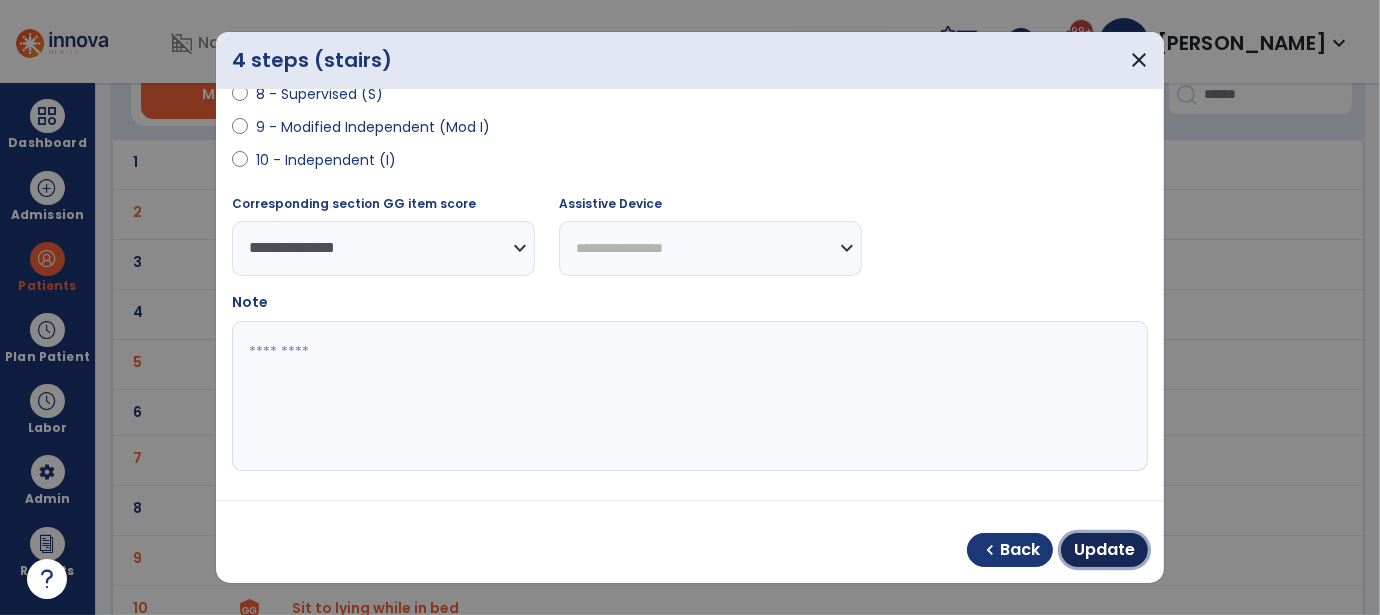 drag, startPoint x: 1120, startPoint y: 549, endPoint x: 1105, endPoint y: 549, distance: 15 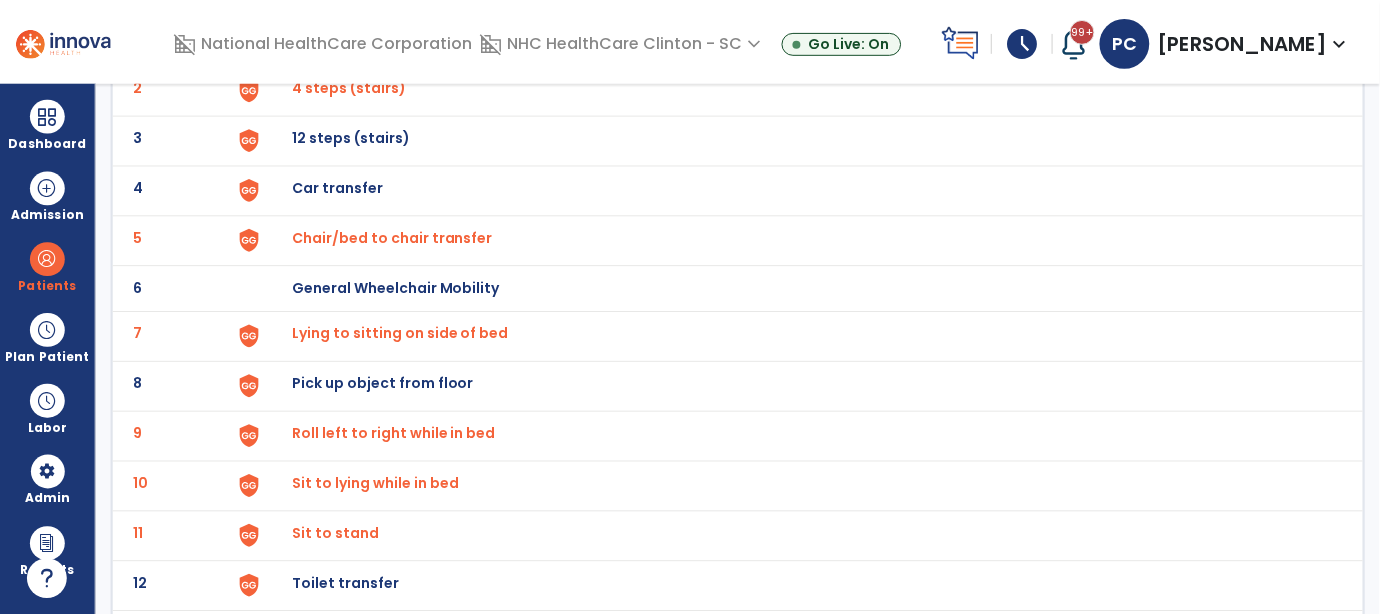 scroll, scrollTop: 299, scrollLeft: 0, axis: vertical 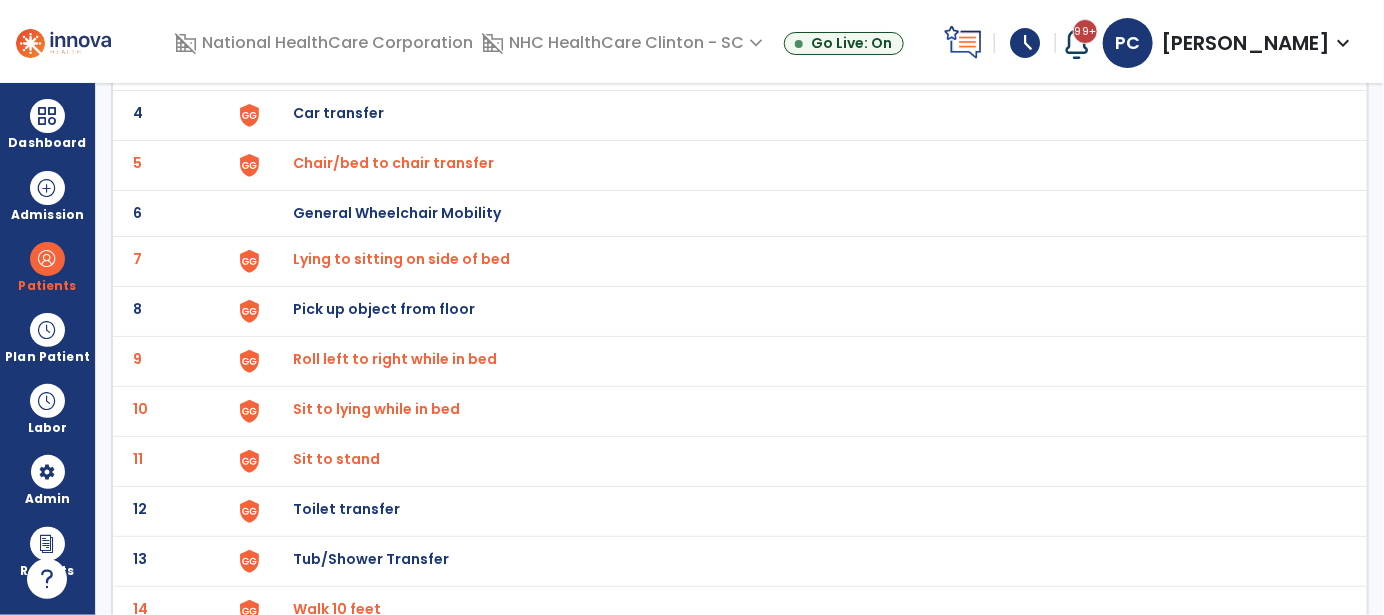 click on "Lying to sitting on side of bed" at bounding box center (800, -35) 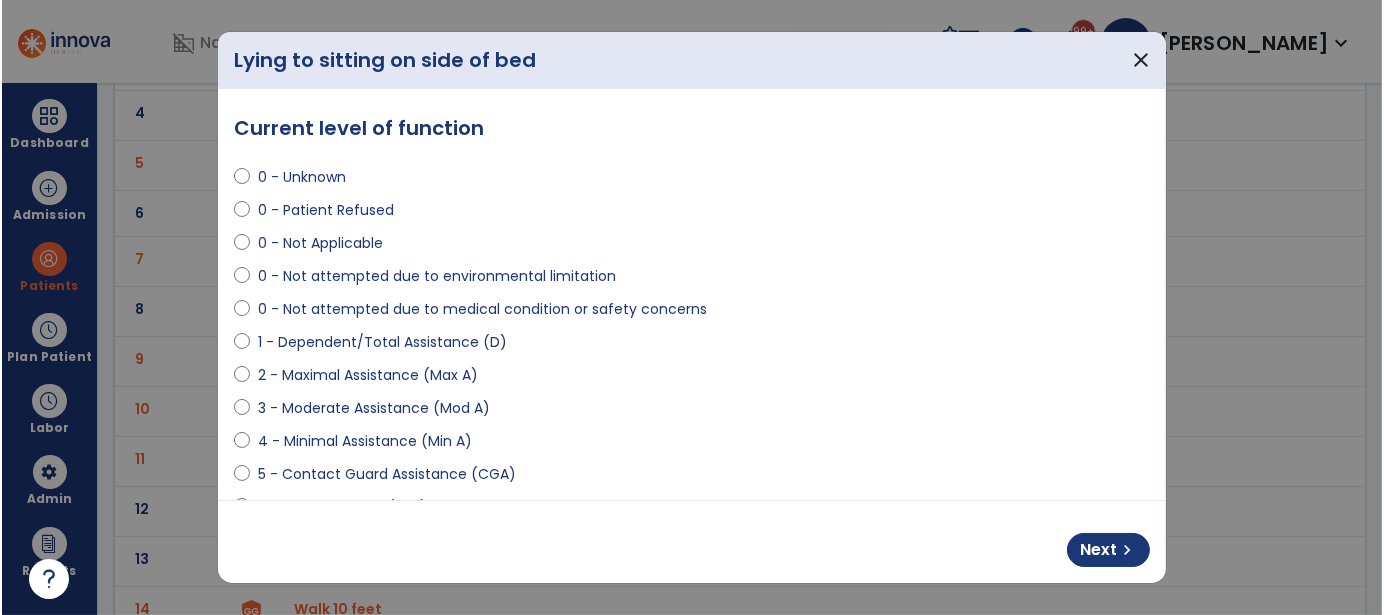 scroll, scrollTop: 200, scrollLeft: 0, axis: vertical 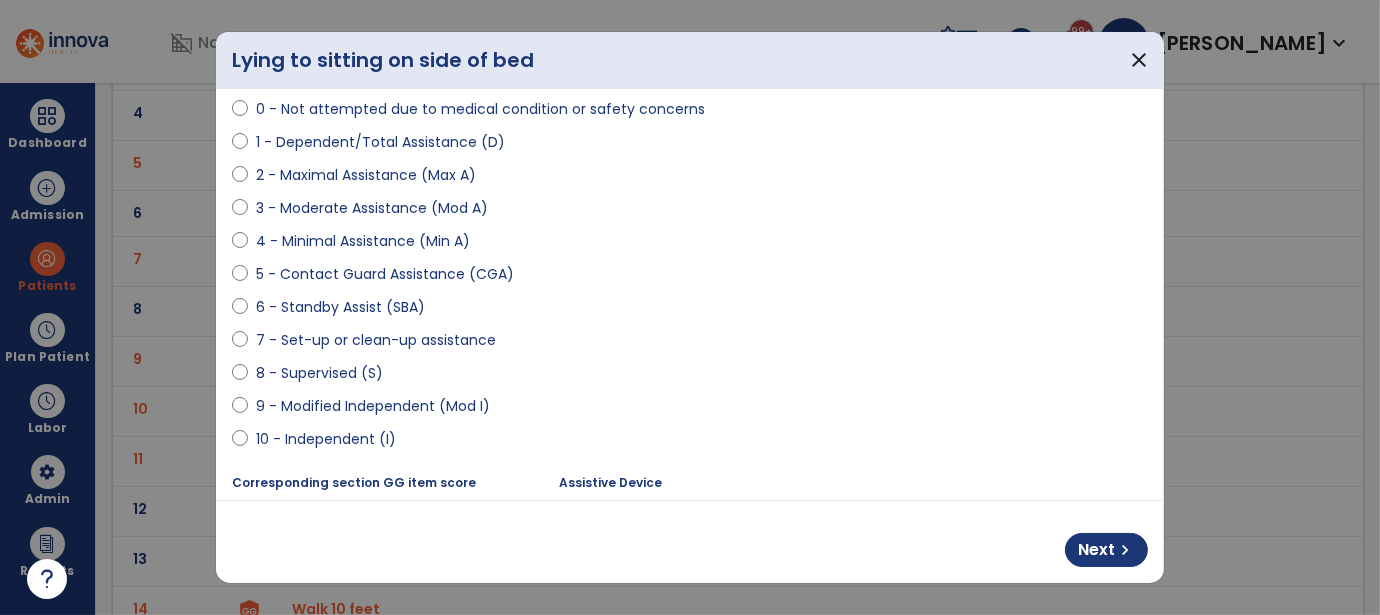select on "**********" 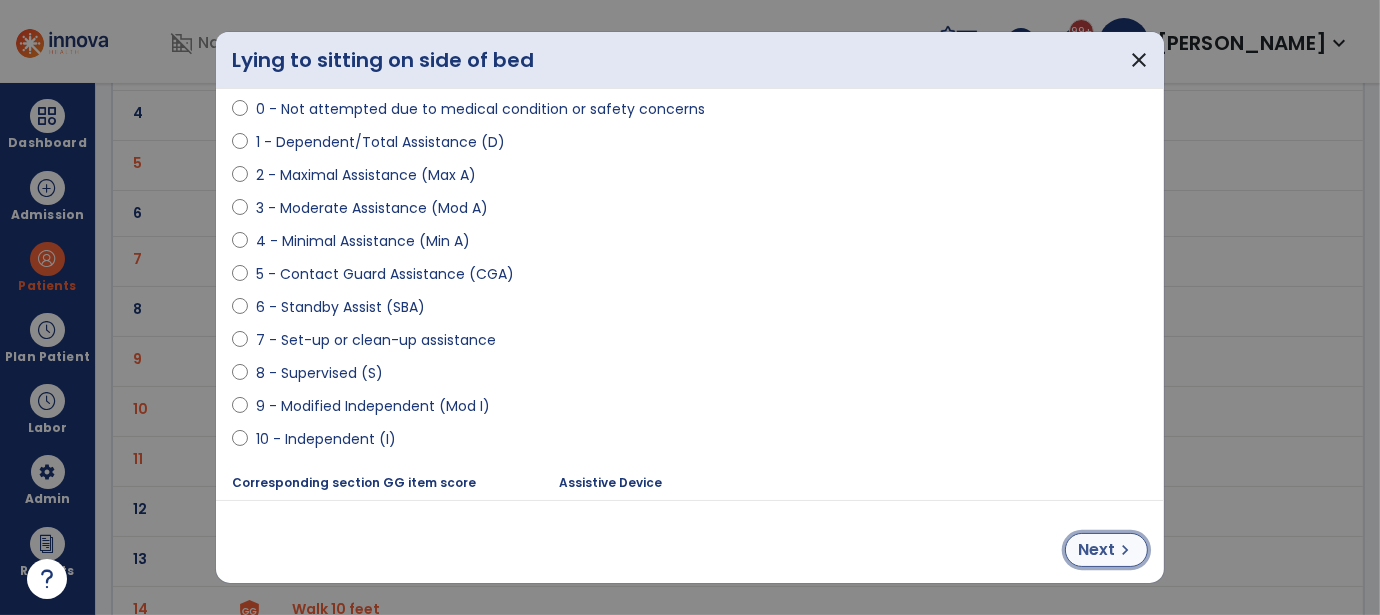 click on "Next" at bounding box center [1096, 550] 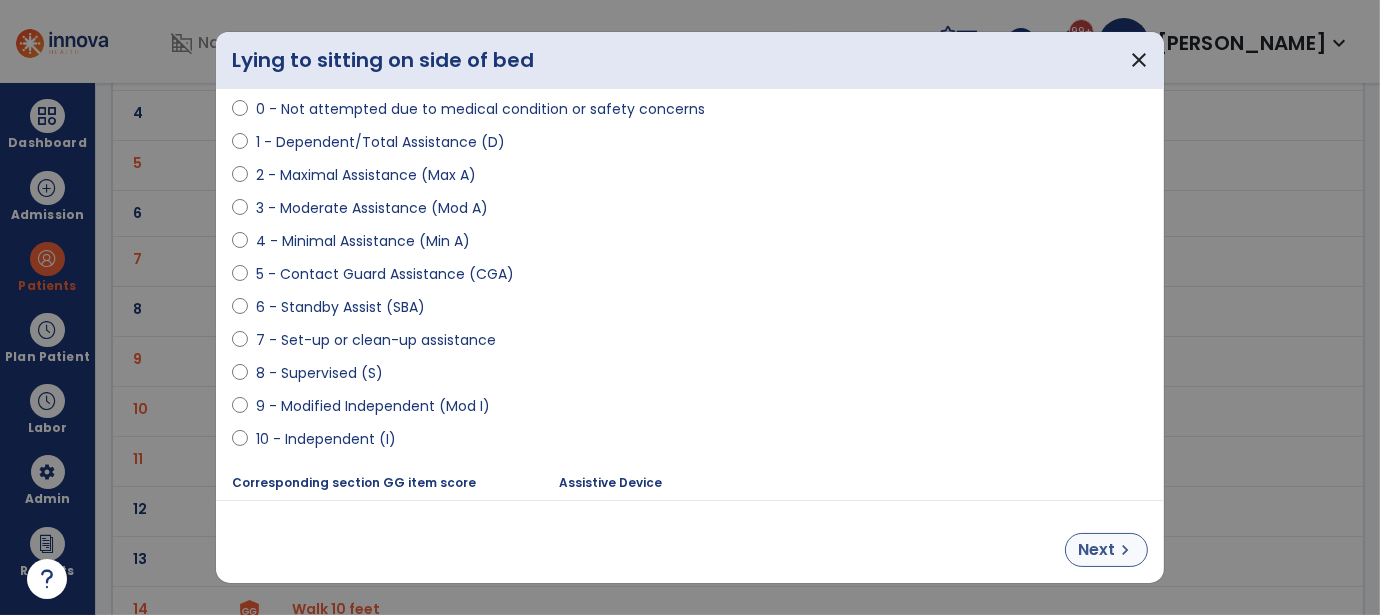 select on "**********" 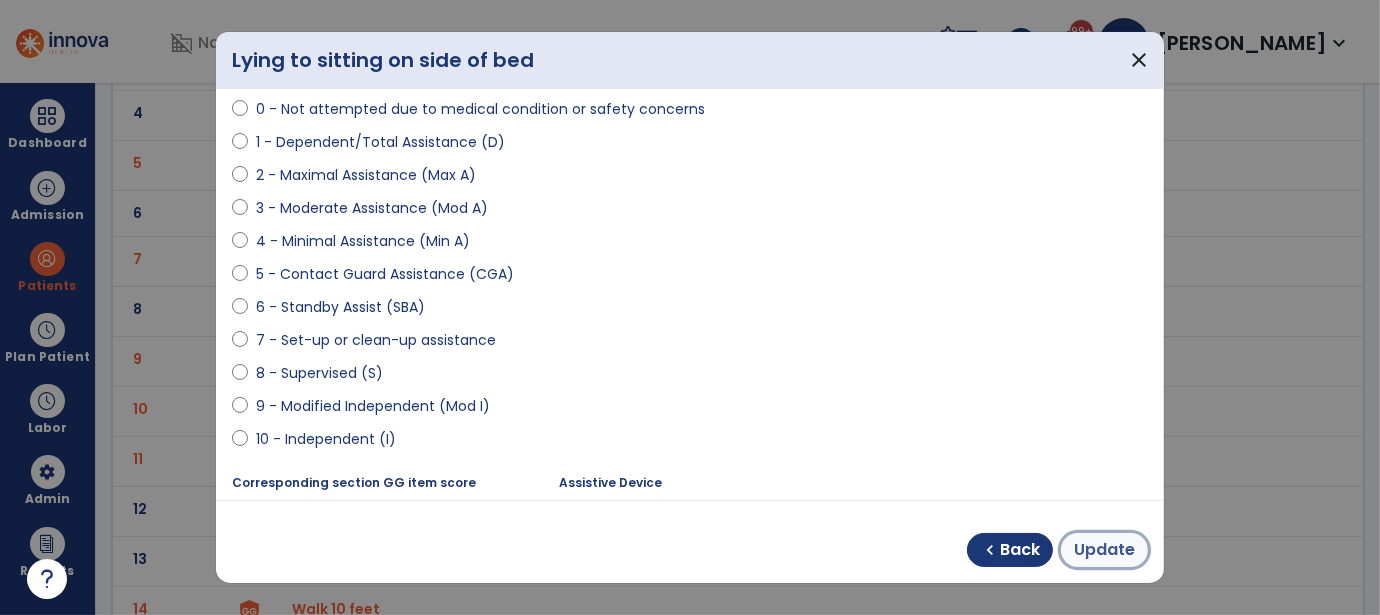click on "Update" at bounding box center [1104, 550] 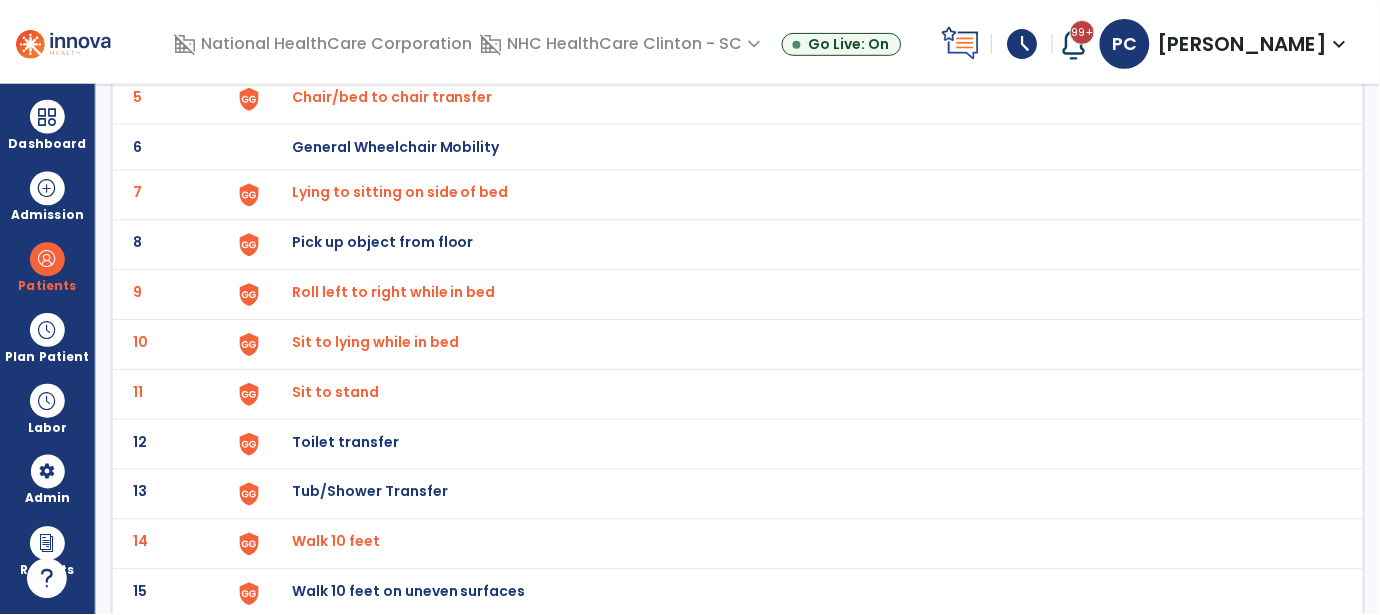 scroll, scrollTop: 400, scrollLeft: 0, axis: vertical 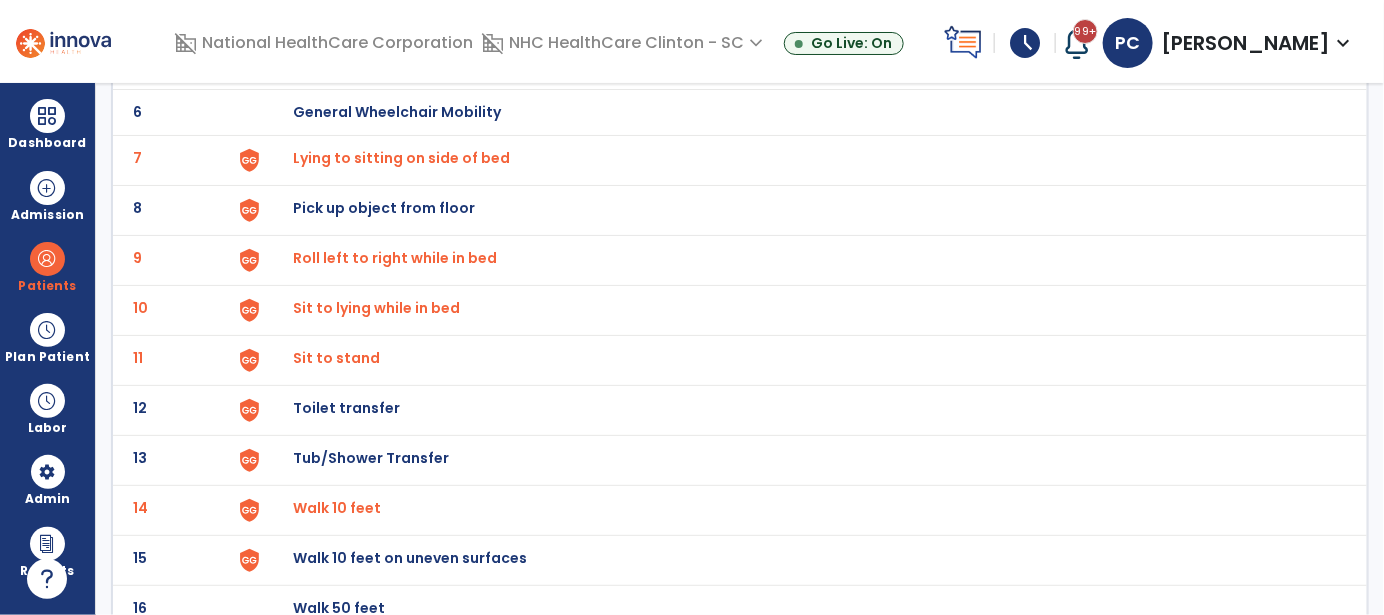 click on "Sit to lying while in bed" at bounding box center (350, -88) 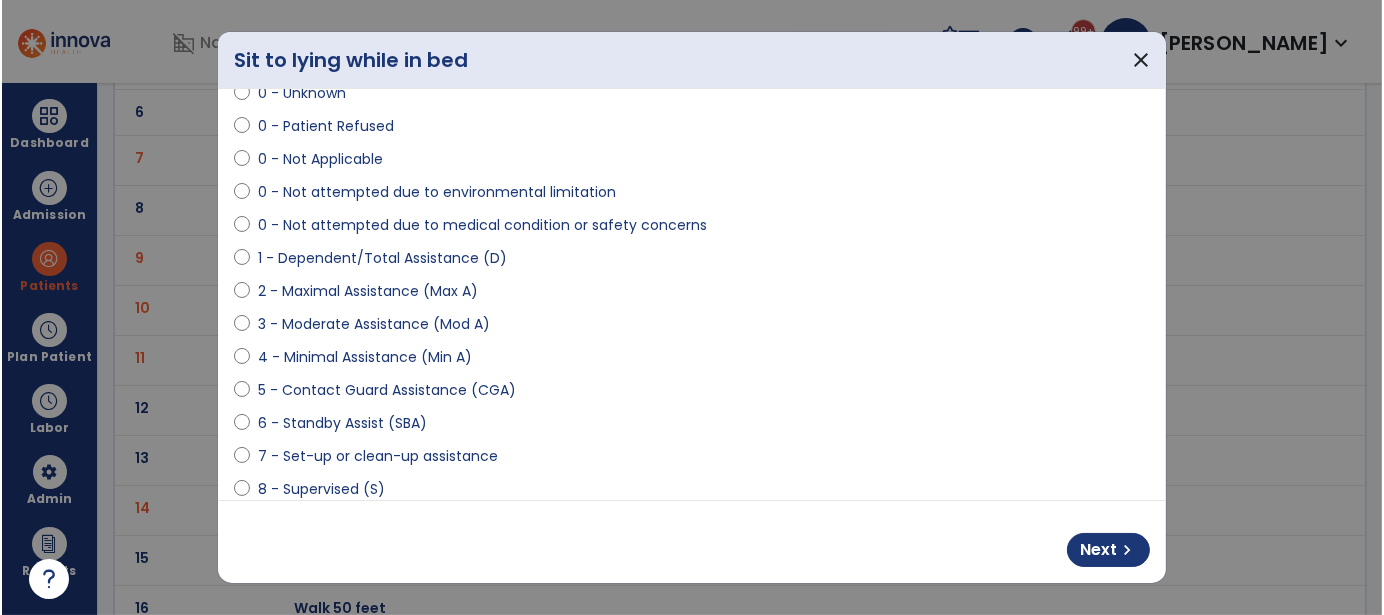 scroll, scrollTop: 200, scrollLeft: 0, axis: vertical 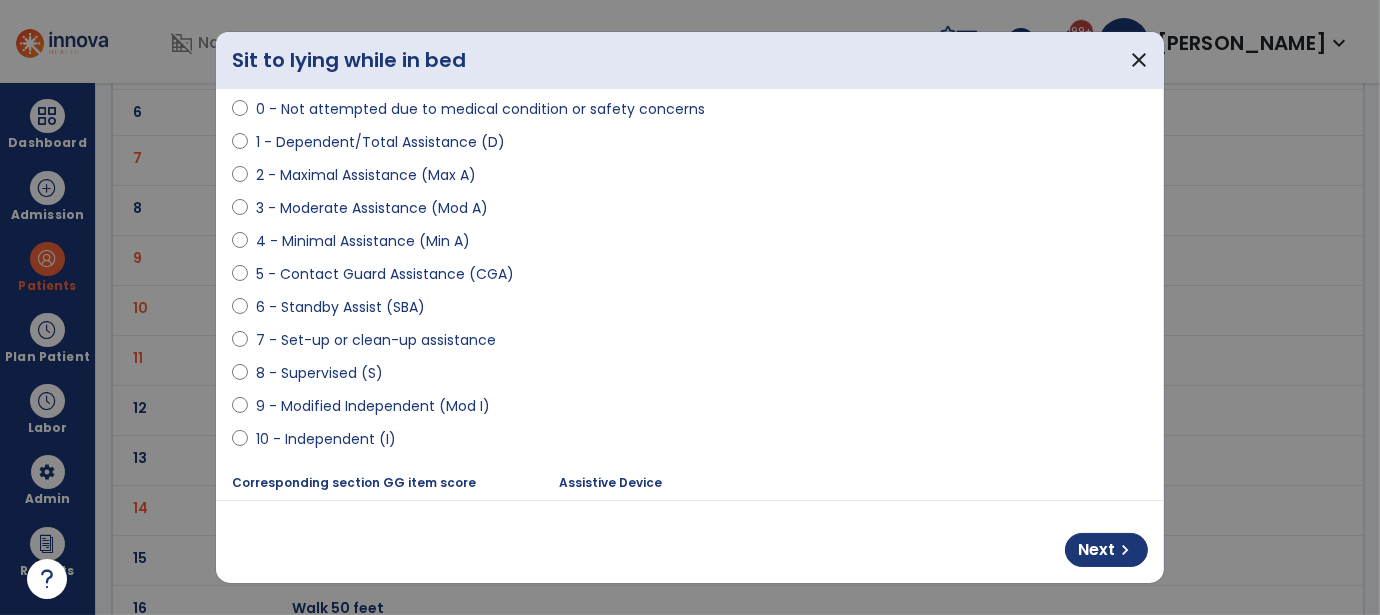 select on "**********" 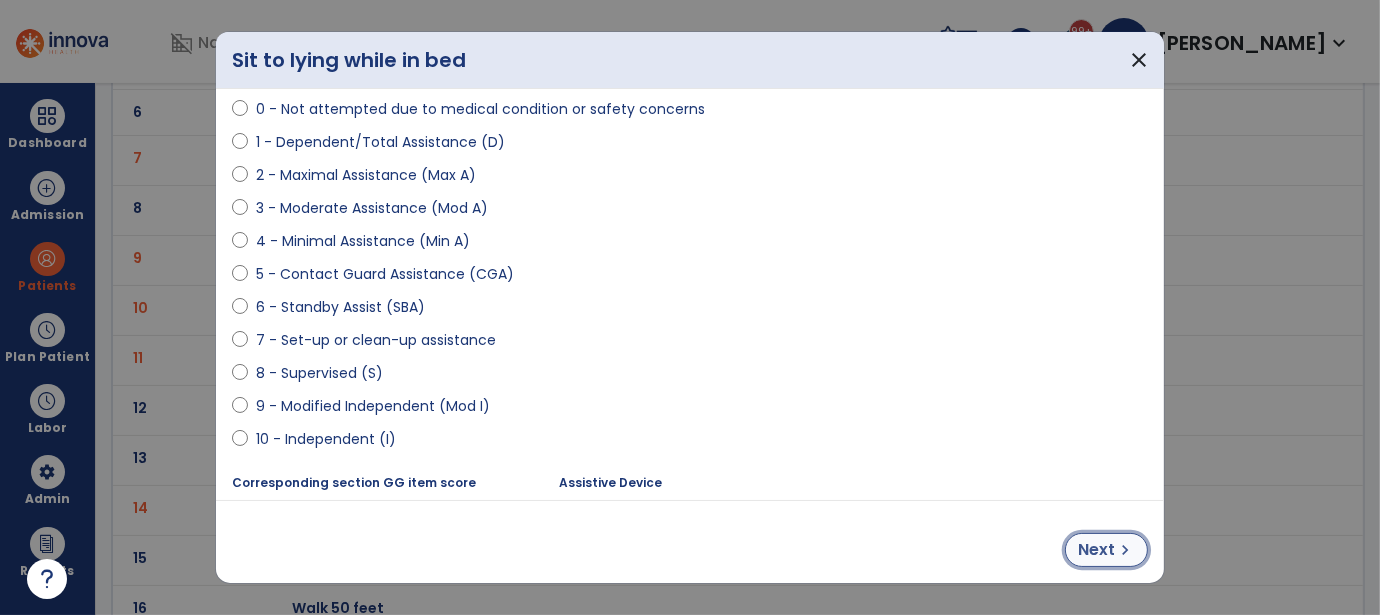 click on "chevron_right" at bounding box center (1125, 550) 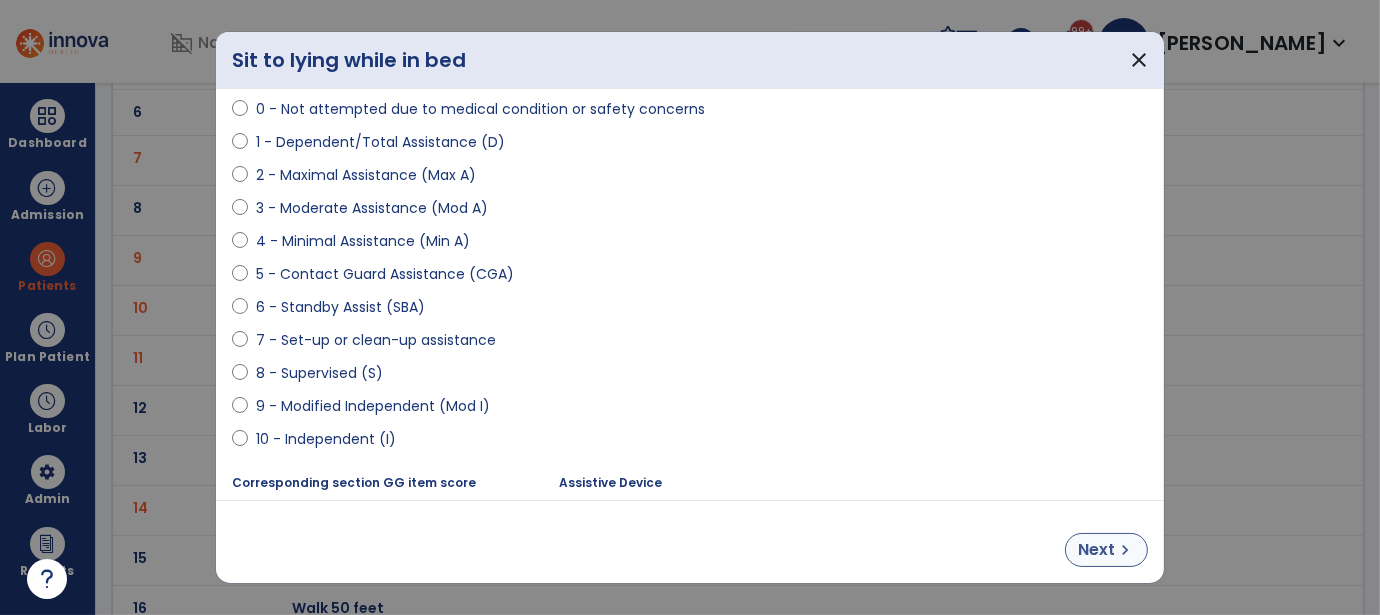 select on "**********" 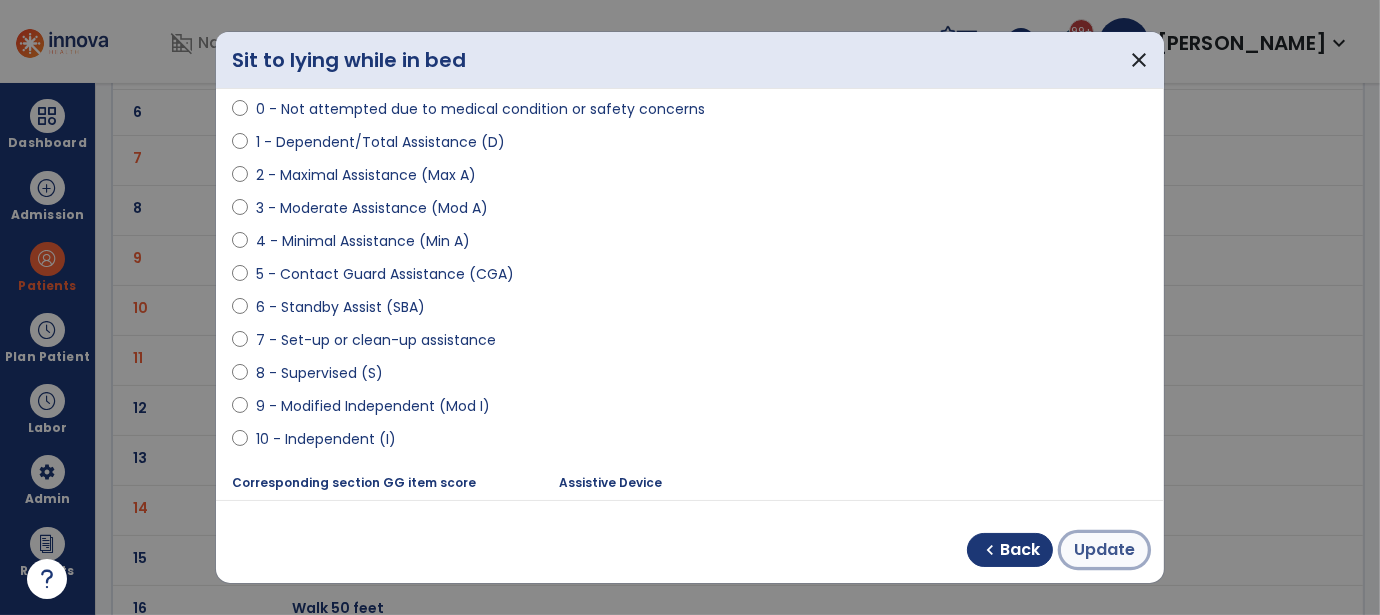click on "Update" at bounding box center (1104, 550) 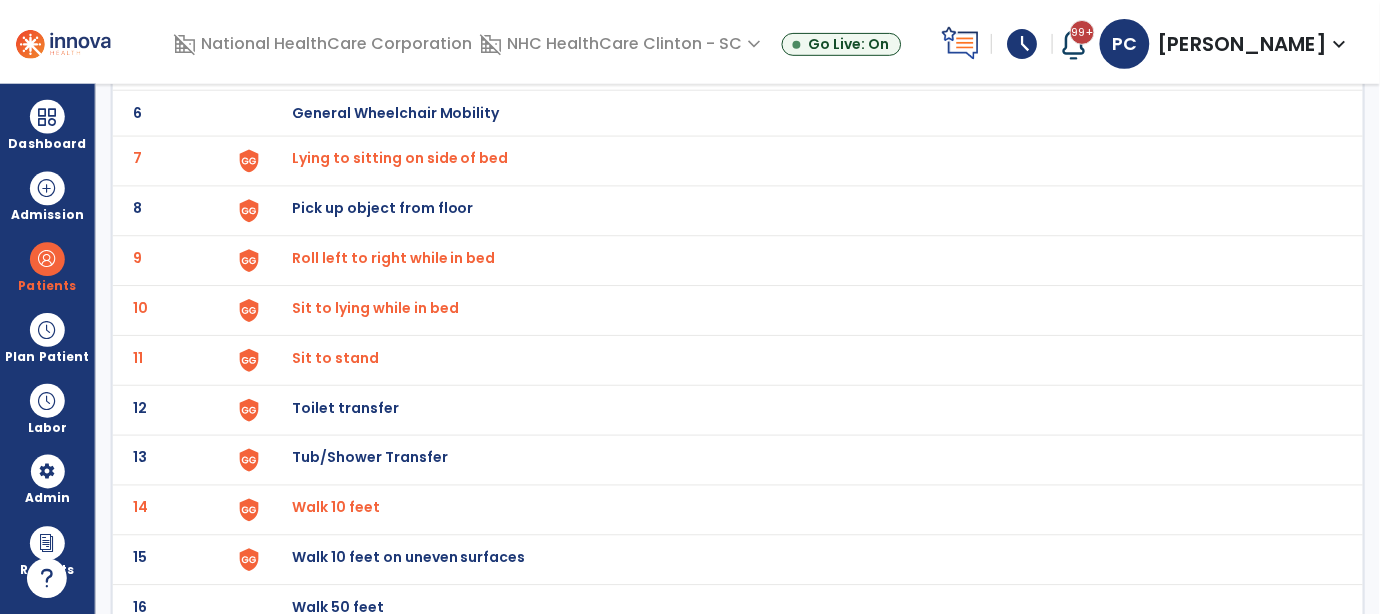 scroll, scrollTop: 500, scrollLeft: 0, axis: vertical 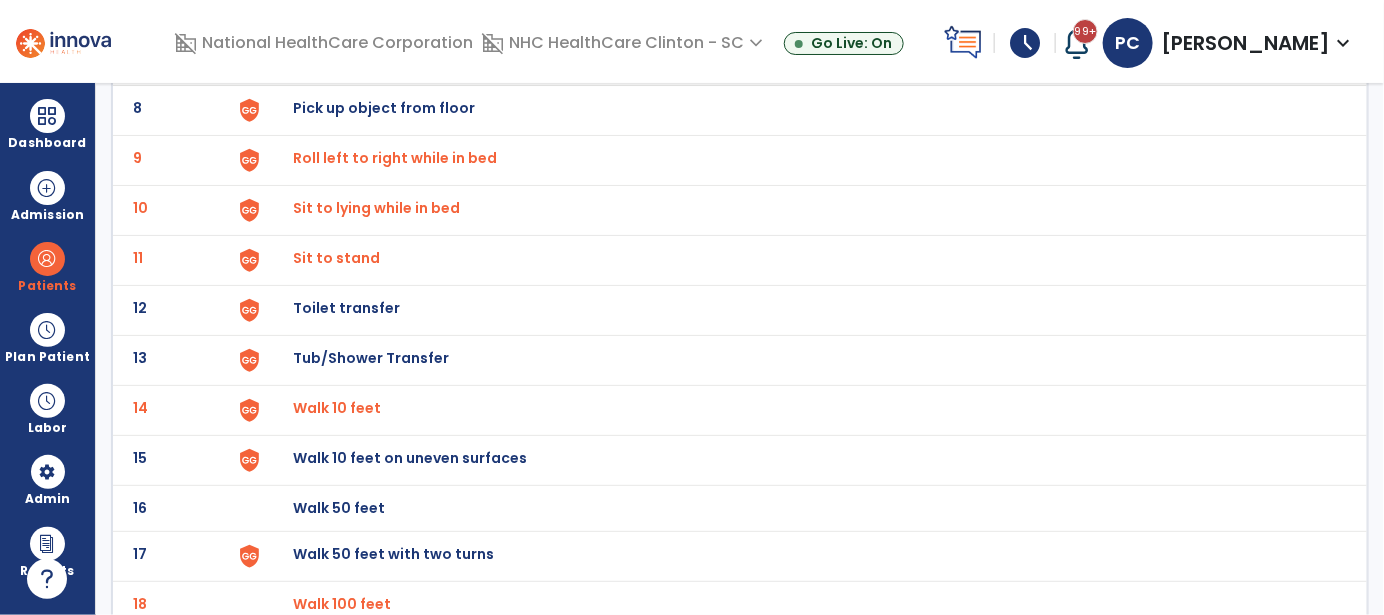 click on "Sit to stand" at bounding box center (350, -188) 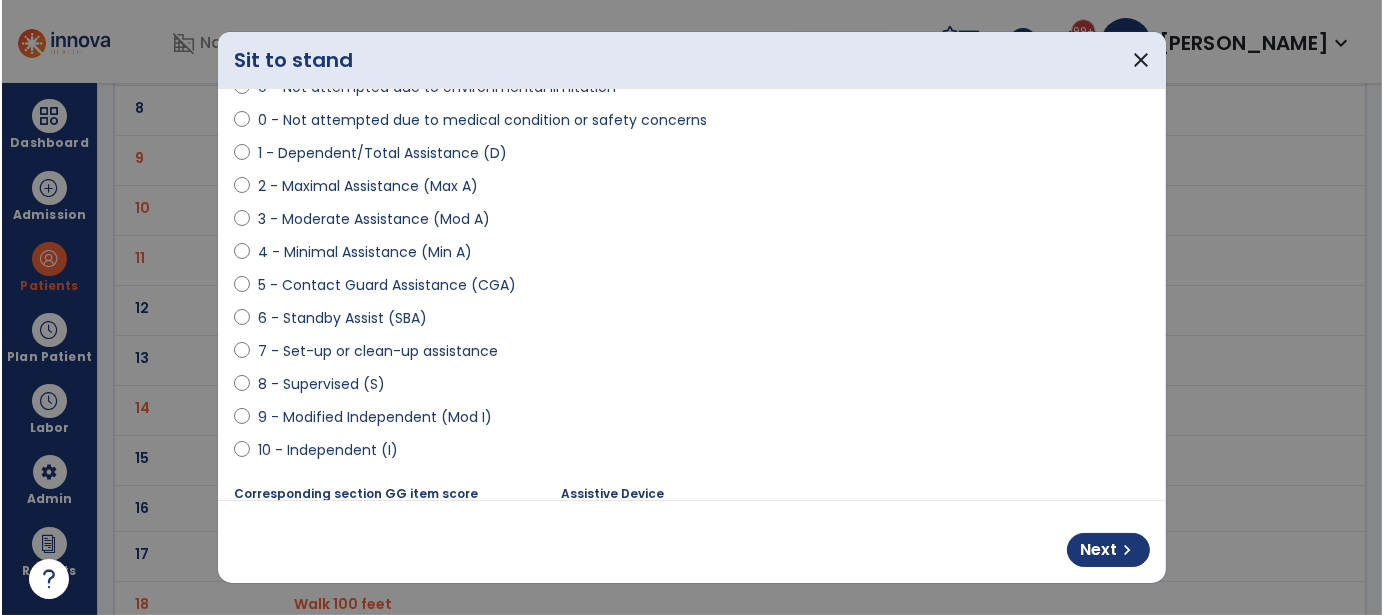 scroll, scrollTop: 200, scrollLeft: 0, axis: vertical 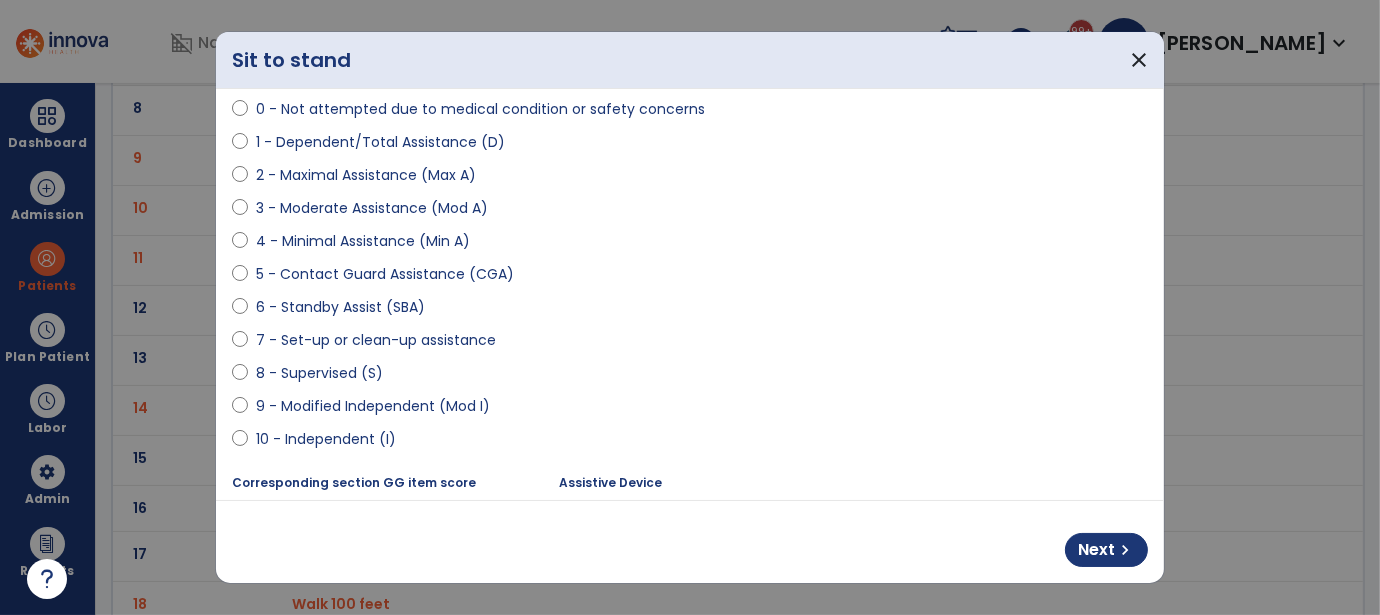 select on "**********" 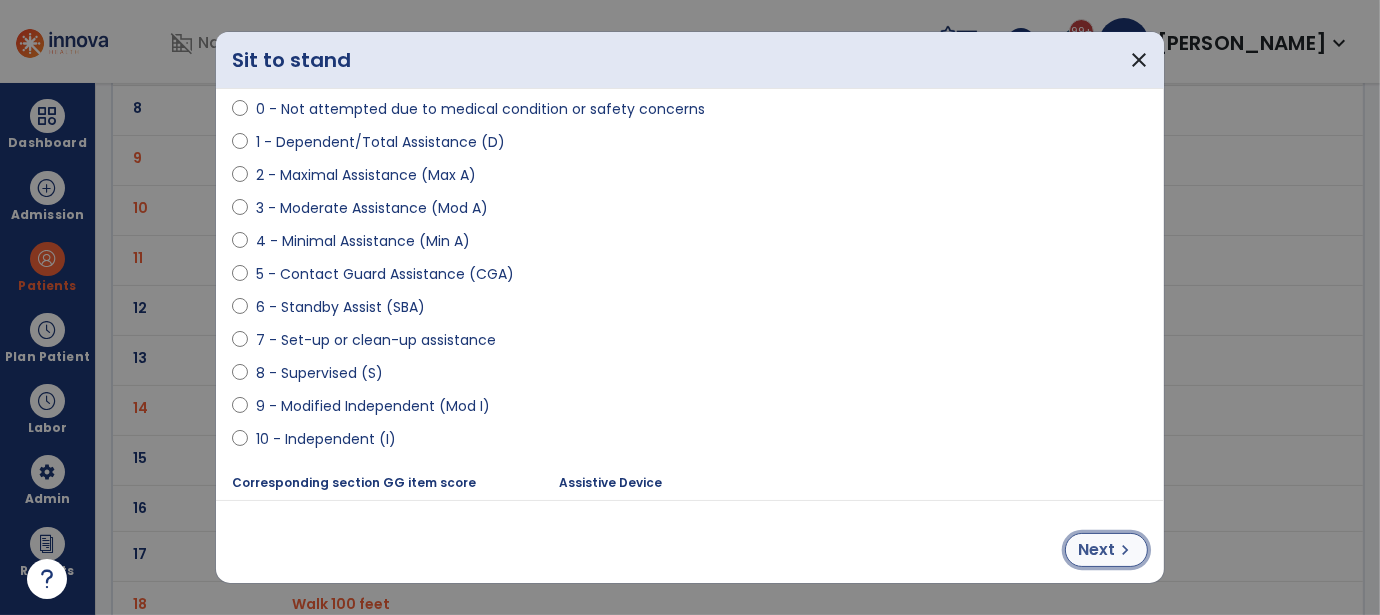 click on "chevron_right" at bounding box center (1125, 550) 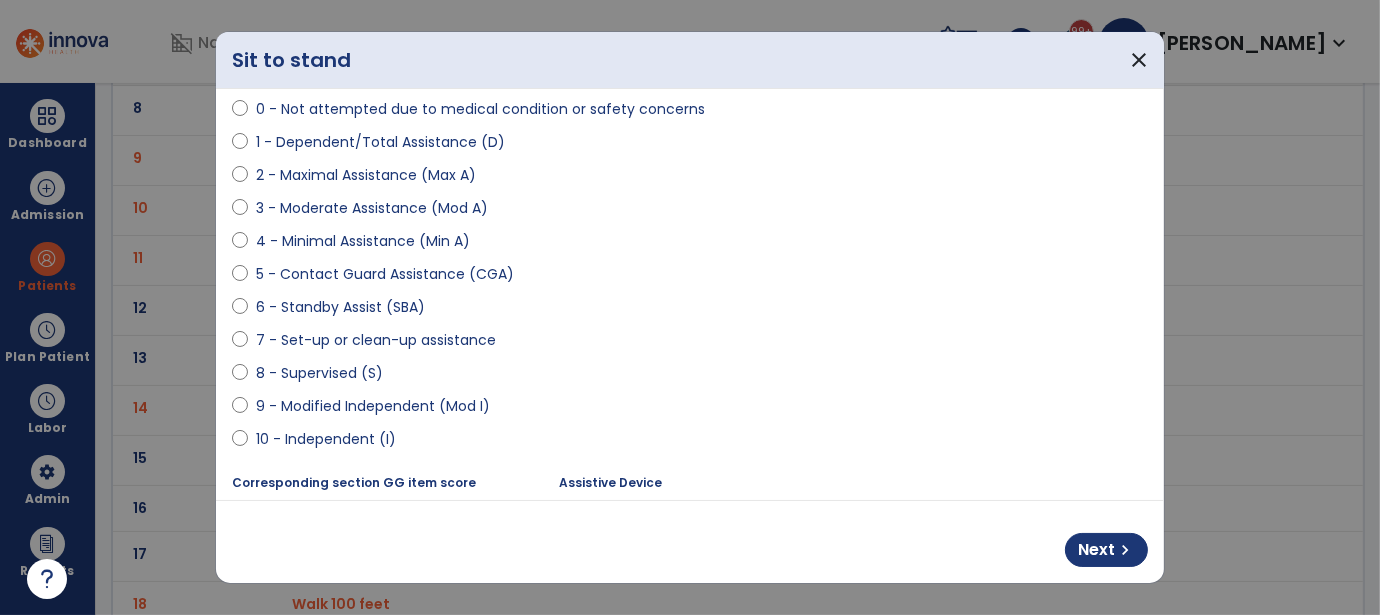 select on "**********" 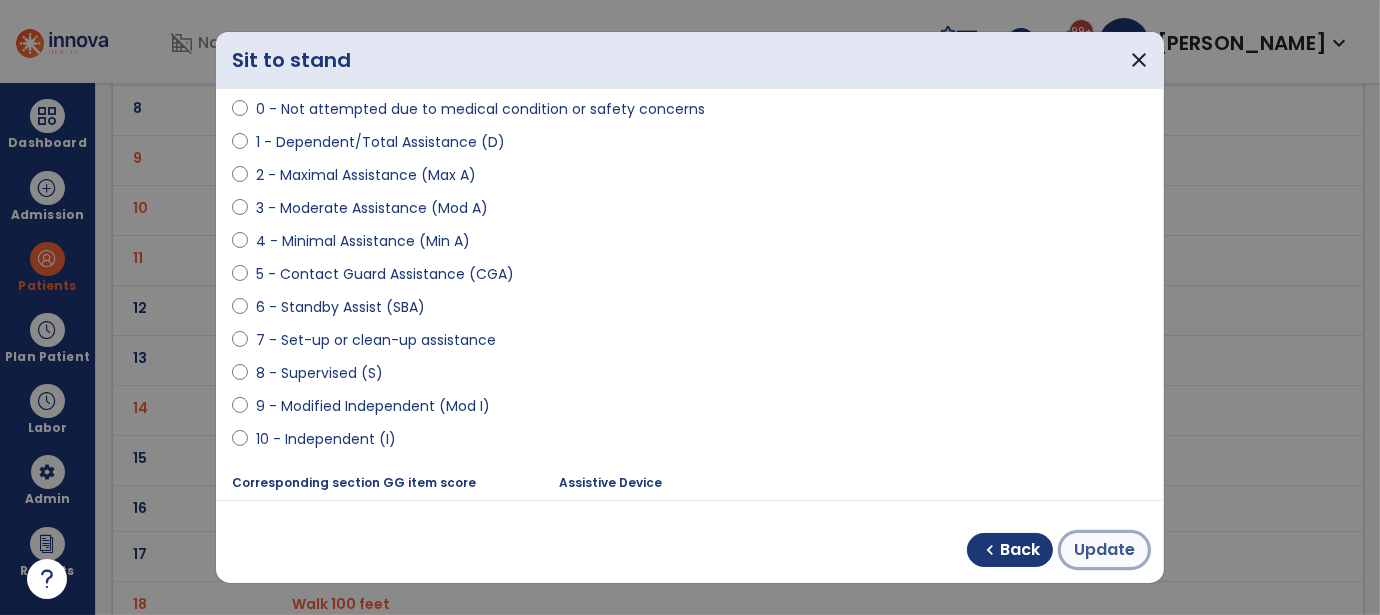 click on "Update" at bounding box center [1104, 550] 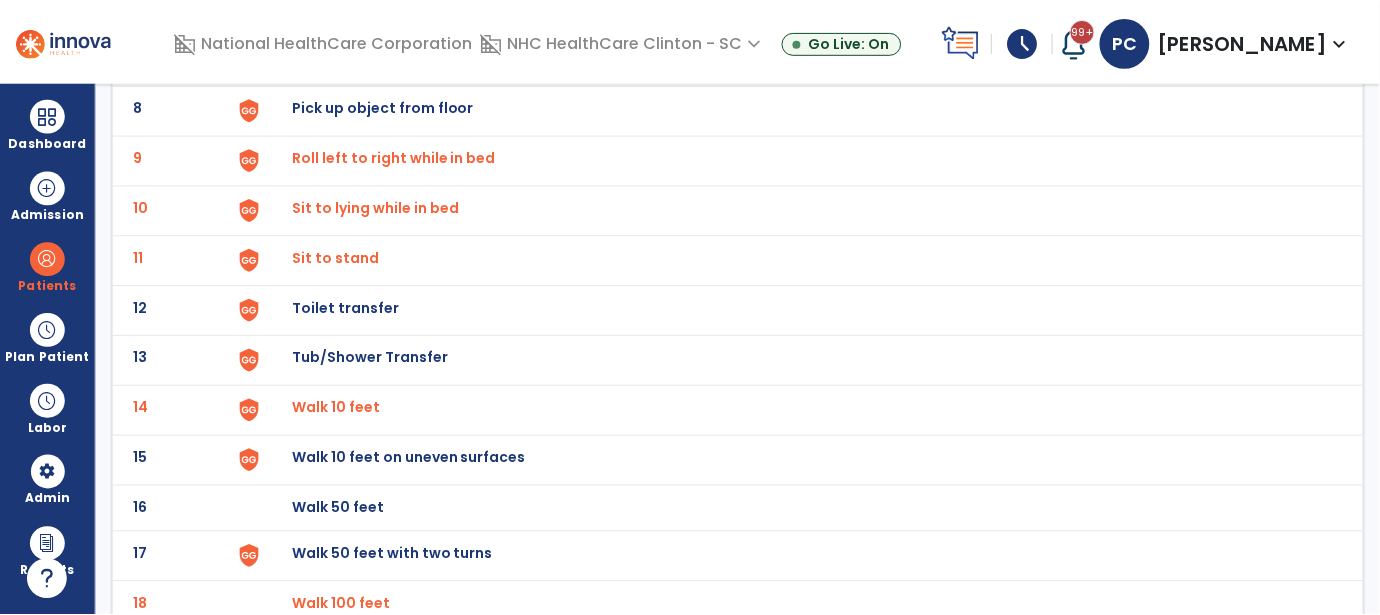 scroll, scrollTop: 599, scrollLeft: 0, axis: vertical 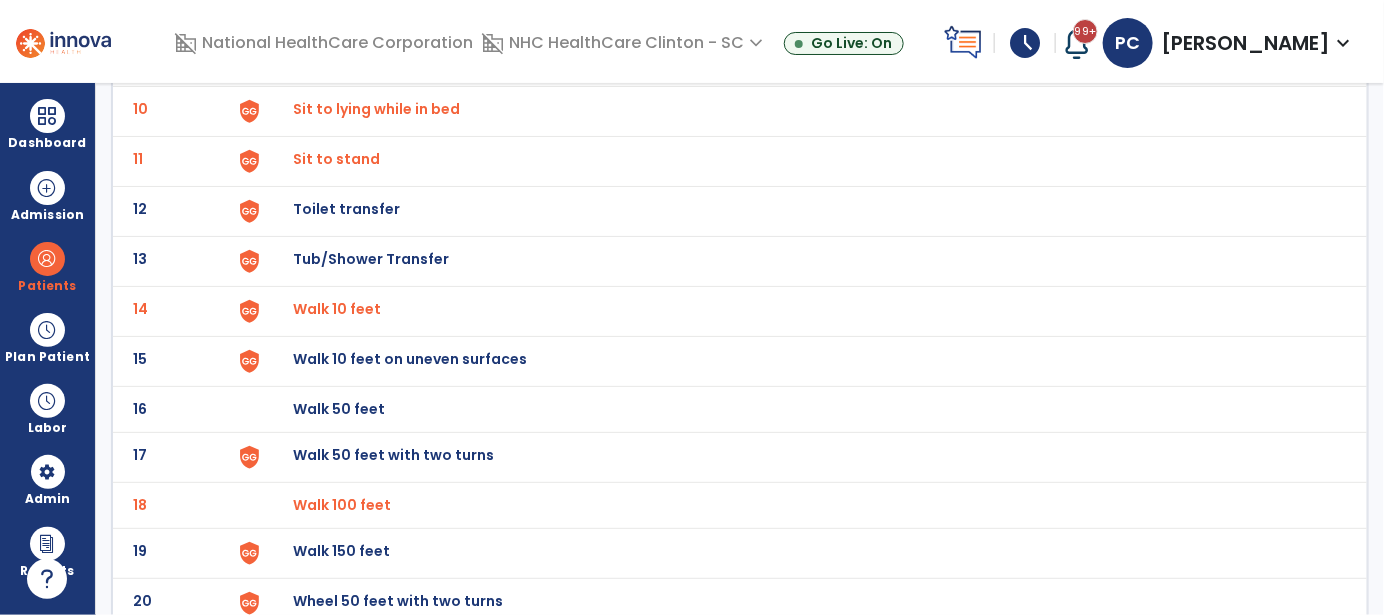 click on "Walk 10 feet" at bounding box center (350, -287) 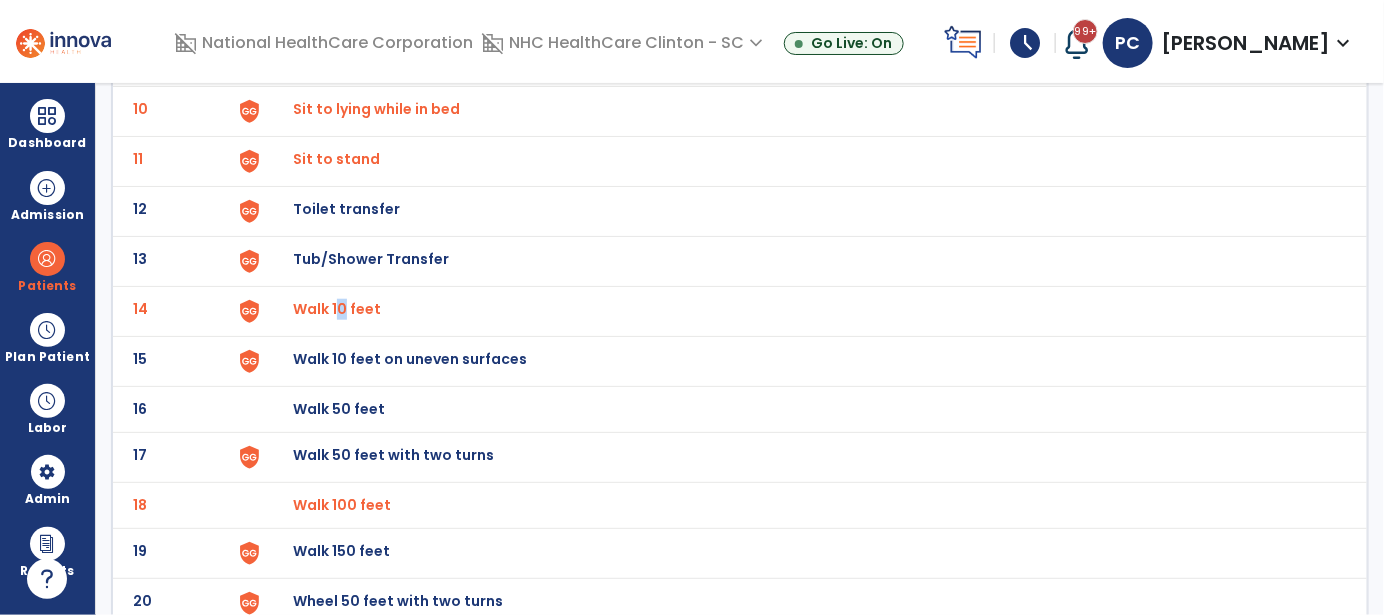 select on "**********" 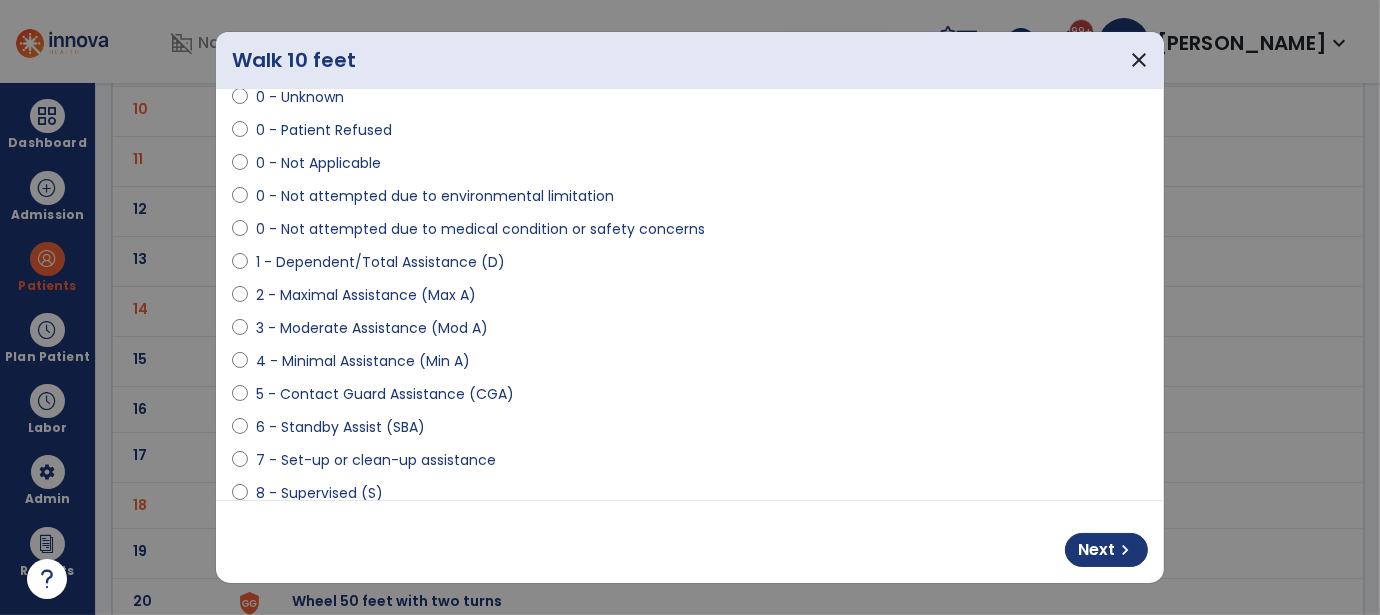 scroll, scrollTop: 200, scrollLeft: 0, axis: vertical 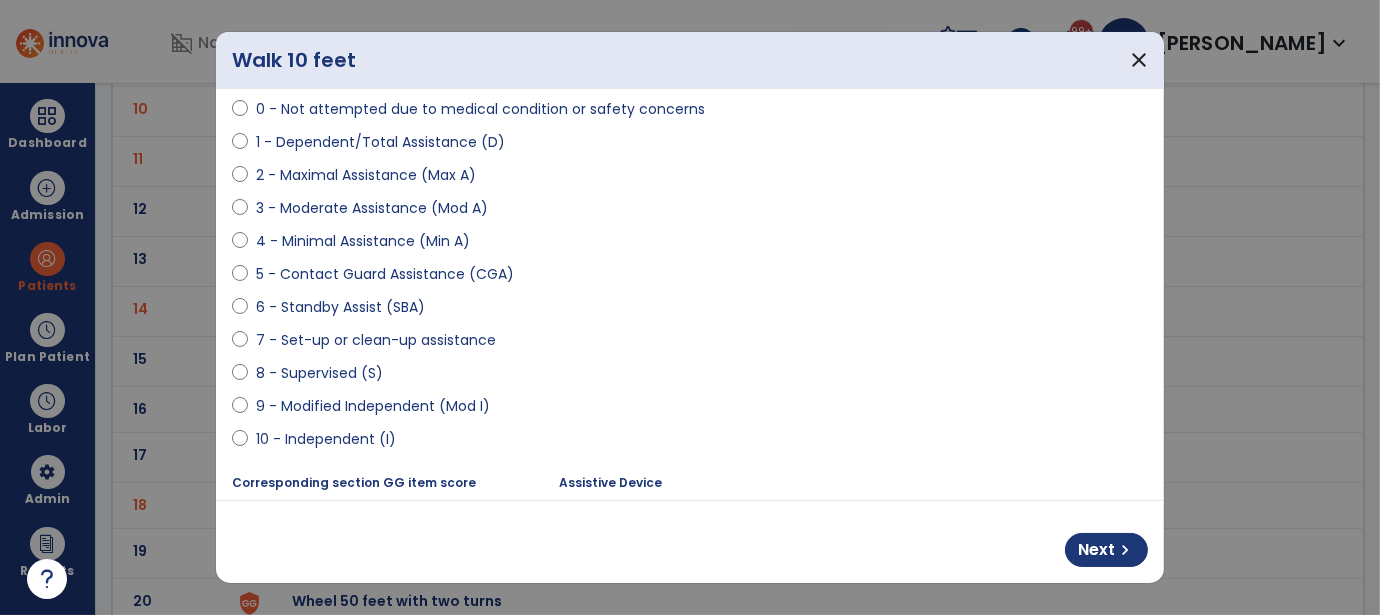select on "**********" 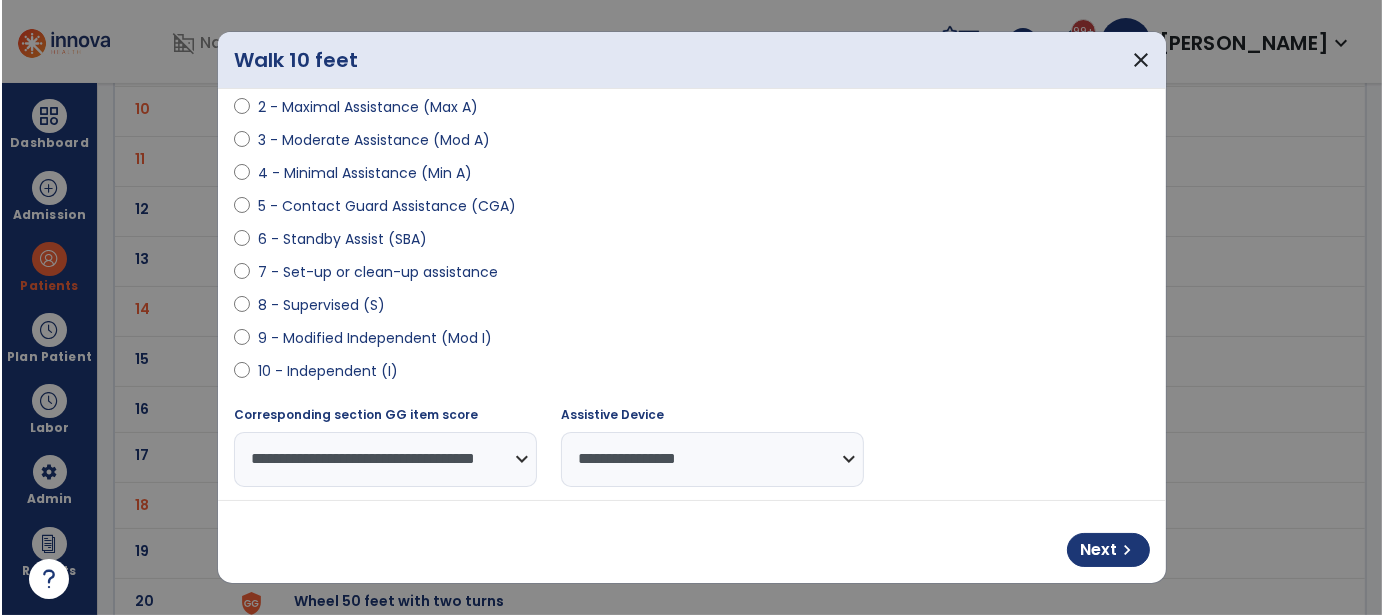 scroll, scrollTop: 299, scrollLeft: 0, axis: vertical 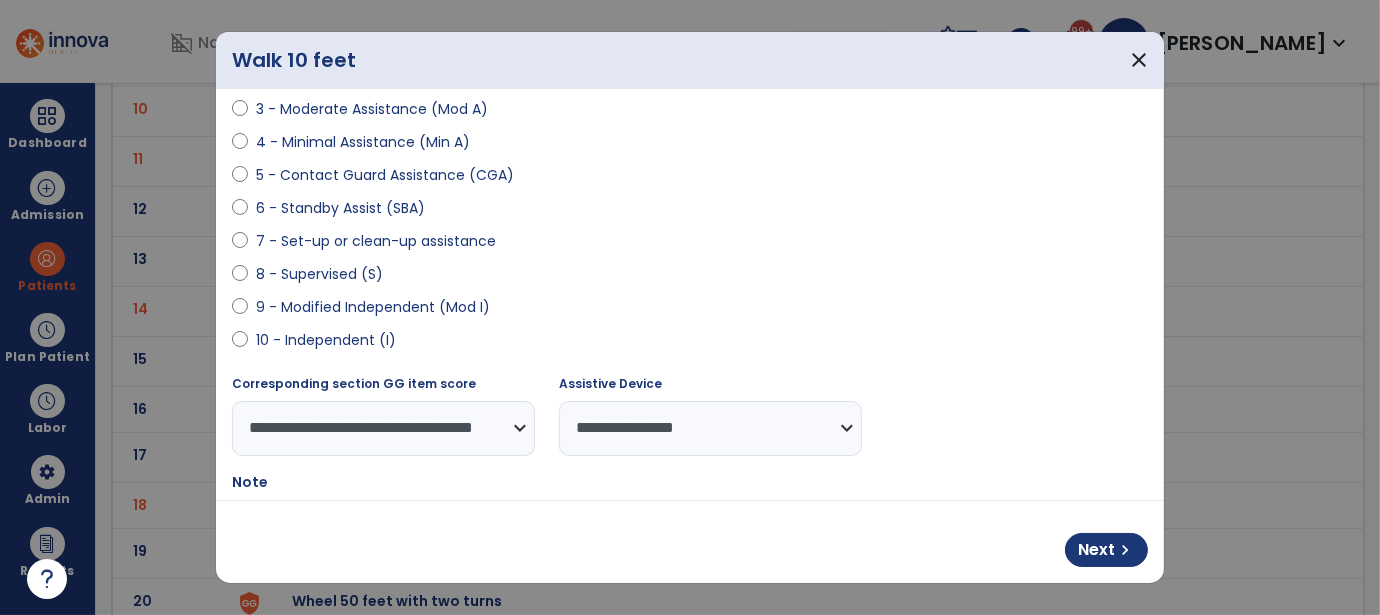 click on "**********" at bounding box center (710, 428) 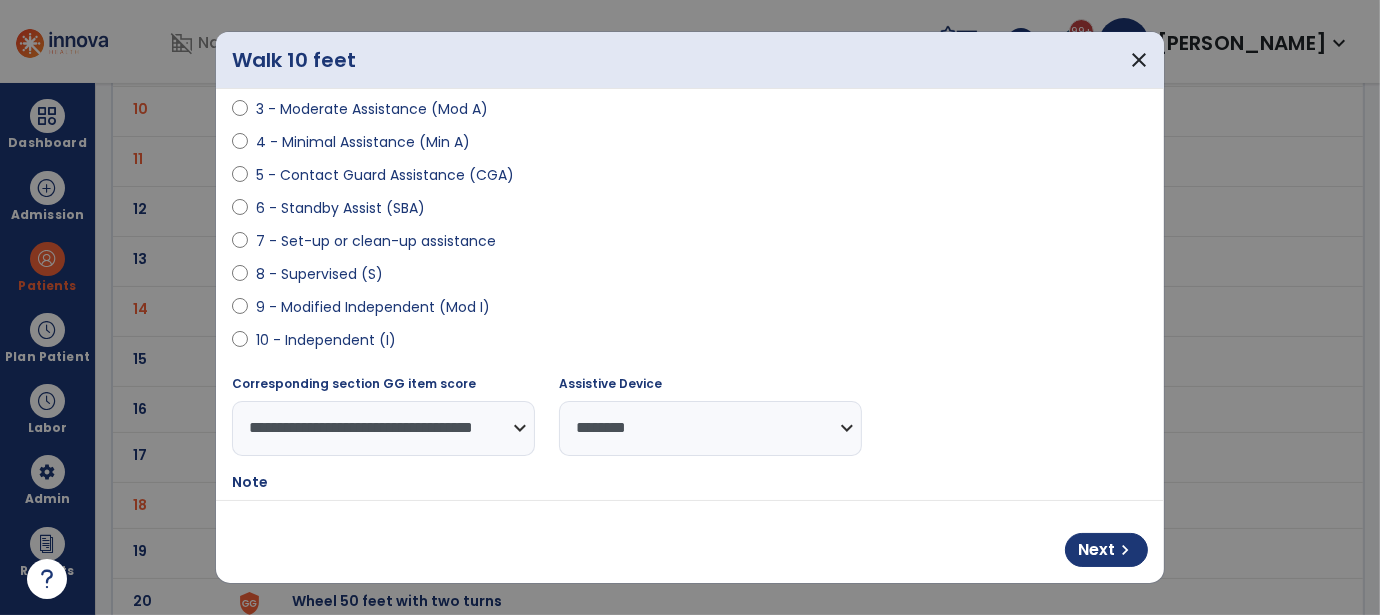 click on "**********" at bounding box center [710, 428] 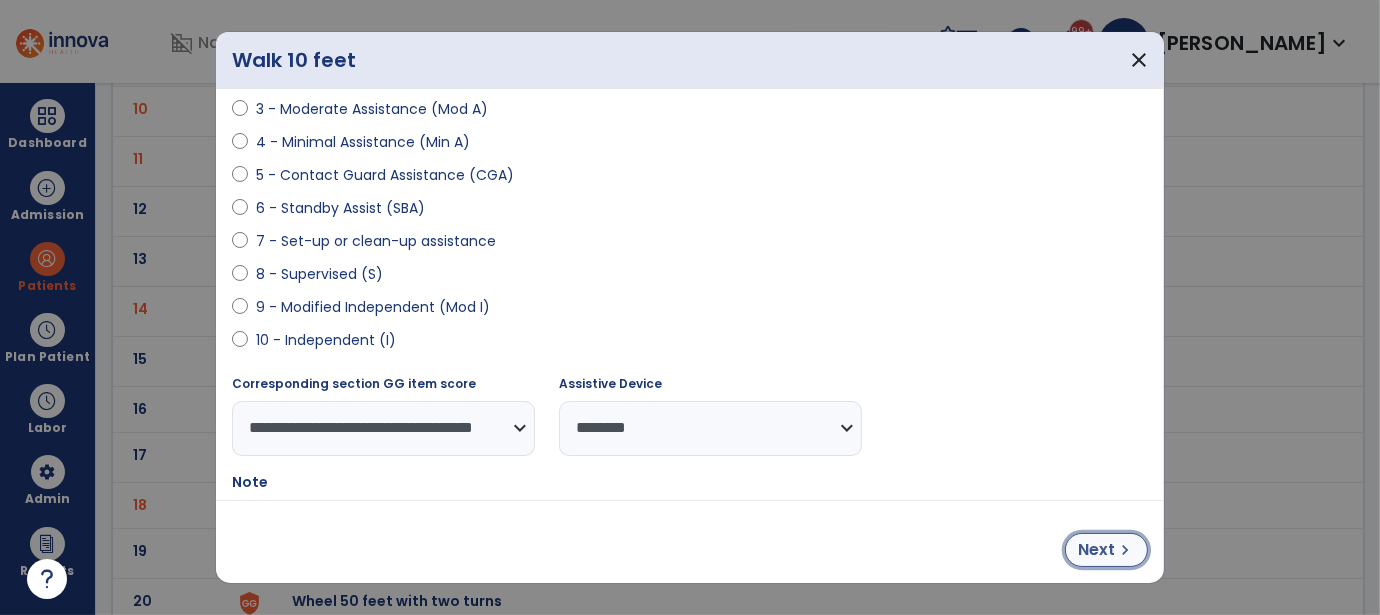 click on "Next" at bounding box center [1096, 550] 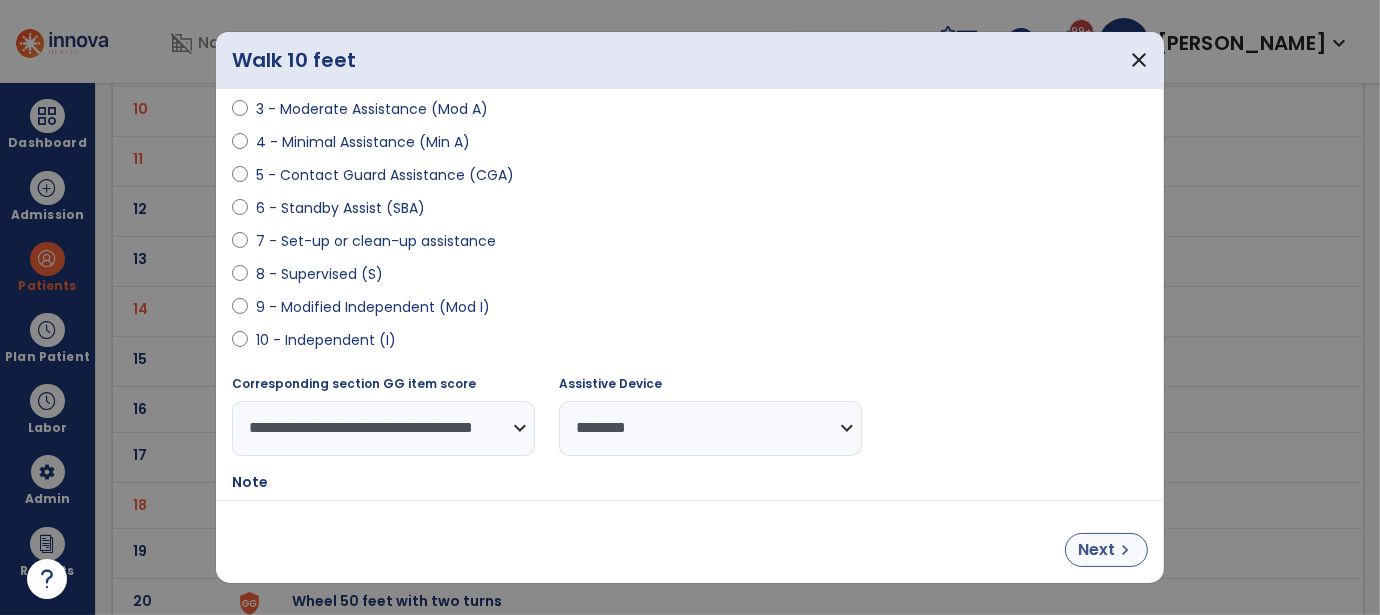 select on "**********" 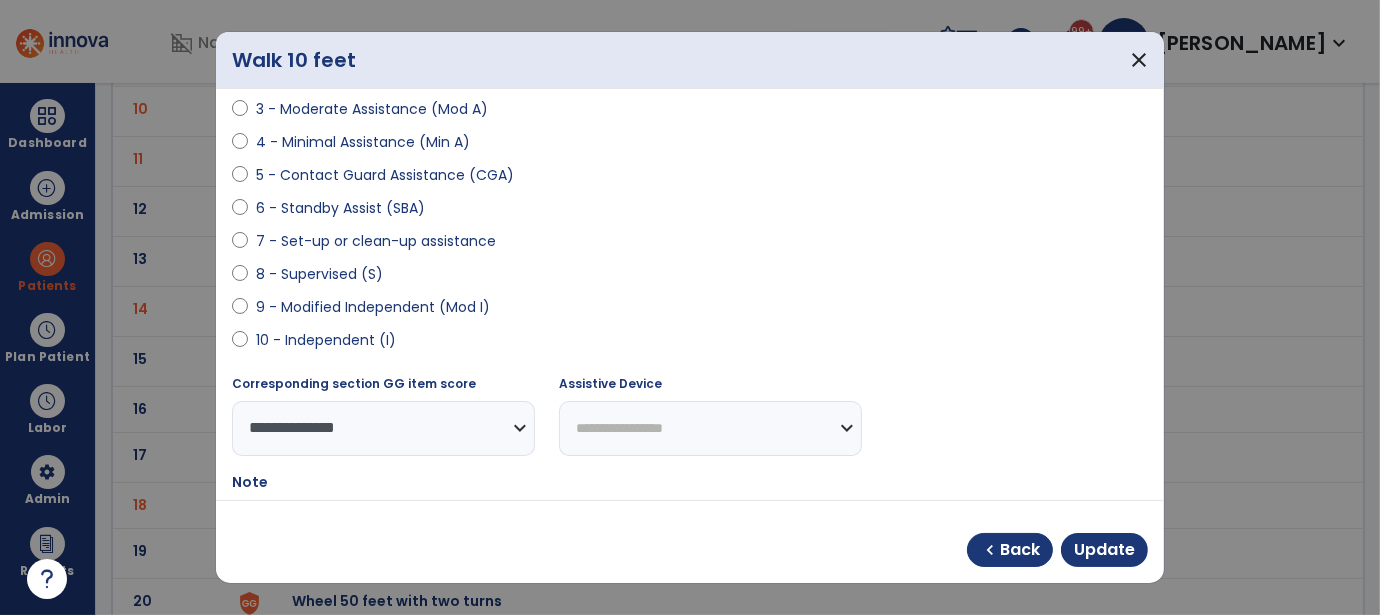 click on "**********" at bounding box center [710, 428] 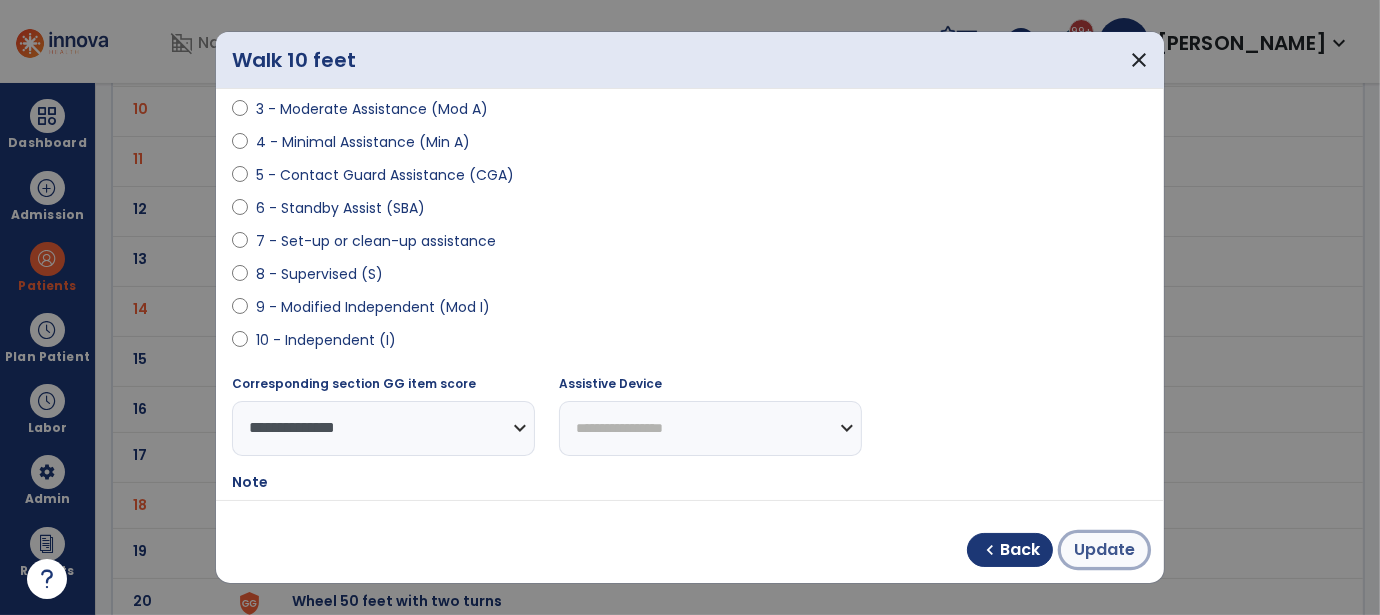 click on "Update" at bounding box center [1104, 550] 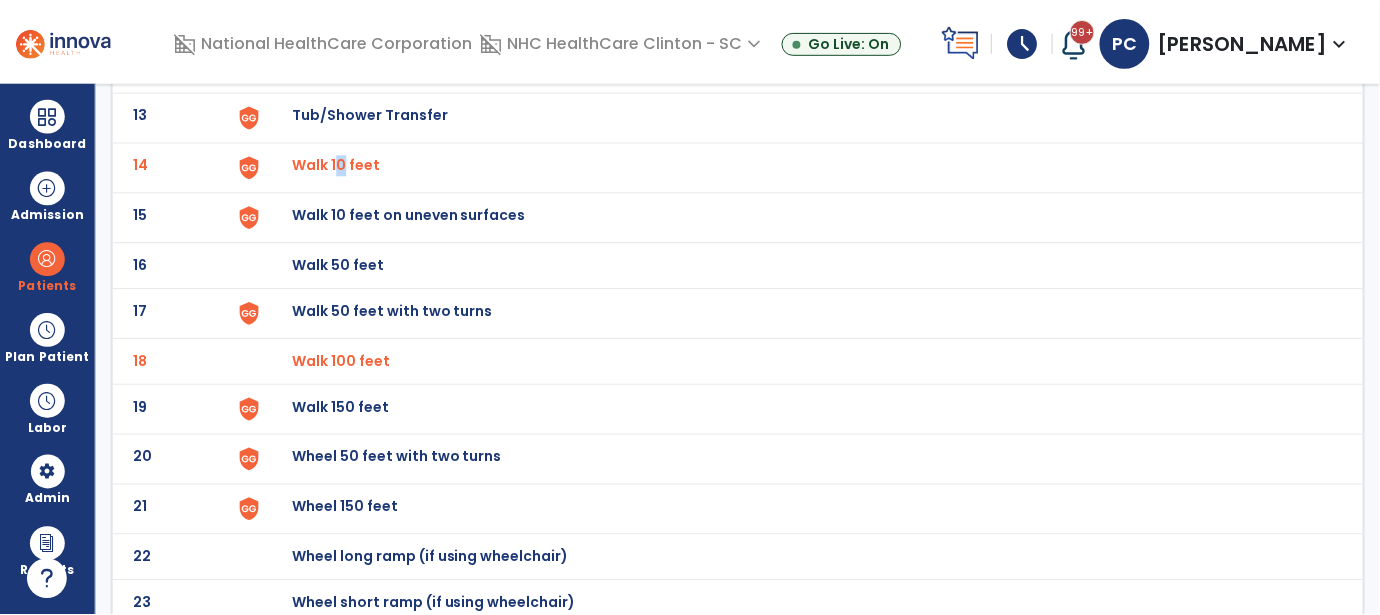 scroll, scrollTop: 747, scrollLeft: 0, axis: vertical 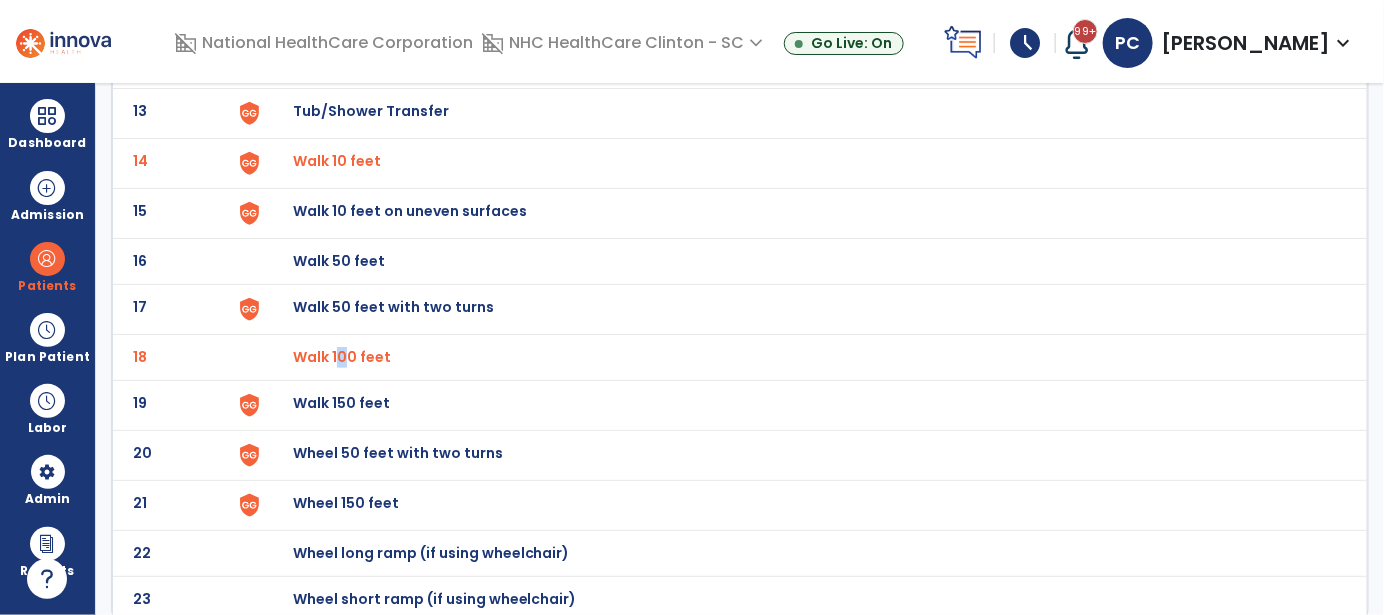 click on "18 Walk 100 feet" 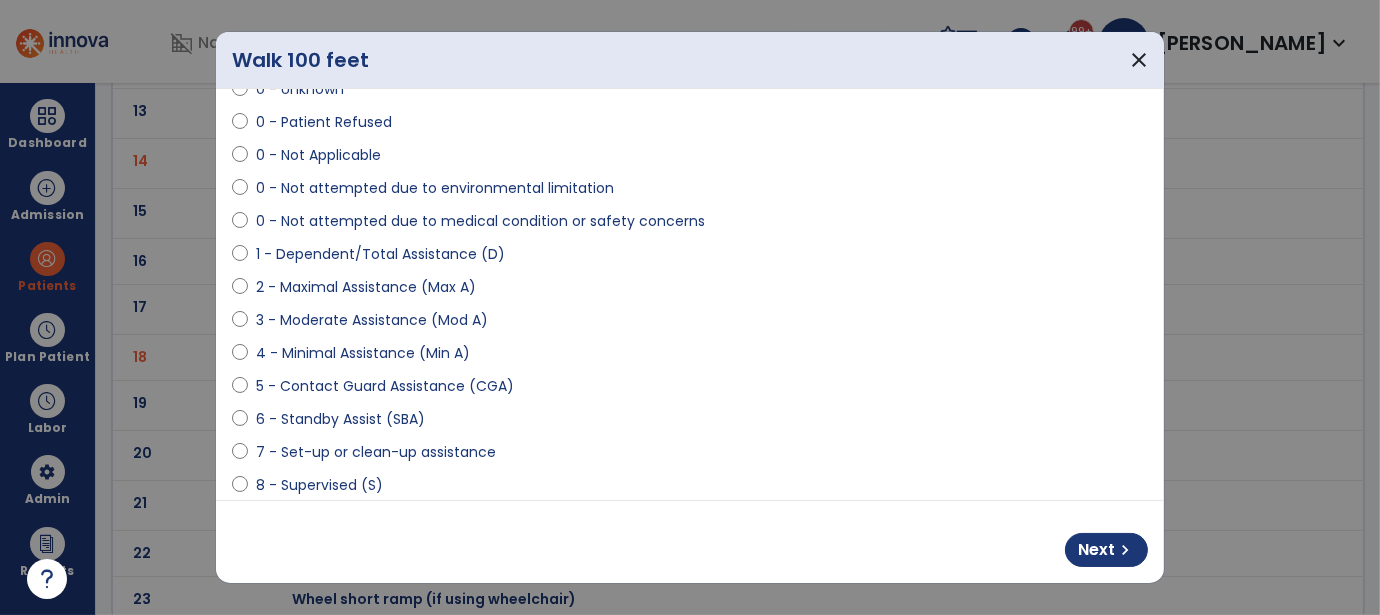 scroll, scrollTop: 200, scrollLeft: 0, axis: vertical 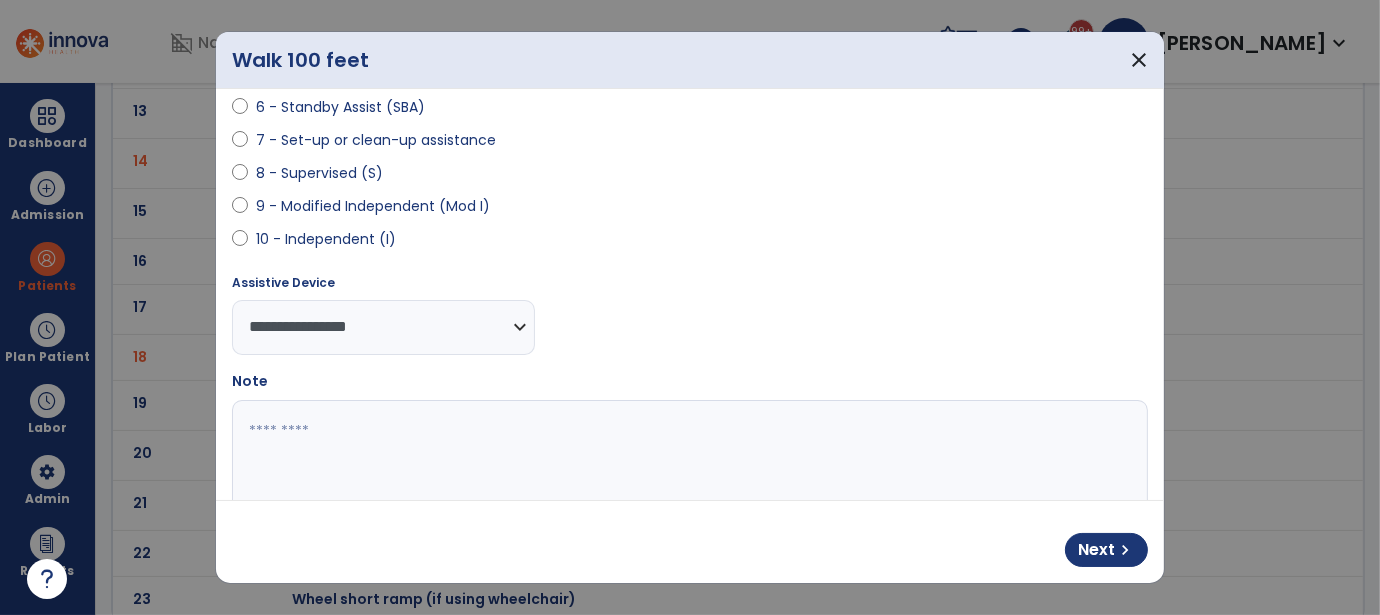 drag, startPoint x: 425, startPoint y: 328, endPoint x: 416, endPoint y: 336, distance: 12.0415945 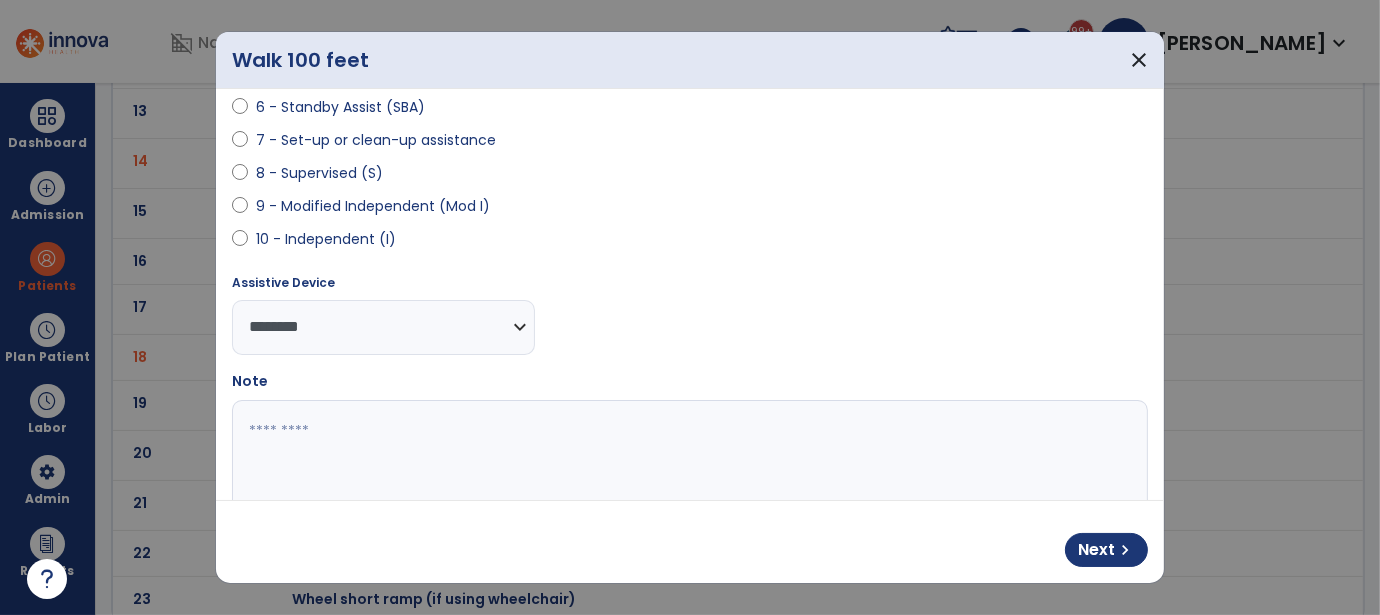 click on "**********" at bounding box center (383, 327) 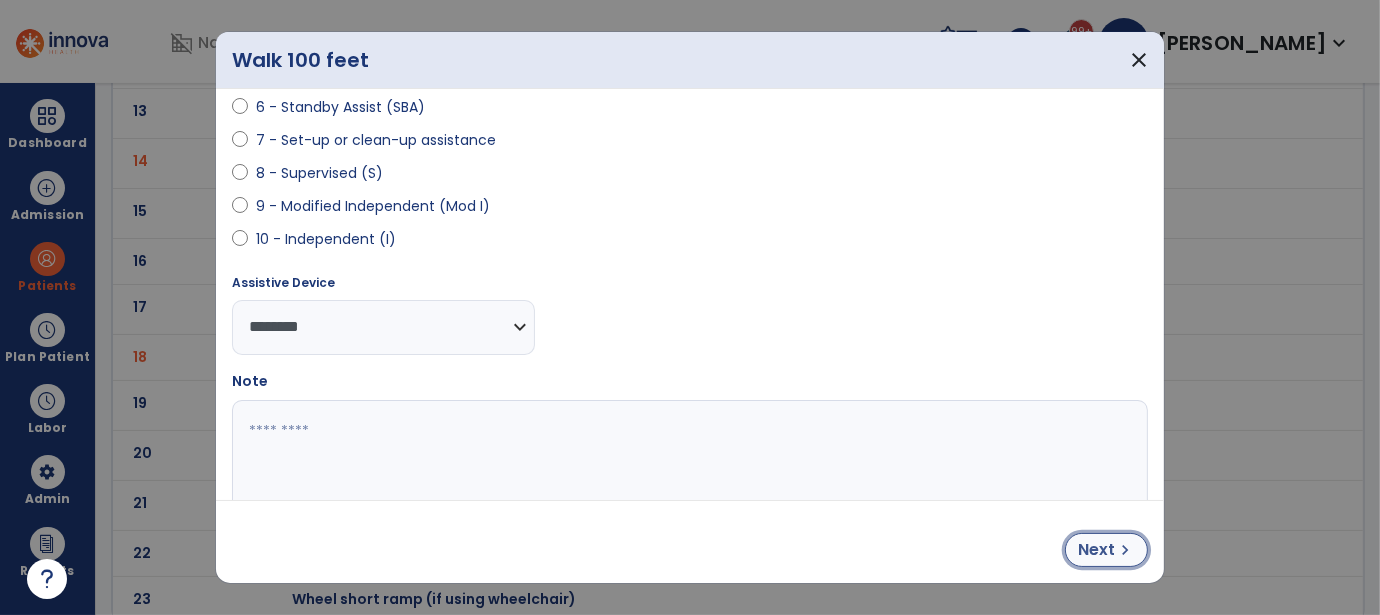 click on "Next" at bounding box center [1096, 550] 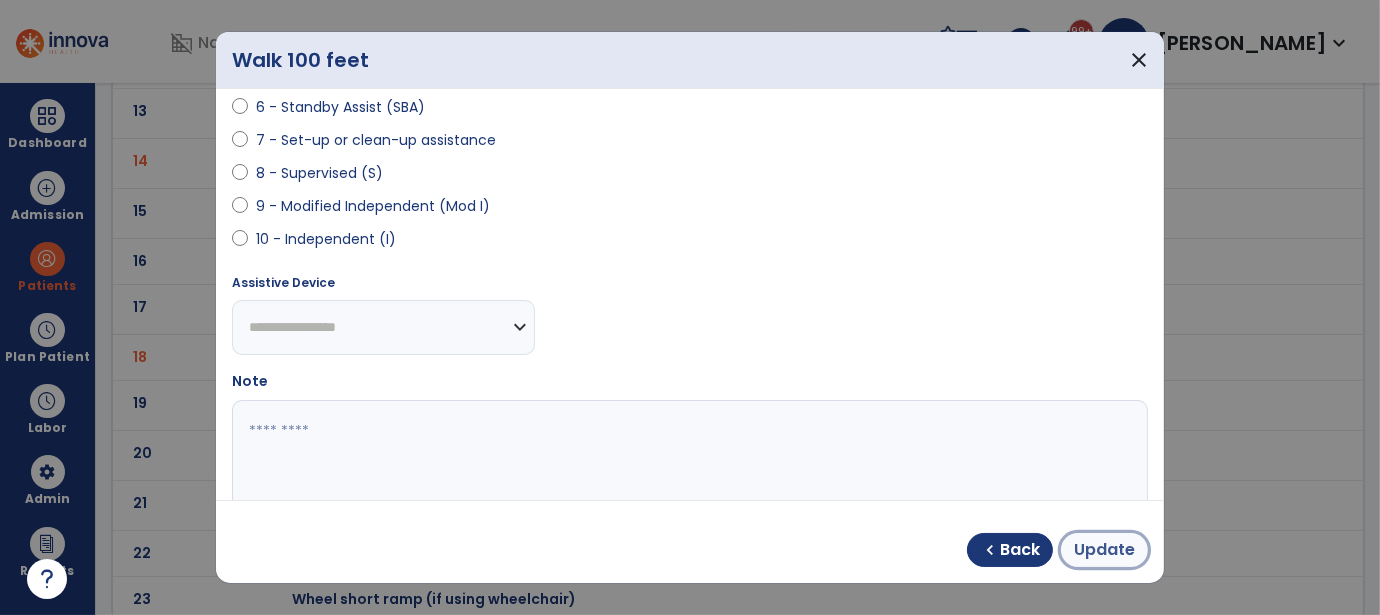 click on "Update" at bounding box center [1104, 550] 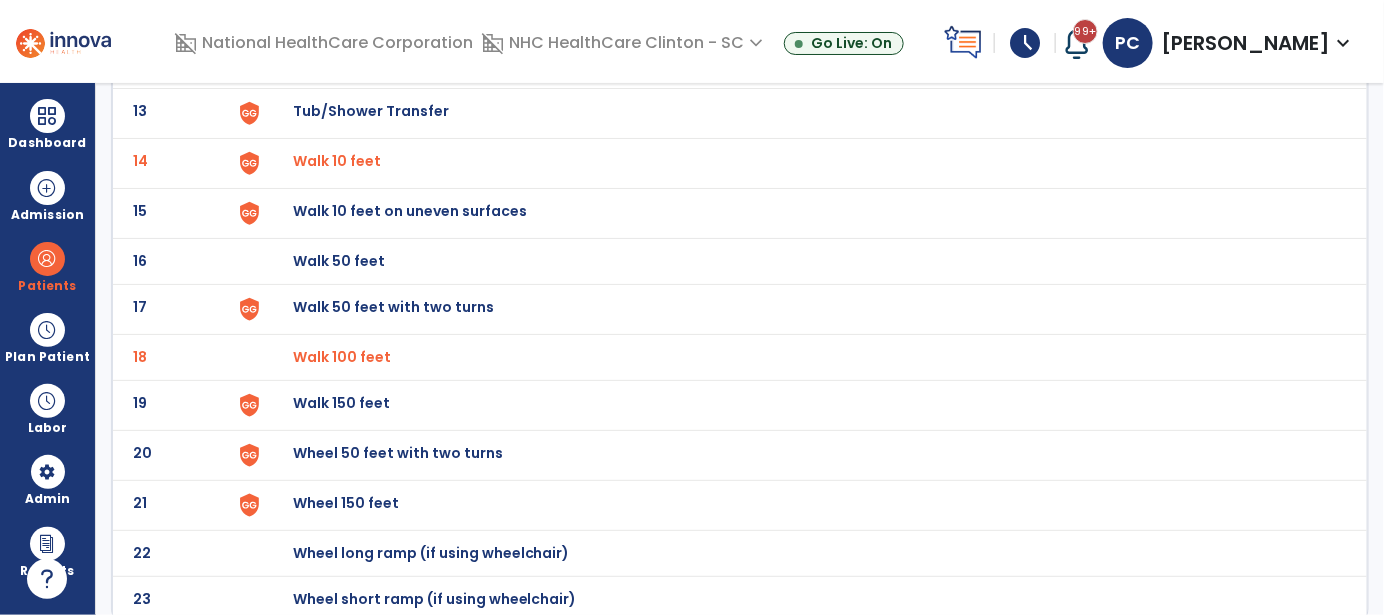 click on "Walk 150 feet" at bounding box center [339, -485] 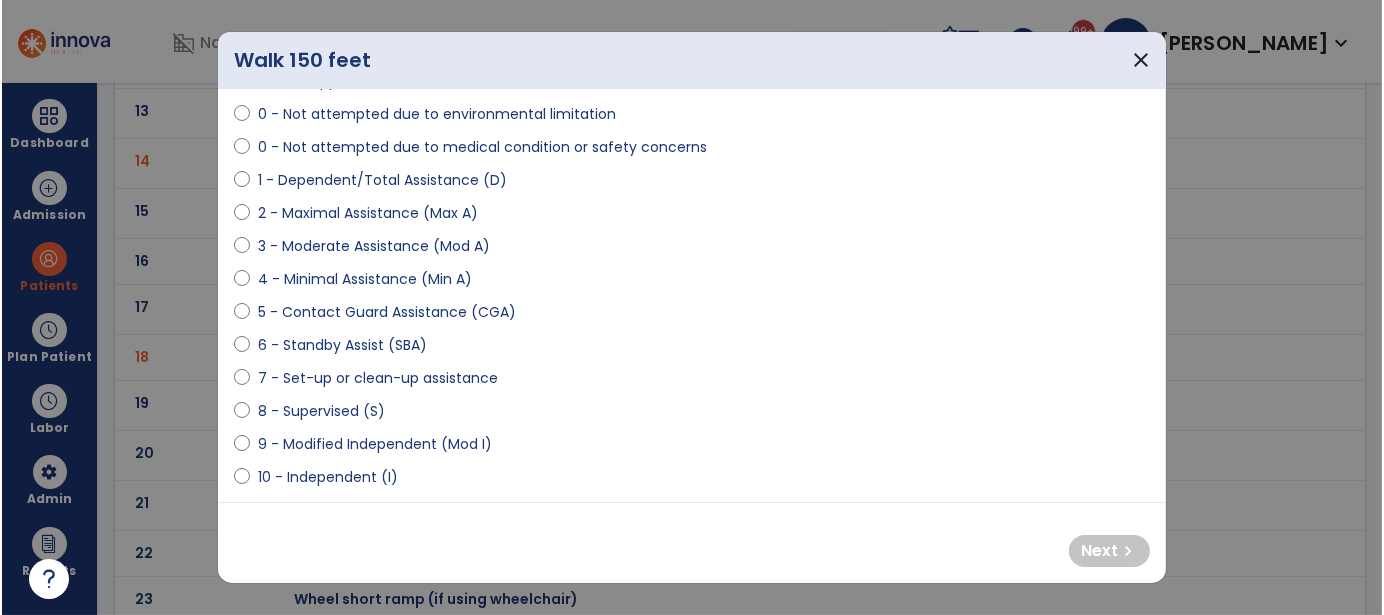 scroll, scrollTop: 299, scrollLeft: 0, axis: vertical 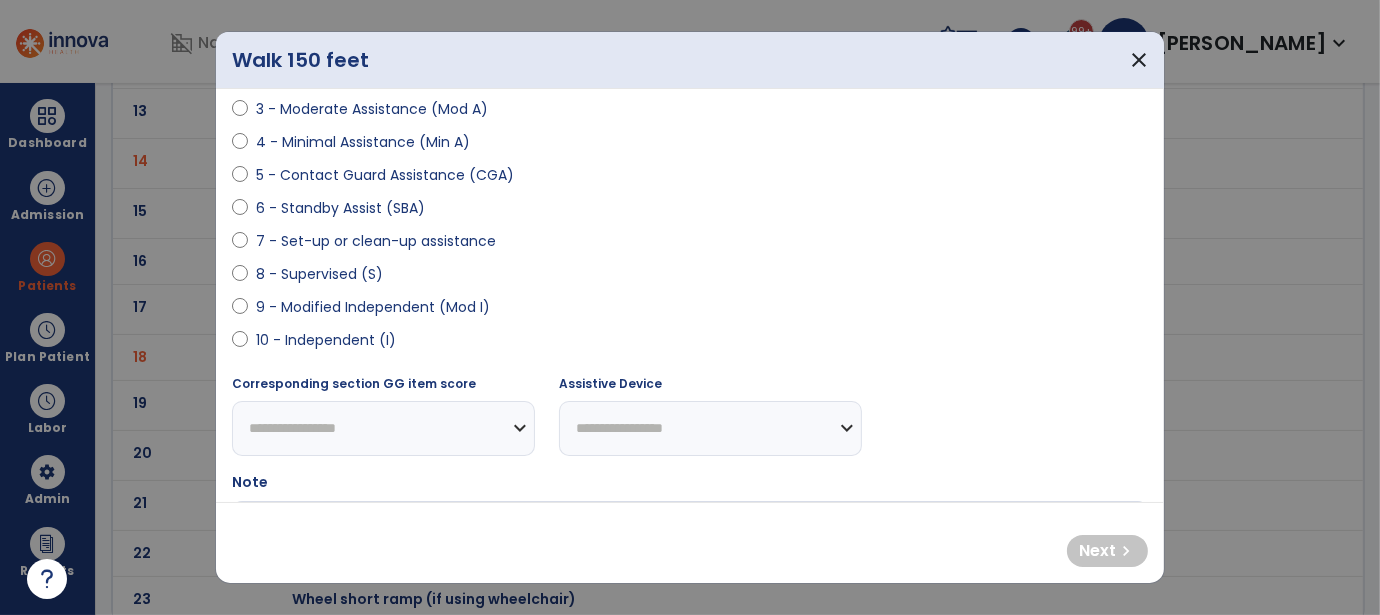 select on "**********" 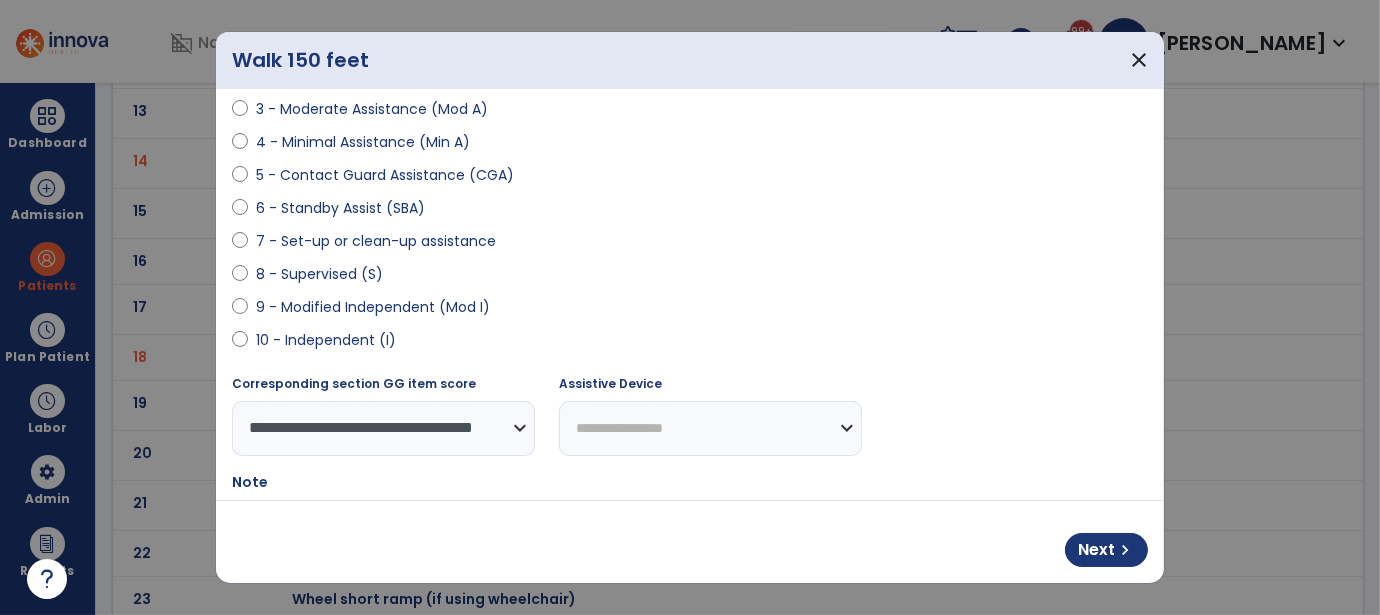 click on "**********" at bounding box center (710, 428) 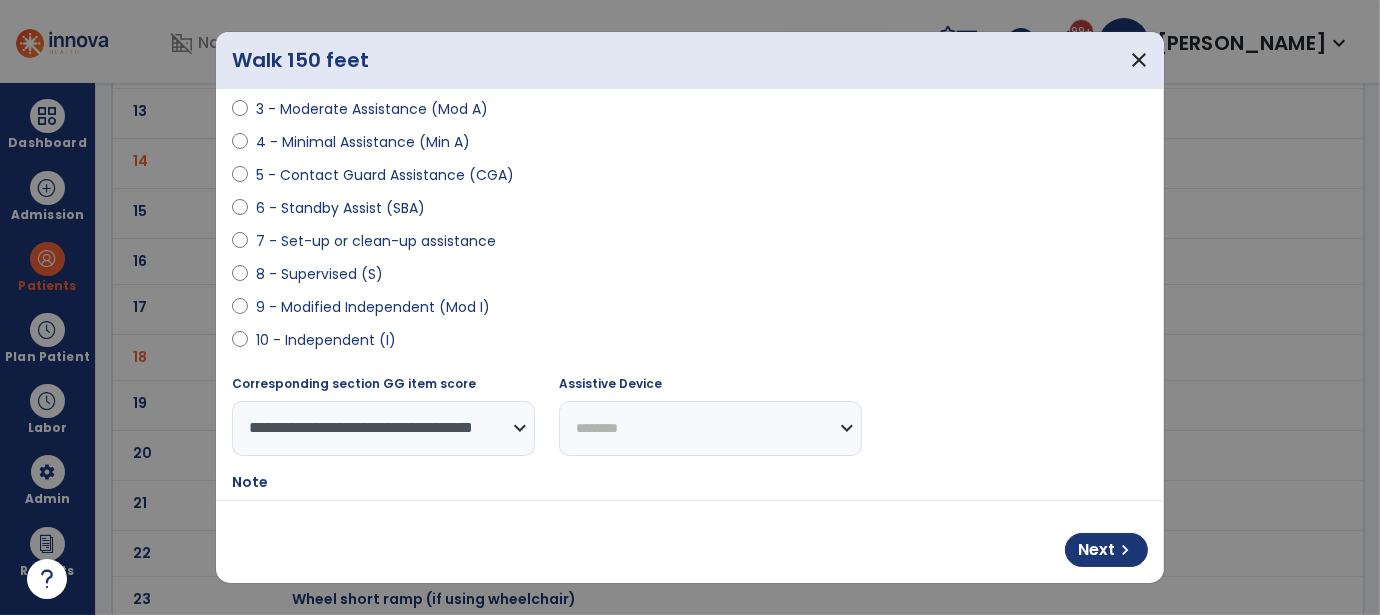 click on "**********" at bounding box center (710, 428) 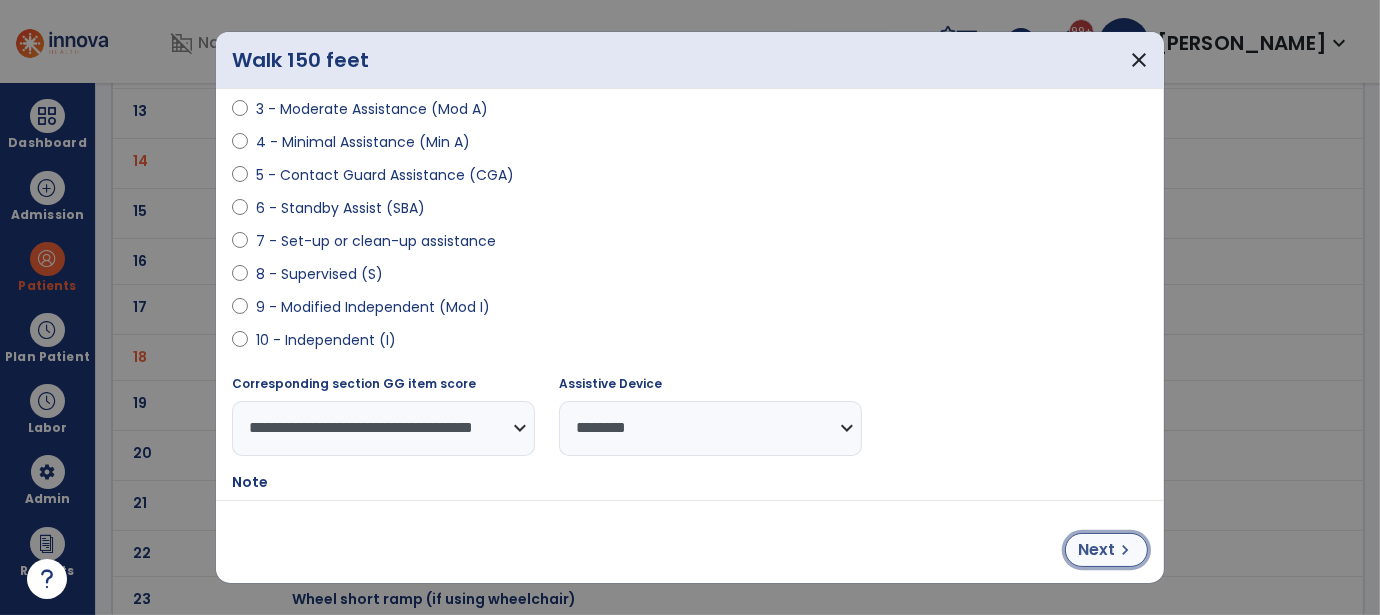 click on "Next" at bounding box center (1096, 550) 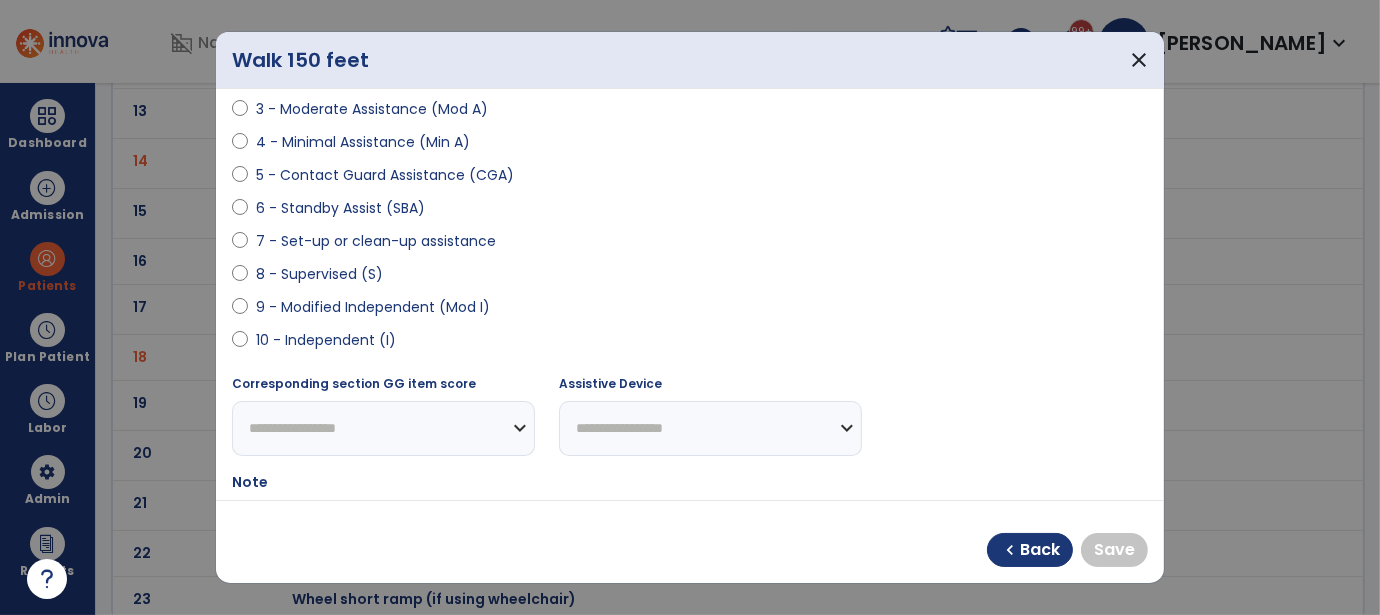 click on "9 - Modified Independent (Mod I)" at bounding box center (373, 307) 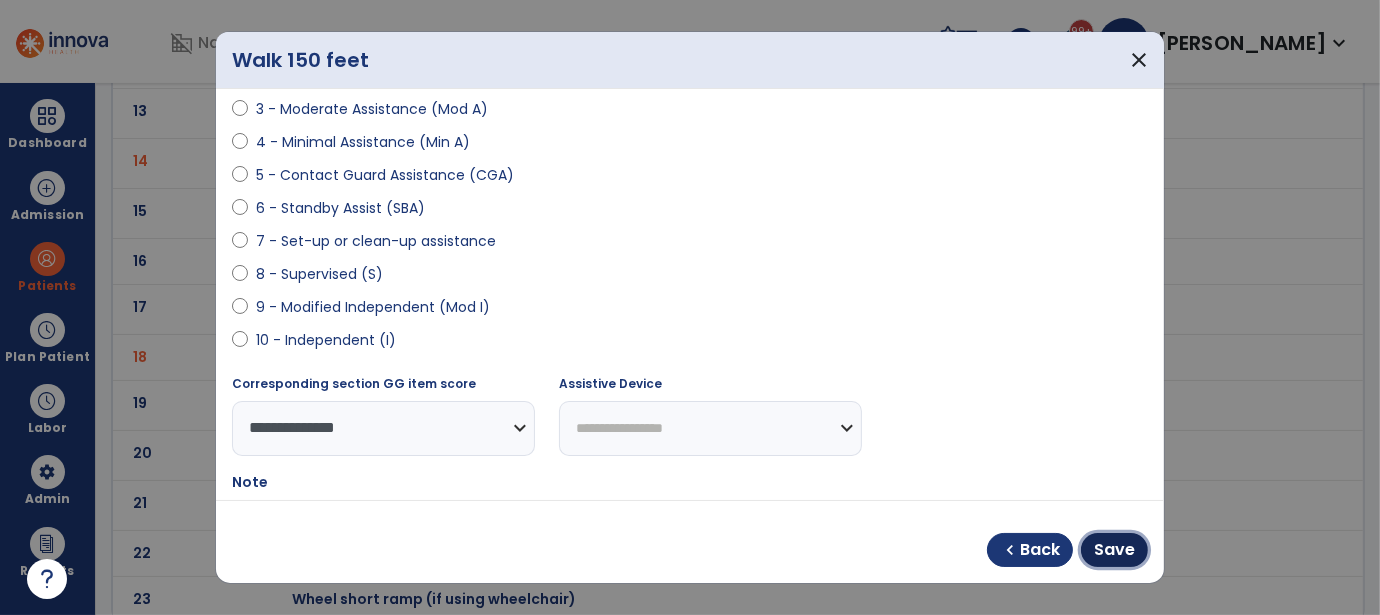 drag, startPoint x: 1108, startPoint y: 543, endPoint x: 1091, endPoint y: 539, distance: 17.464249 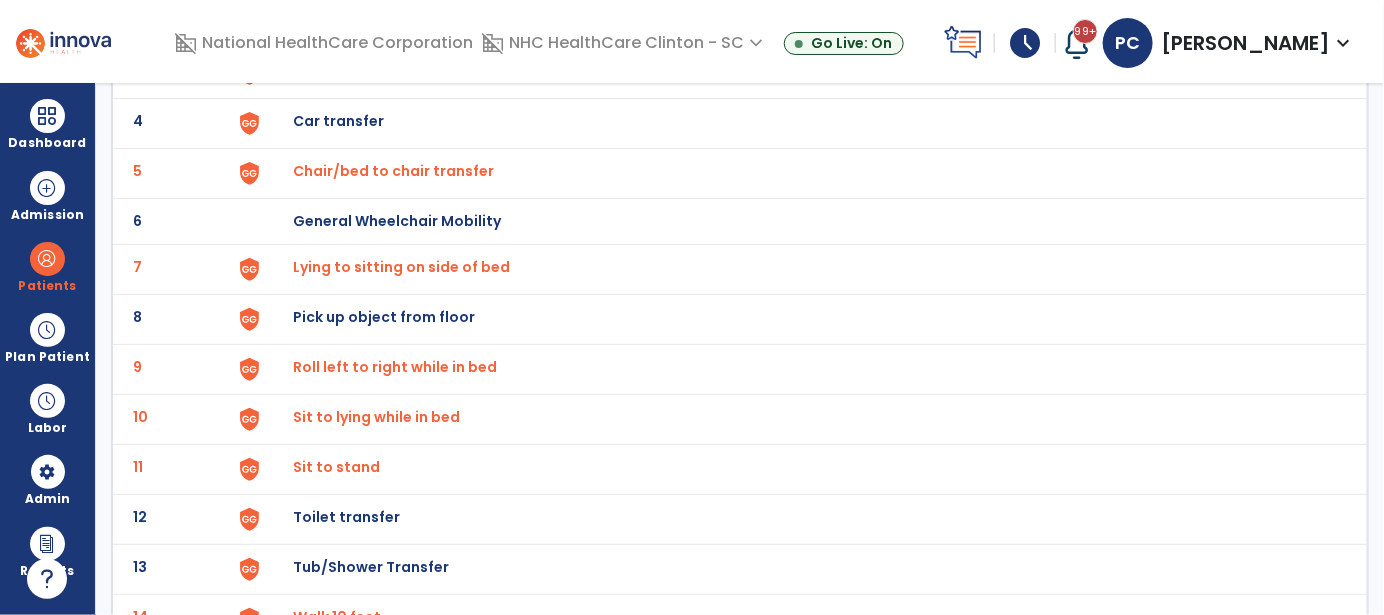 scroll, scrollTop: 0, scrollLeft: 0, axis: both 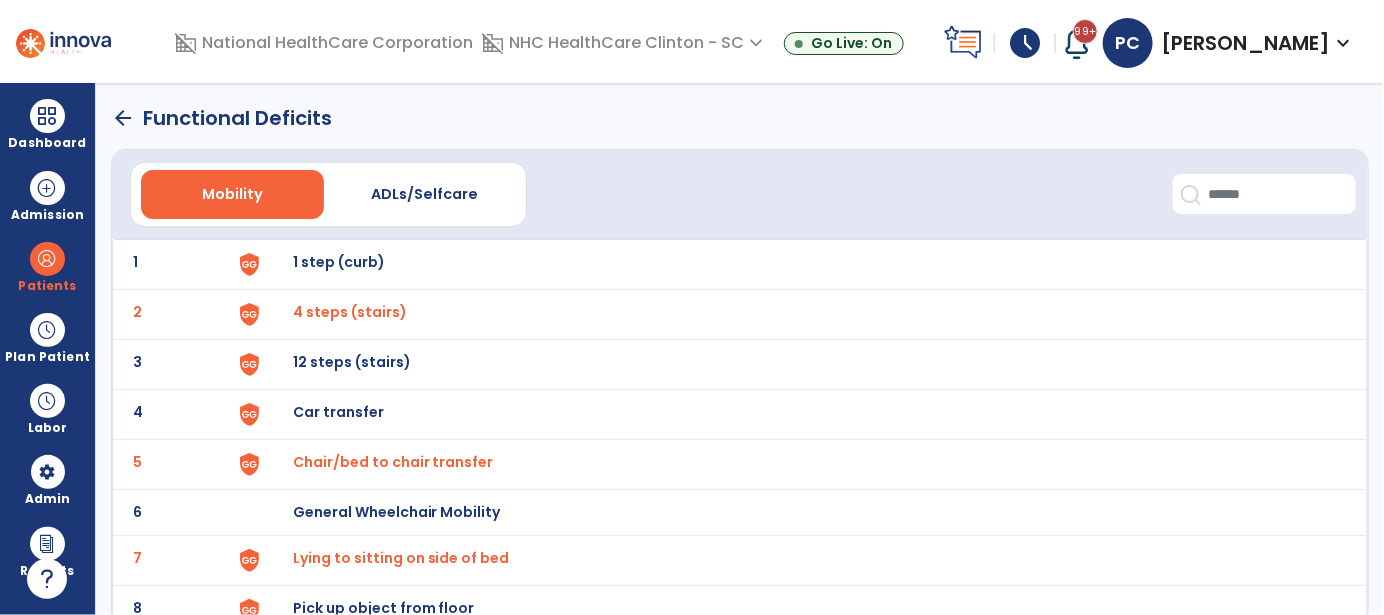 click on "arrow_back" 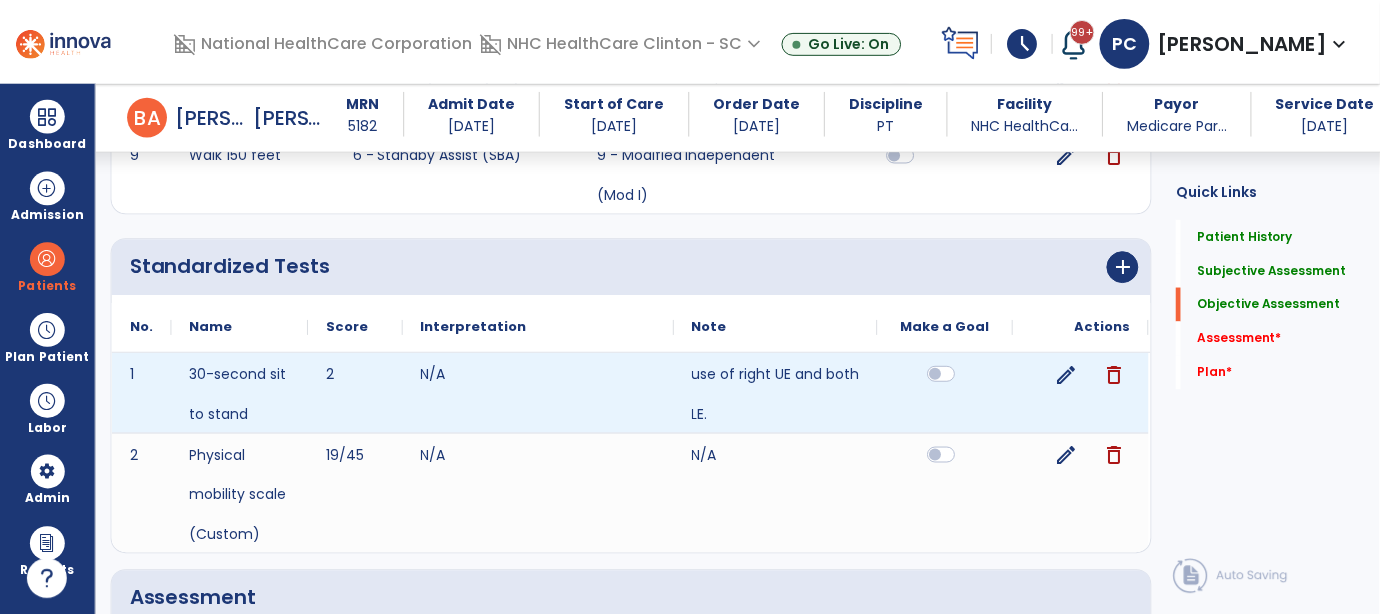 scroll, scrollTop: 2520, scrollLeft: 0, axis: vertical 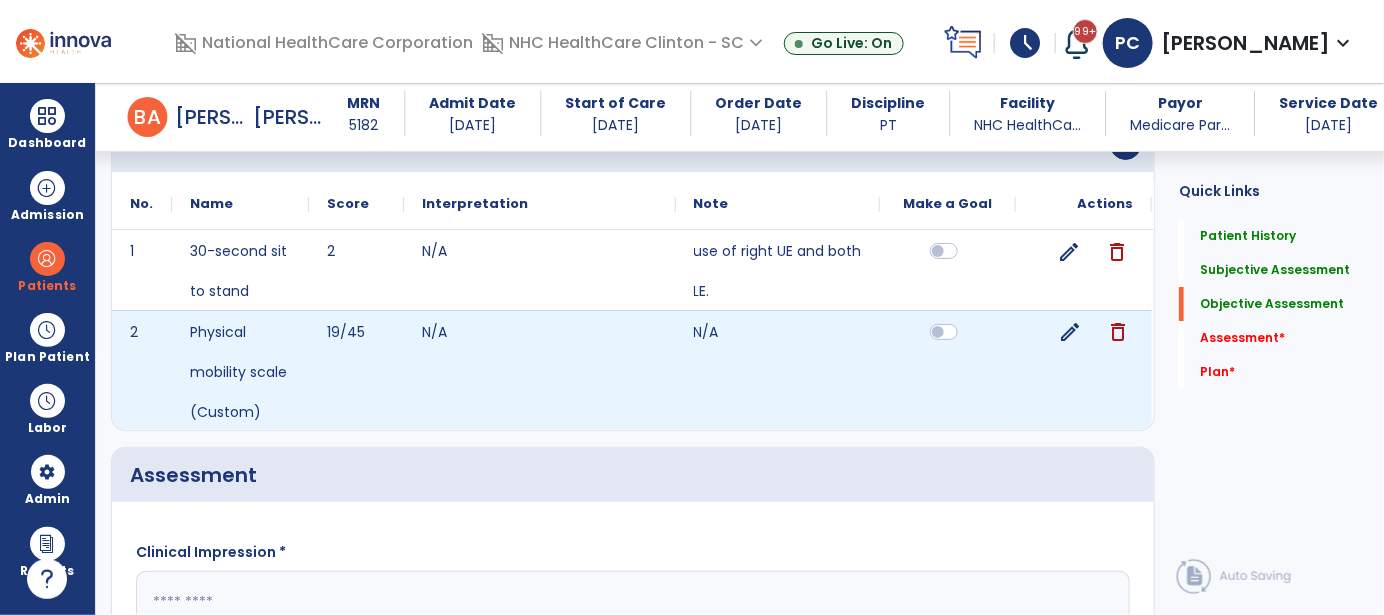 click on "edit" 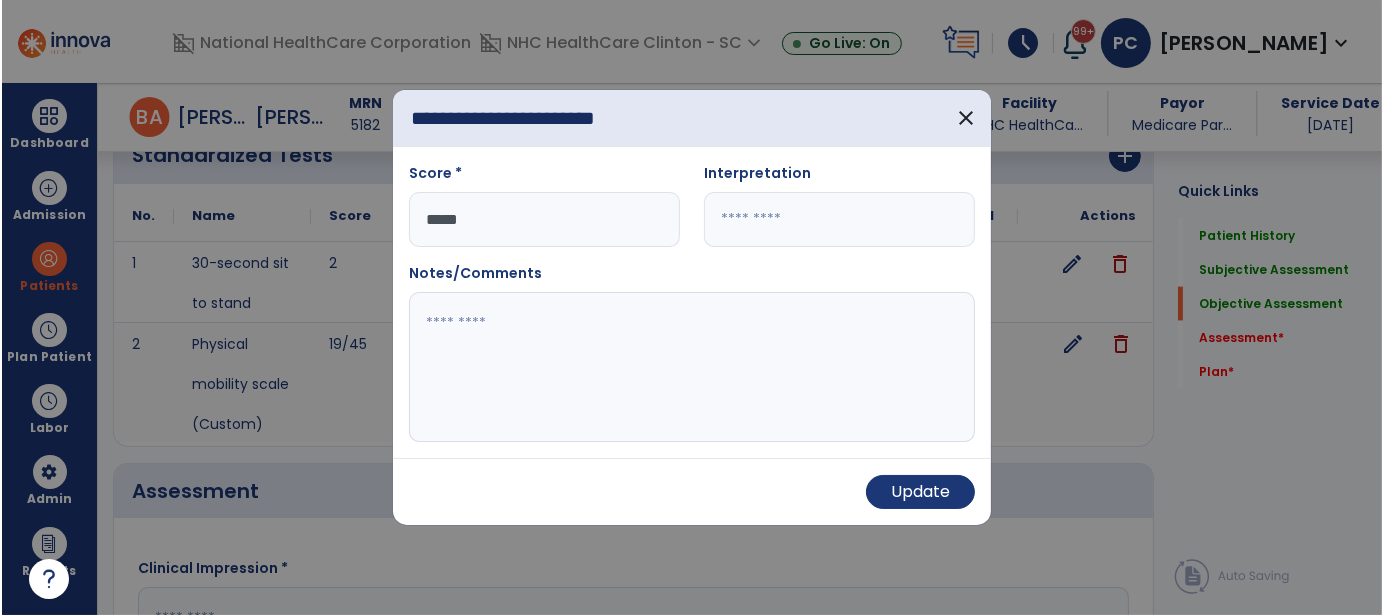 scroll, scrollTop: 2512, scrollLeft: 0, axis: vertical 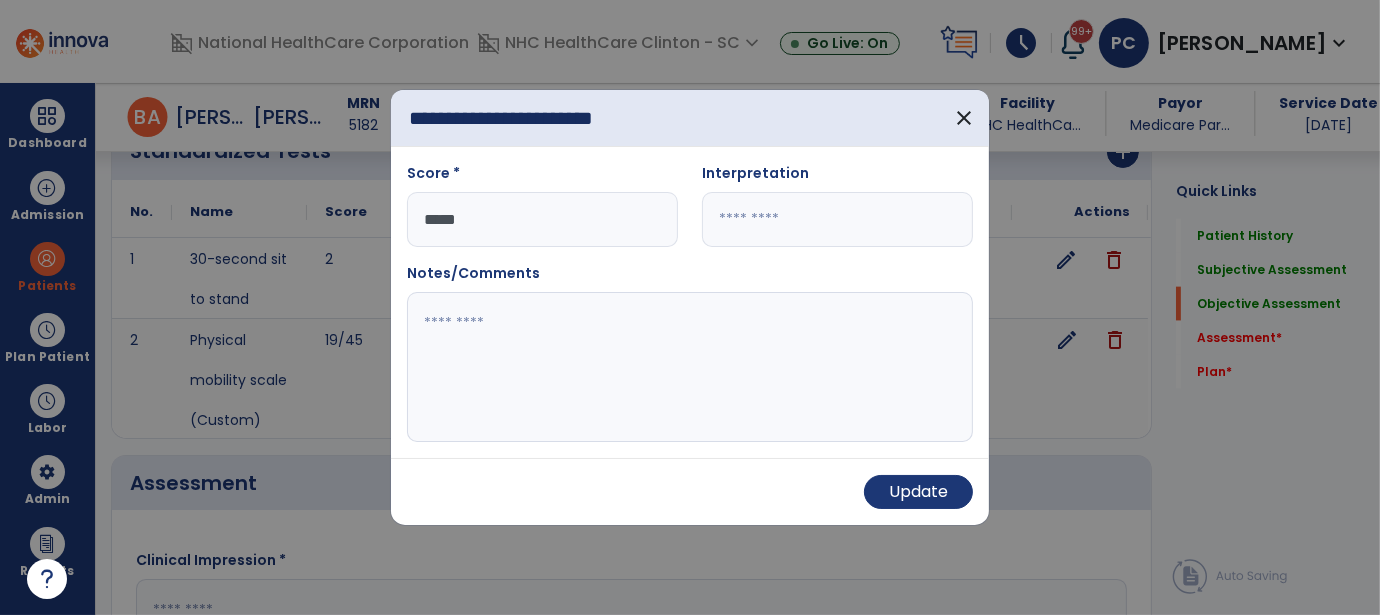 drag, startPoint x: 518, startPoint y: 222, endPoint x: 165, endPoint y: 226, distance: 353.02267 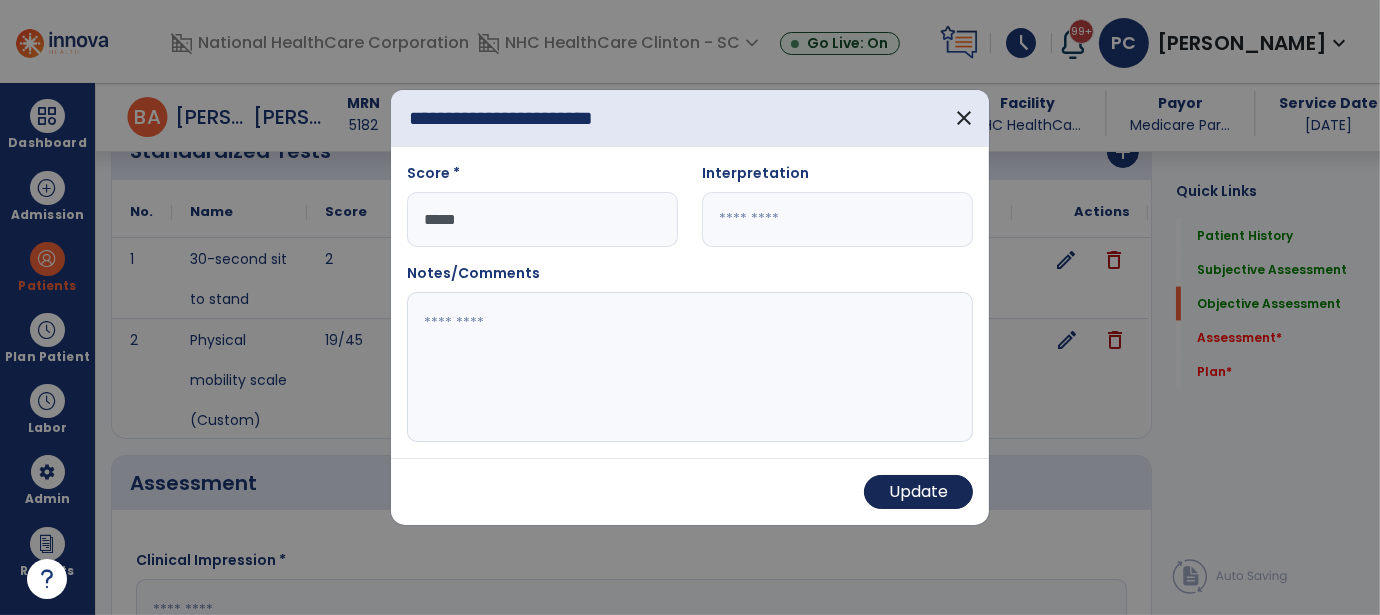 type on "*****" 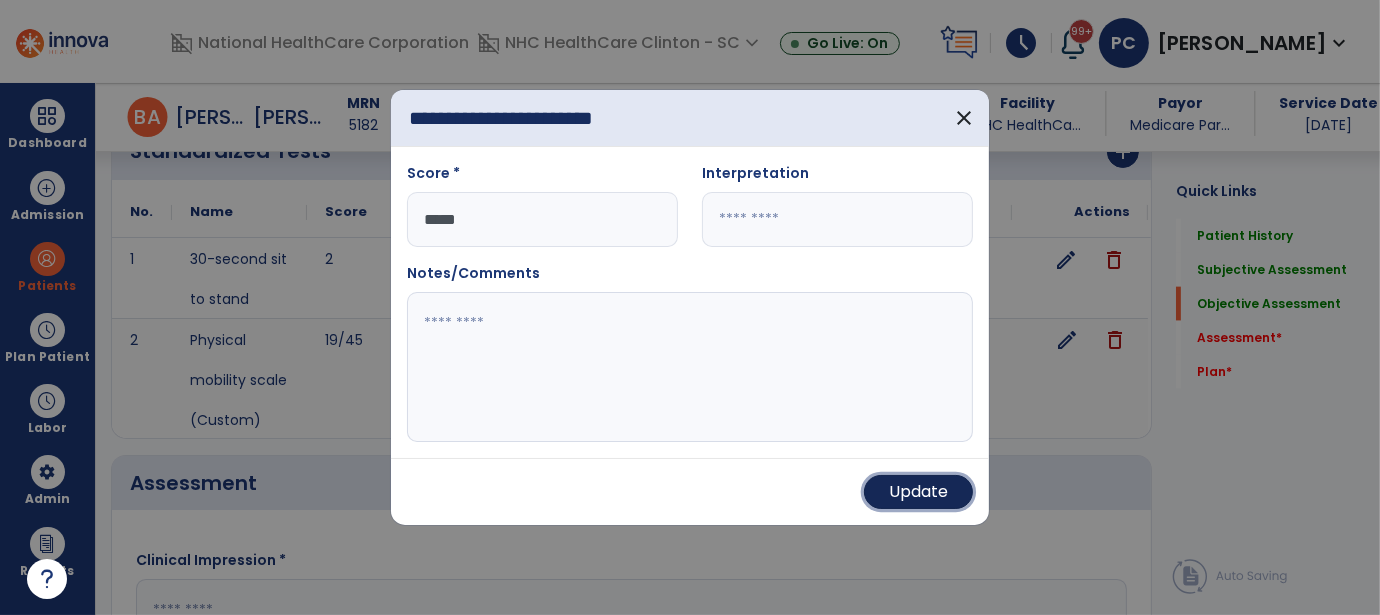 click on "Update" at bounding box center (918, 492) 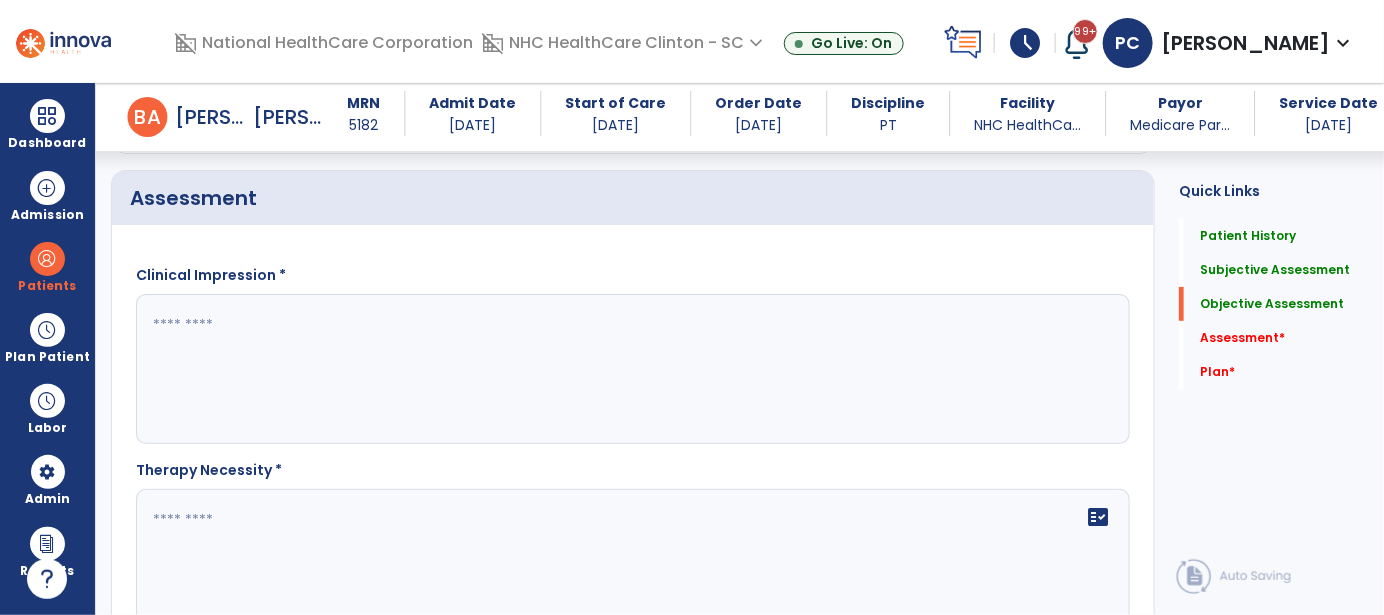 scroll, scrollTop: 2812, scrollLeft: 0, axis: vertical 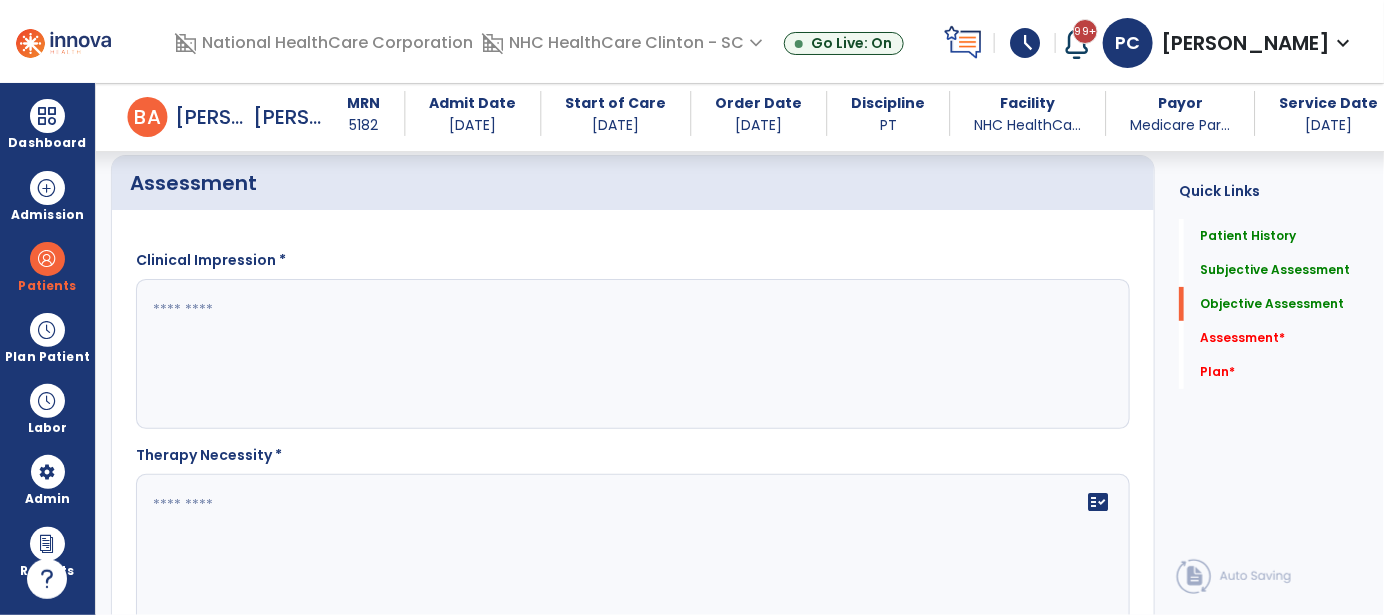 click 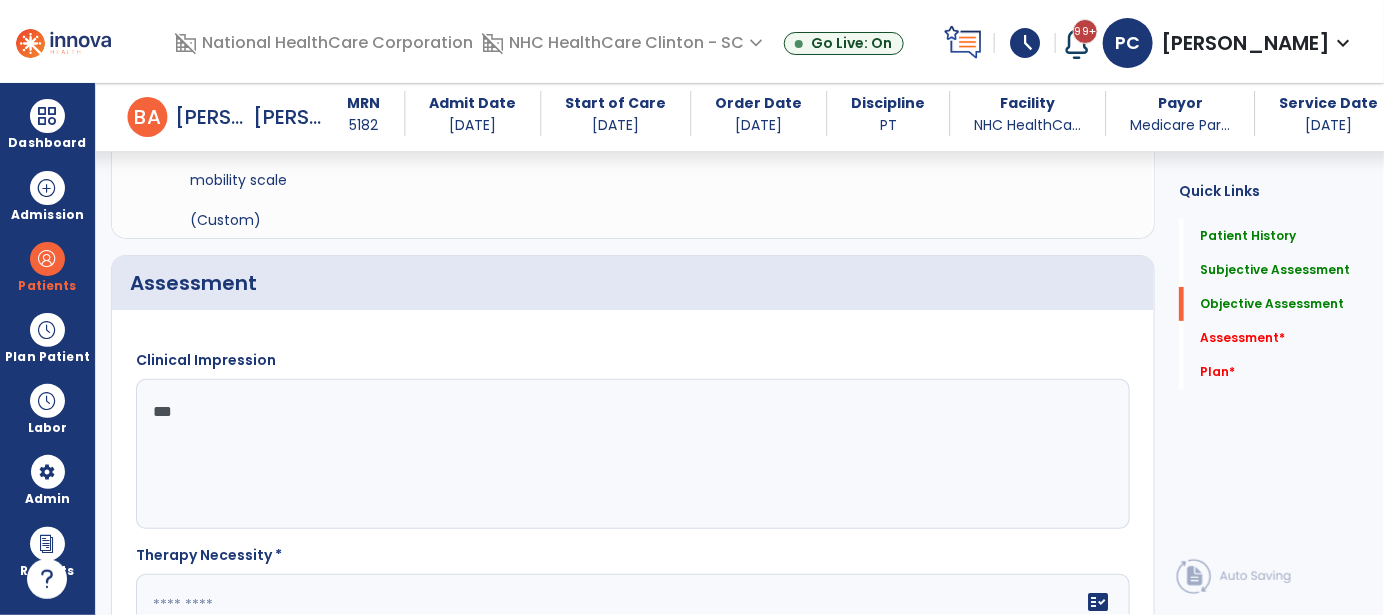 scroll, scrollTop: 2912, scrollLeft: 0, axis: vertical 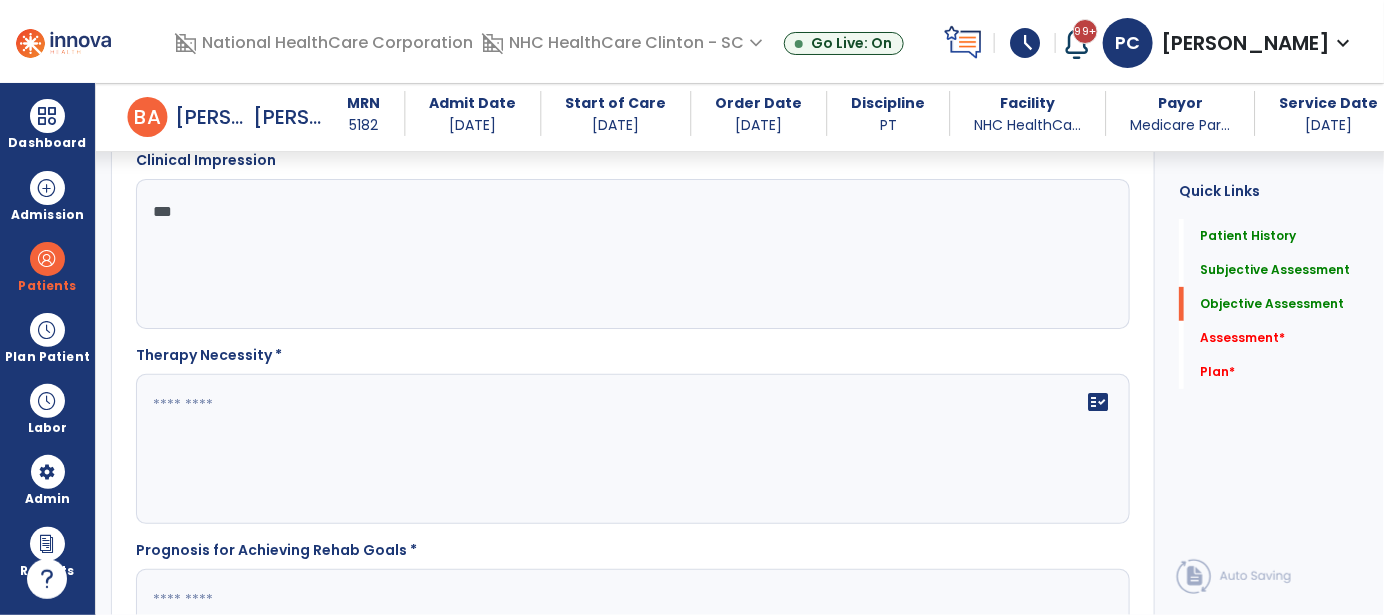 type on "**" 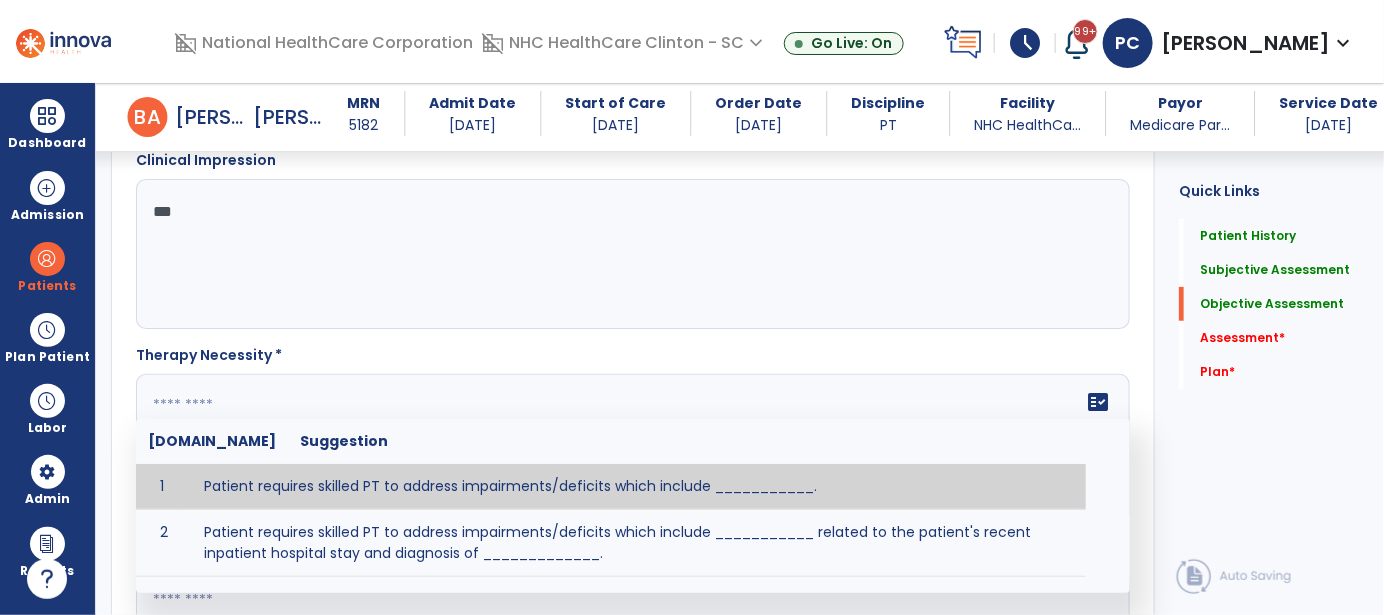type on "**********" 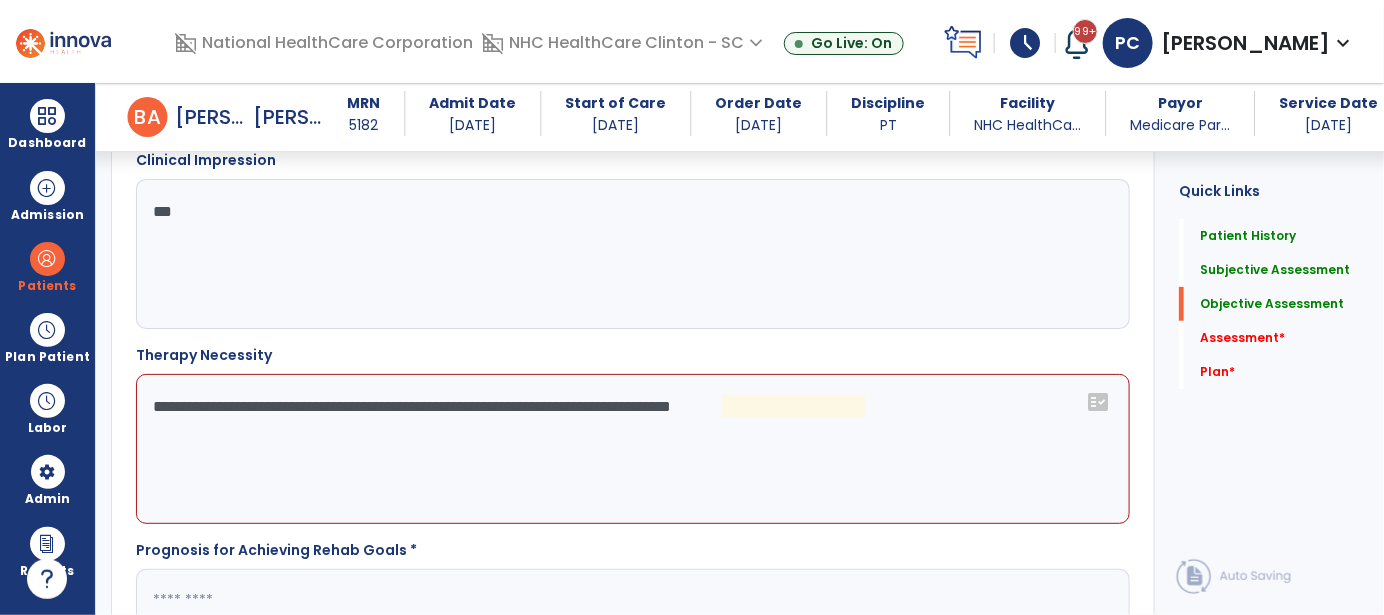click on "**********" 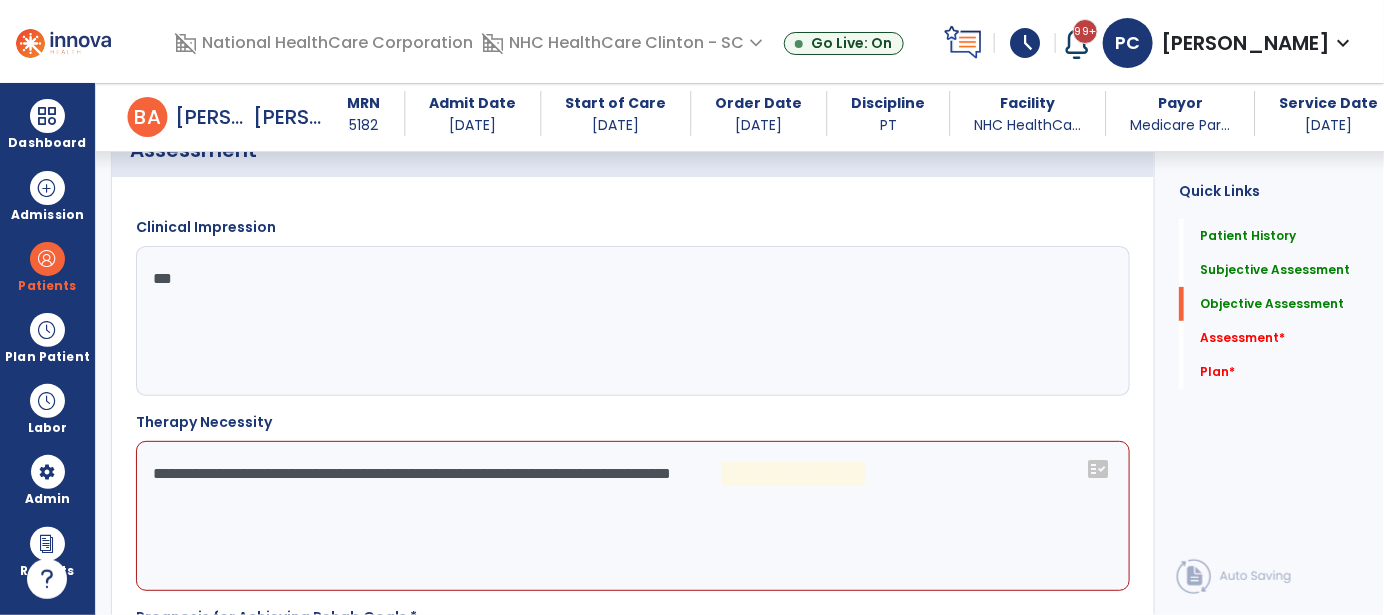 scroll, scrollTop: 2812, scrollLeft: 0, axis: vertical 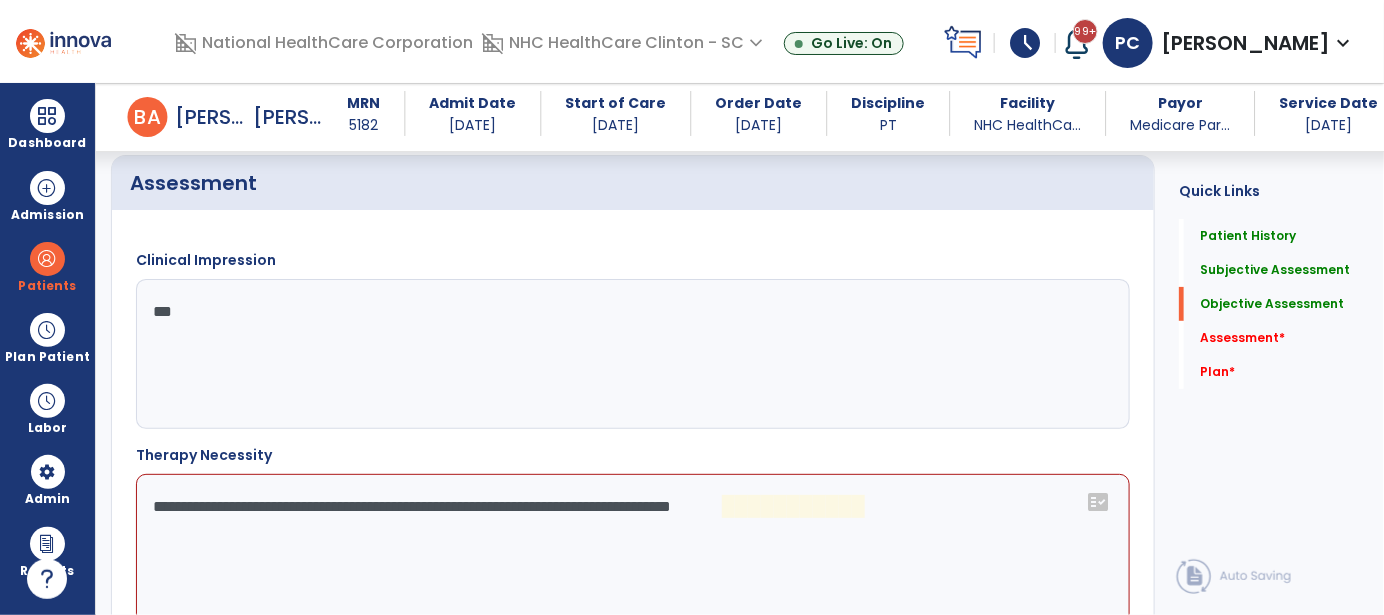 click on "**" 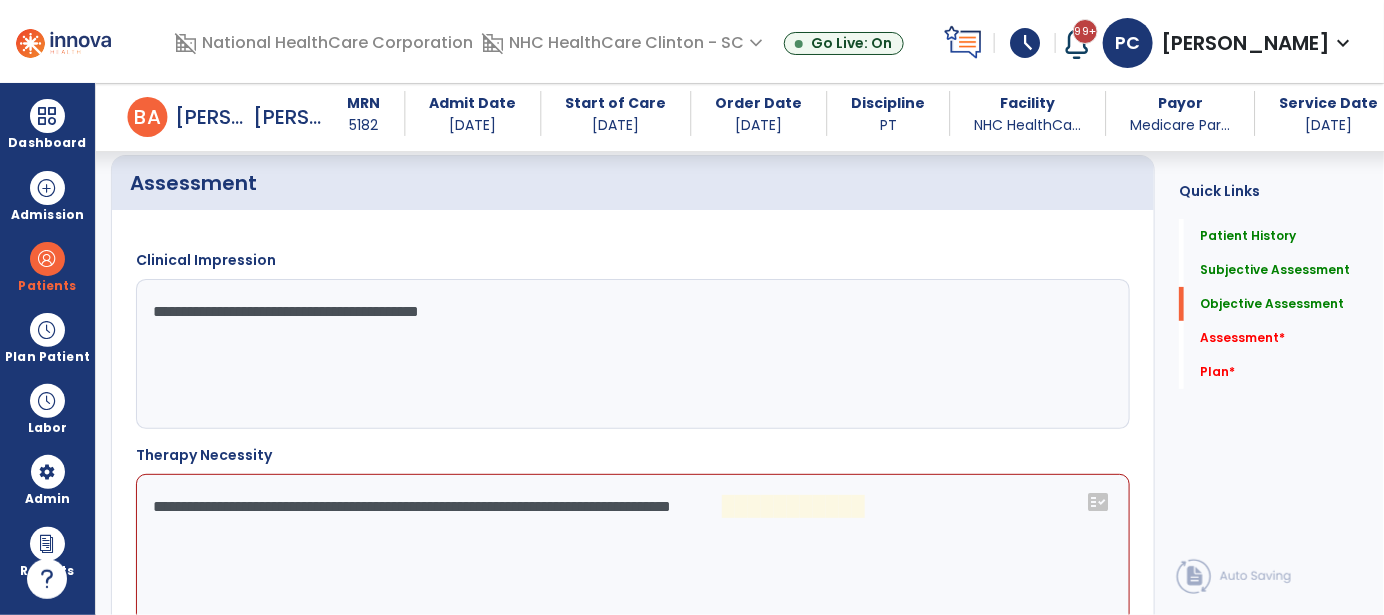 drag, startPoint x: 419, startPoint y: 313, endPoint x: 504, endPoint y: 316, distance: 85.052925 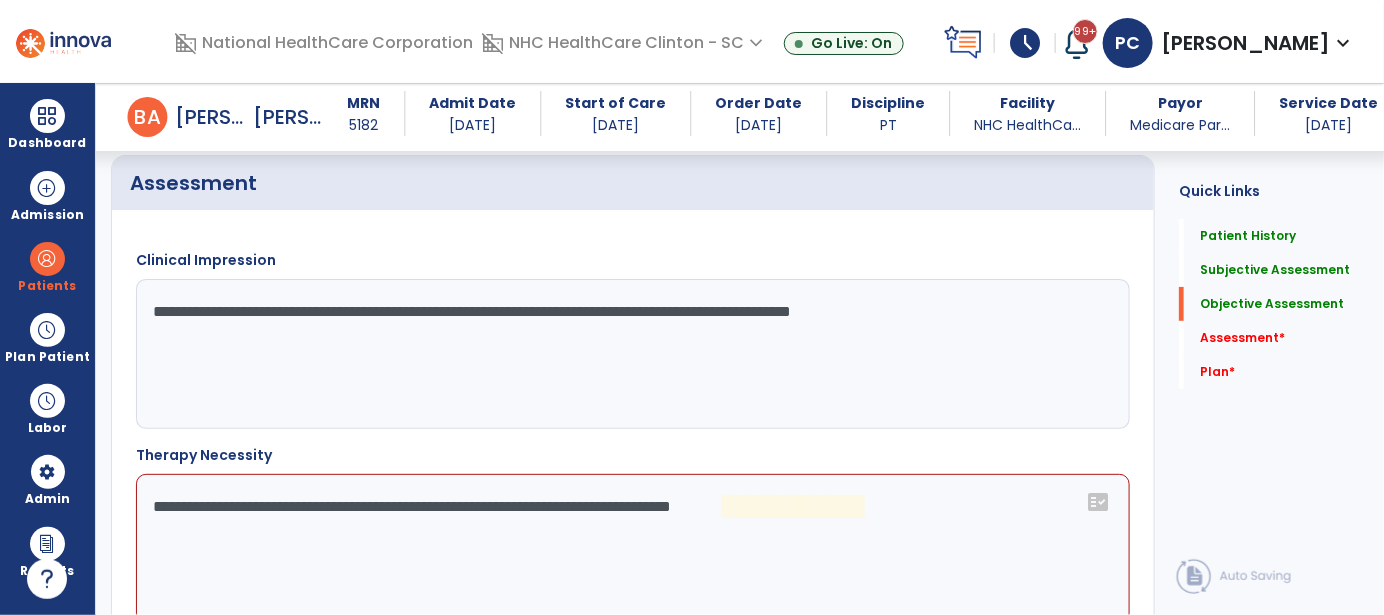click on "**********" 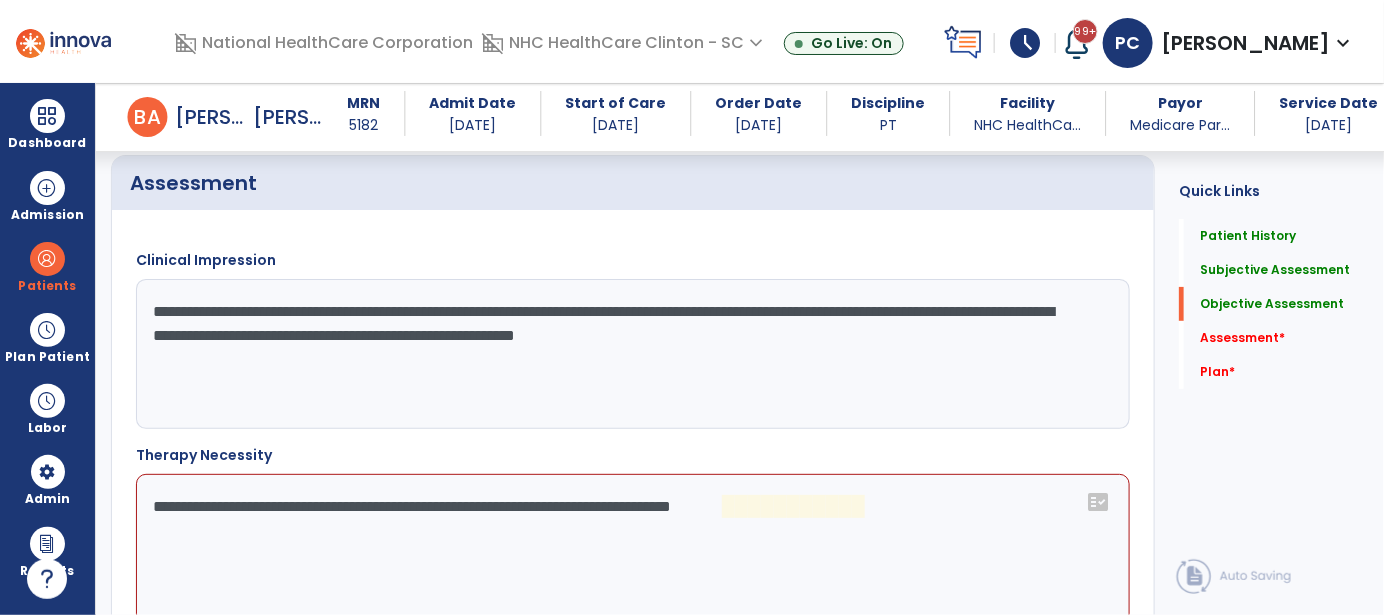 click on "**********" 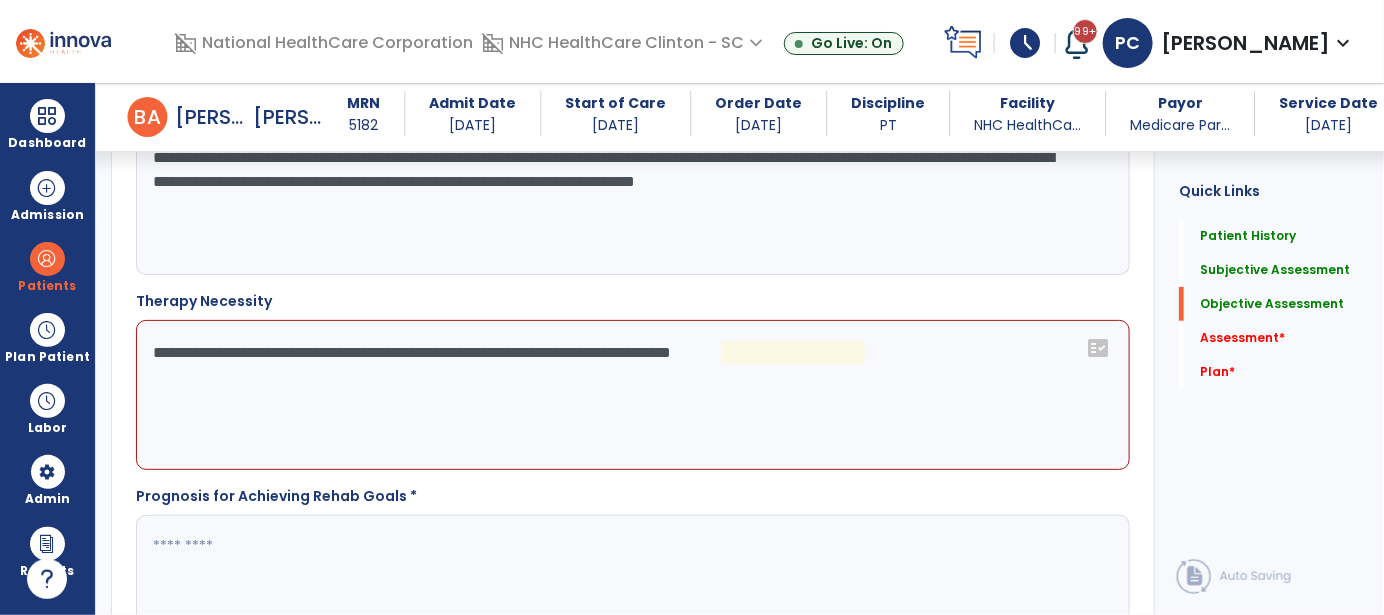 scroll, scrollTop: 3012, scrollLeft: 0, axis: vertical 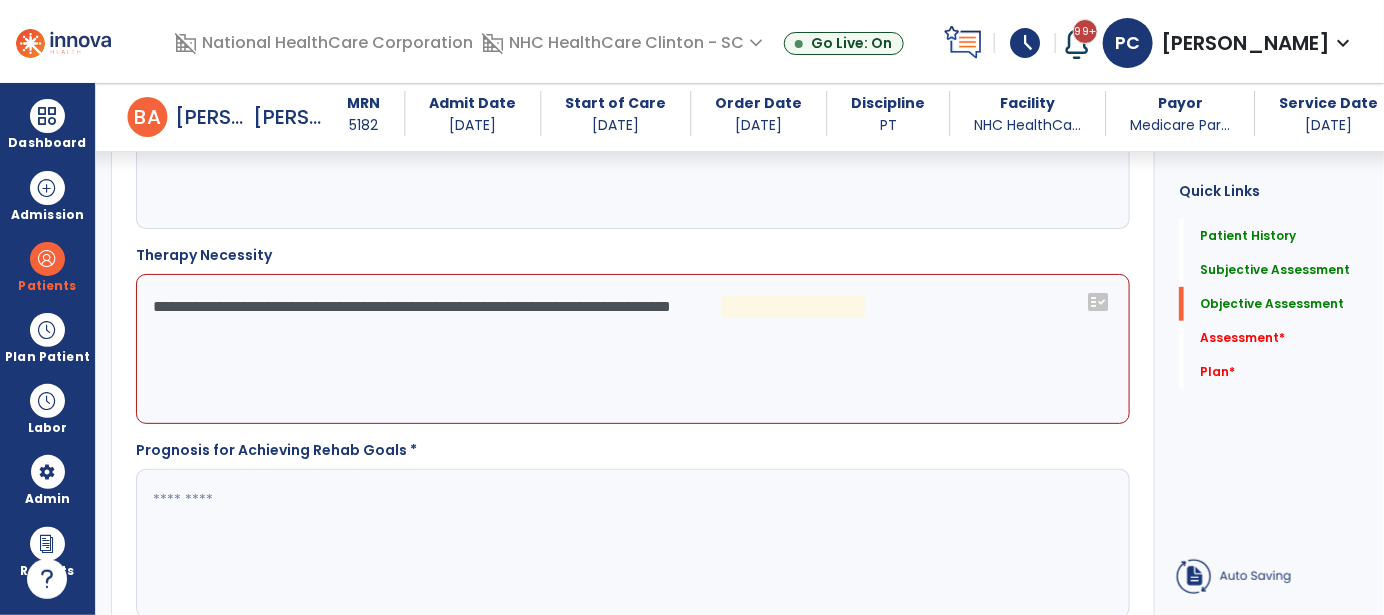 type on "**********" 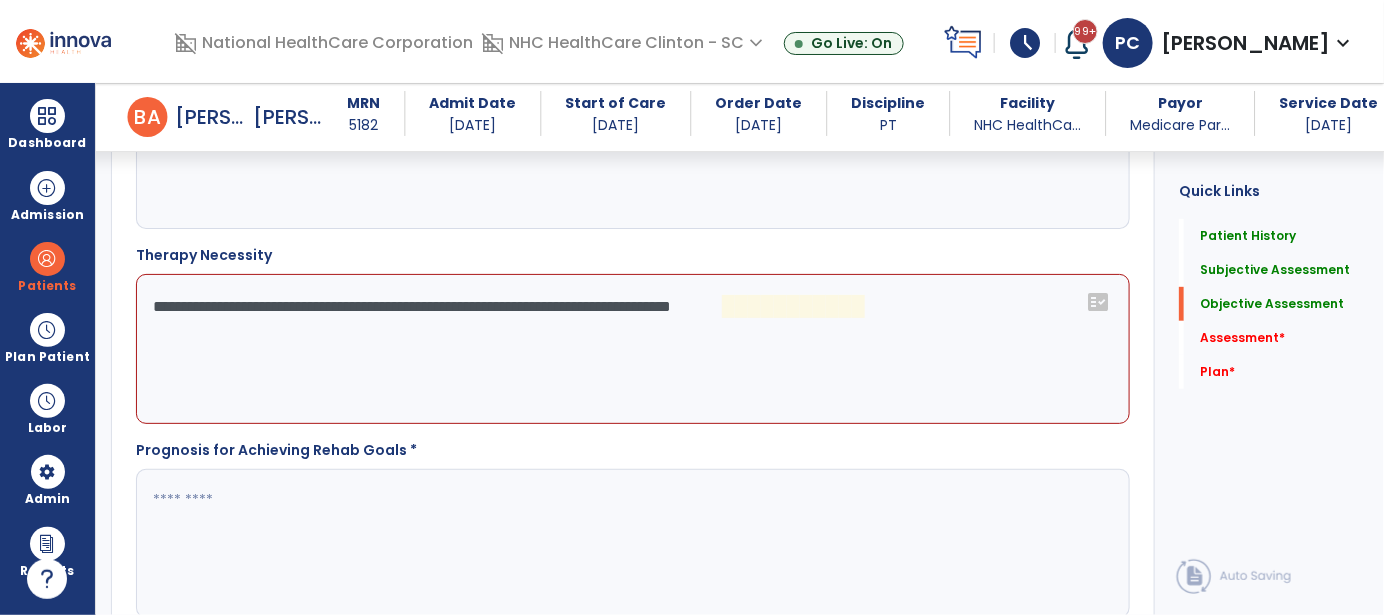 click on "**********" 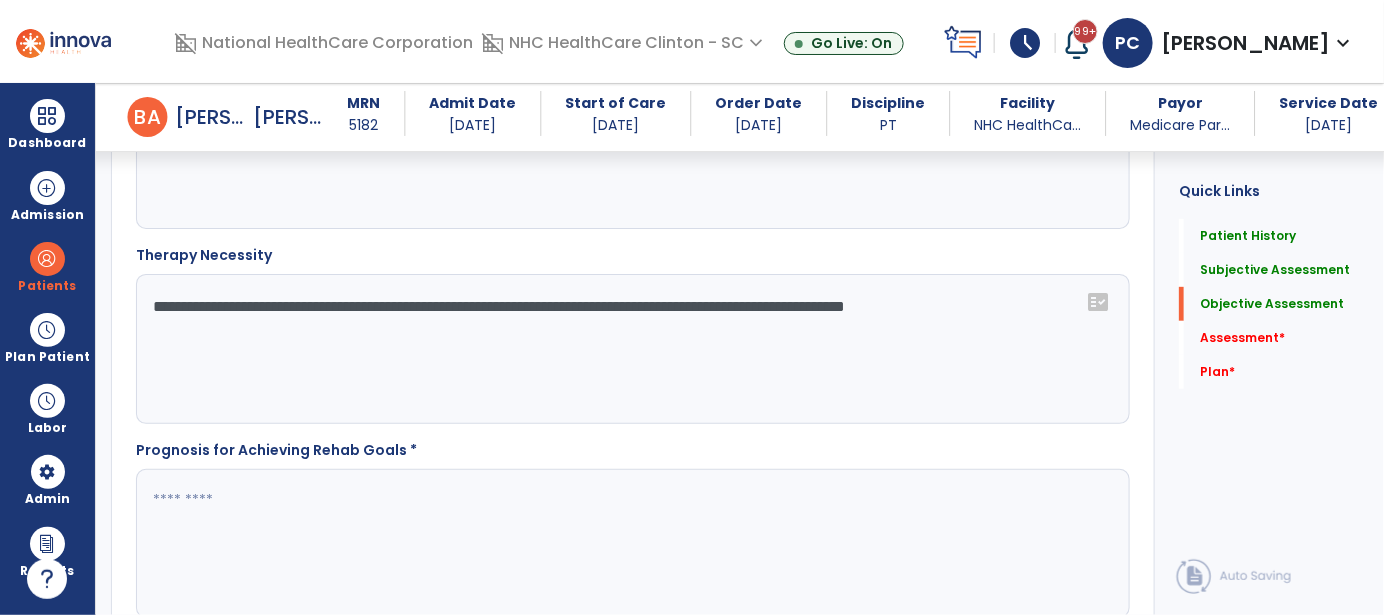 click on "**********" 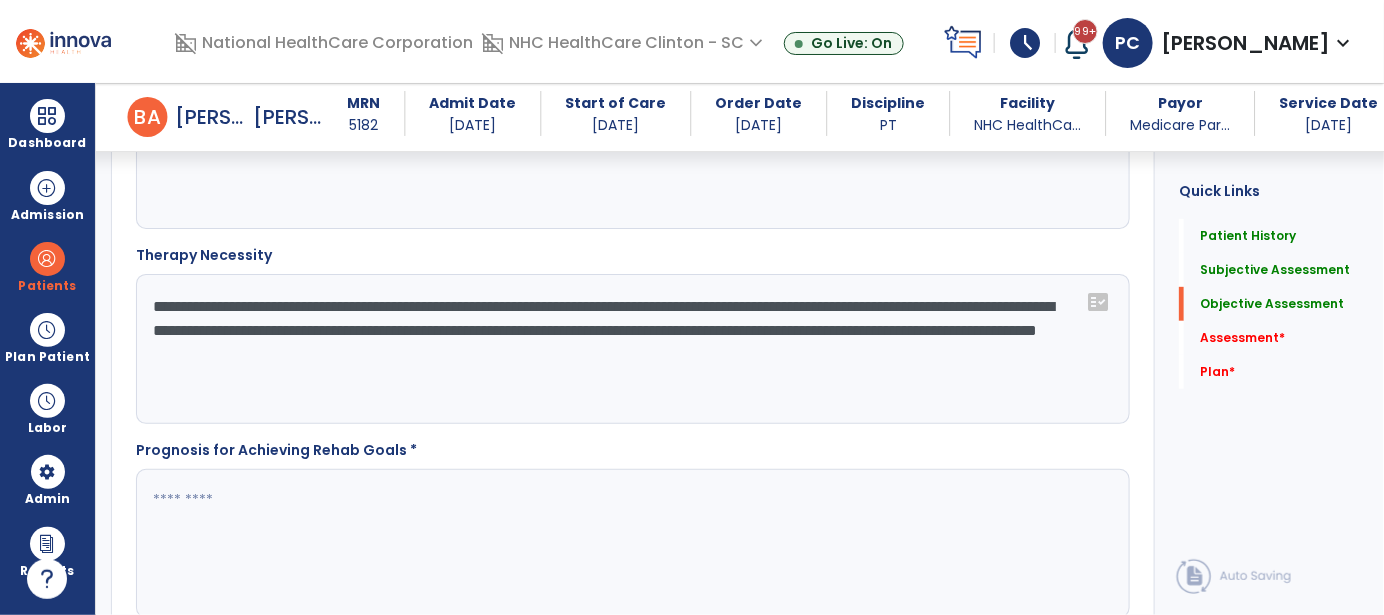 click on "**********" 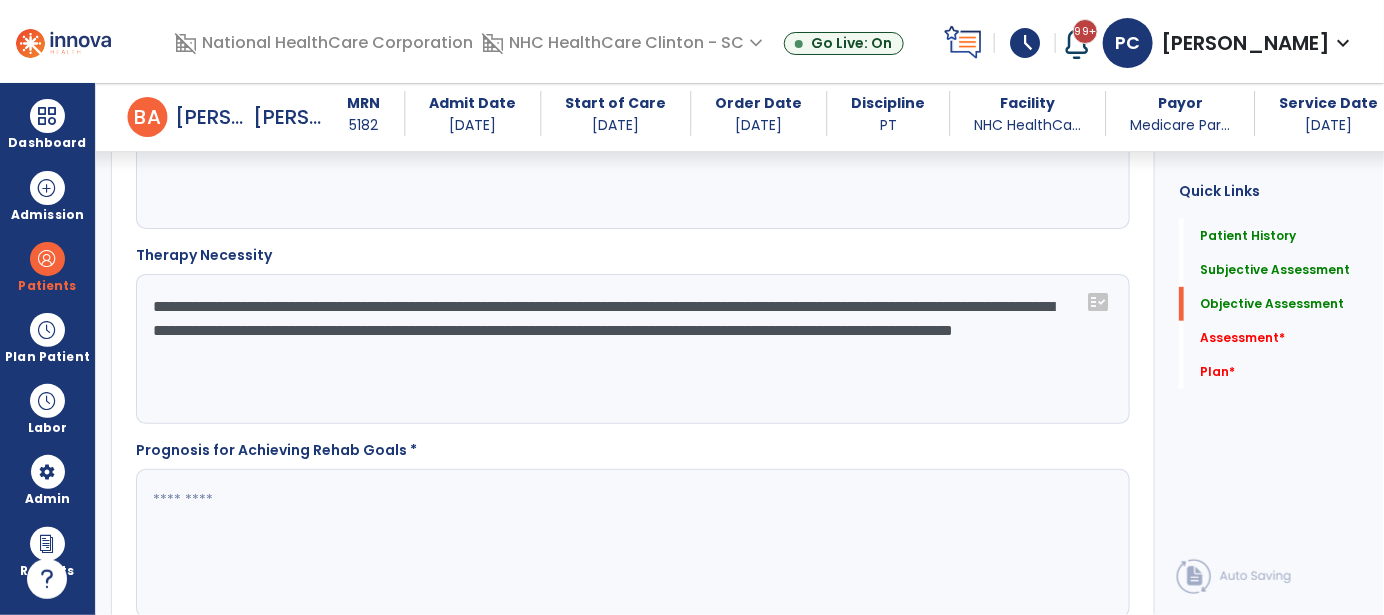 click on "**********" 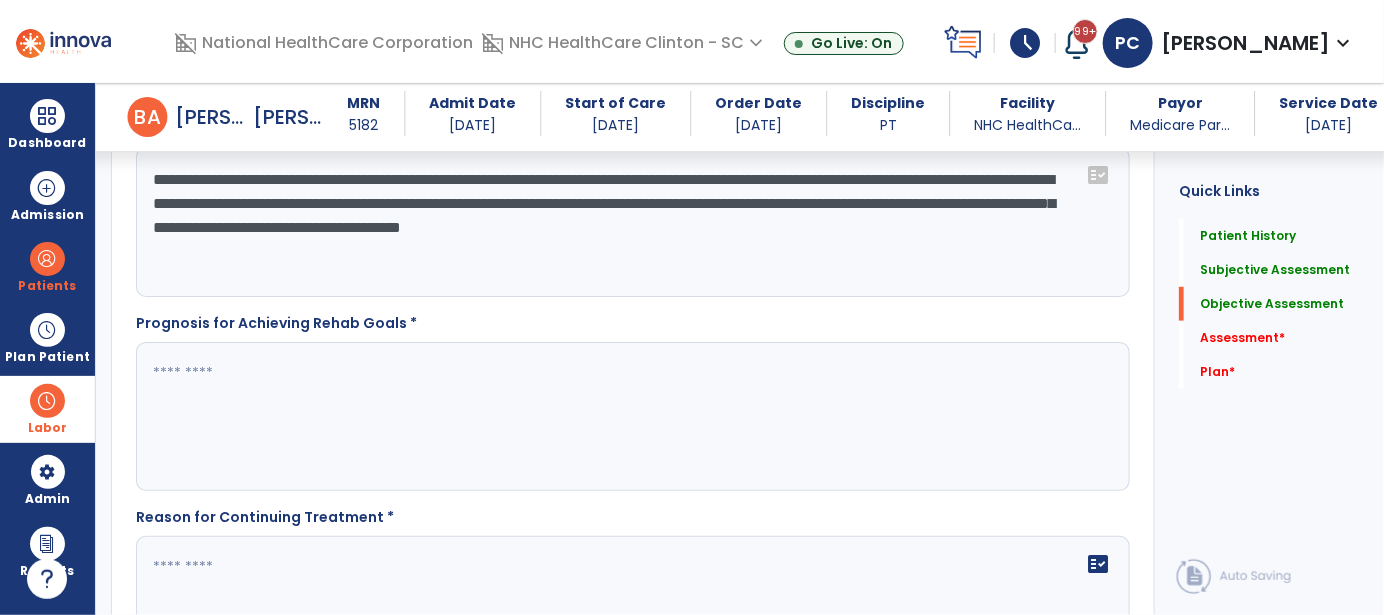scroll, scrollTop: 3312, scrollLeft: 0, axis: vertical 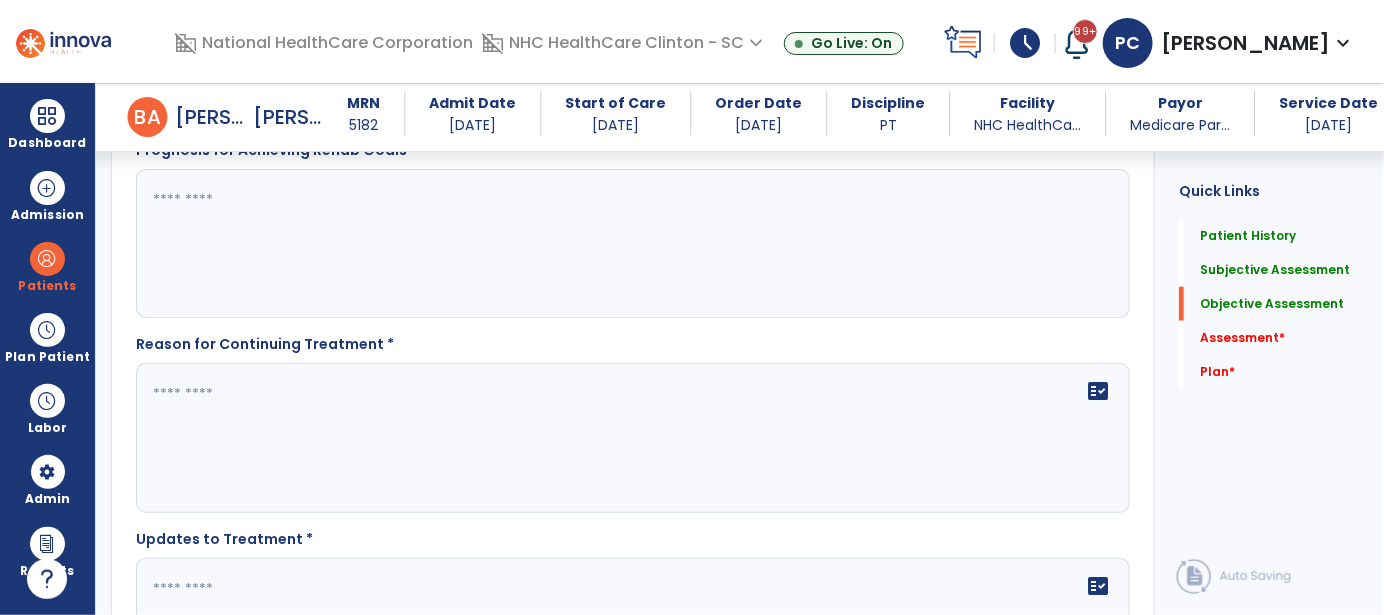 type on "**********" 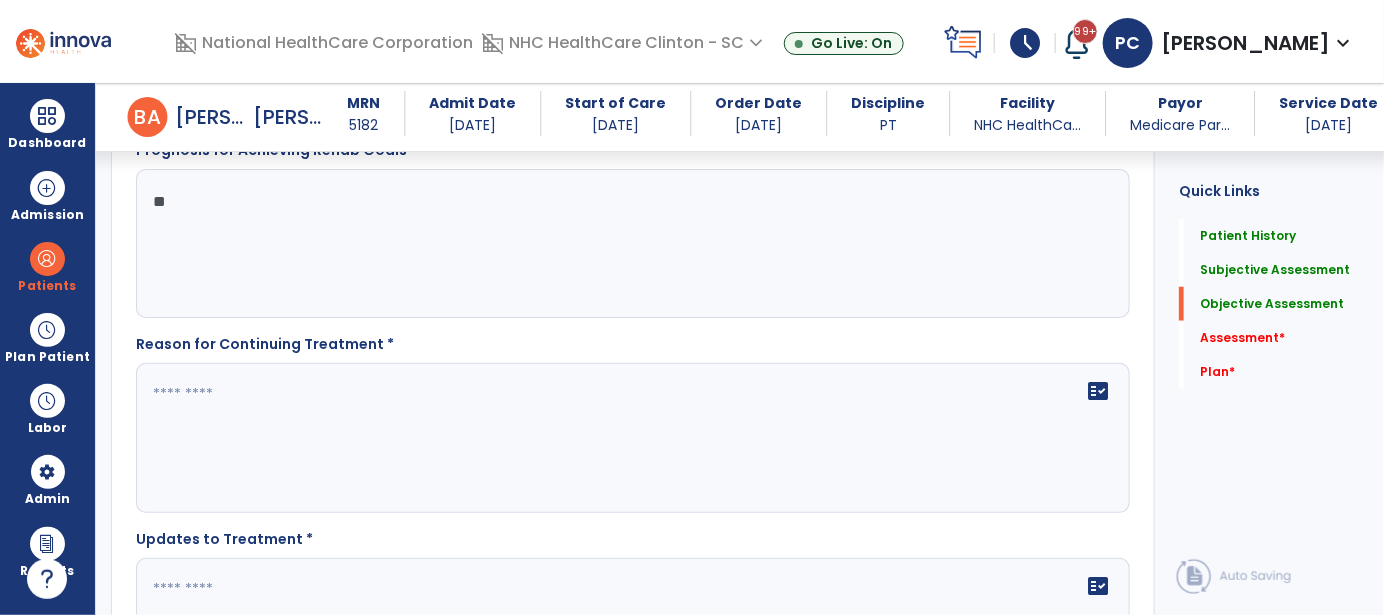 type on "*" 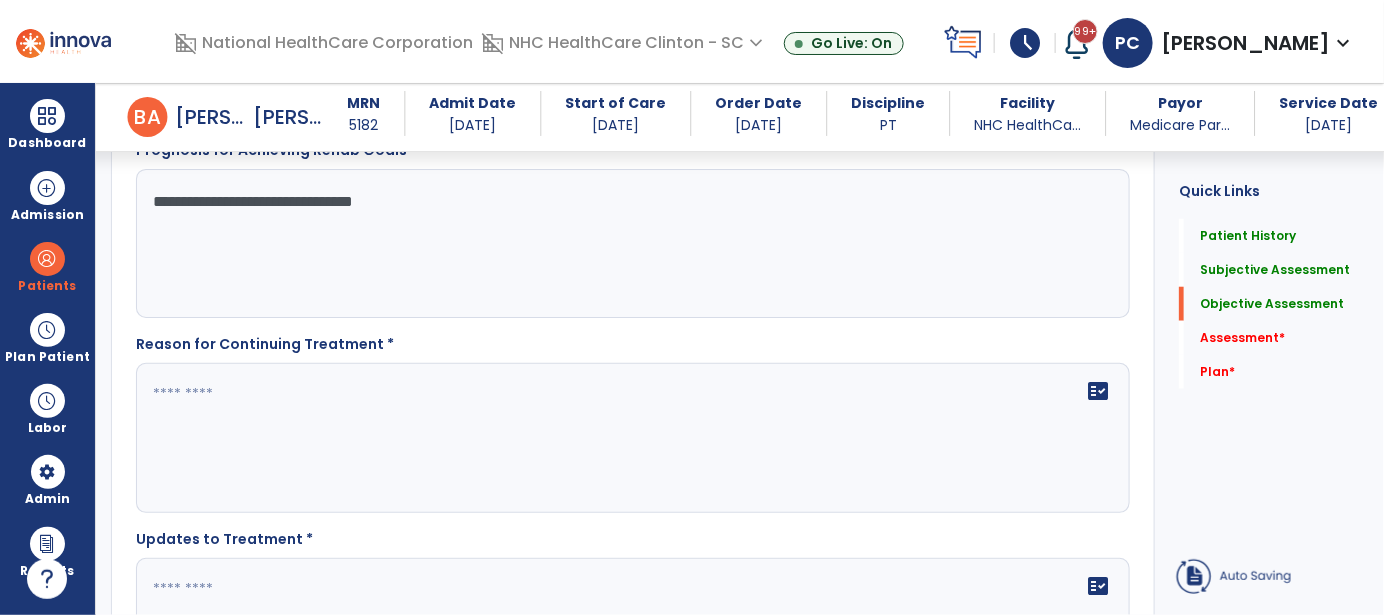 click on "**********" 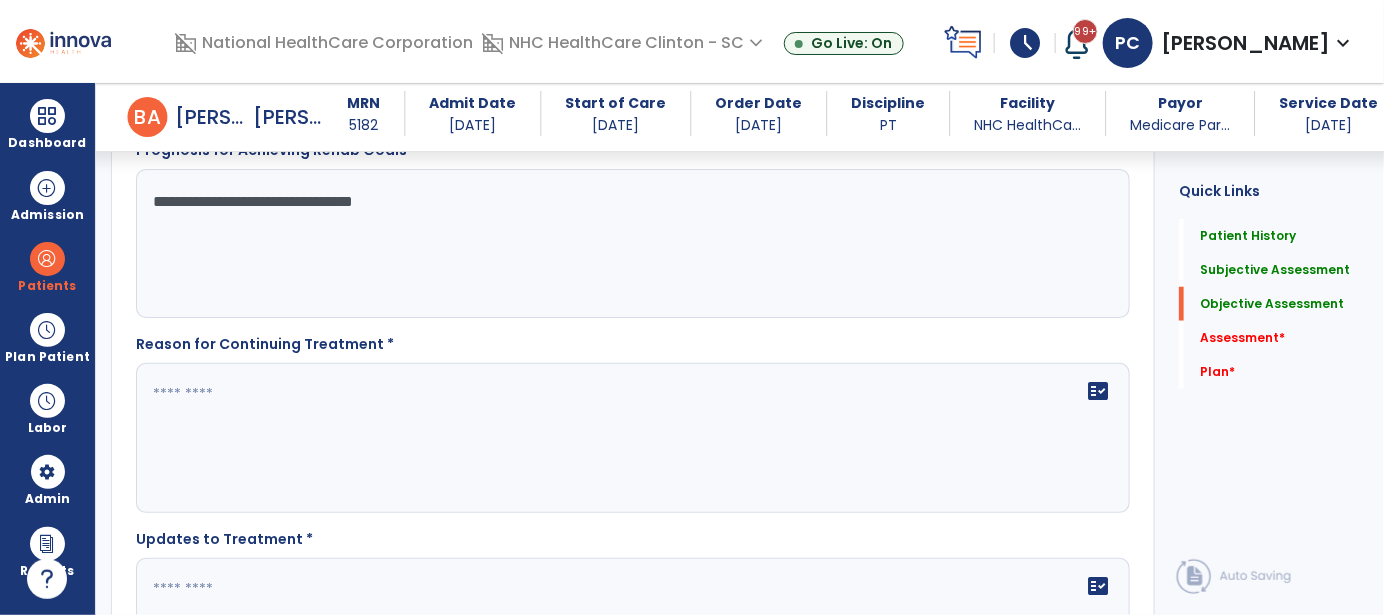 click on "**********" 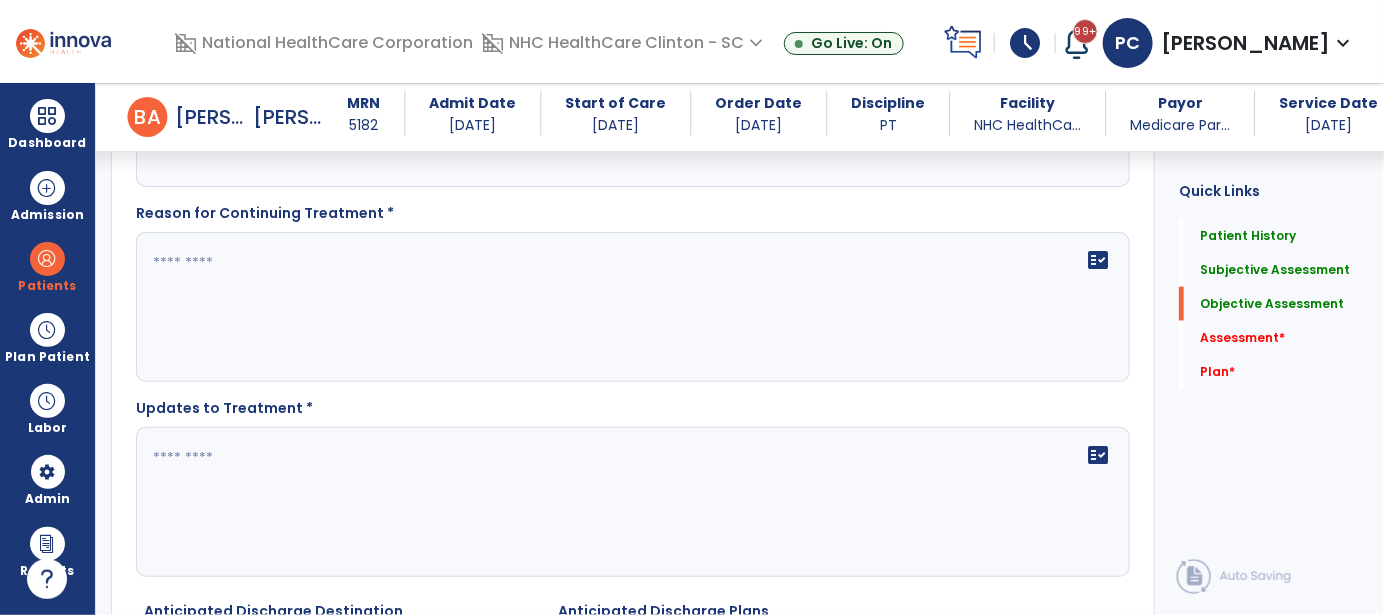 scroll, scrollTop: 3512, scrollLeft: 0, axis: vertical 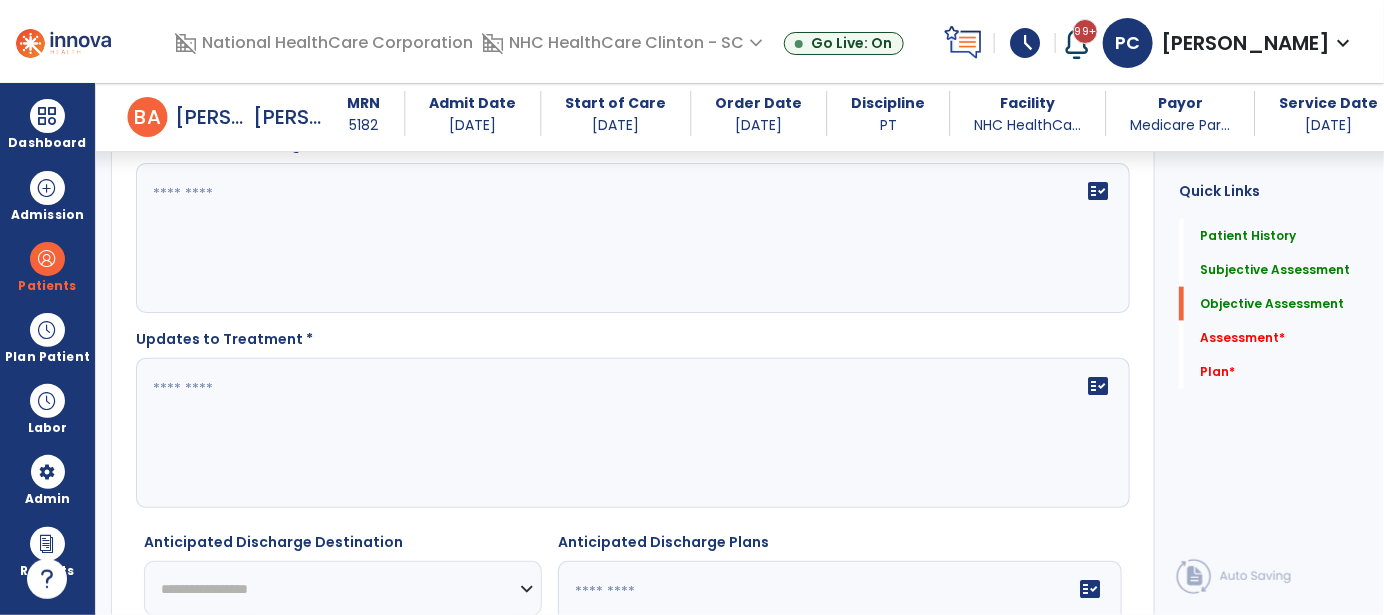 type on "**********" 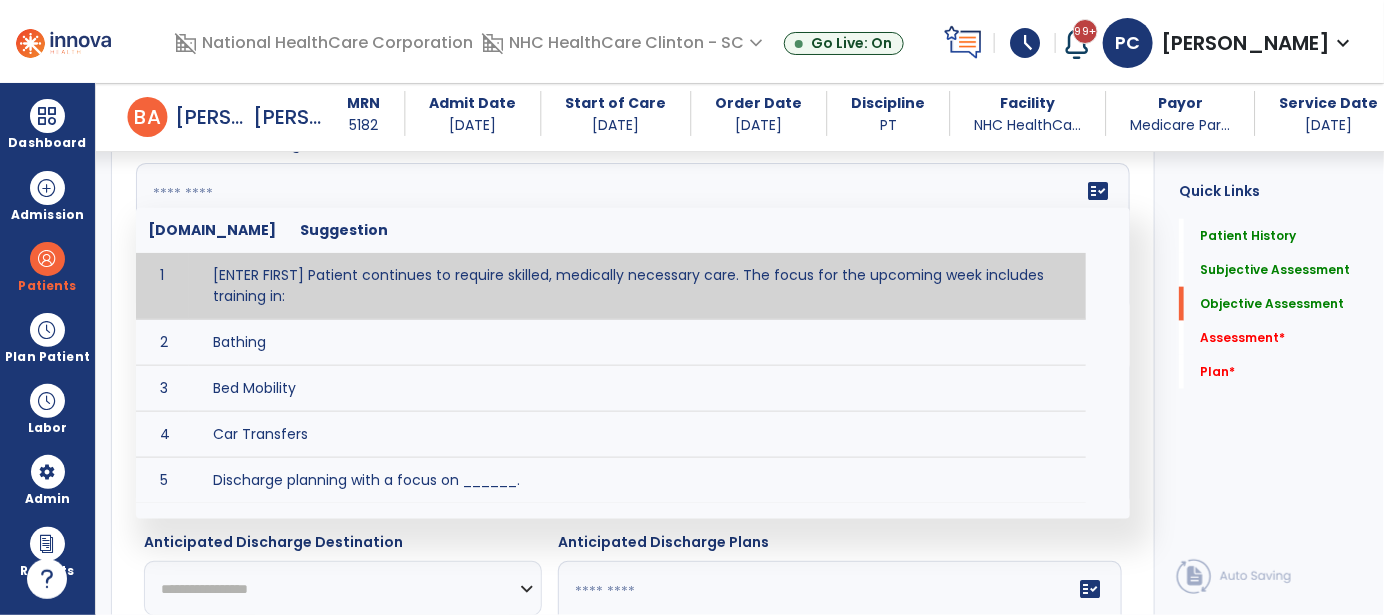 click 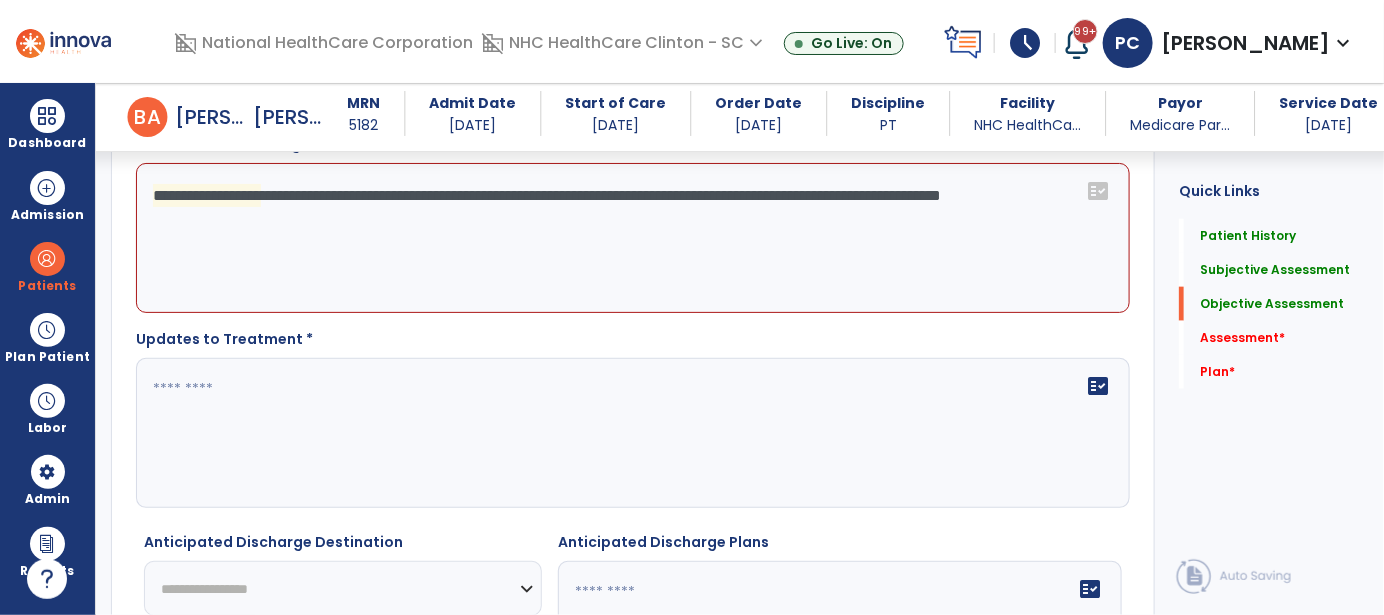 click on "**********" 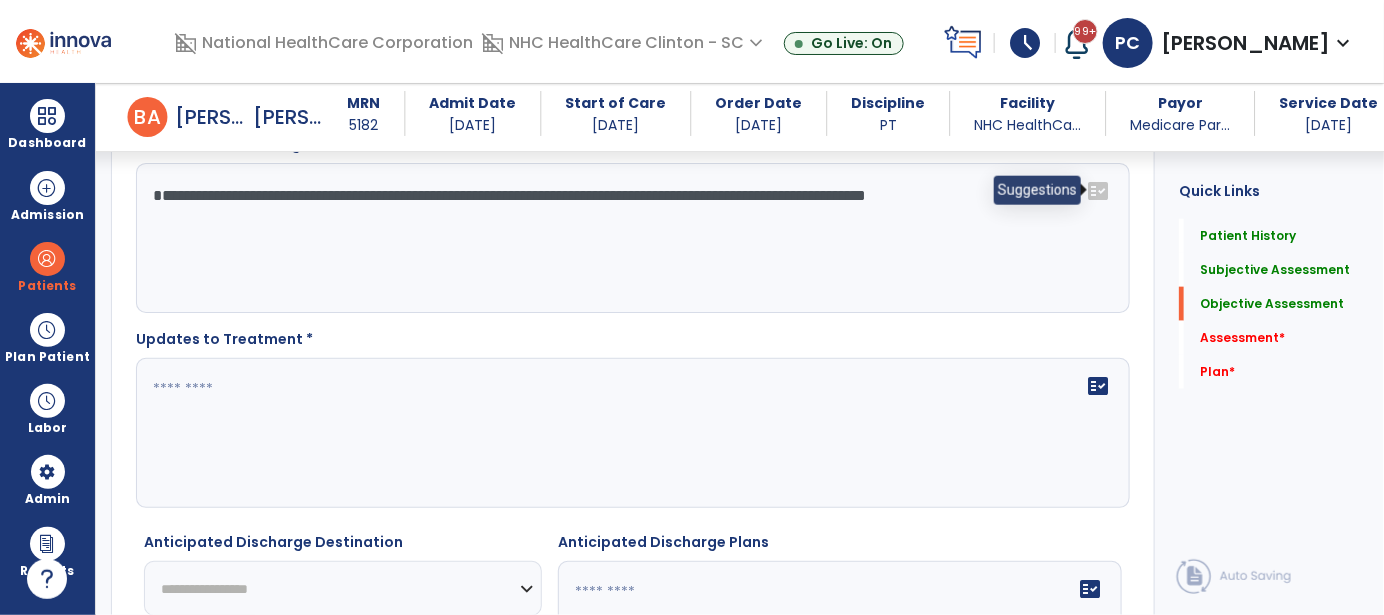 click on "fact_check" 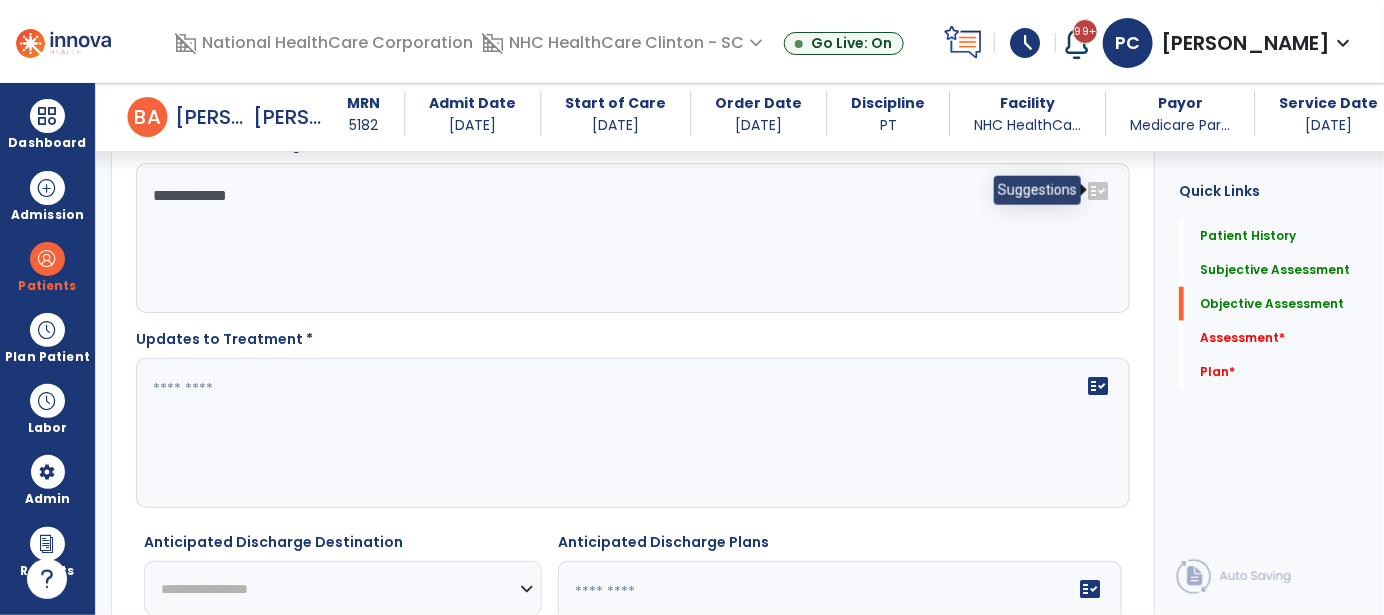 click on "fact_check" 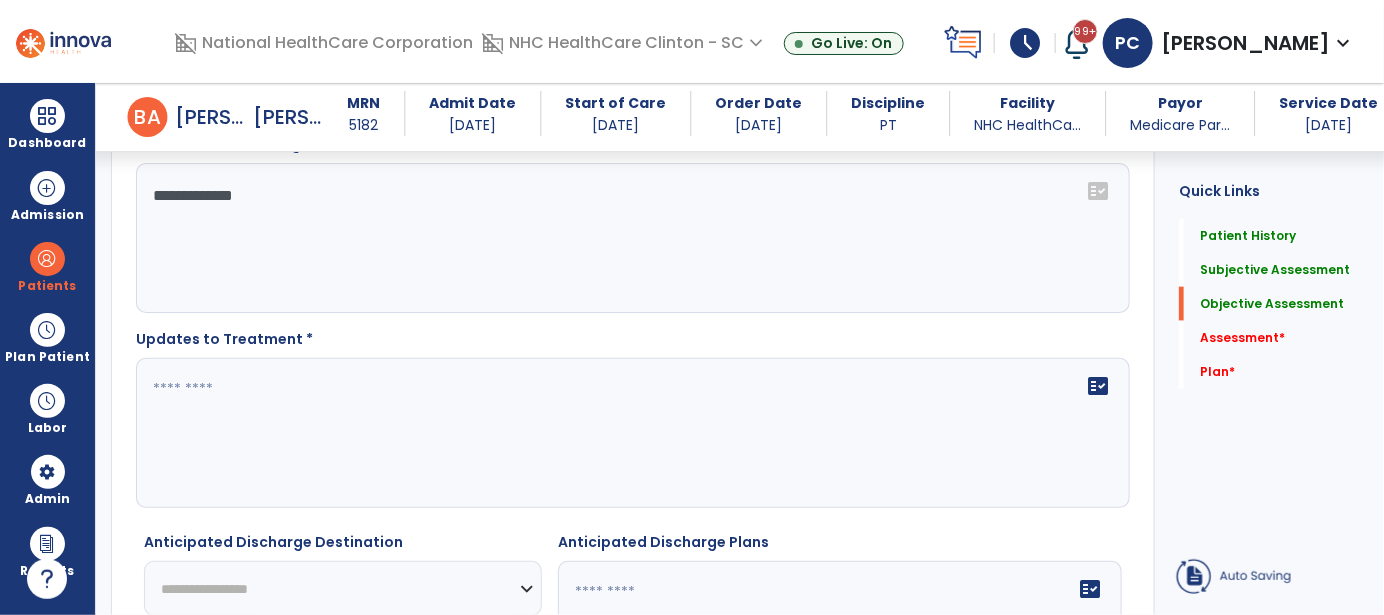 drag, startPoint x: 346, startPoint y: 434, endPoint x: 994, endPoint y: 226, distance: 680.56445 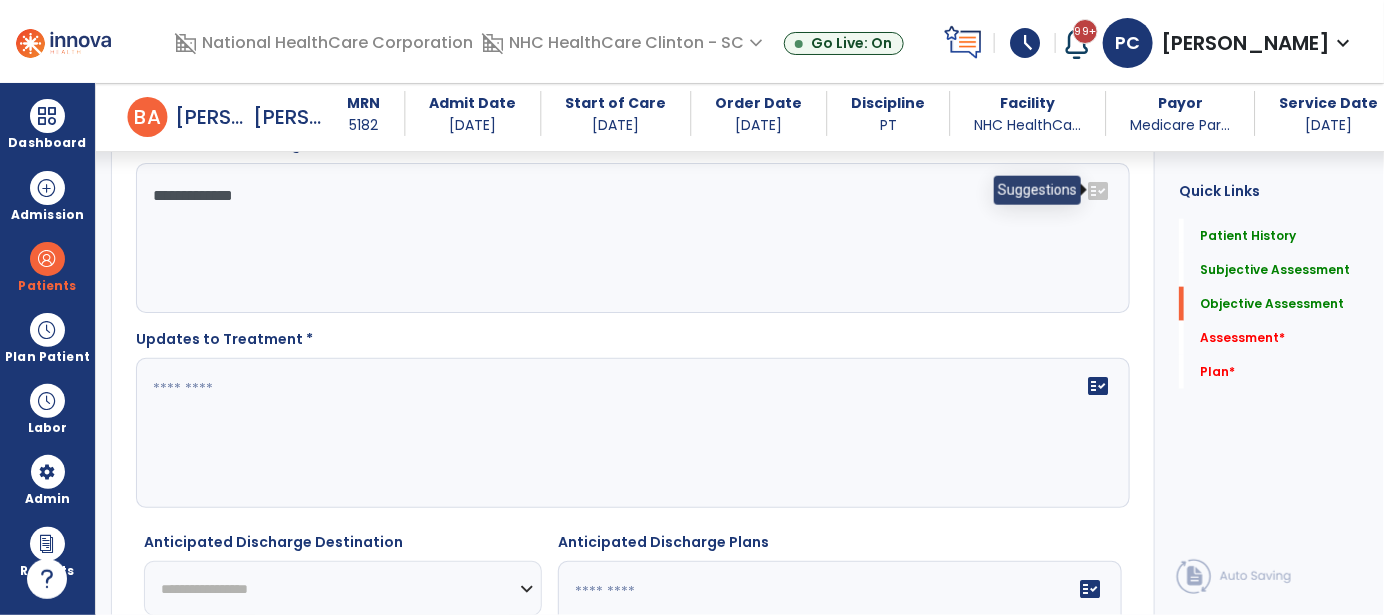 click on "fact_check" 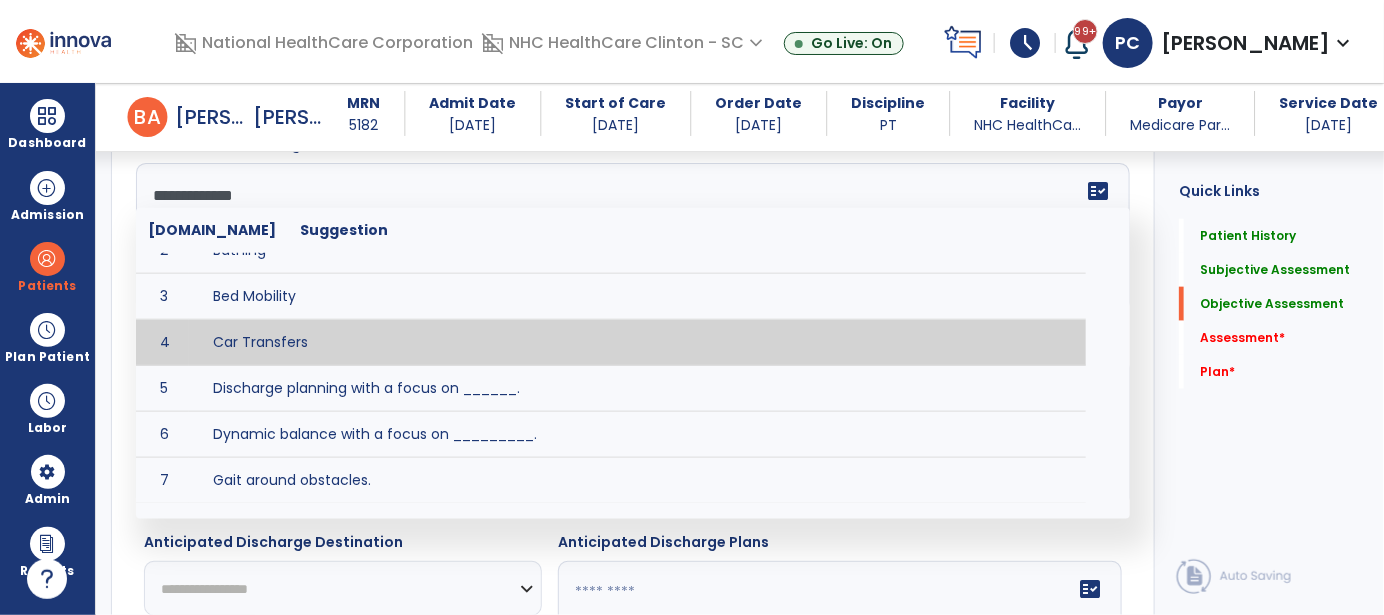 scroll, scrollTop: 200, scrollLeft: 0, axis: vertical 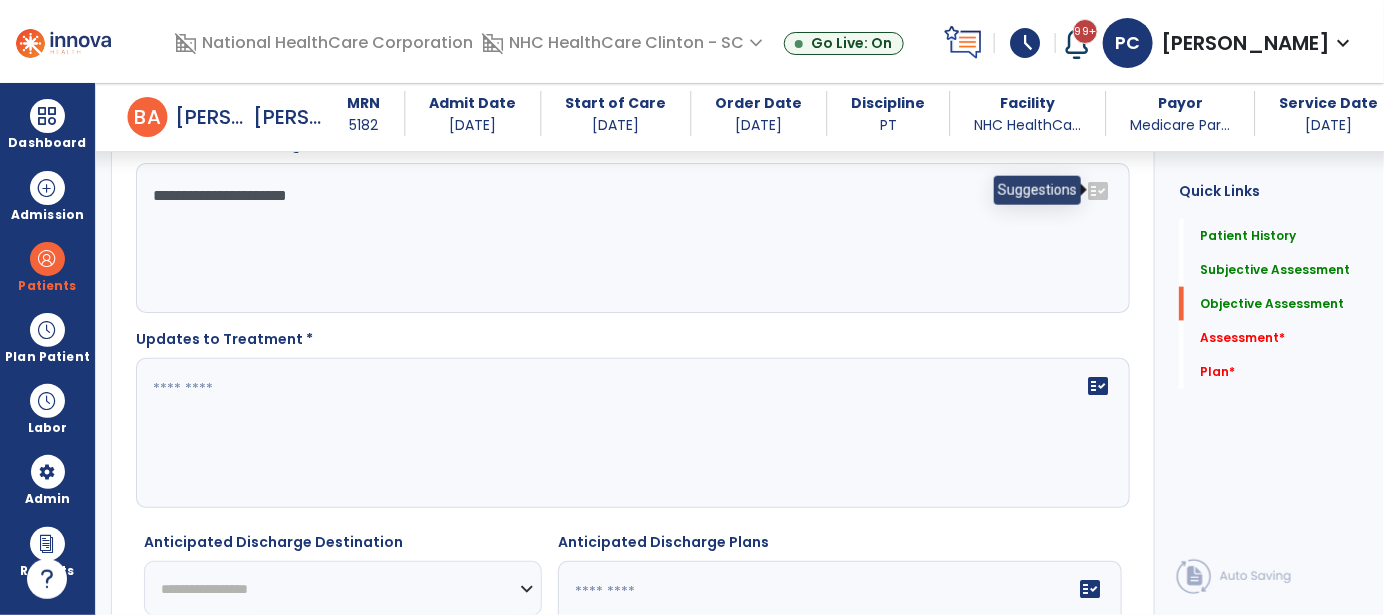 click on "fact_check" 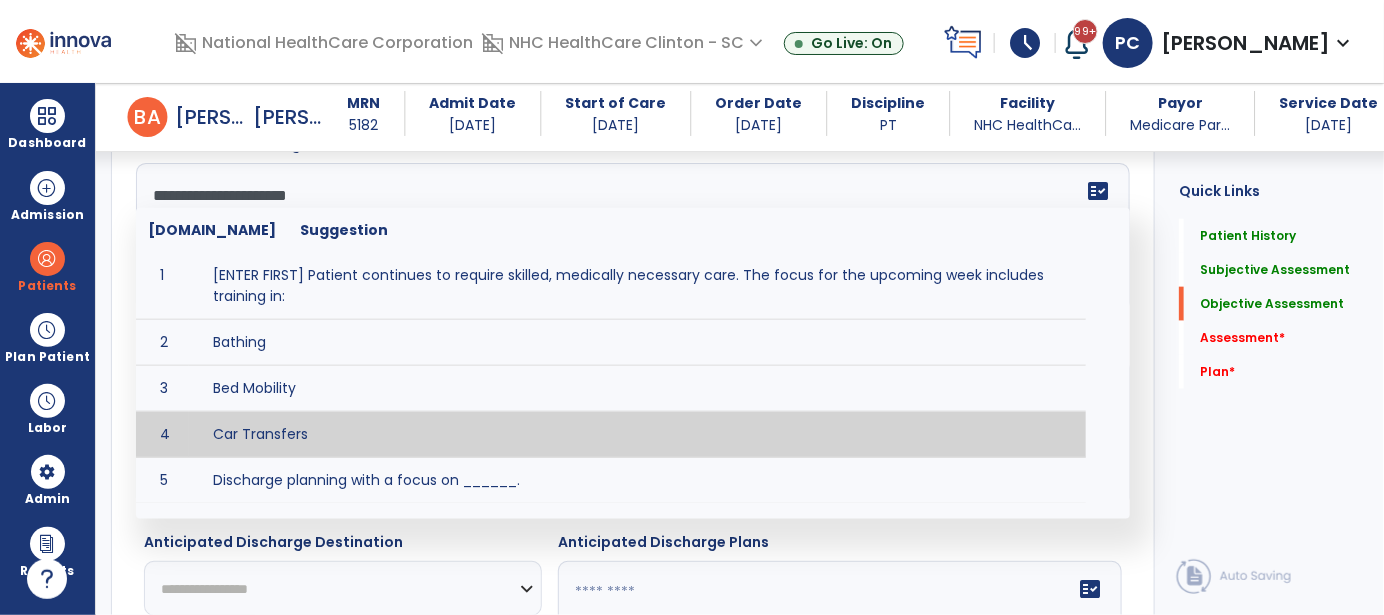 scroll, scrollTop: 100, scrollLeft: 0, axis: vertical 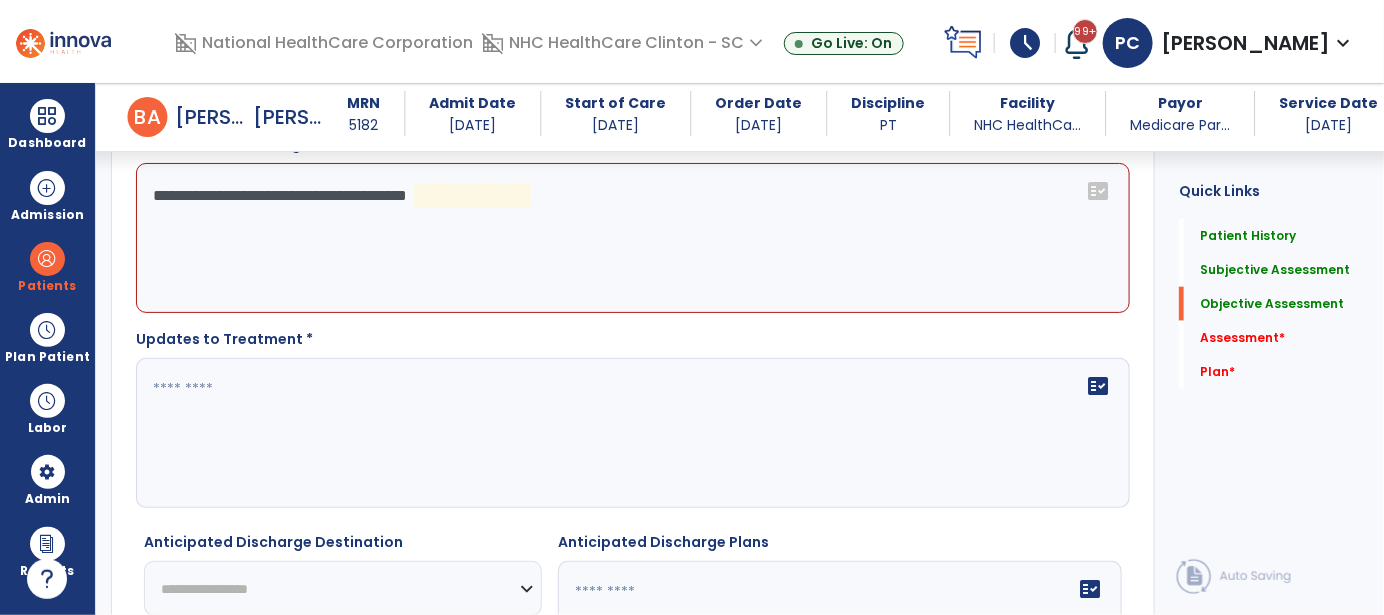 click on "**********" 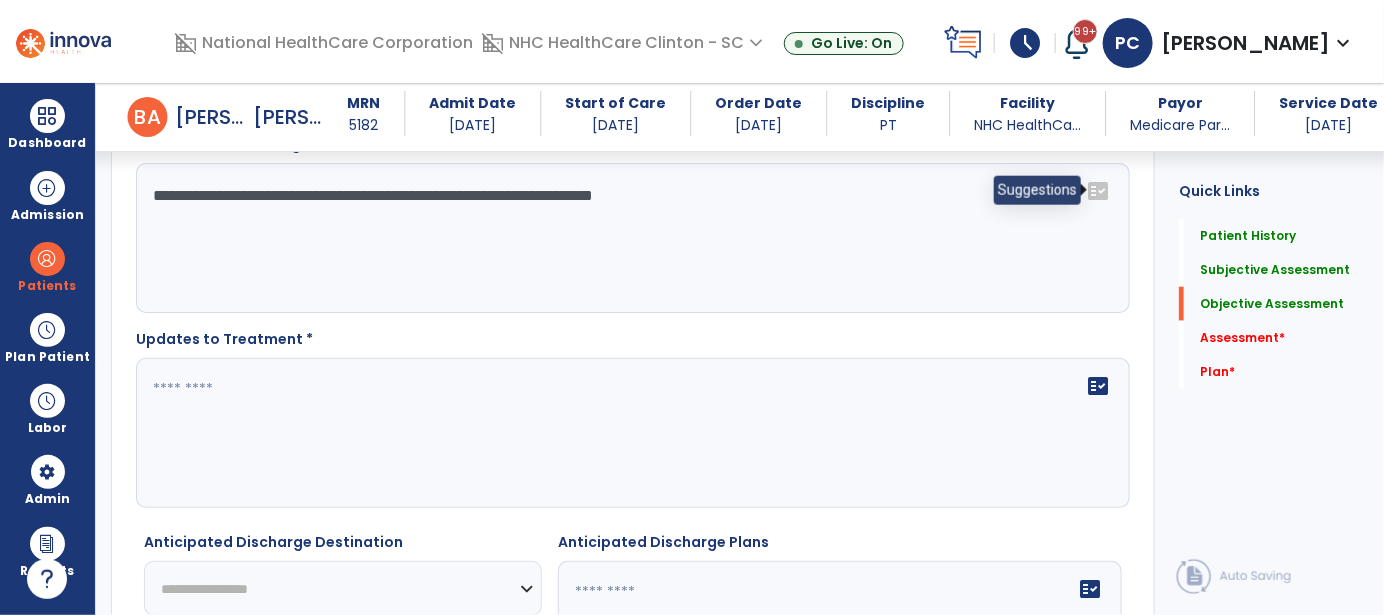 click on "fact_check" 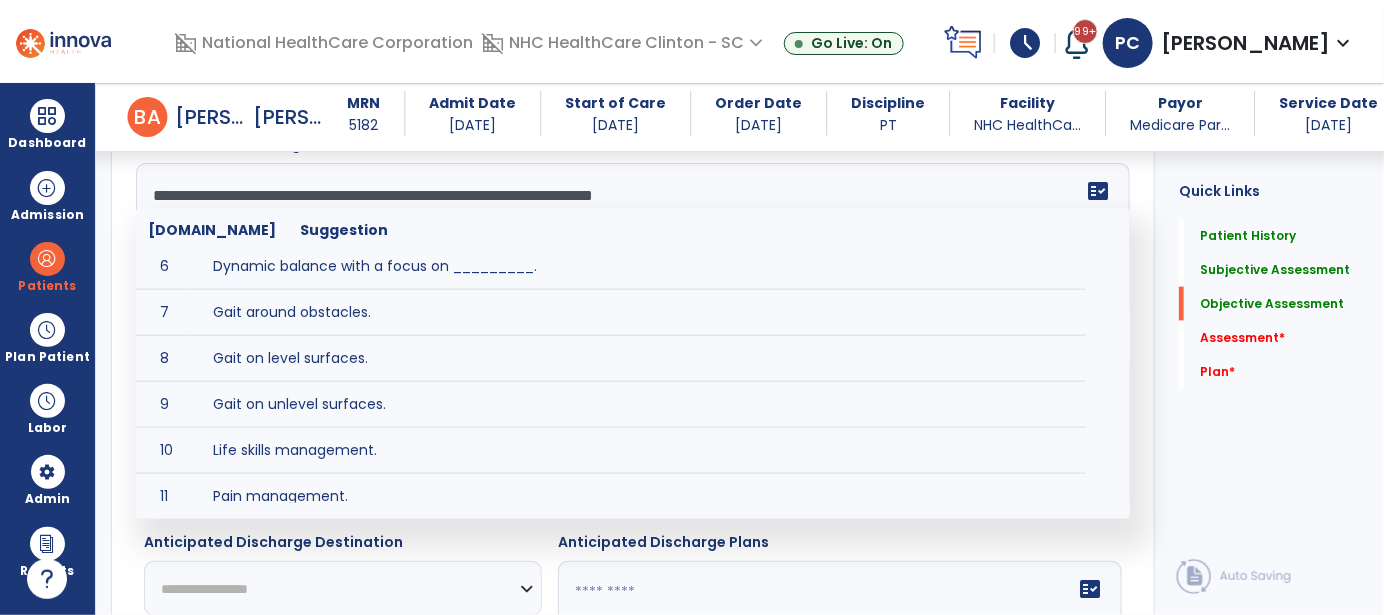 scroll, scrollTop: 299, scrollLeft: 0, axis: vertical 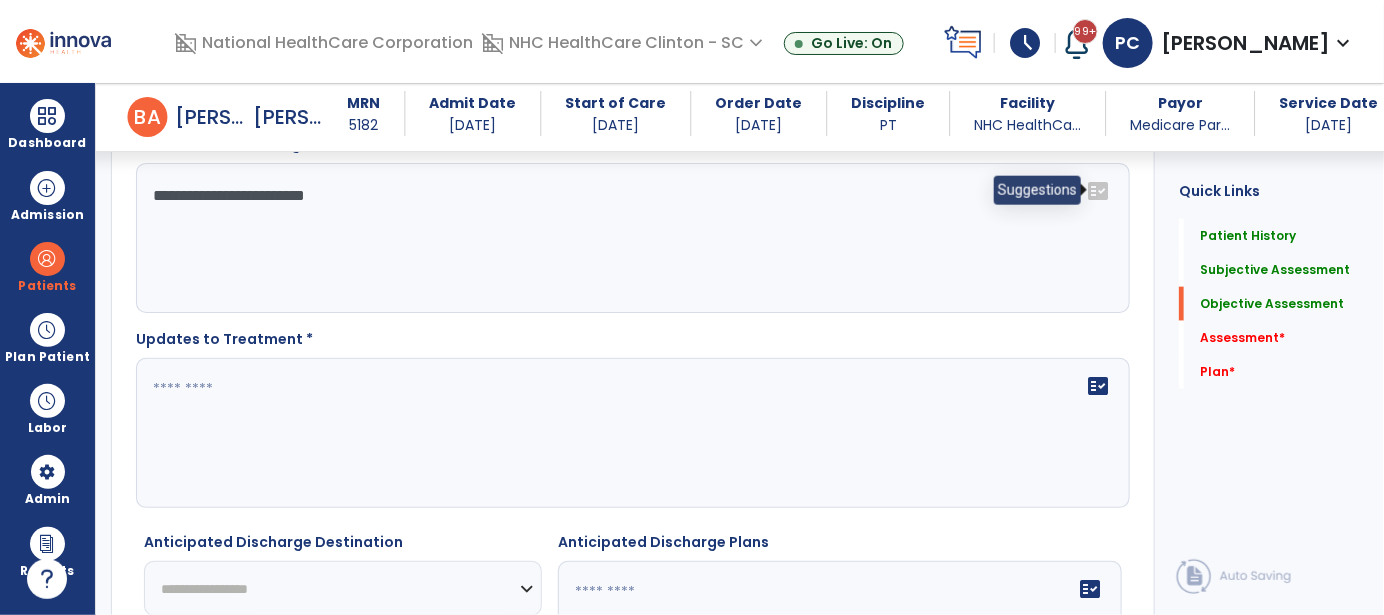 click on "fact_check" 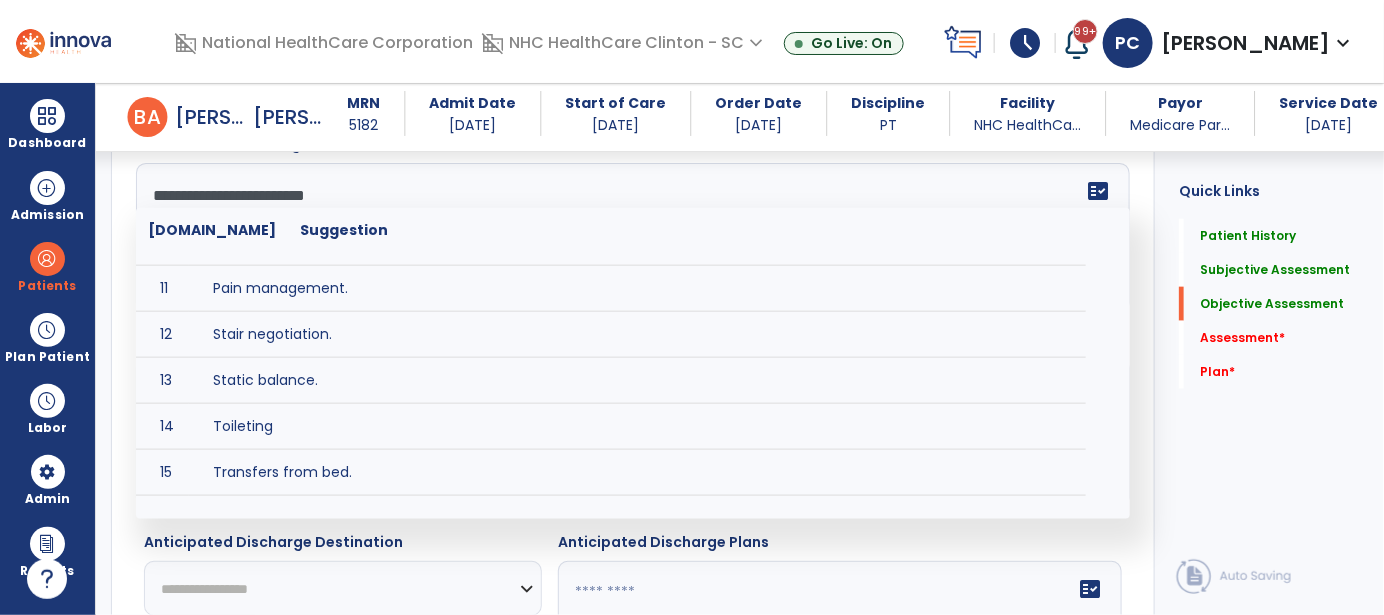 scroll, scrollTop: 500, scrollLeft: 0, axis: vertical 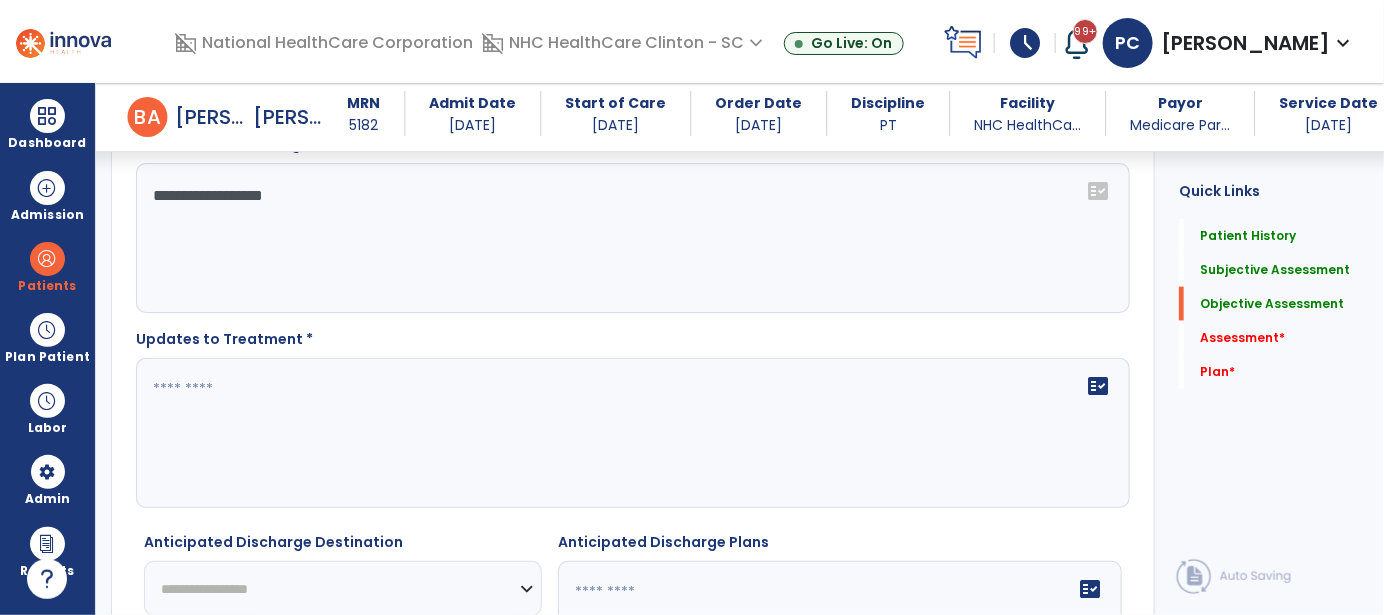 click on "fact_check" 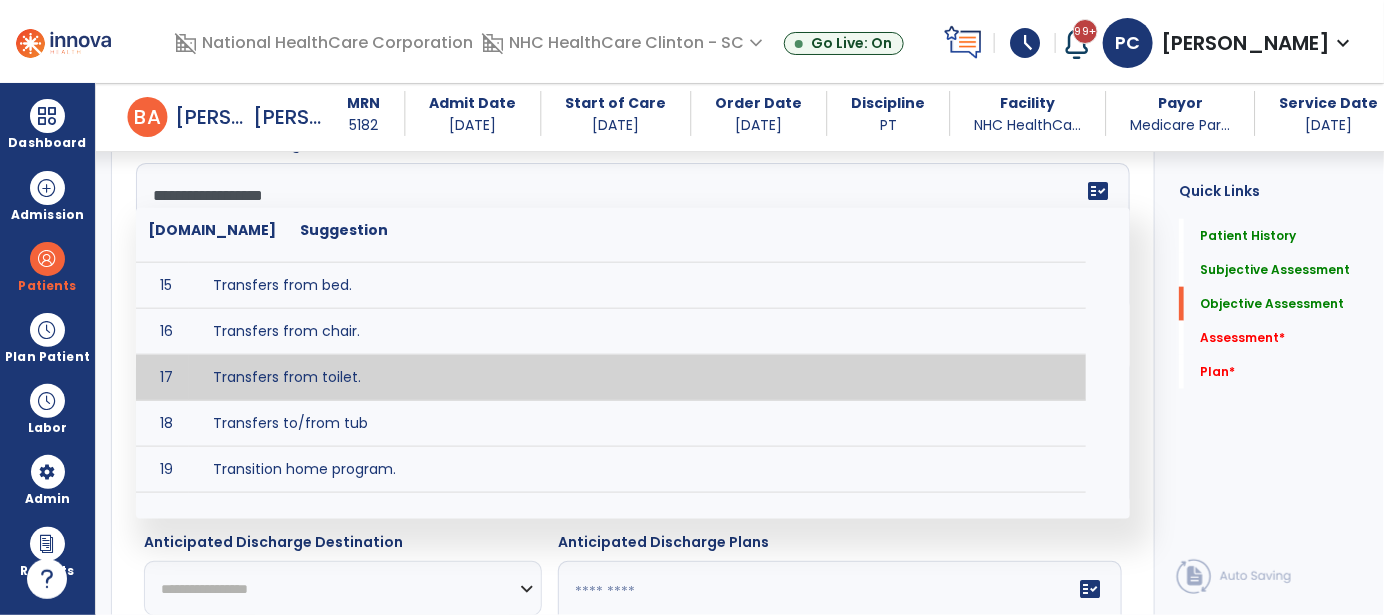 scroll, scrollTop: 685, scrollLeft: 0, axis: vertical 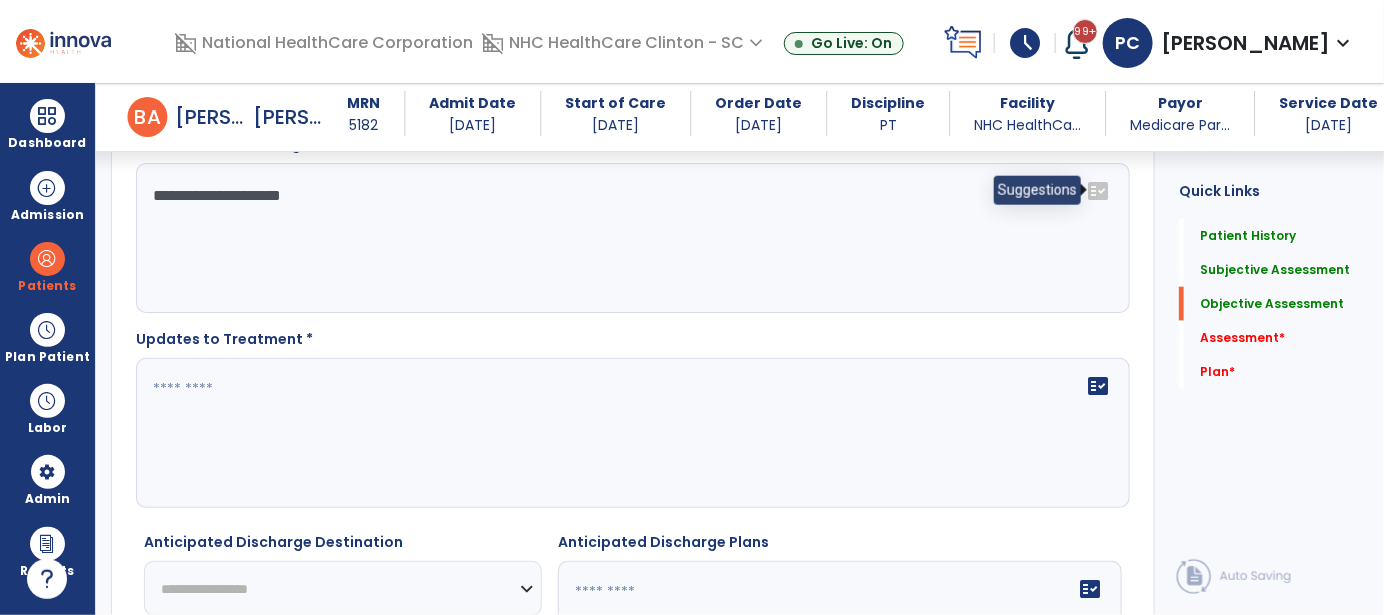 click on "fact_check" 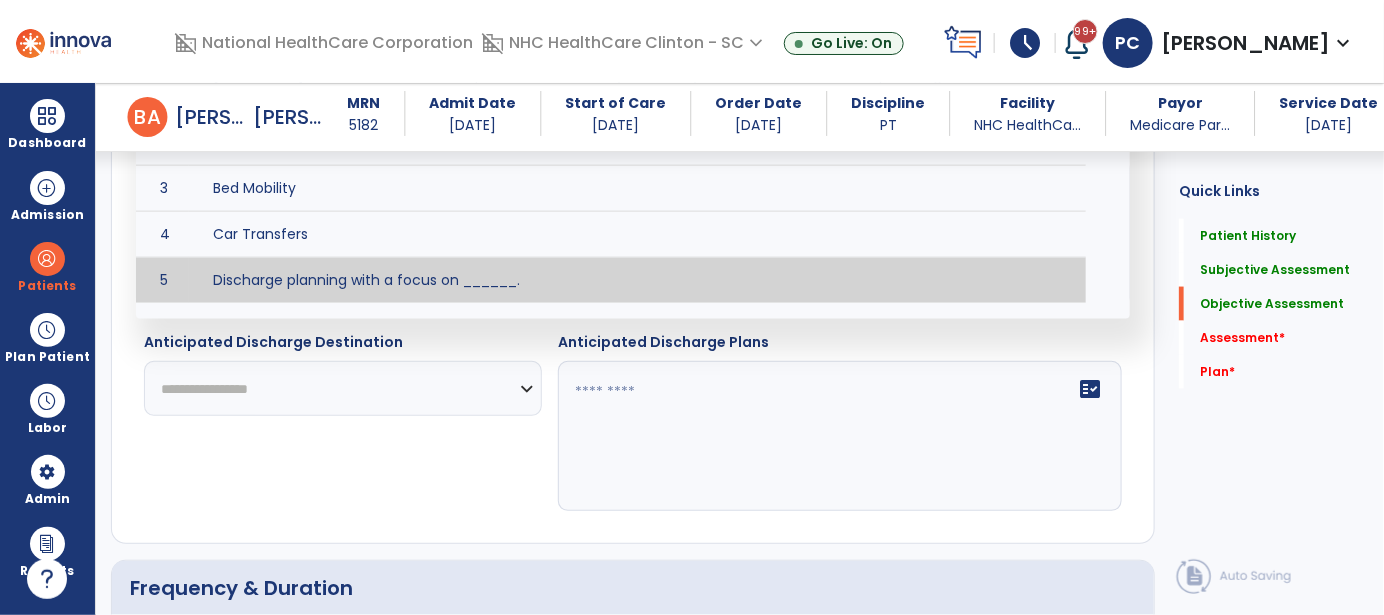 scroll, scrollTop: 3512, scrollLeft: 0, axis: vertical 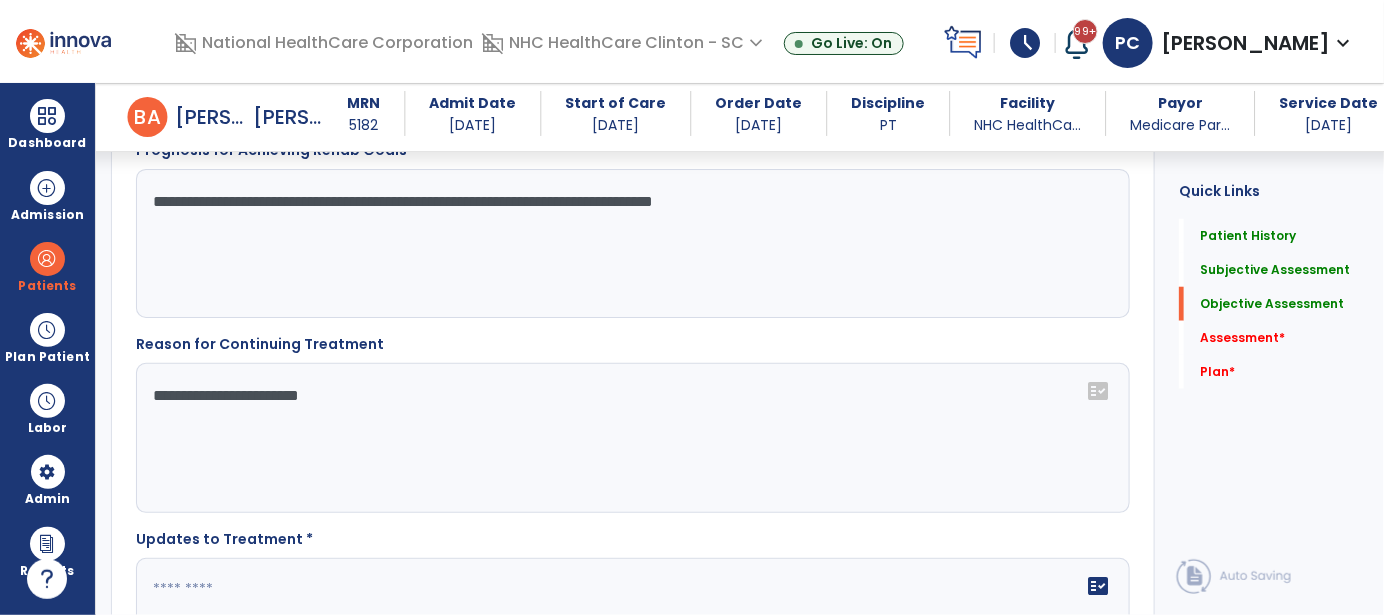 click on "**********" 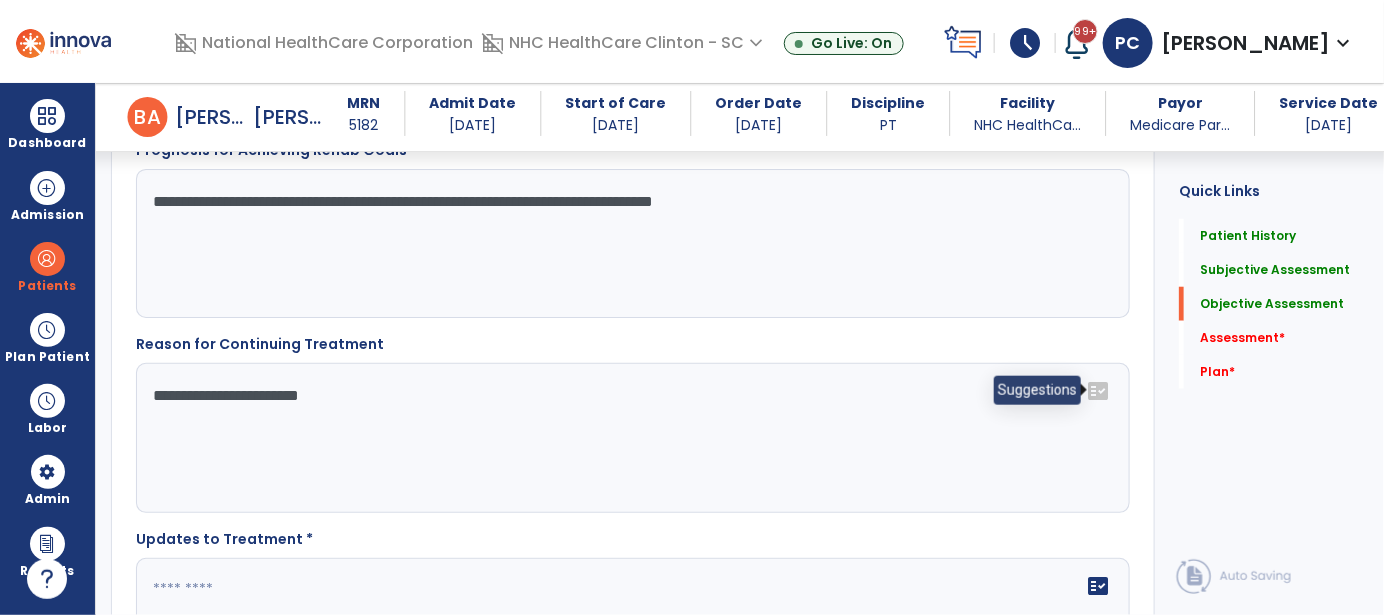 click on "fact_check" 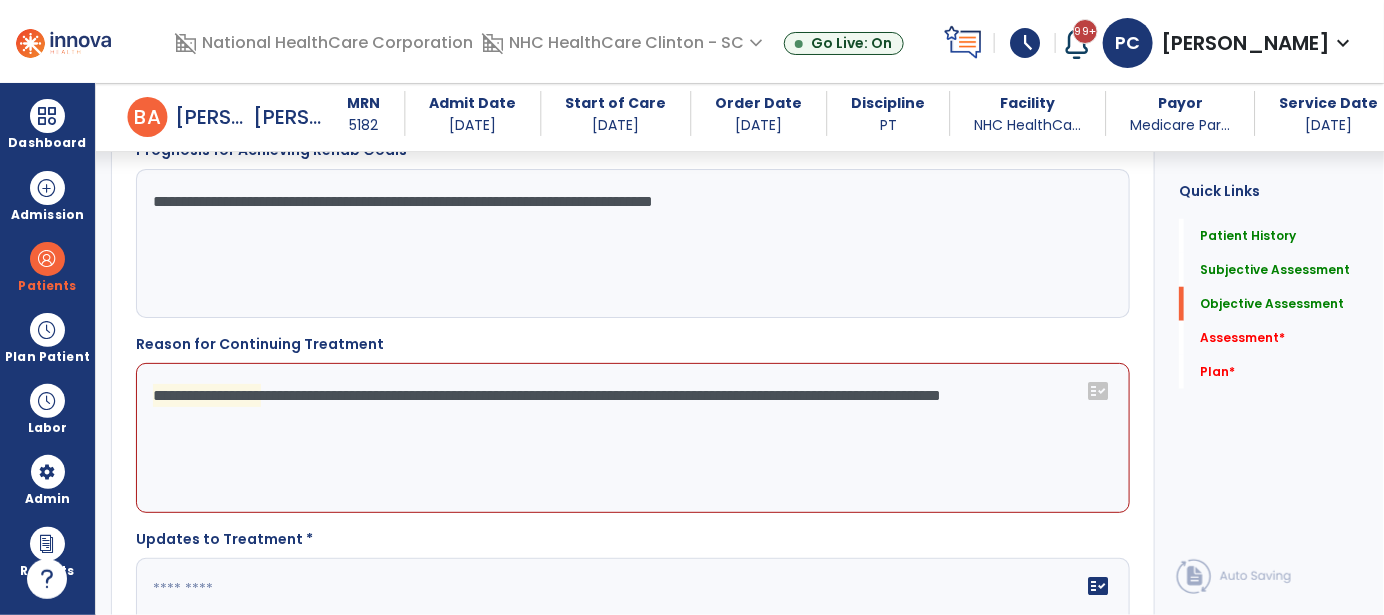 click on "**********" 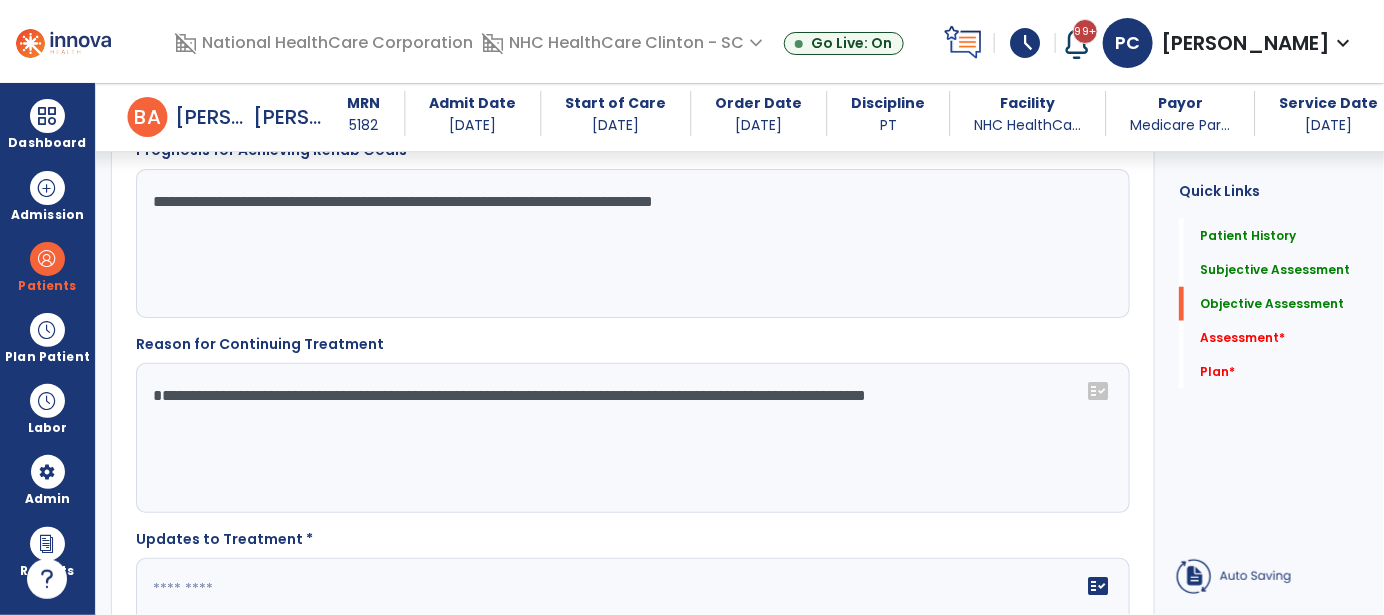 click on "**********" 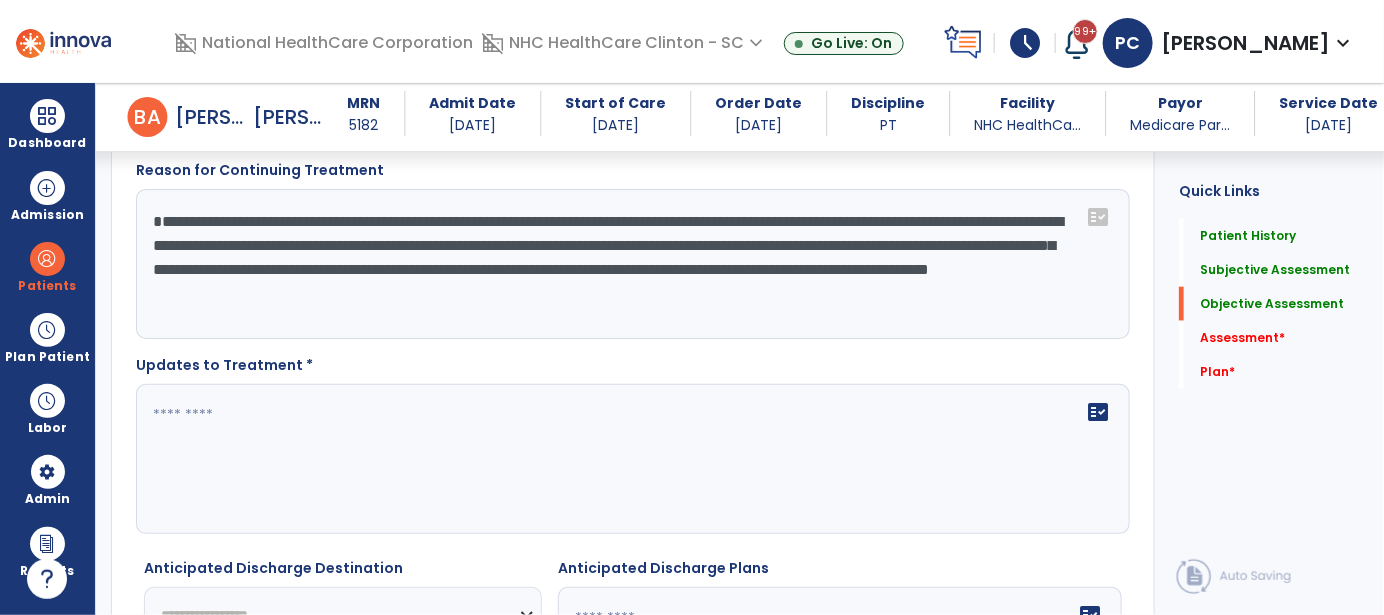 scroll, scrollTop: 3512, scrollLeft: 0, axis: vertical 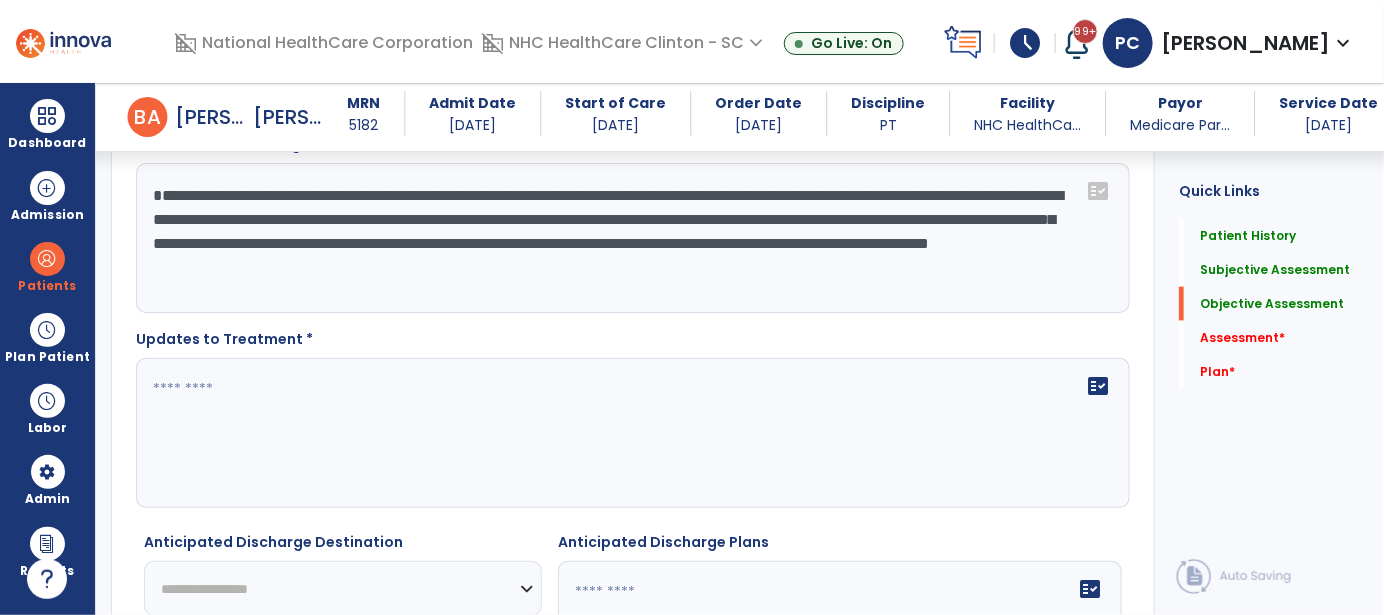 type on "**********" 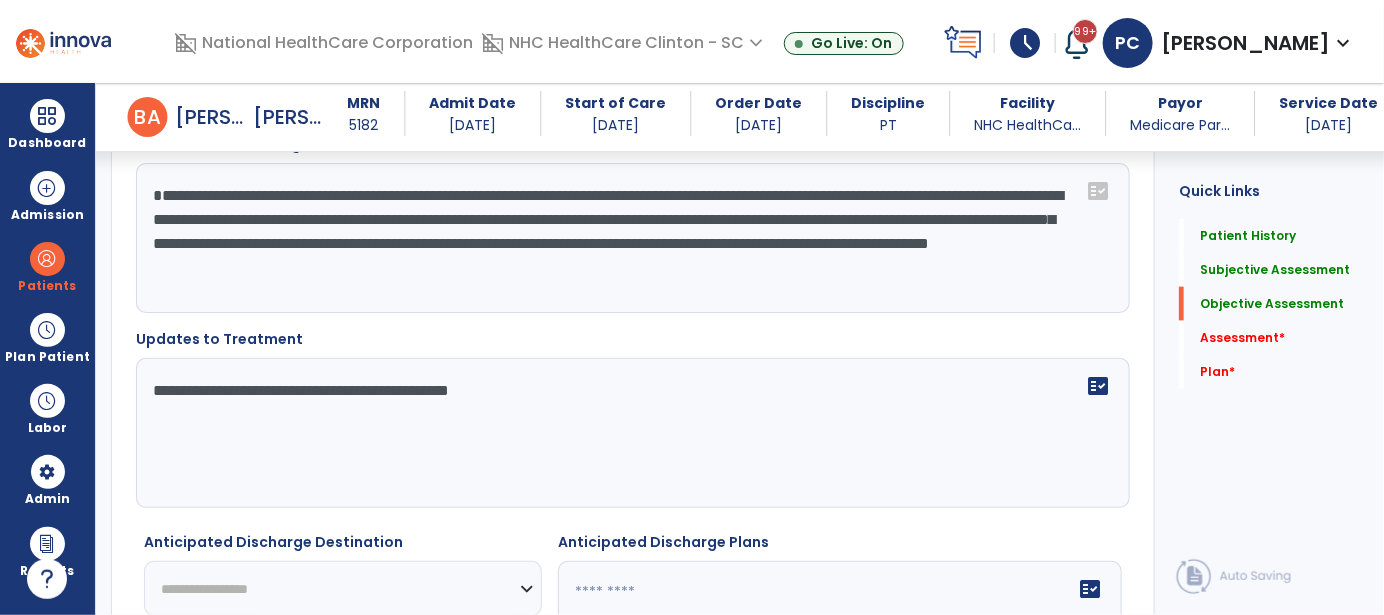 click on "**********" 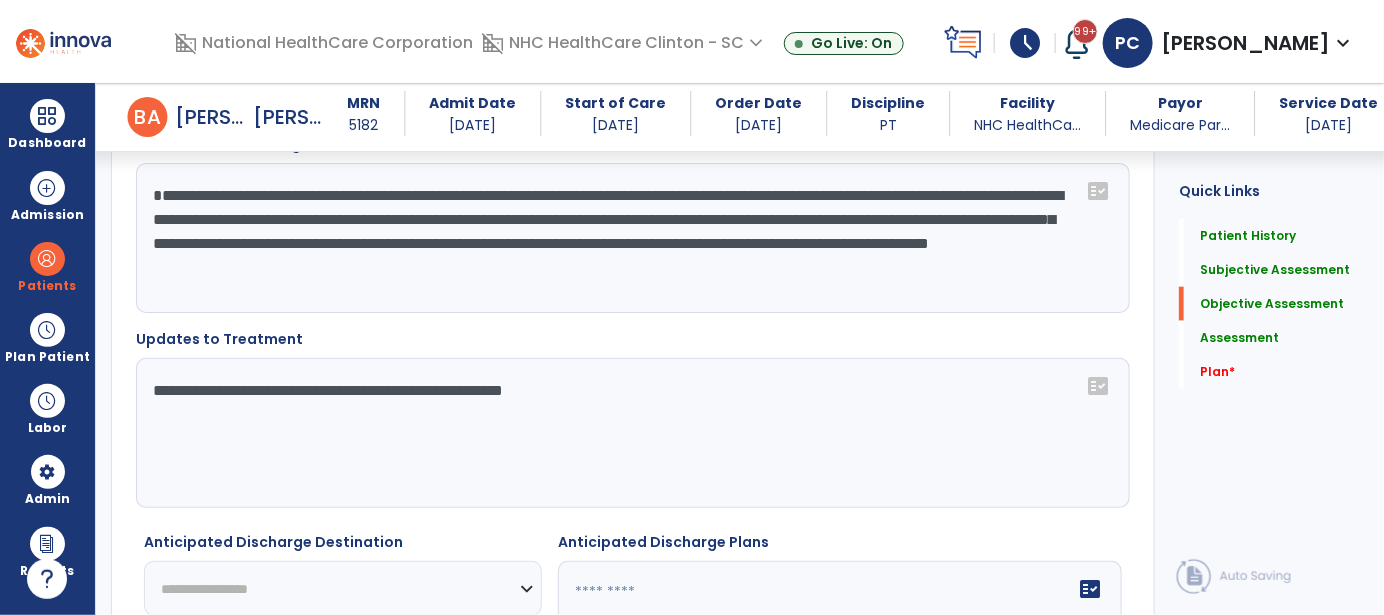 click on "**********" 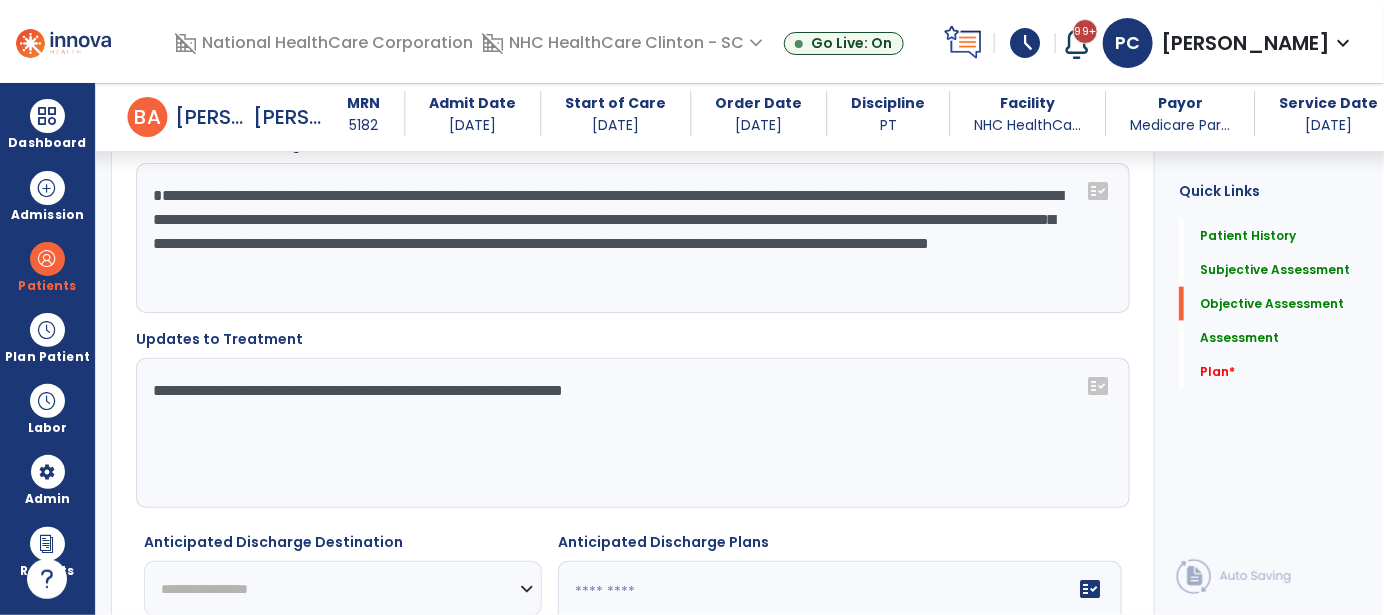 scroll, scrollTop: 3812, scrollLeft: 0, axis: vertical 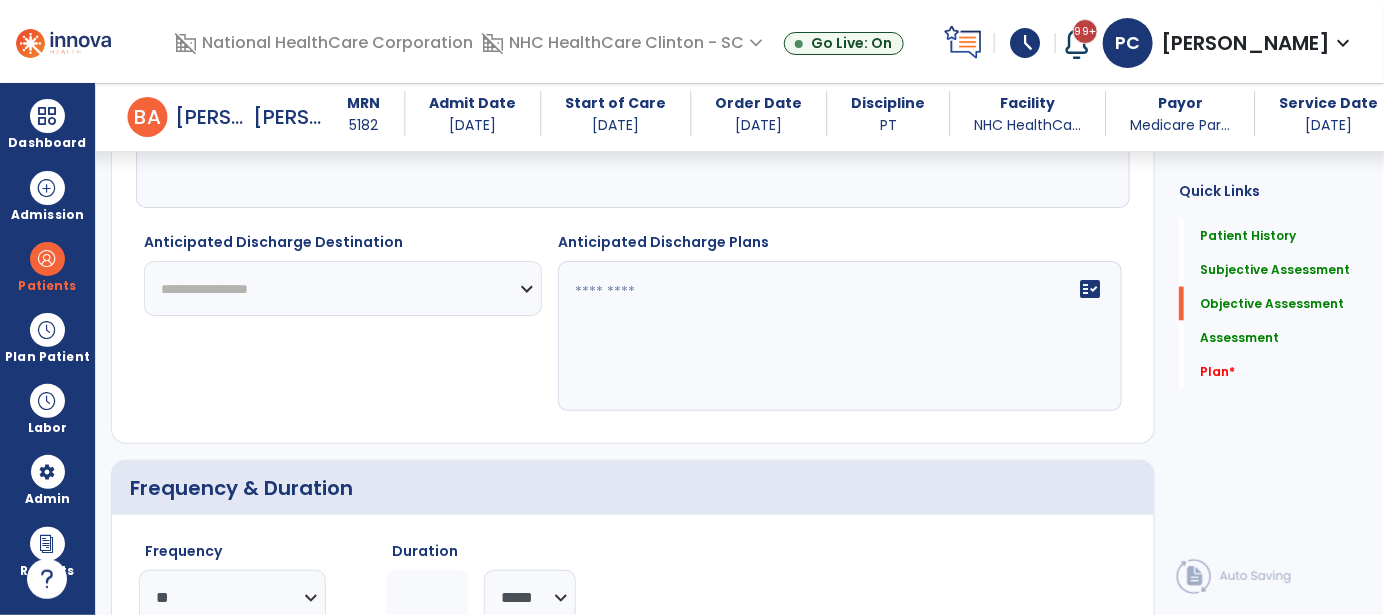 type on "**********" 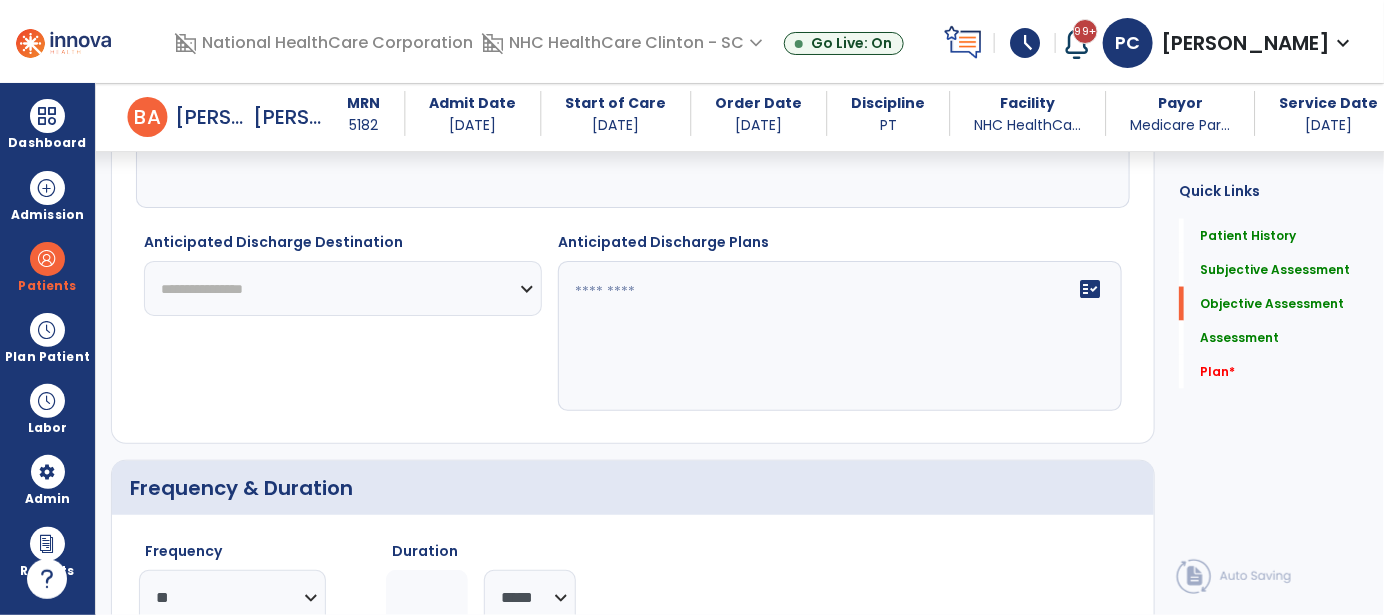 click on "**********" 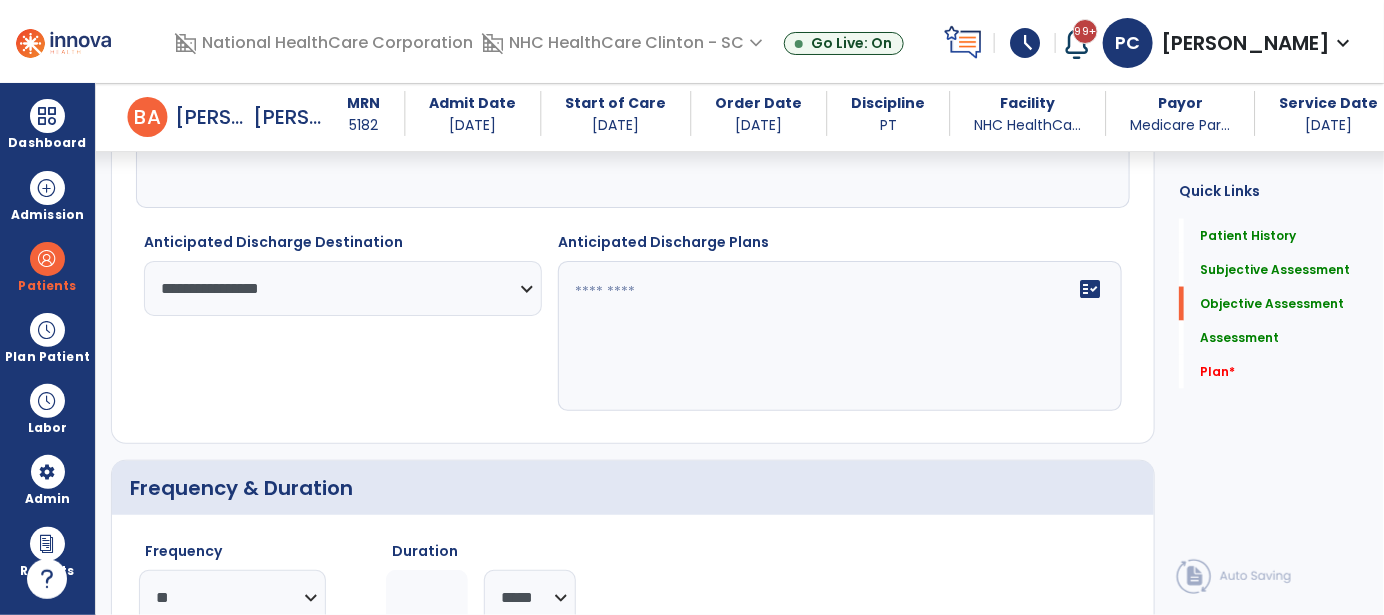click on "fact_check" 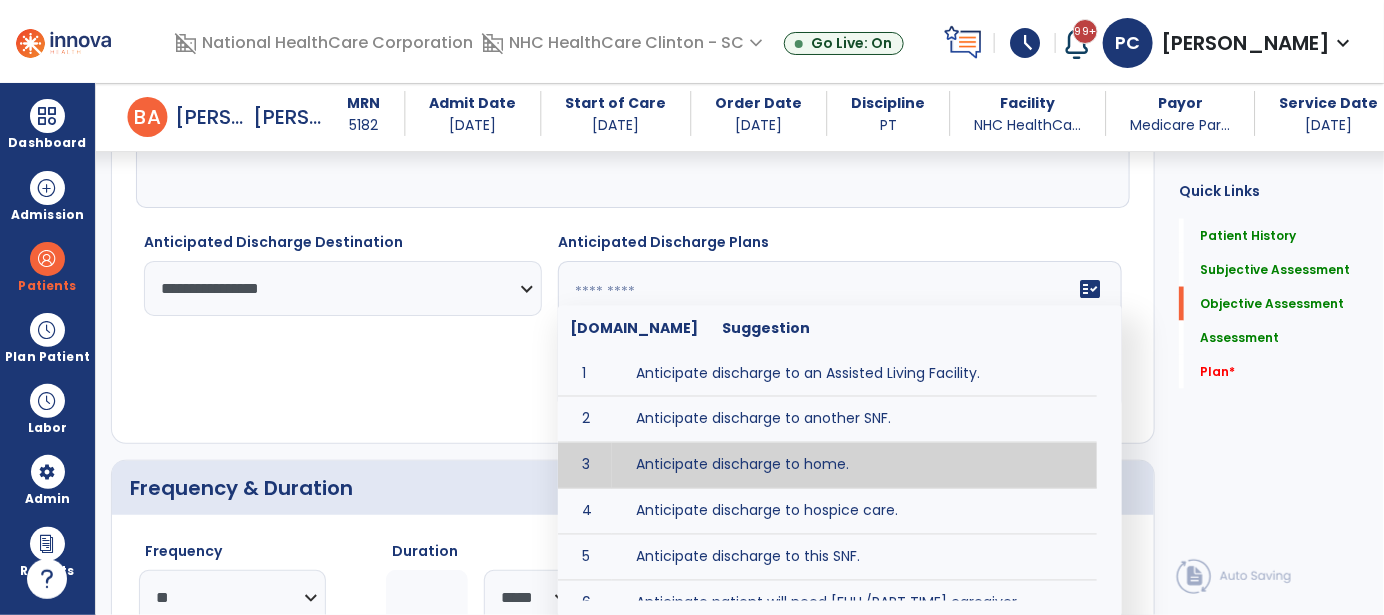 type on "**********" 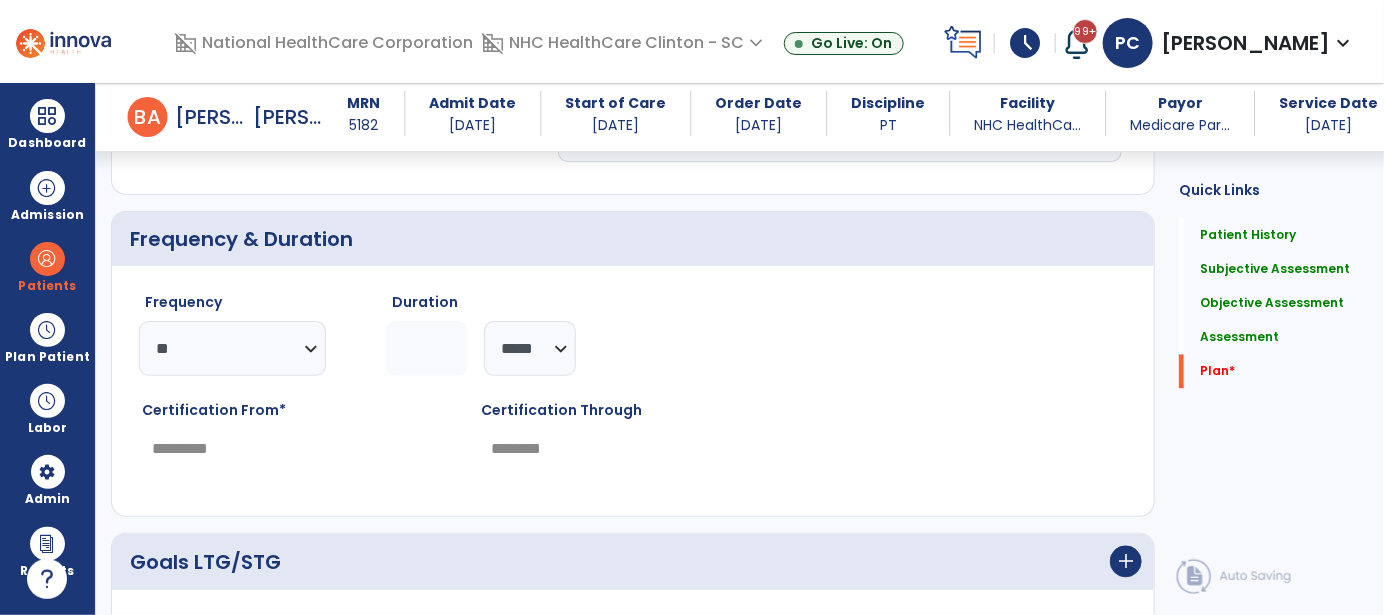 scroll, scrollTop: 4112, scrollLeft: 0, axis: vertical 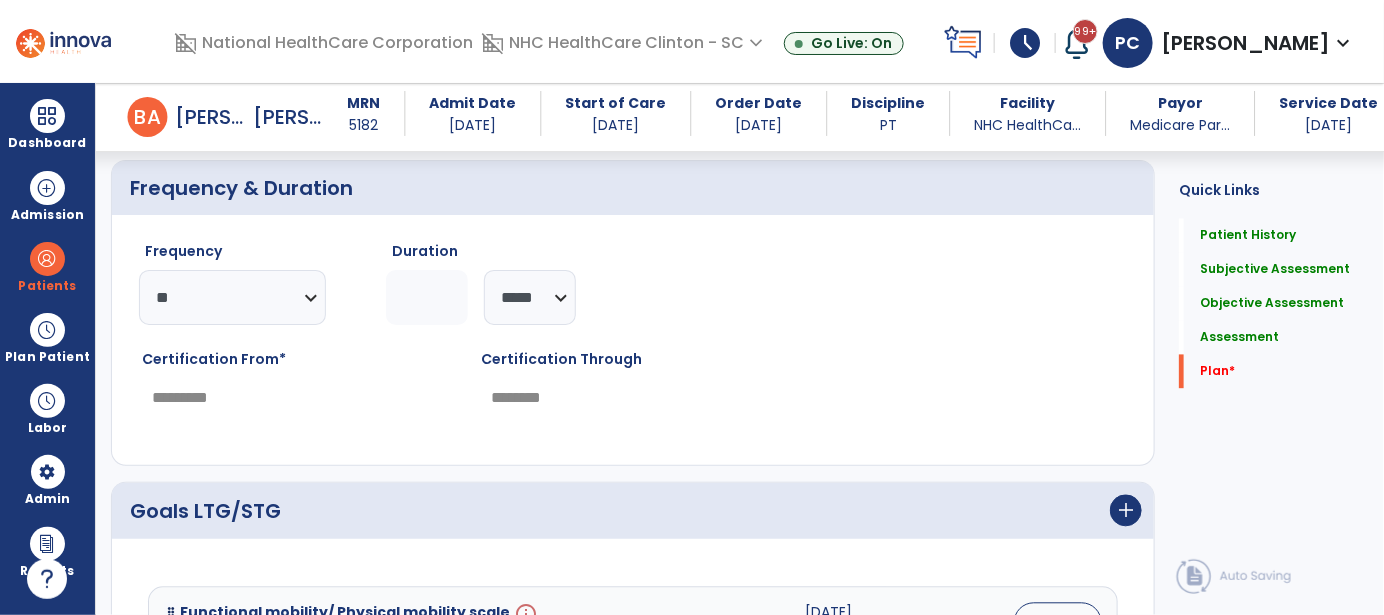 click on "*" 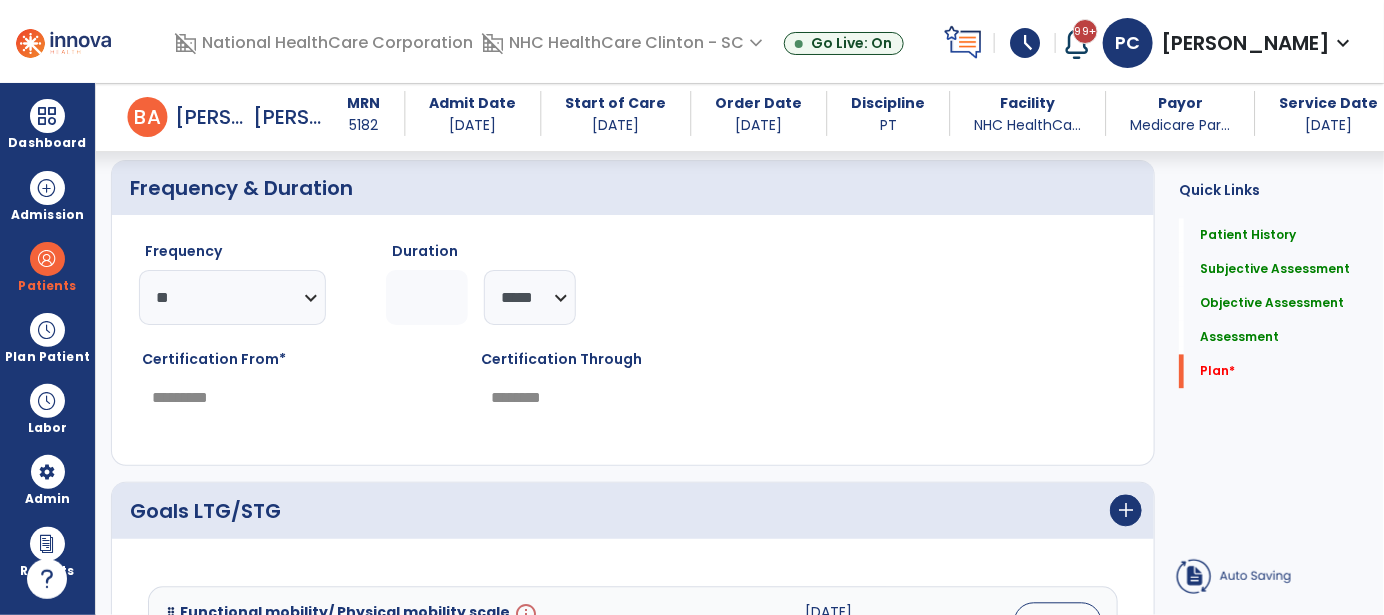 type on "*********" 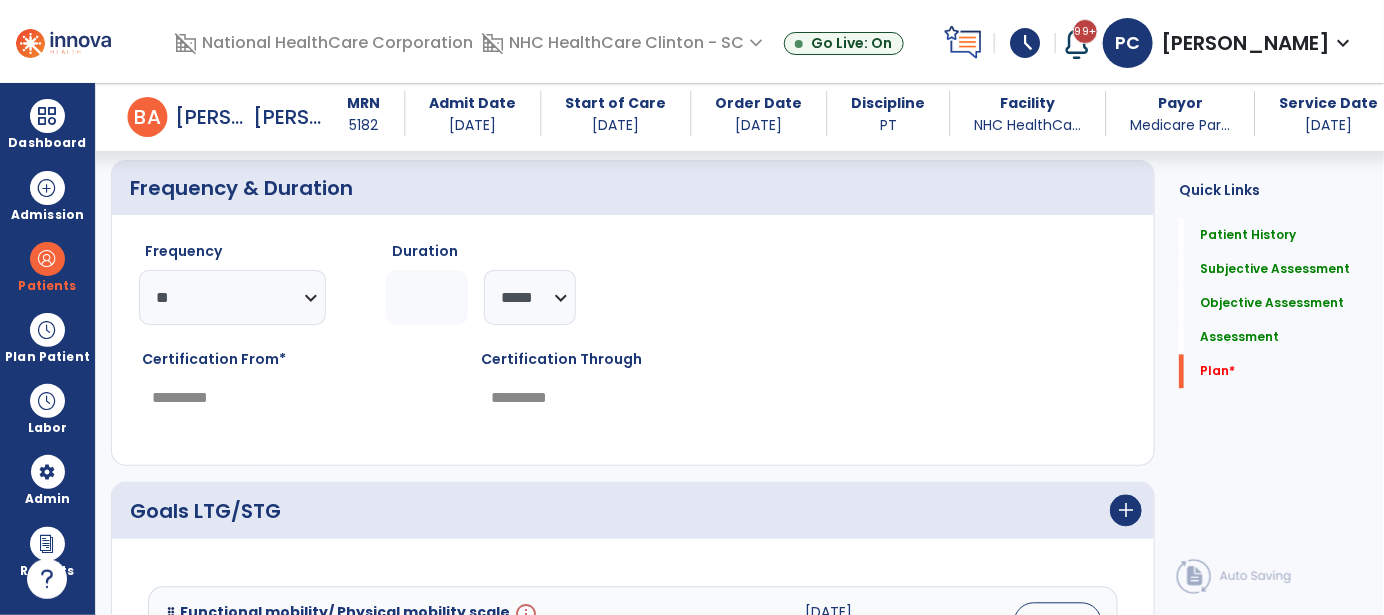 type on "*" 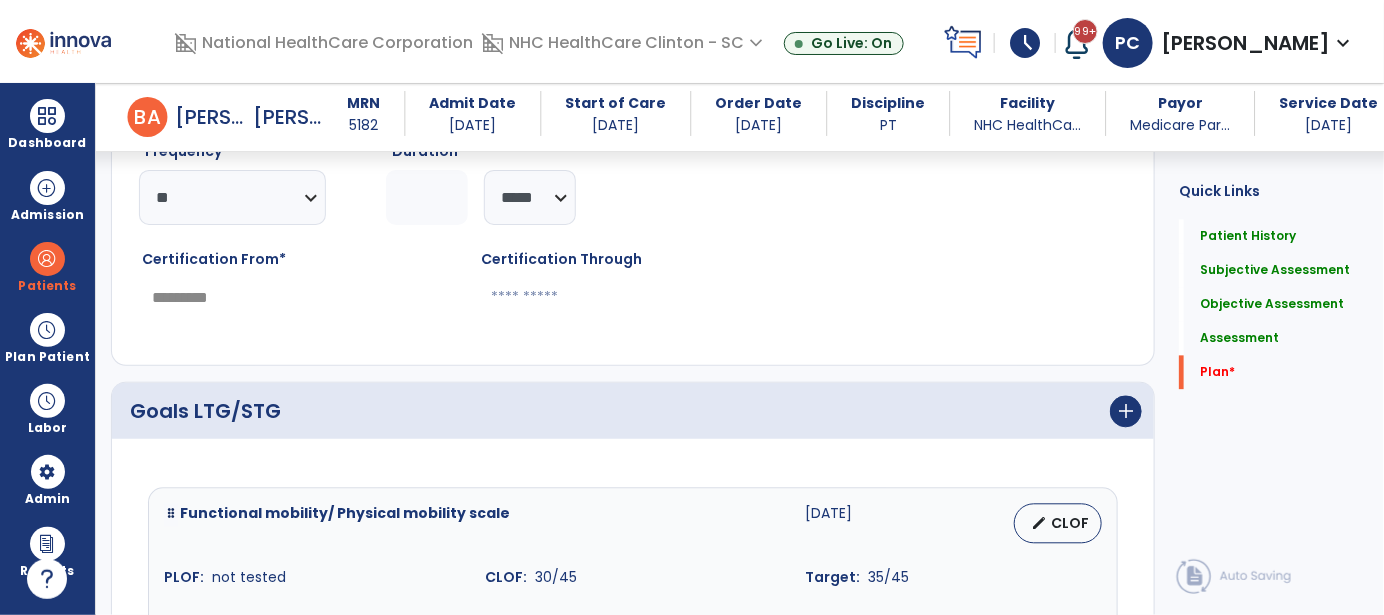 scroll, scrollTop: 4112, scrollLeft: 0, axis: vertical 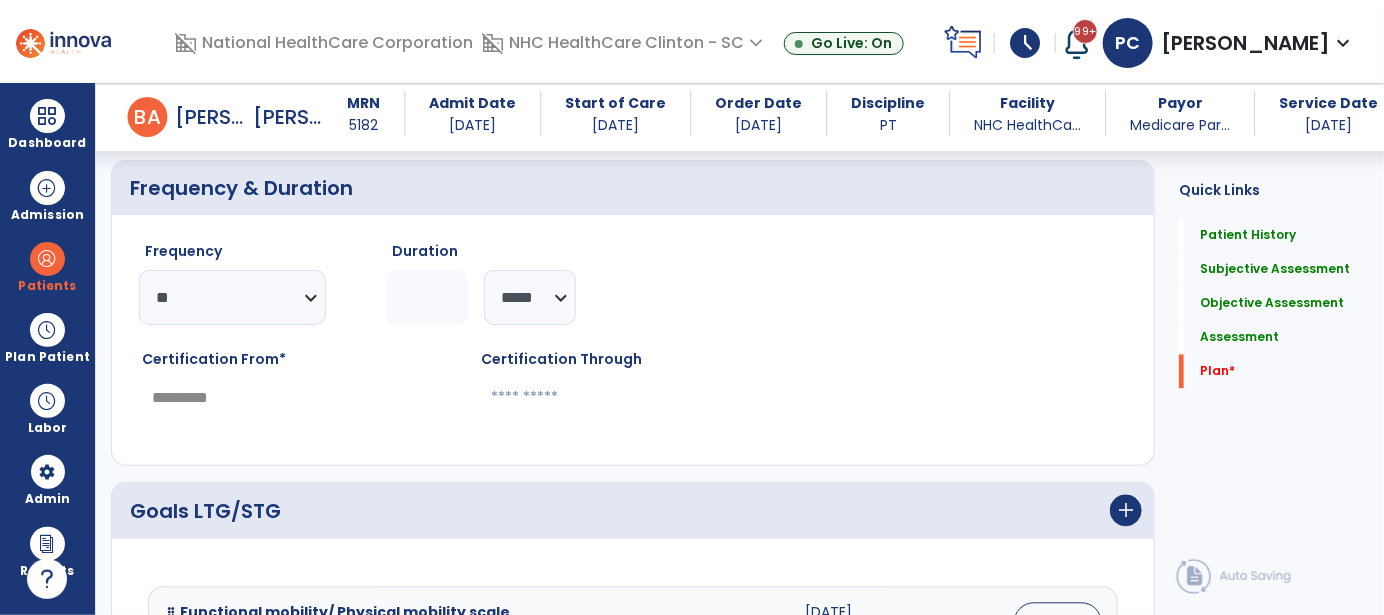 click 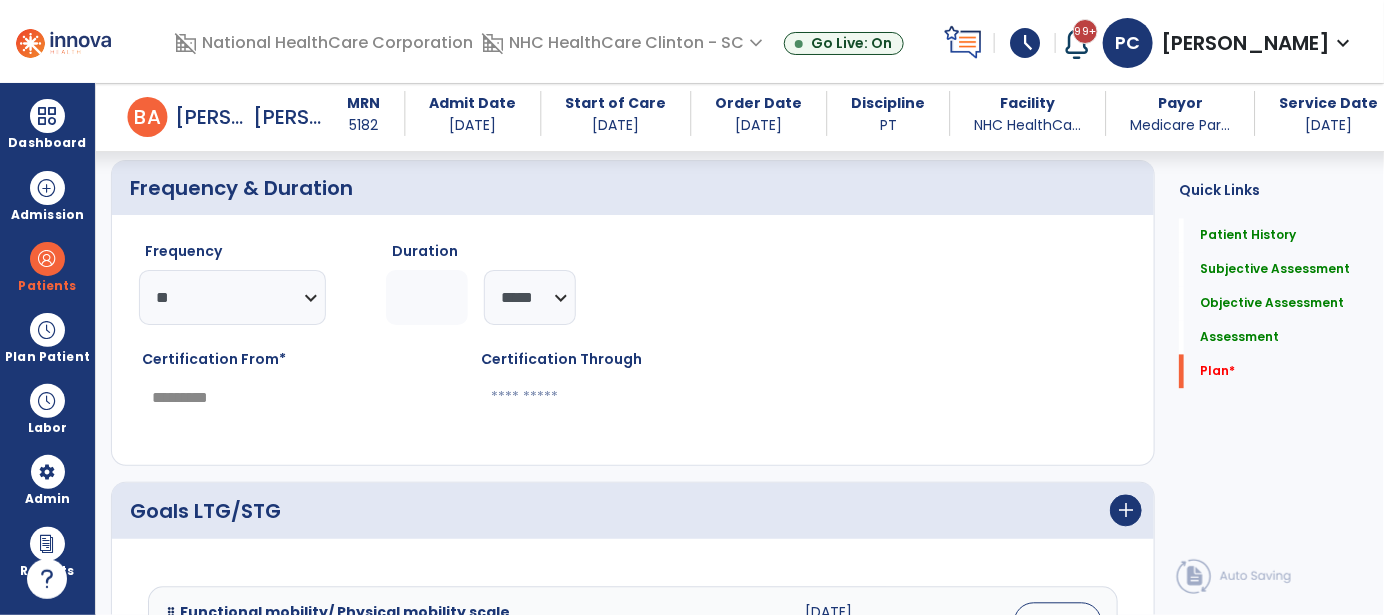 type on "*" 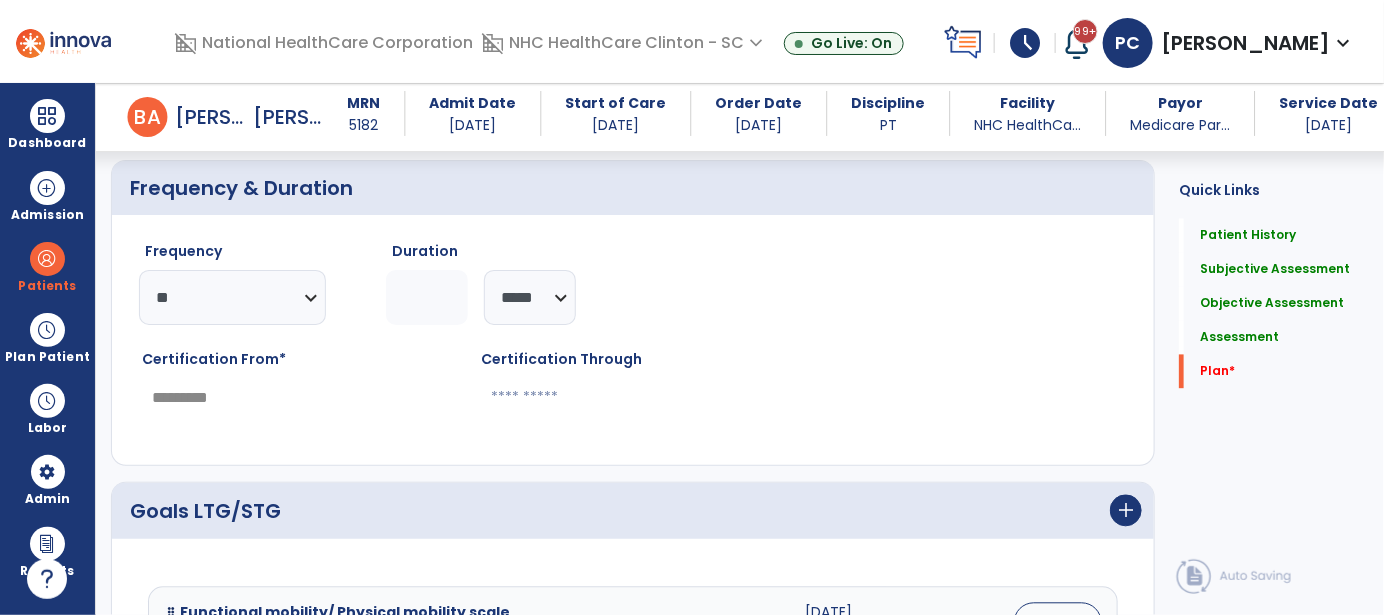 type on "********" 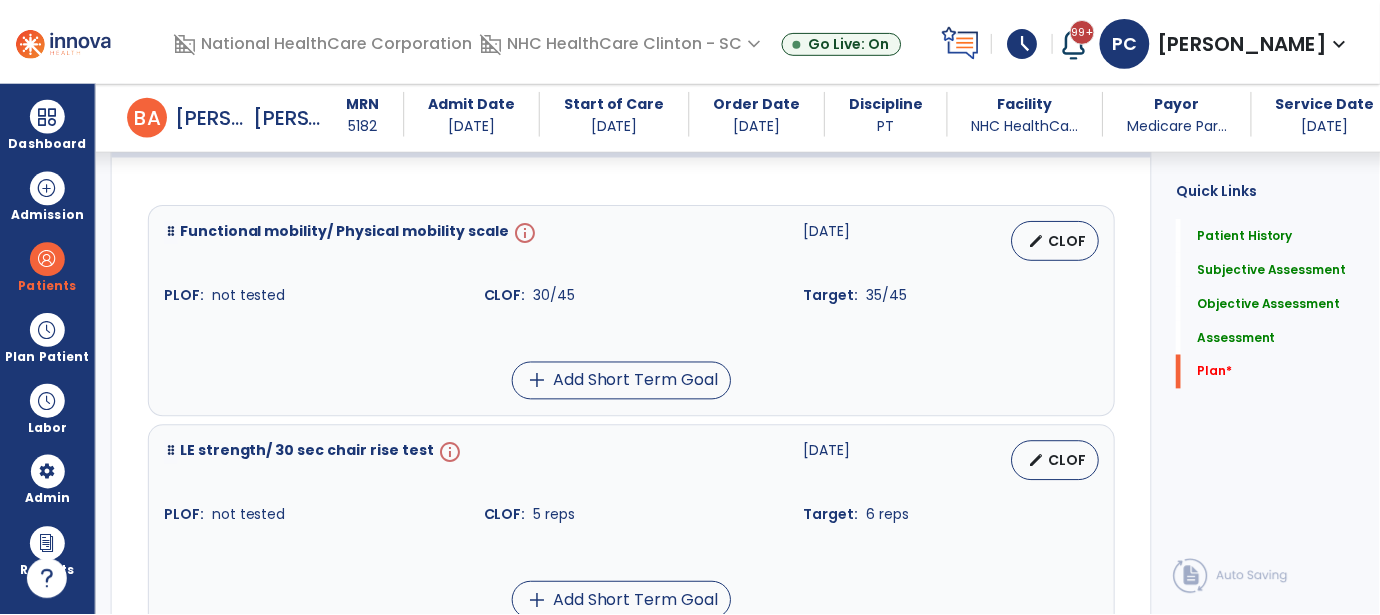 scroll, scrollTop: 4512, scrollLeft: 0, axis: vertical 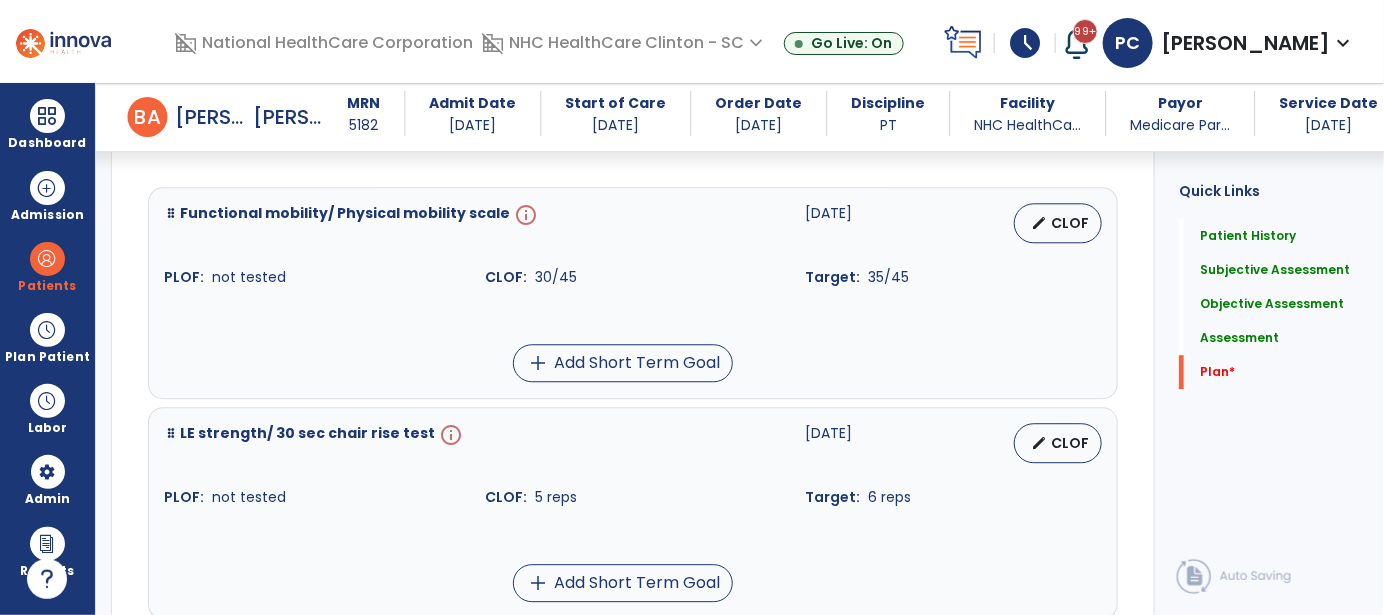 type on "*" 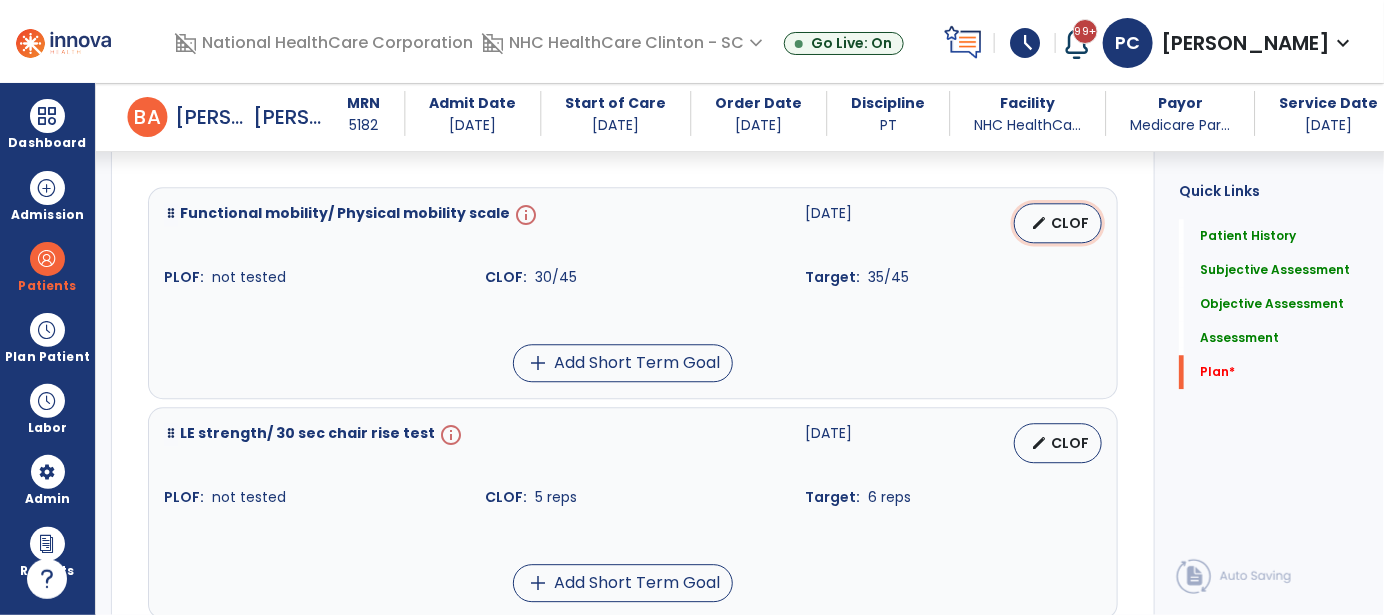 click on "CLOF" at bounding box center (1070, 223) 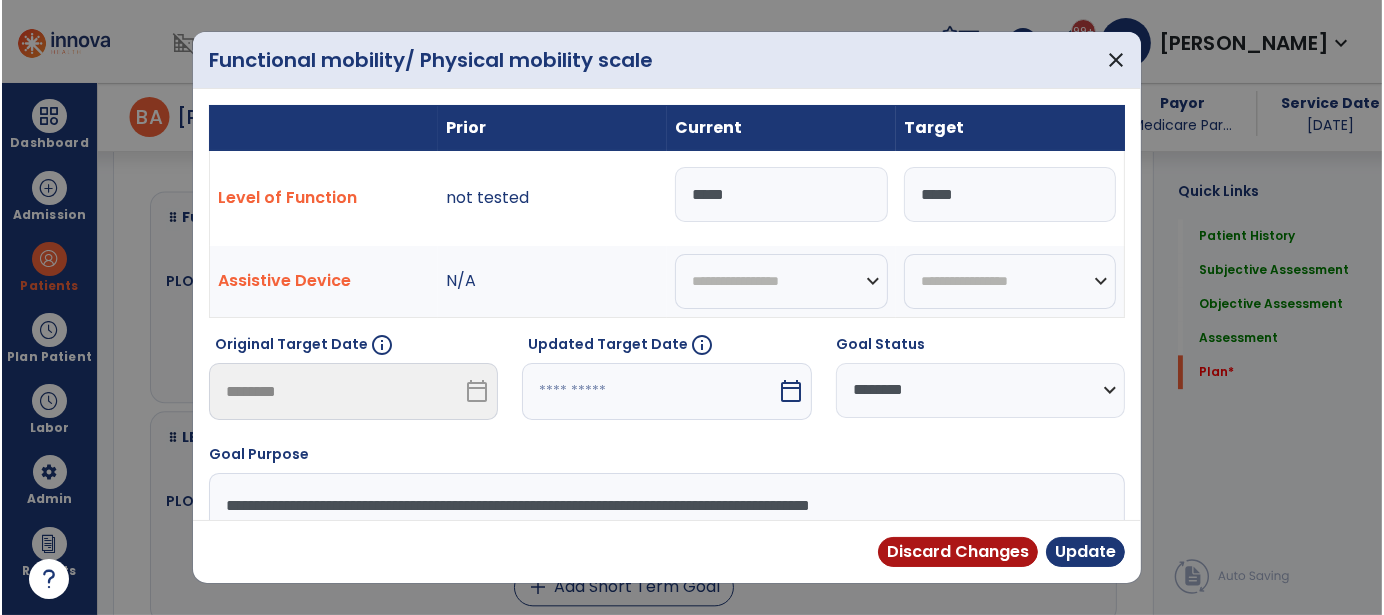 scroll, scrollTop: 4512, scrollLeft: 0, axis: vertical 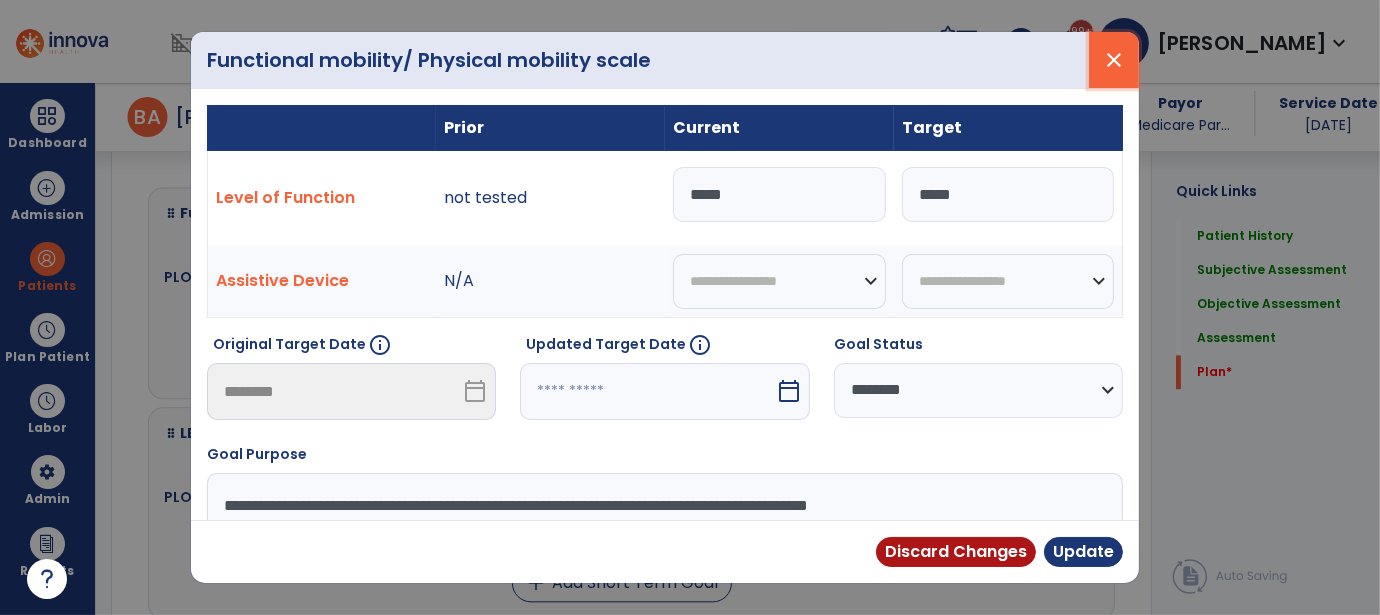 click on "close" at bounding box center [1114, 60] 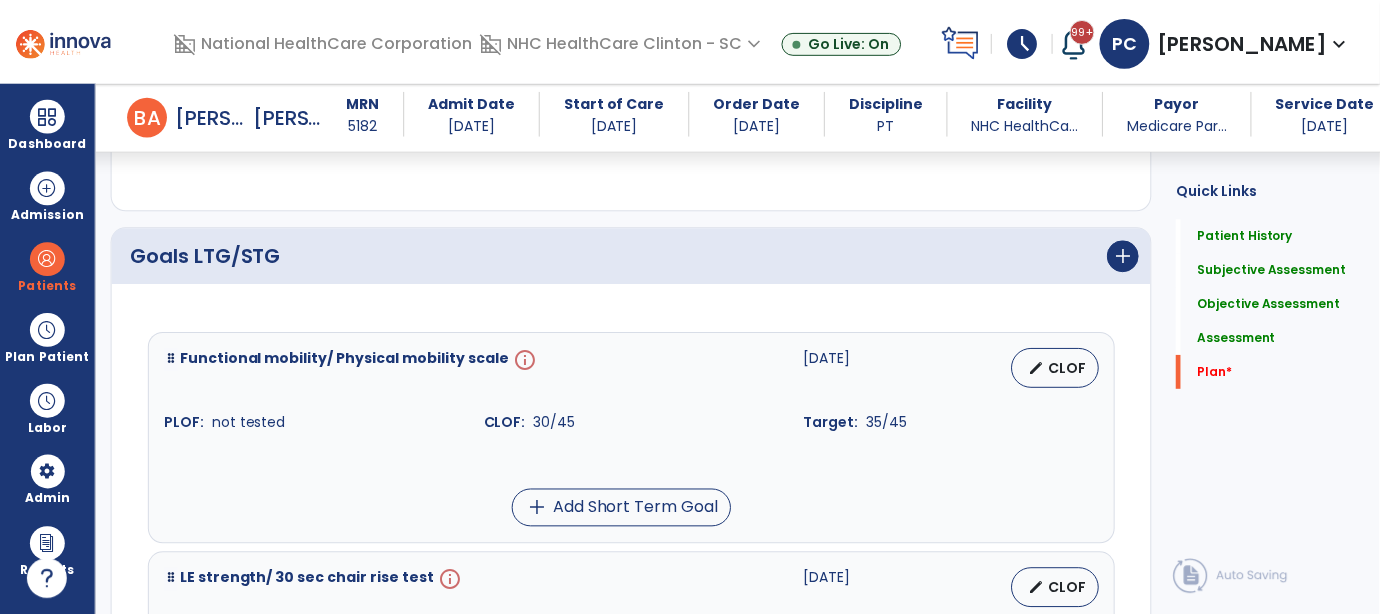 scroll, scrollTop: 4412, scrollLeft: 0, axis: vertical 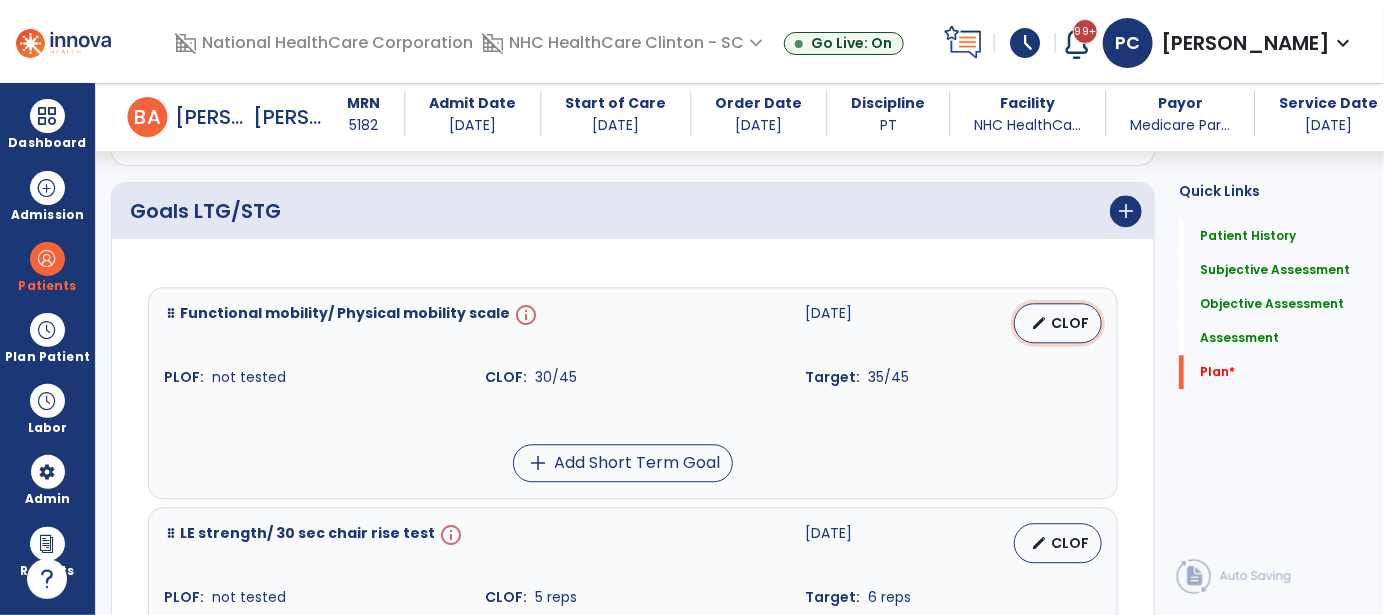 click on "CLOF" at bounding box center [1070, 323] 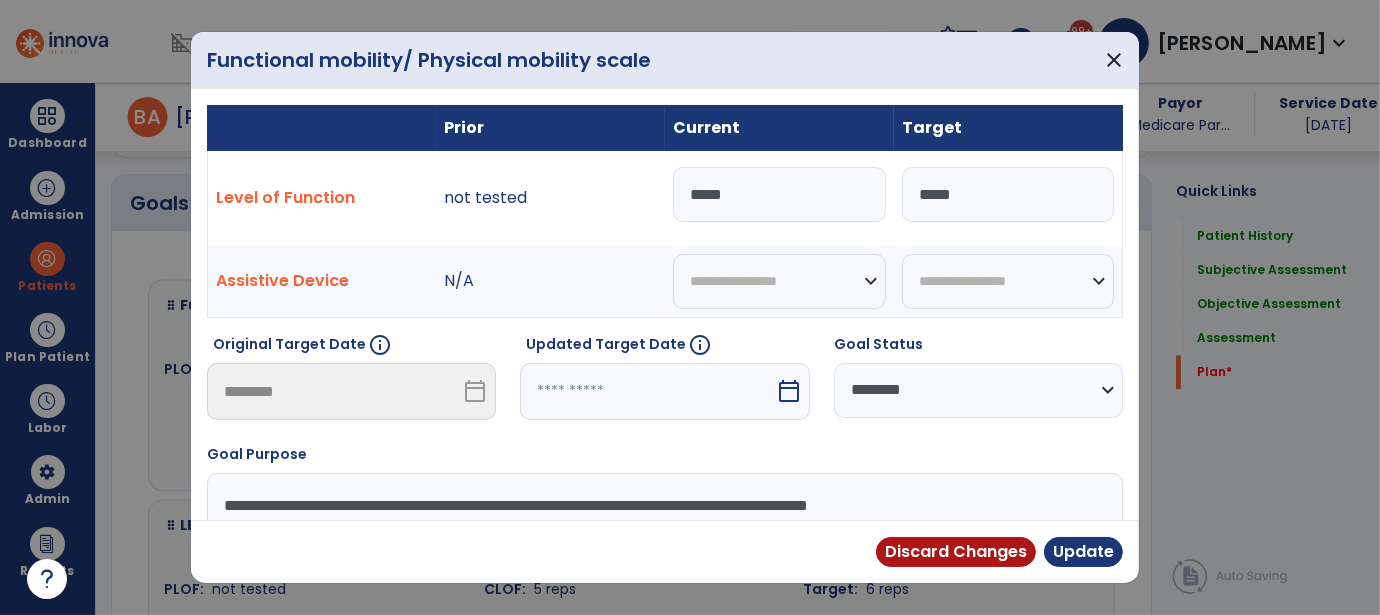 scroll, scrollTop: 4412, scrollLeft: 0, axis: vertical 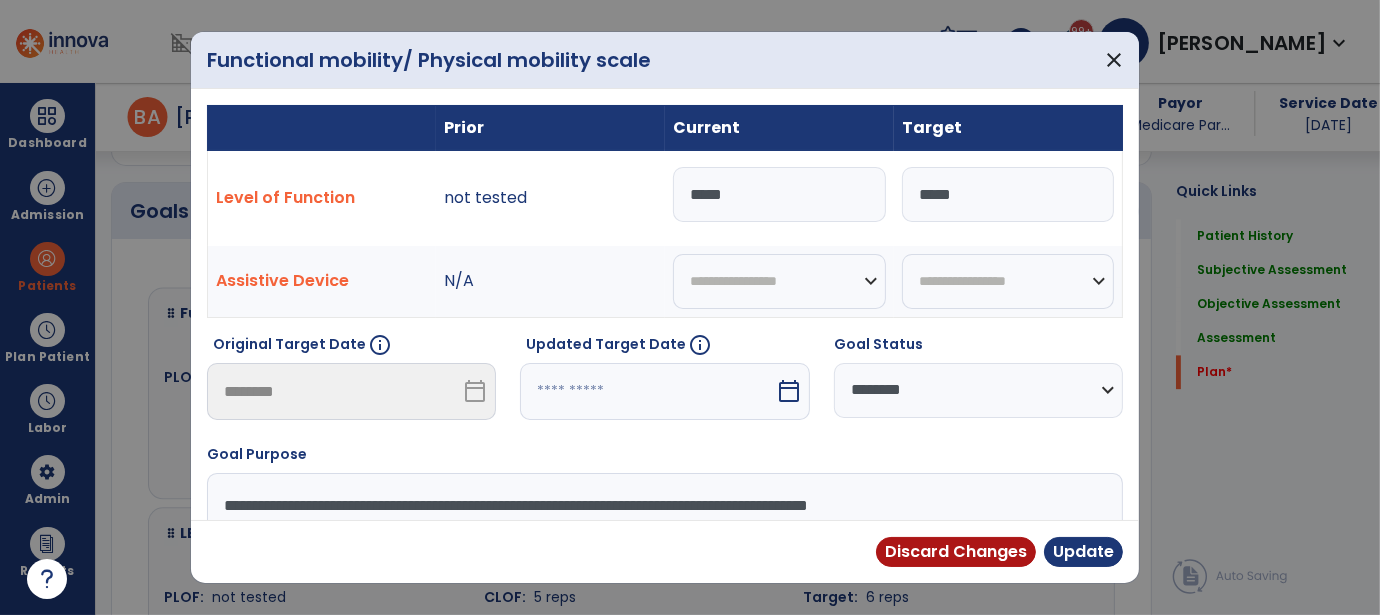 click at bounding box center [647, 391] 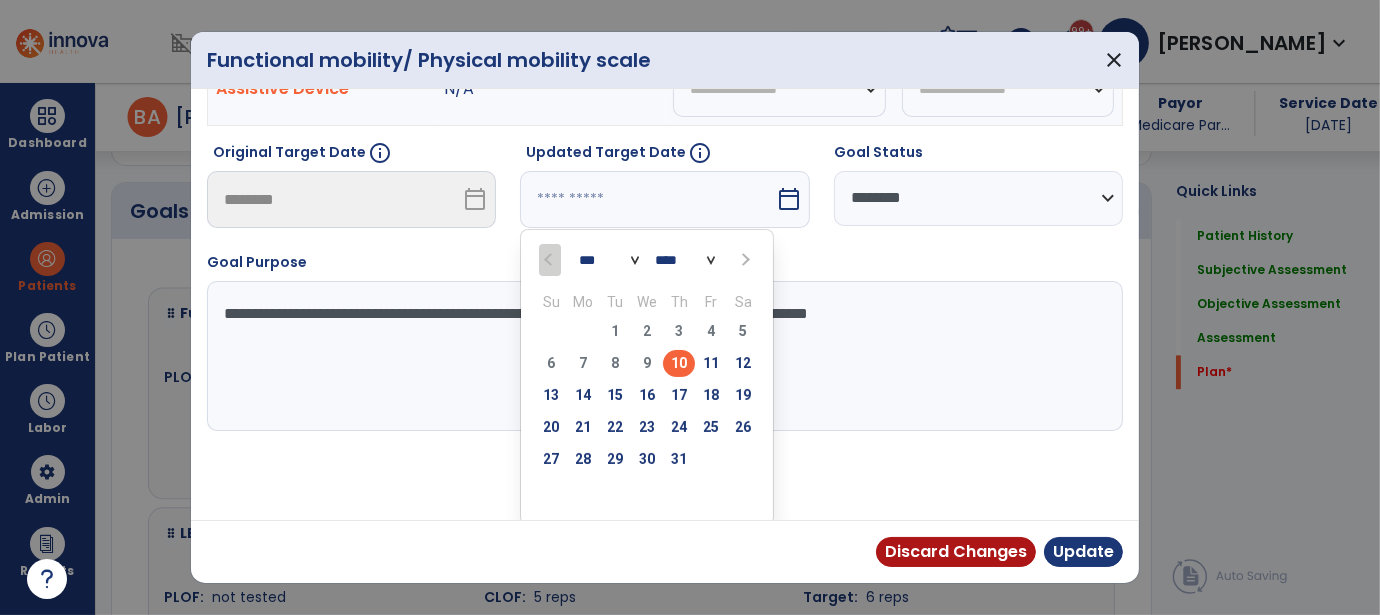 click at bounding box center [743, 259] 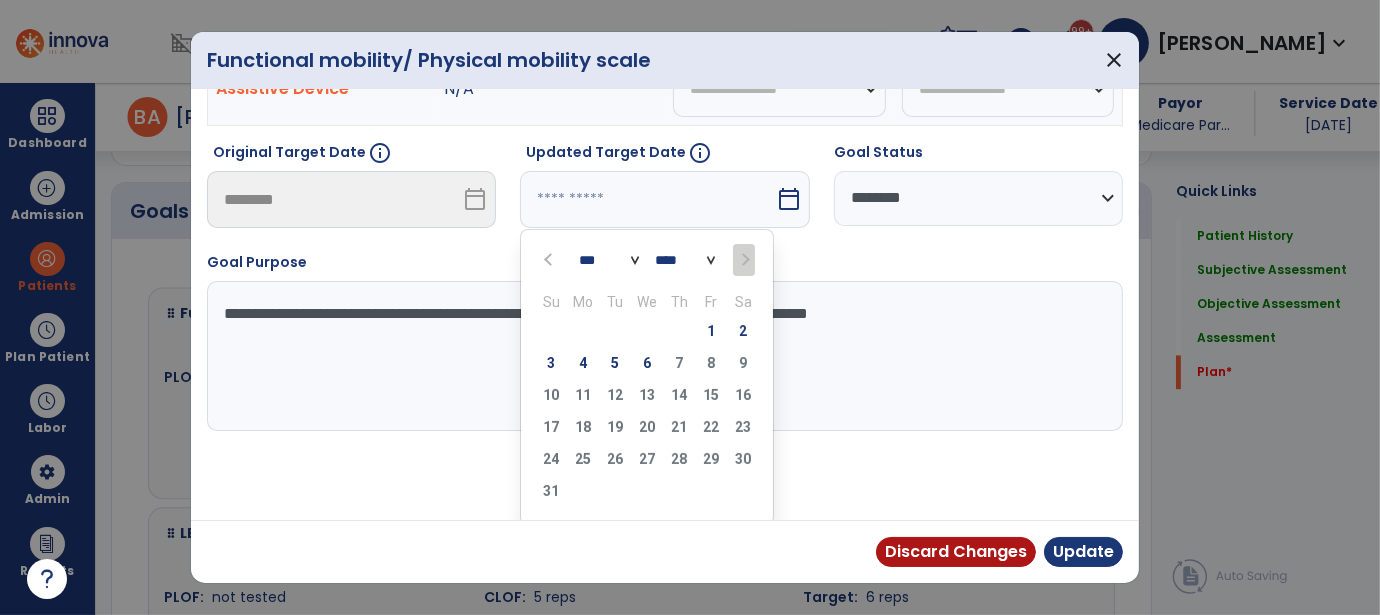 select on "*" 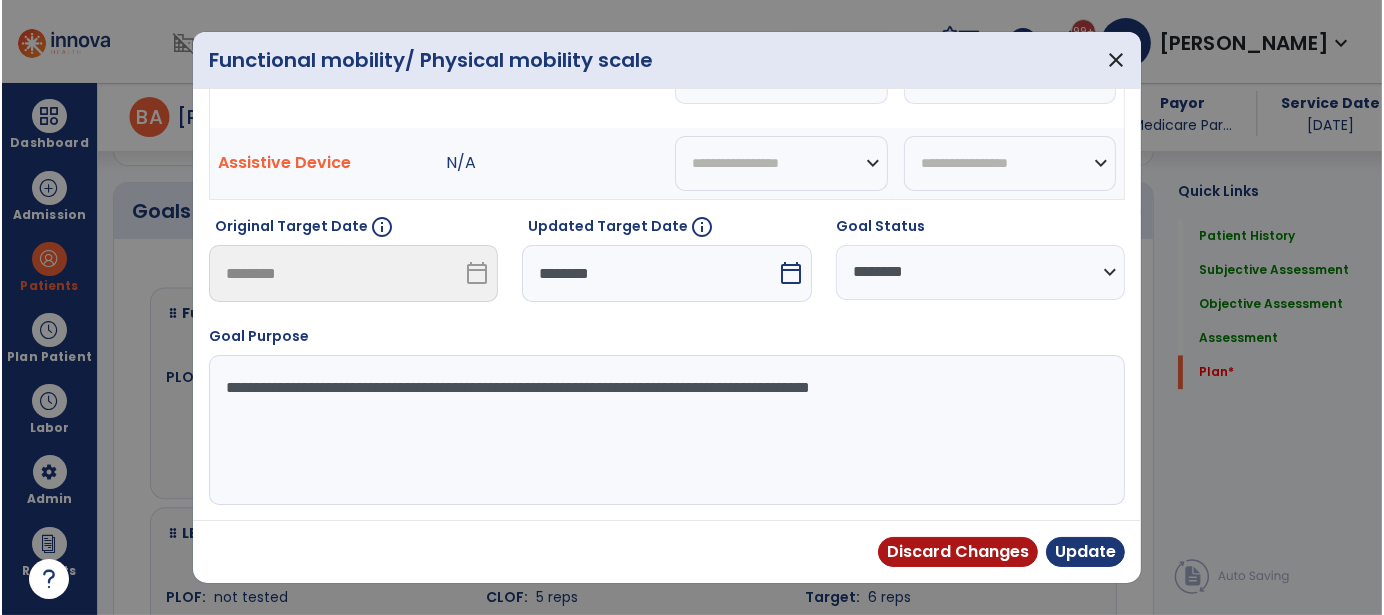 scroll, scrollTop: 113, scrollLeft: 0, axis: vertical 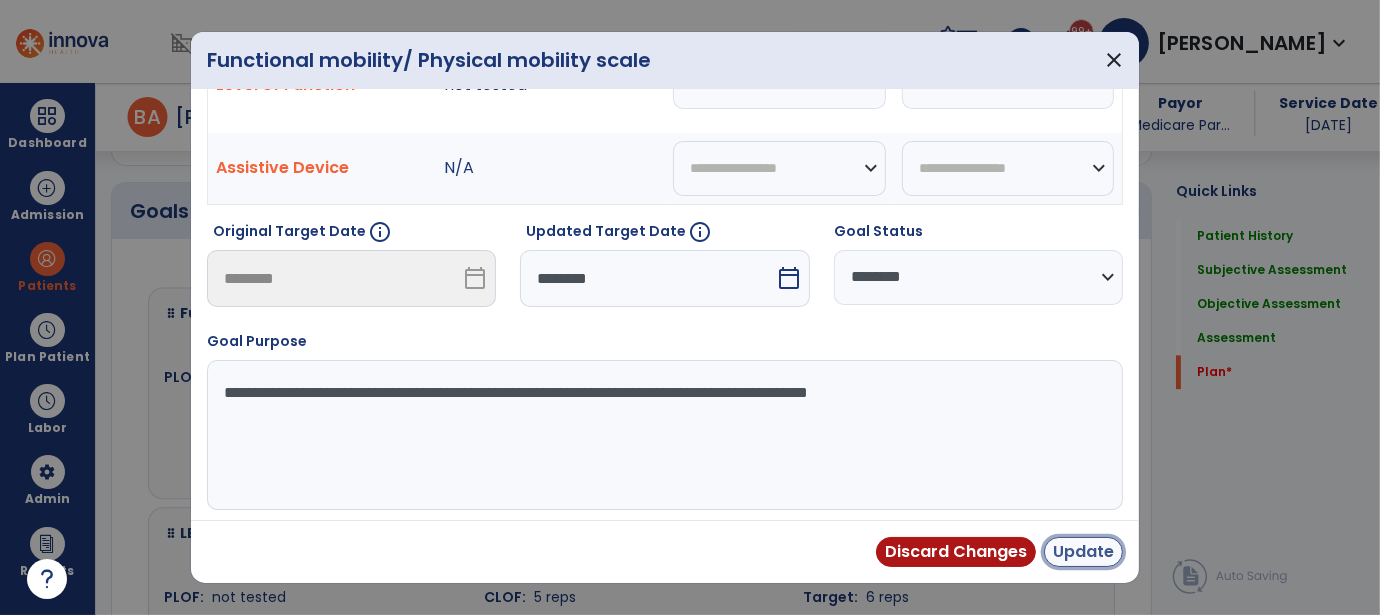 click on "Update" at bounding box center (1083, 552) 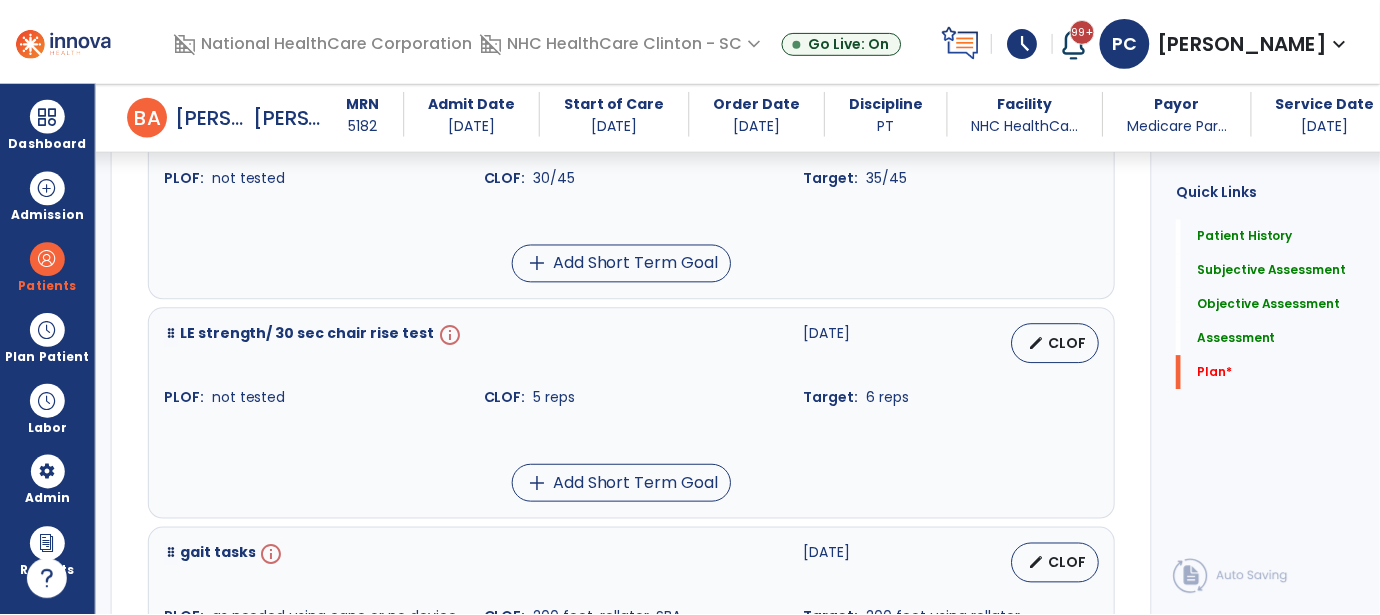 scroll, scrollTop: 4712, scrollLeft: 0, axis: vertical 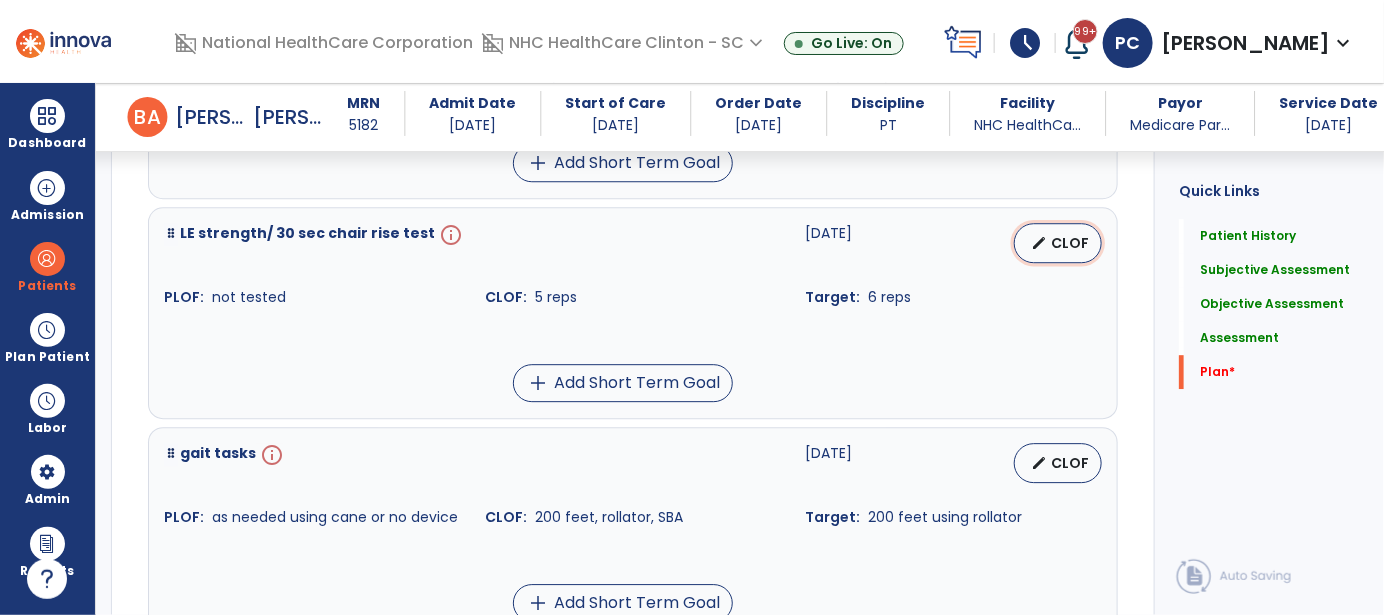 click on "CLOF" at bounding box center [1070, 243] 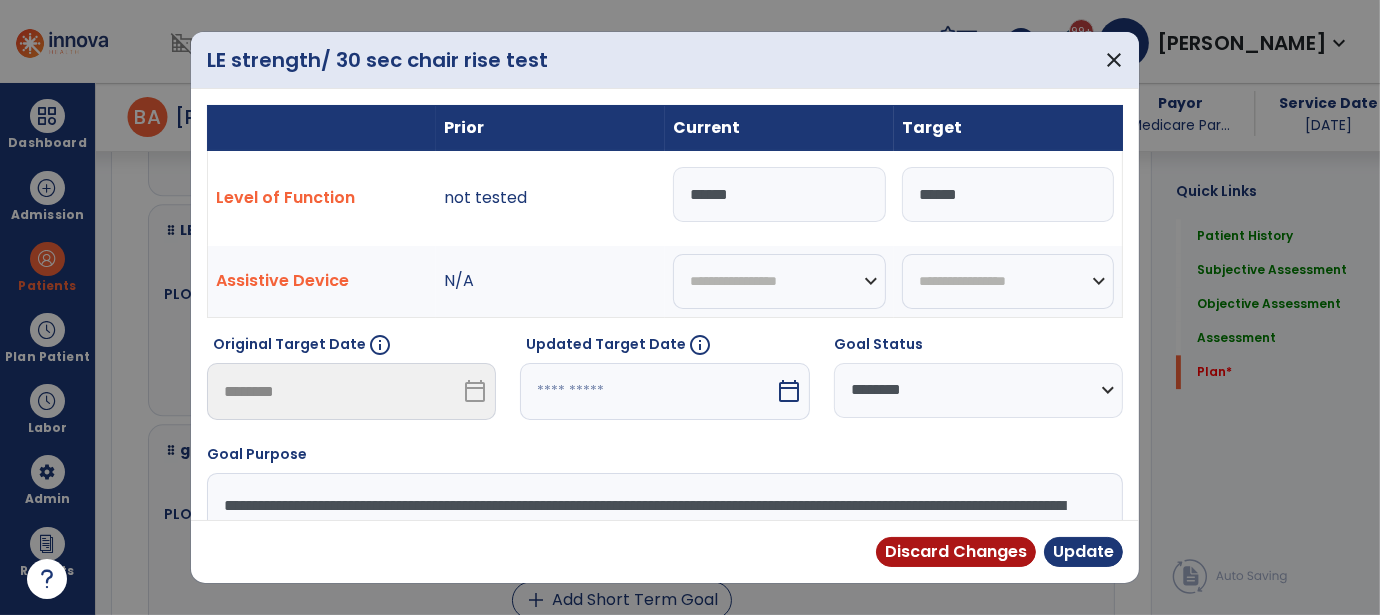 scroll, scrollTop: 4712, scrollLeft: 0, axis: vertical 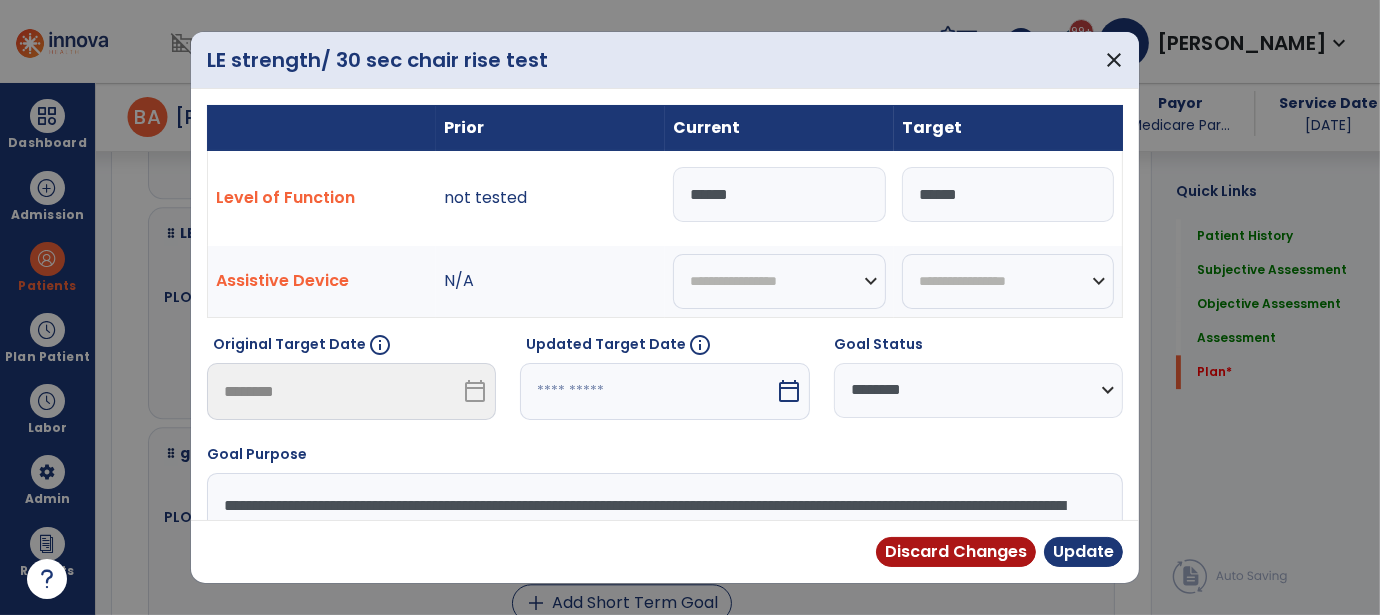 click at bounding box center [647, 391] 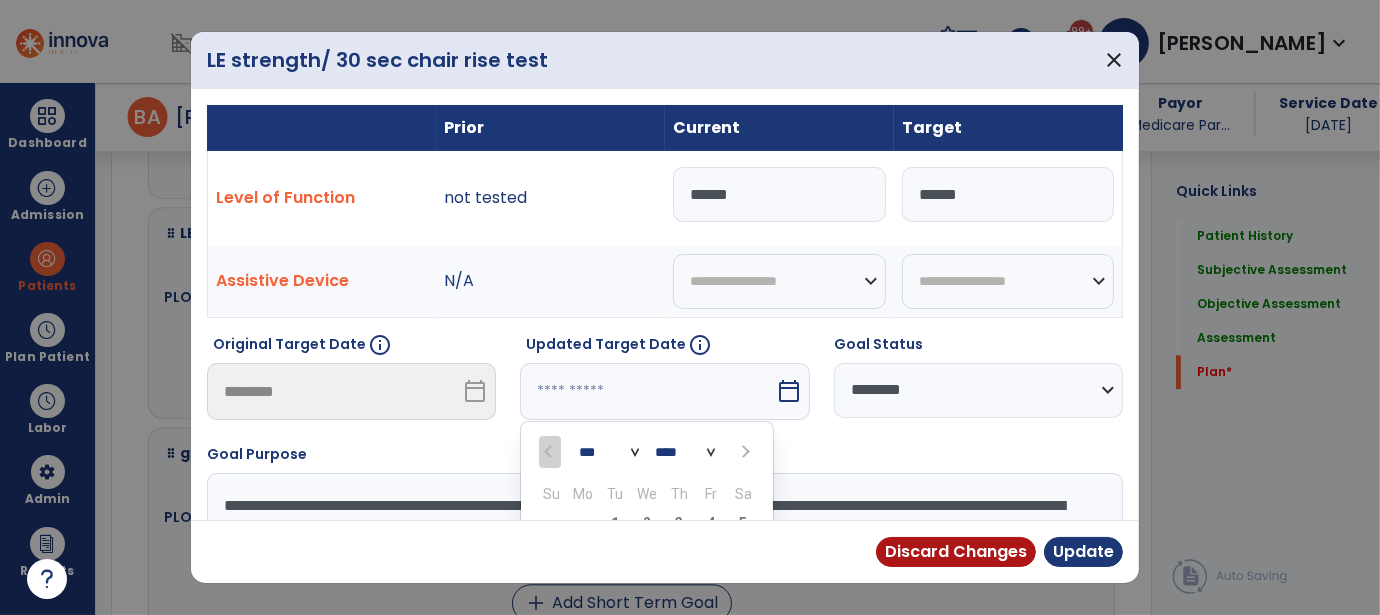 scroll, scrollTop: 192, scrollLeft: 0, axis: vertical 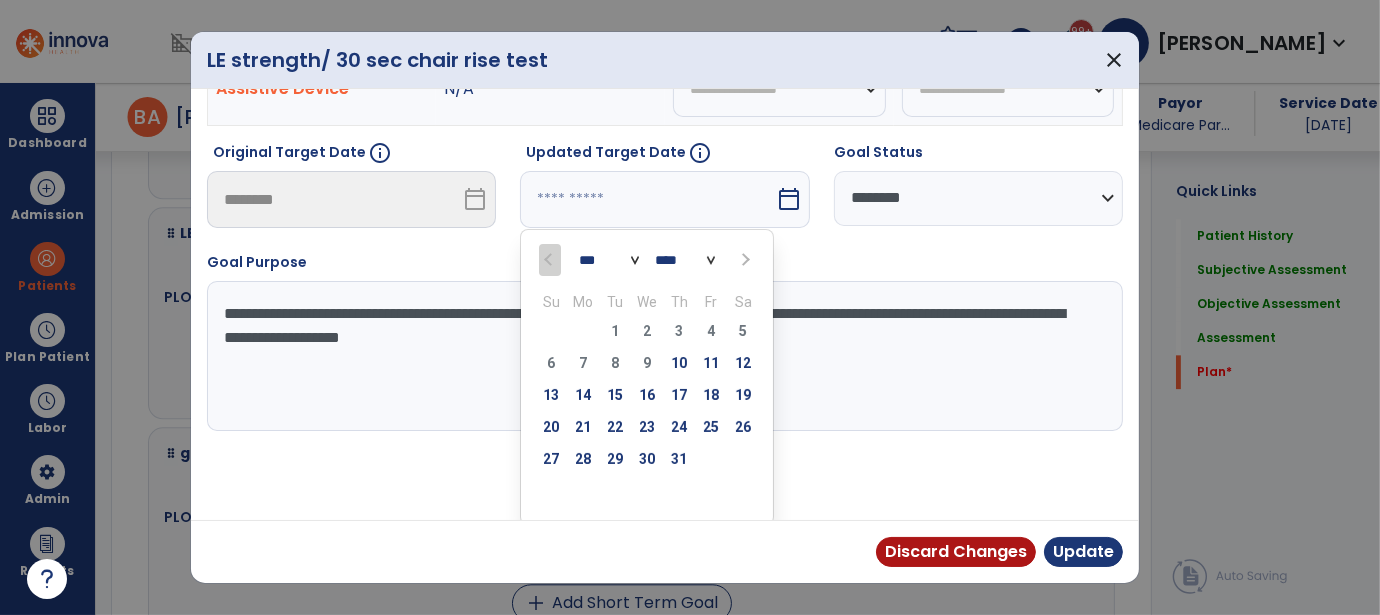 click at bounding box center (745, 260) 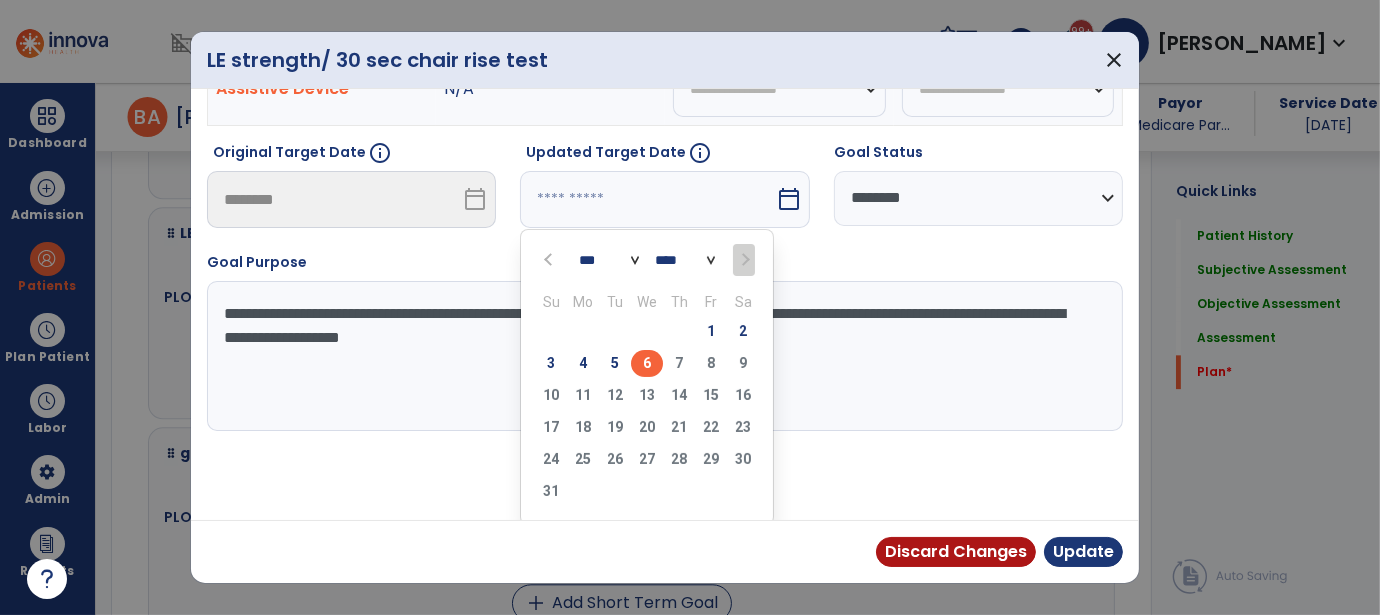 click on "6" at bounding box center [647, 363] 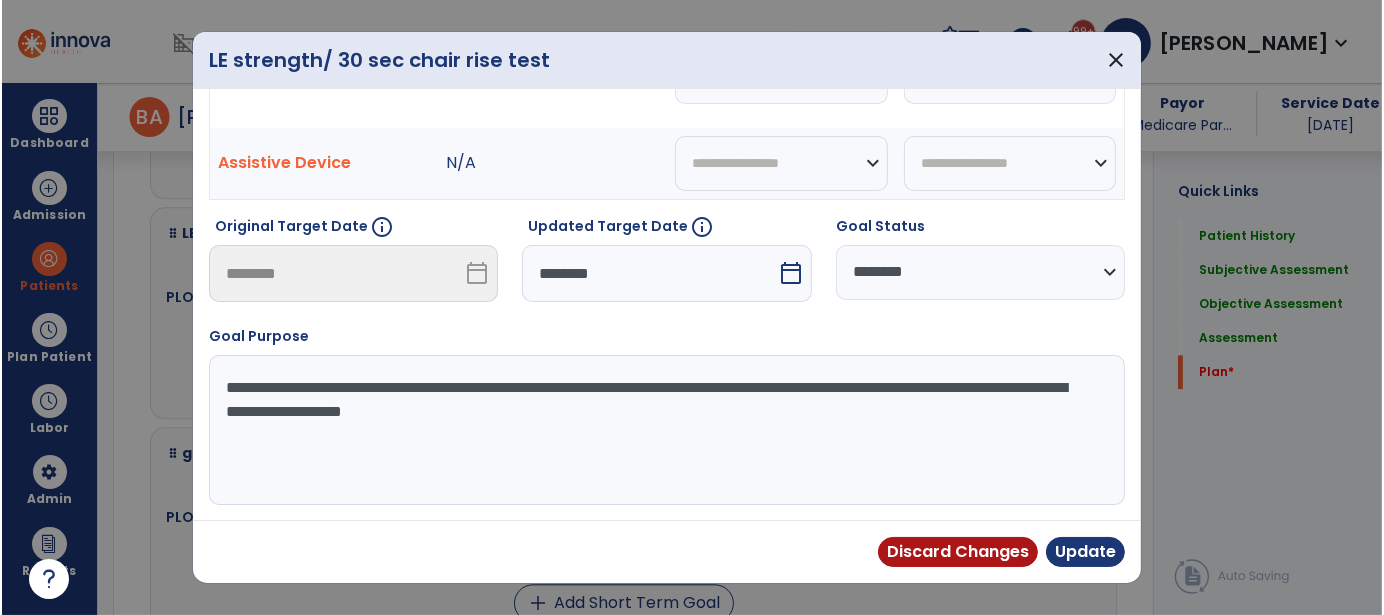 scroll, scrollTop: 113, scrollLeft: 0, axis: vertical 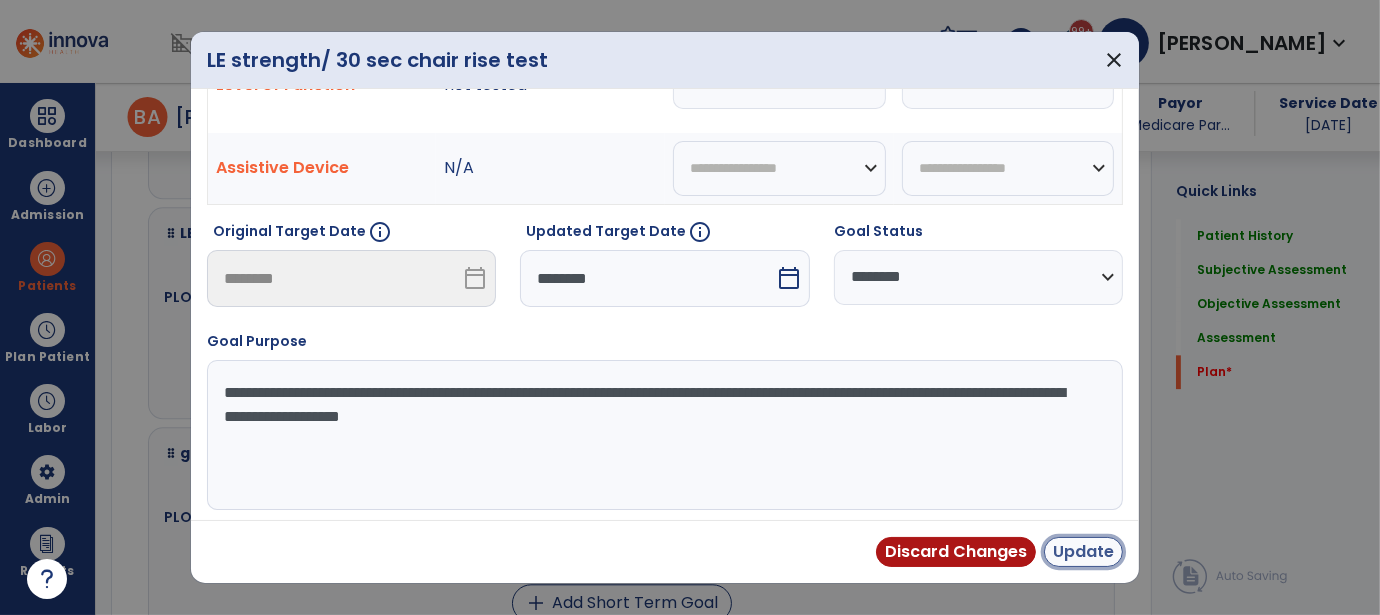 click on "Update" at bounding box center (1083, 552) 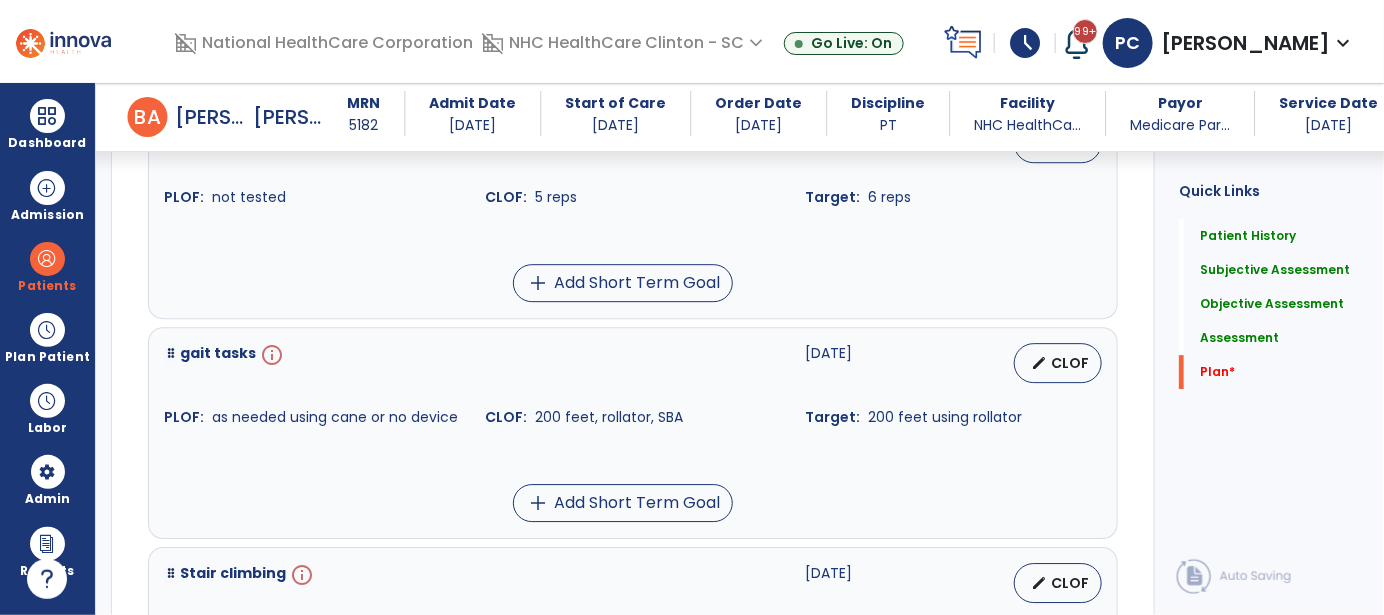 scroll, scrollTop: 4612, scrollLeft: 0, axis: vertical 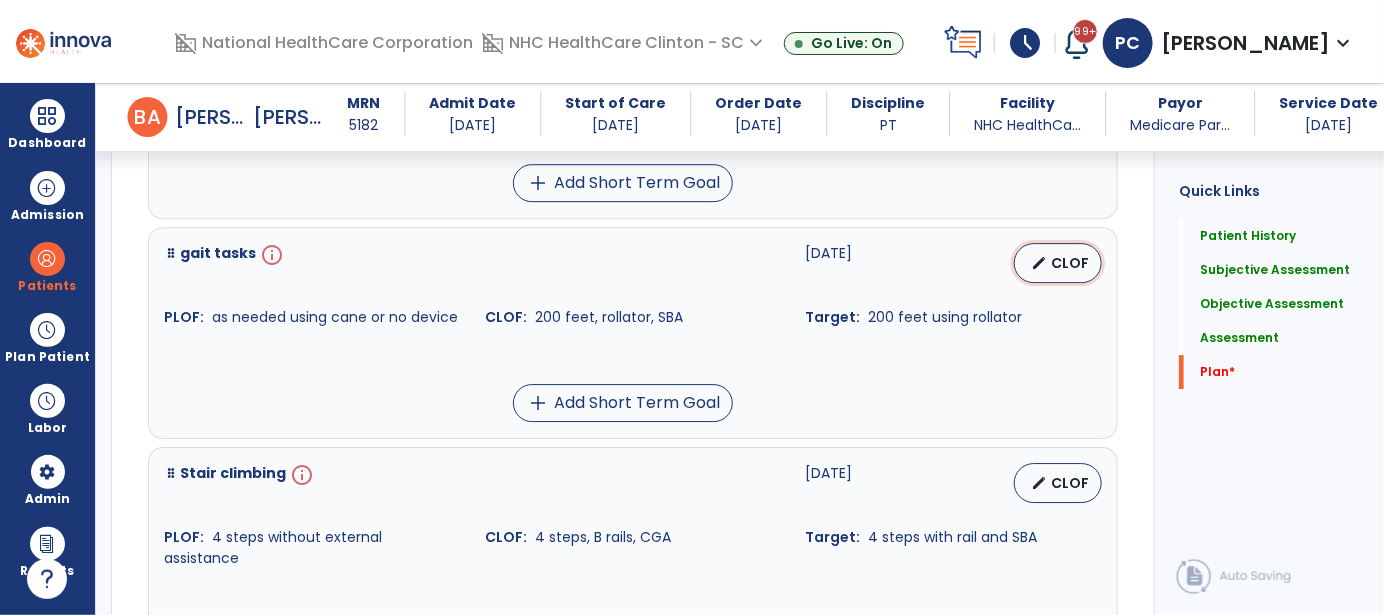 click on "edit   CLOF" at bounding box center (1058, 263) 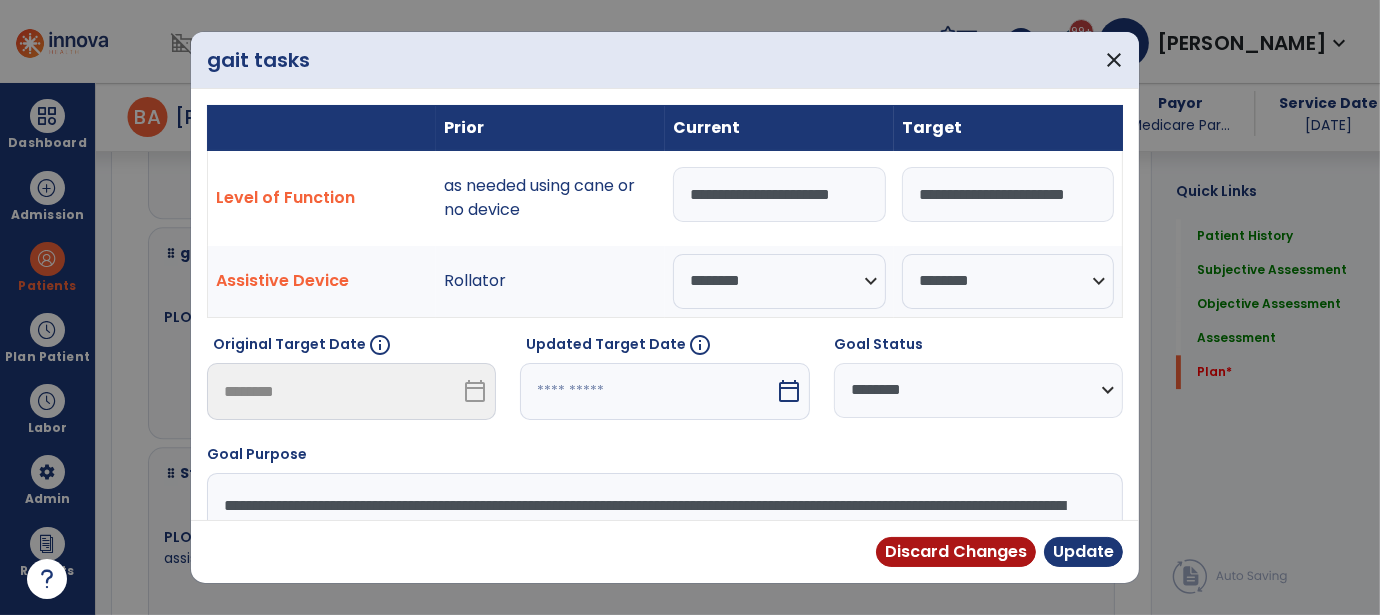 scroll, scrollTop: 4912, scrollLeft: 0, axis: vertical 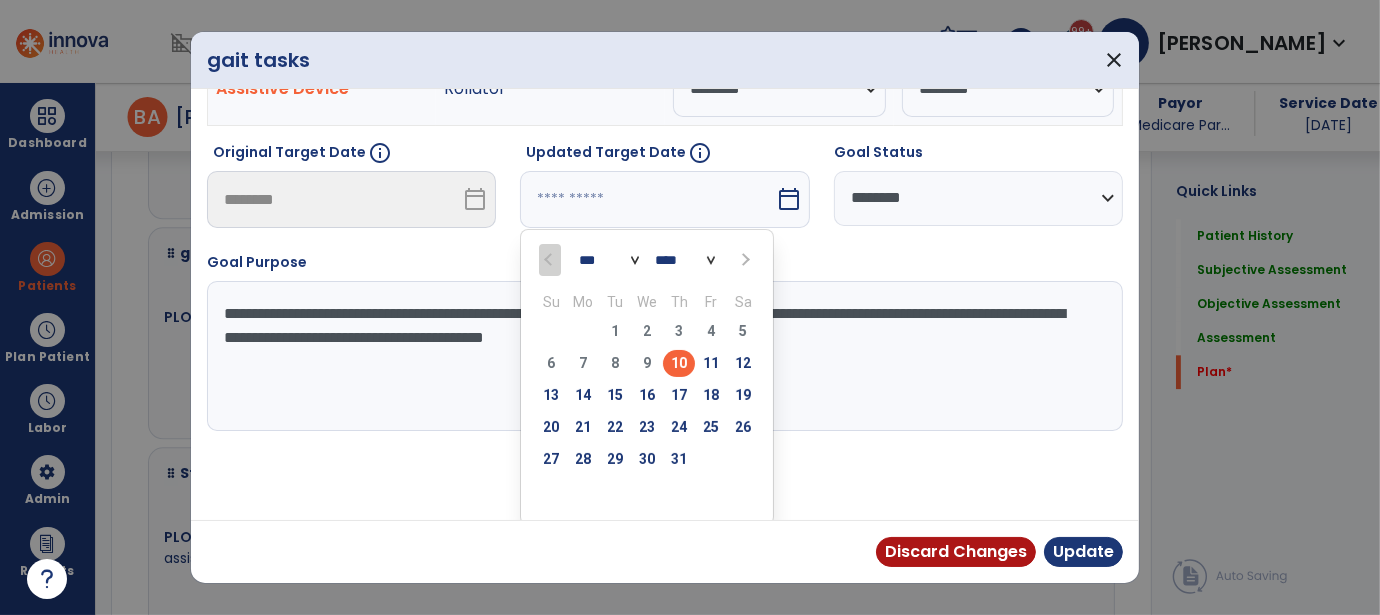 click at bounding box center [743, 259] 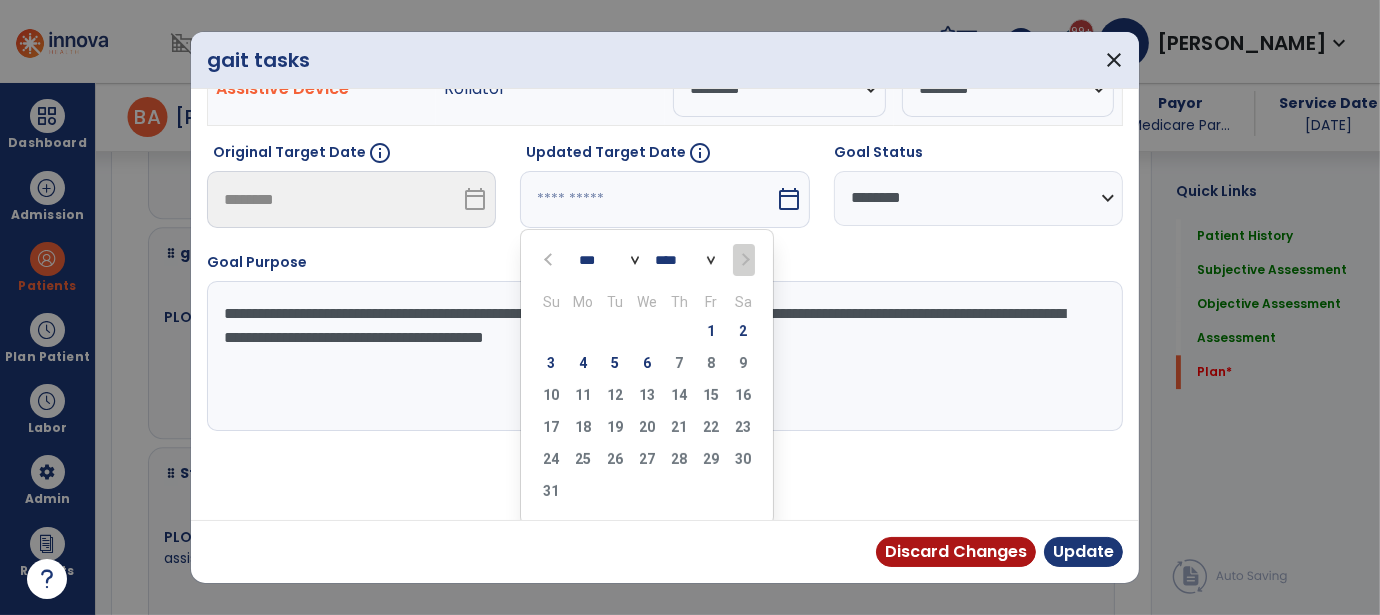 select on "*" 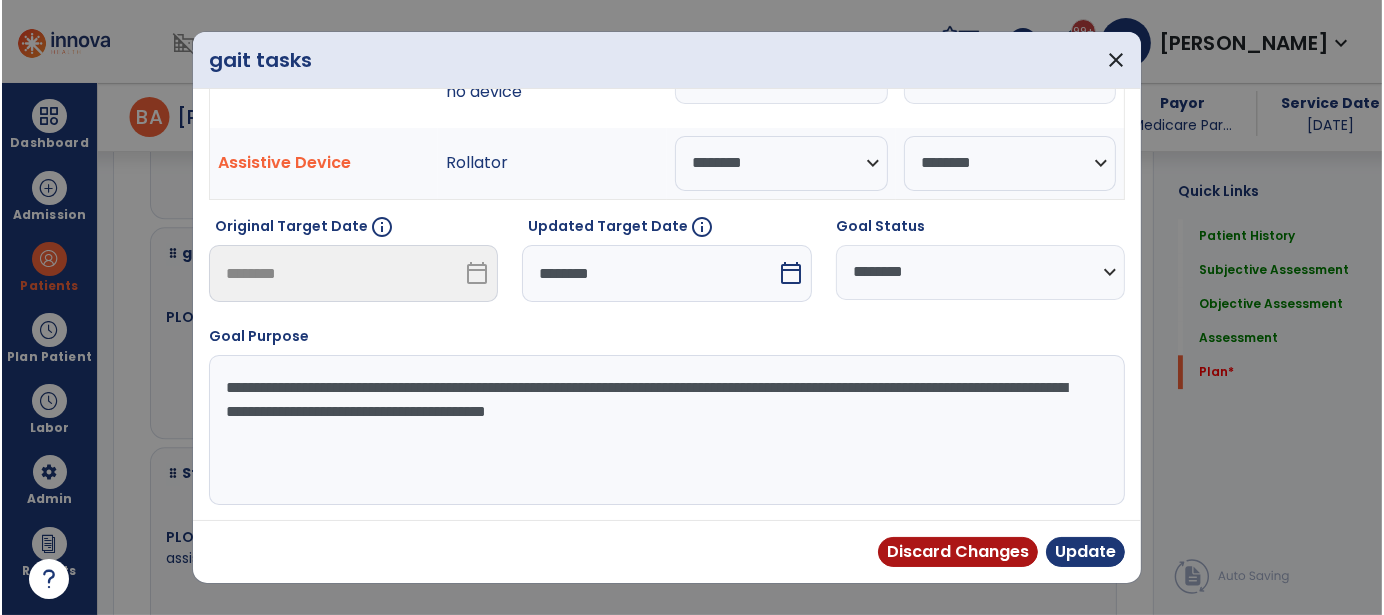 scroll, scrollTop: 113, scrollLeft: 0, axis: vertical 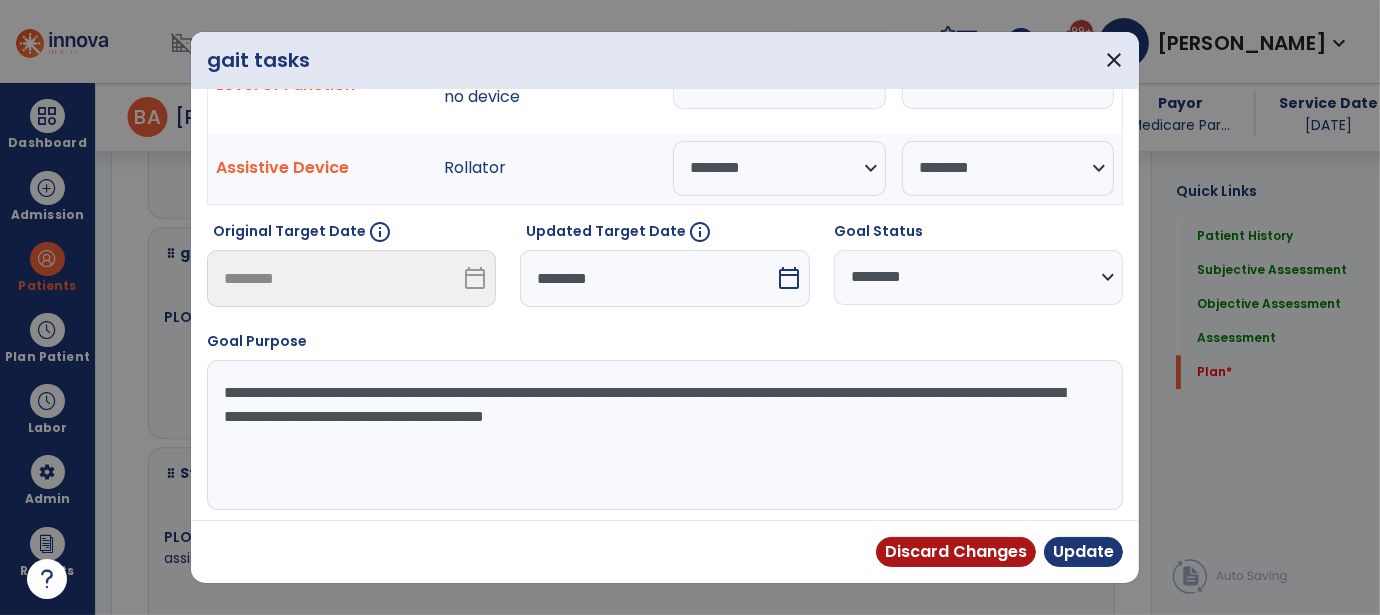 click on "Discard Changes  Update" at bounding box center [665, 551] 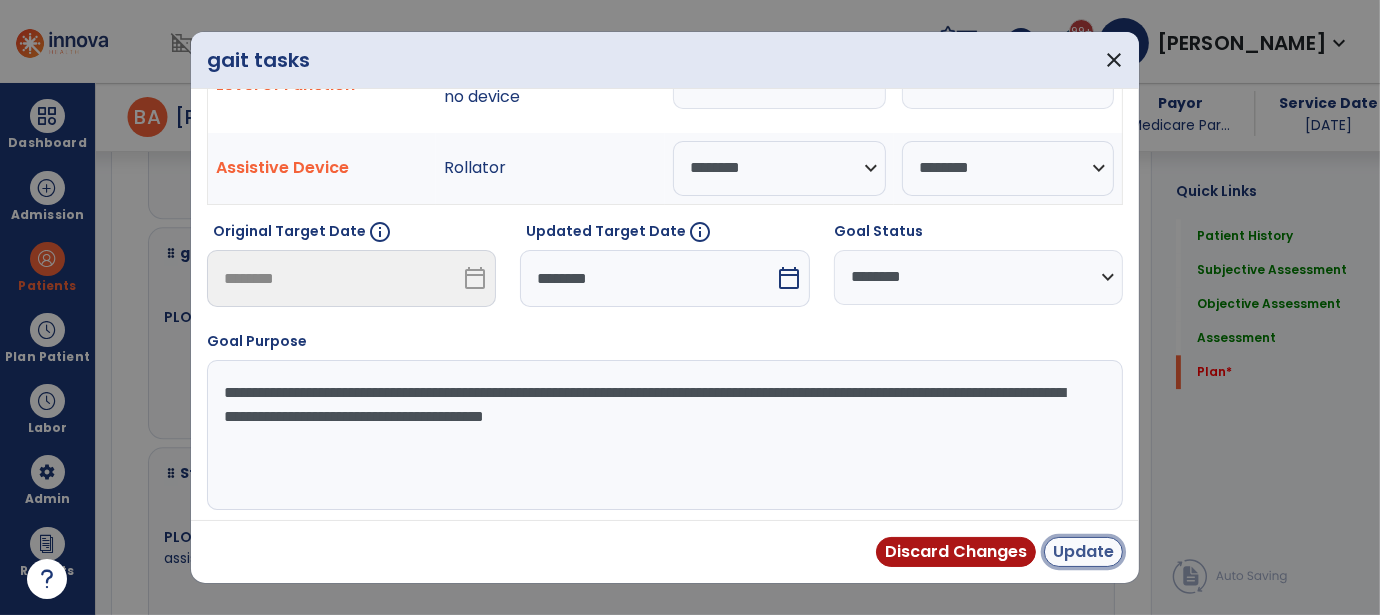 click on "Update" at bounding box center [1083, 552] 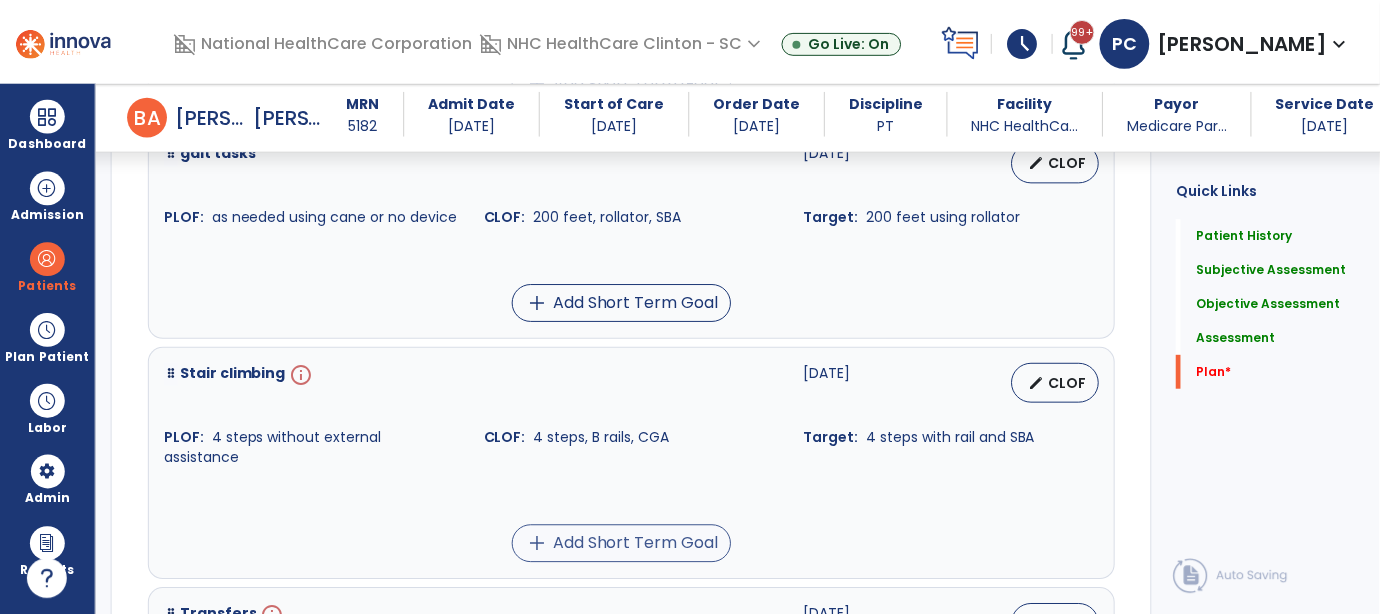scroll, scrollTop: 5112, scrollLeft: 0, axis: vertical 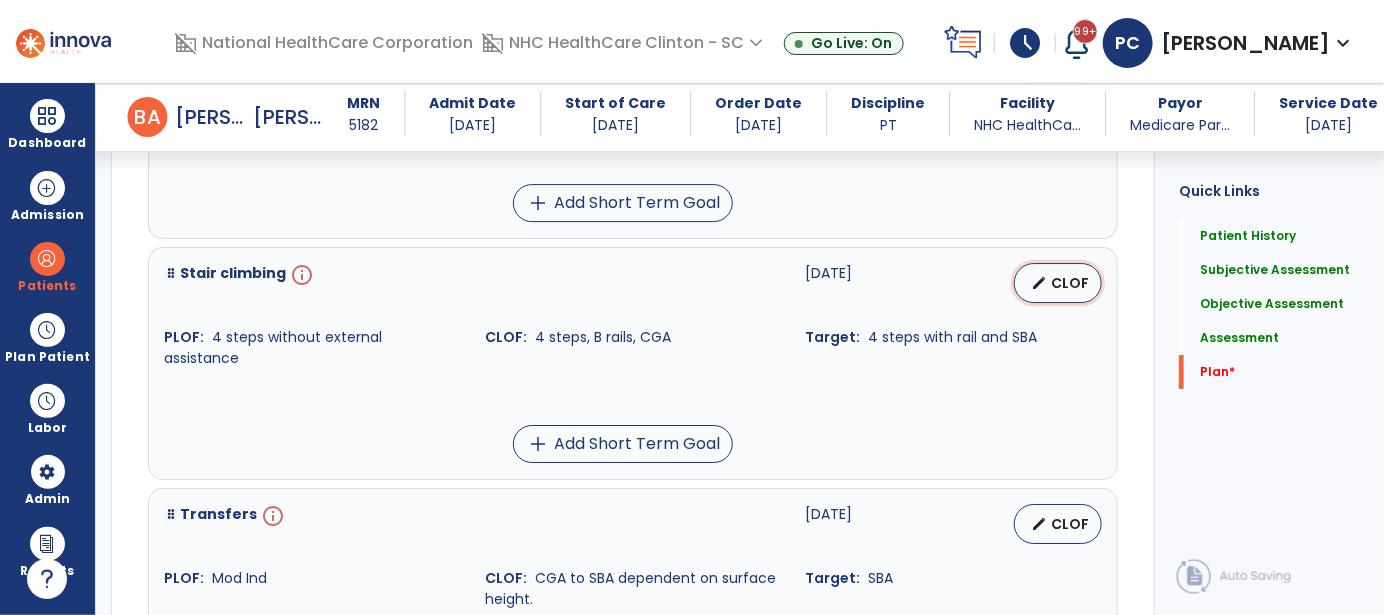 click on "CLOF" at bounding box center (1070, 283) 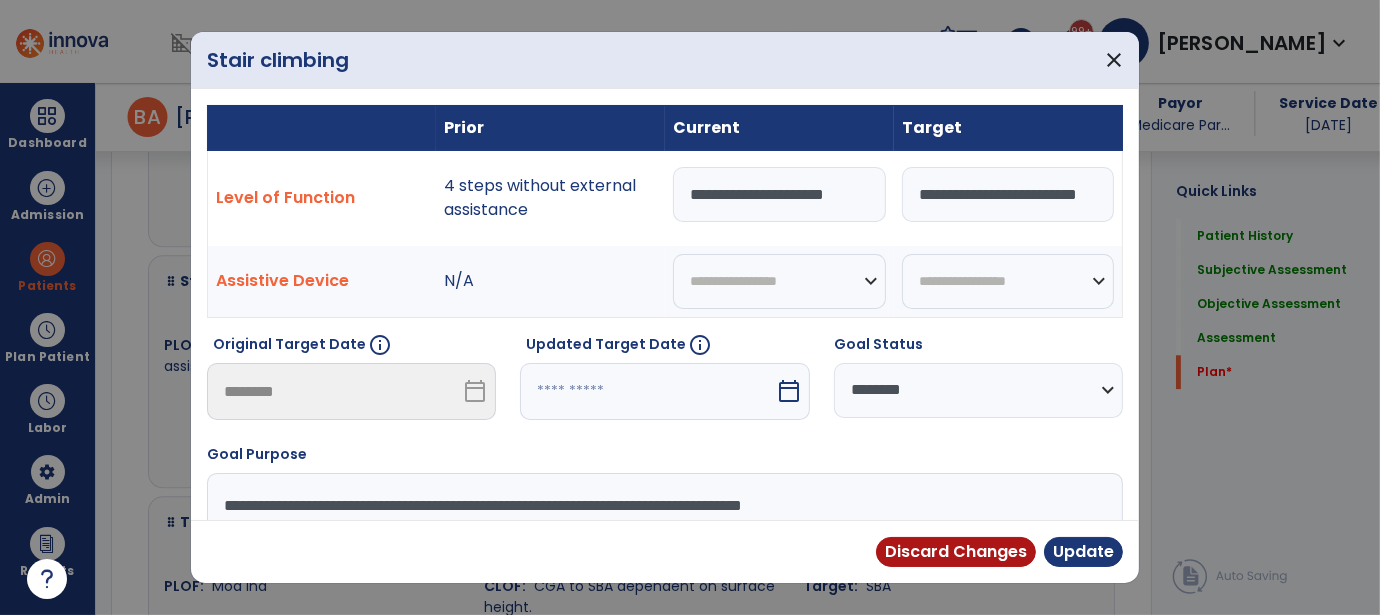 scroll, scrollTop: 5112, scrollLeft: 0, axis: vertical 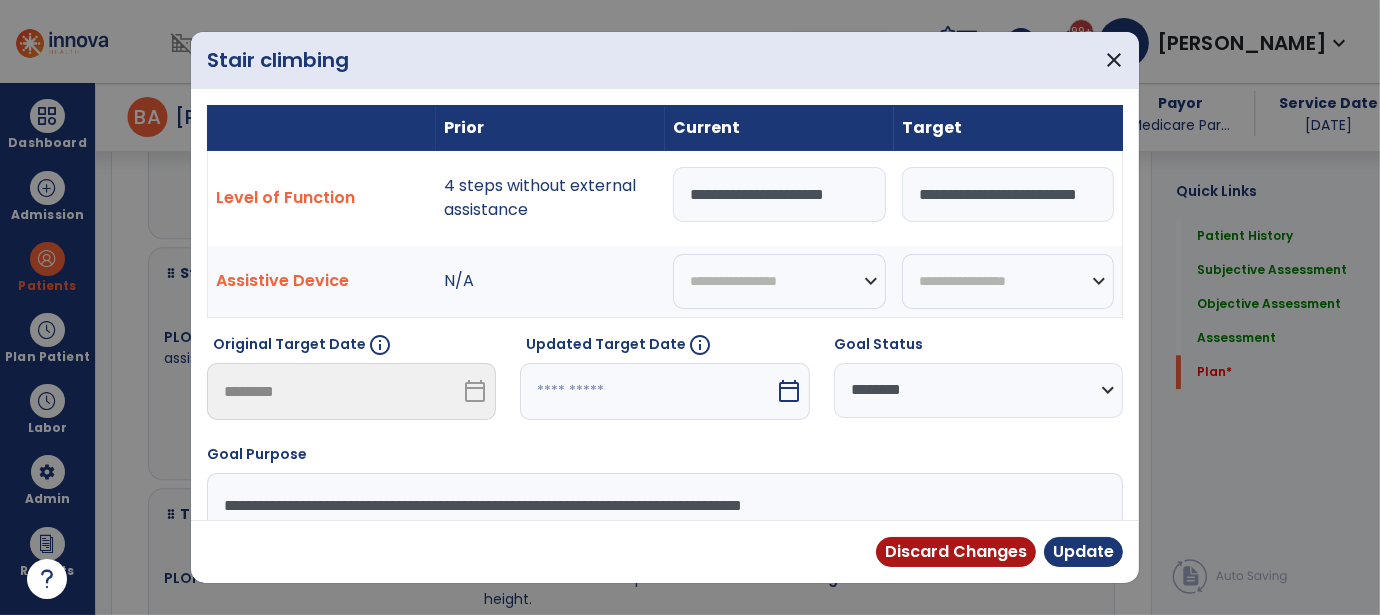 click at bounding box center [647, 391] 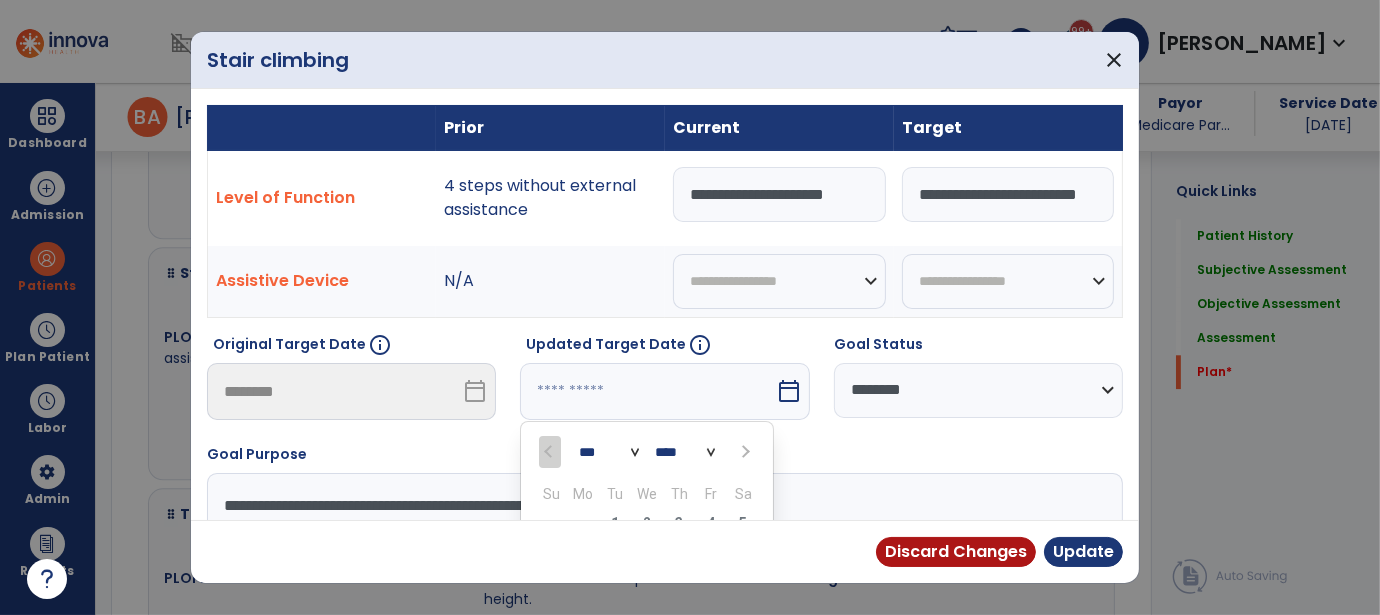 scroll, scrollTop: 192, scrollLeft: 0, axis: vertical 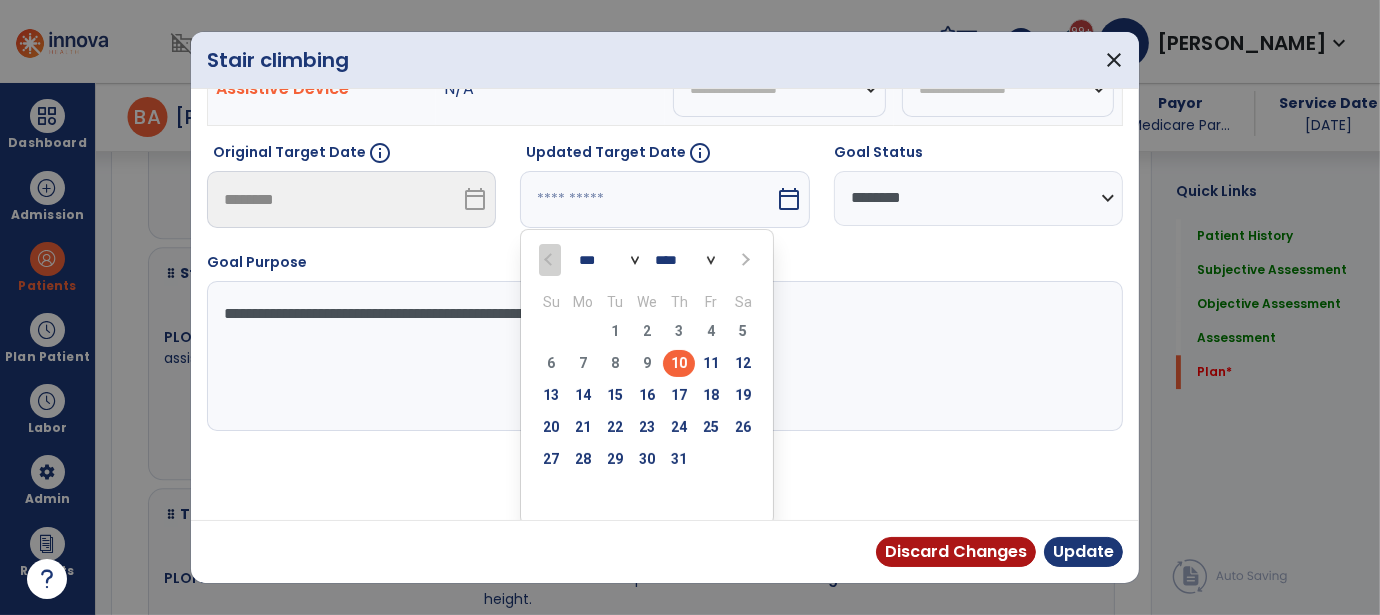 click at bounding box center [743, 259] 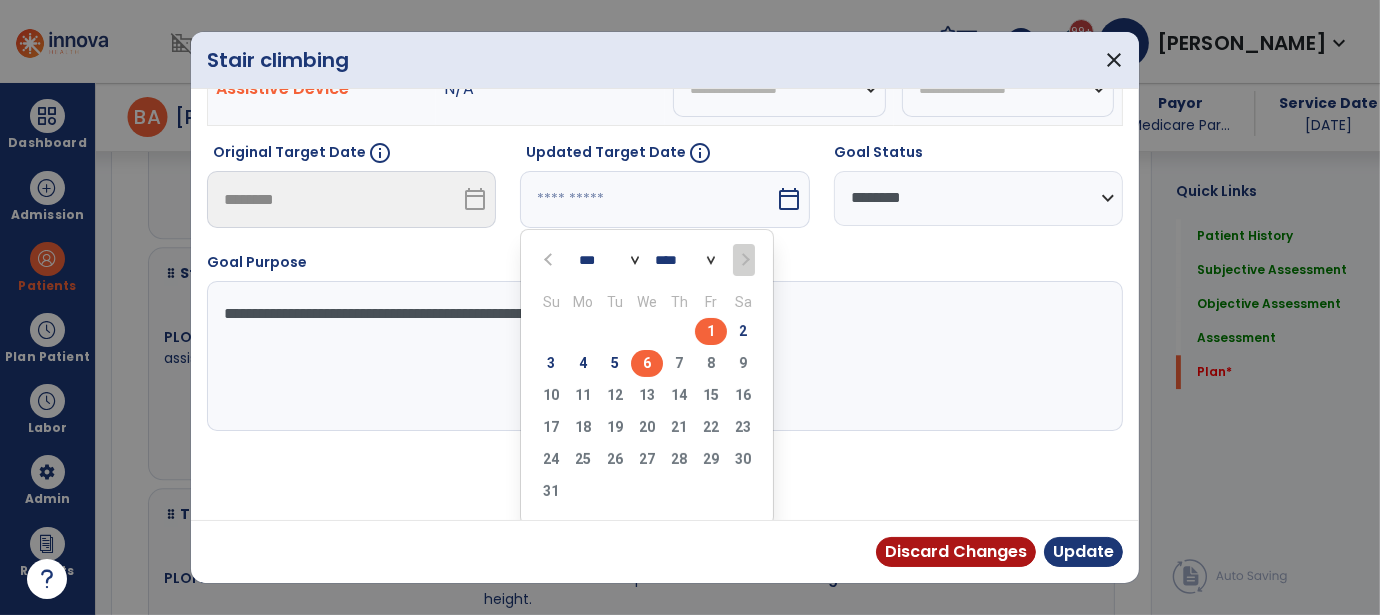 click on "6" at bounding box center (647, 363) 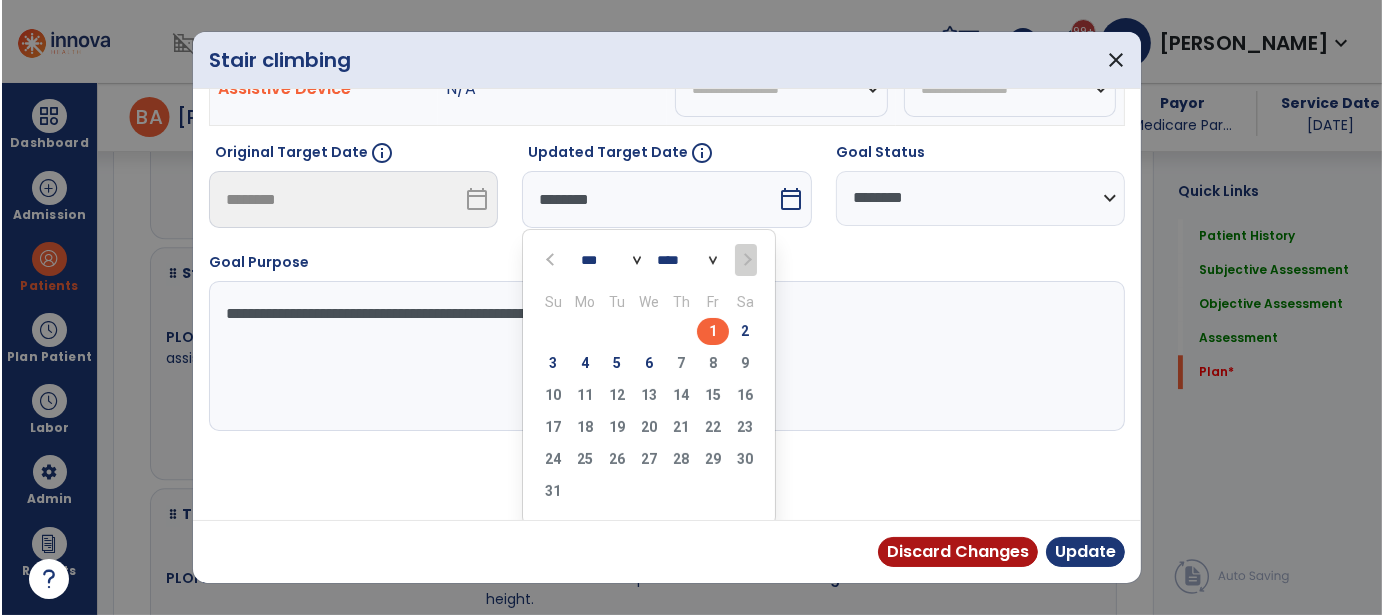 scroll, scrollTop: 113, scrollLeft: 0, axis: vertical 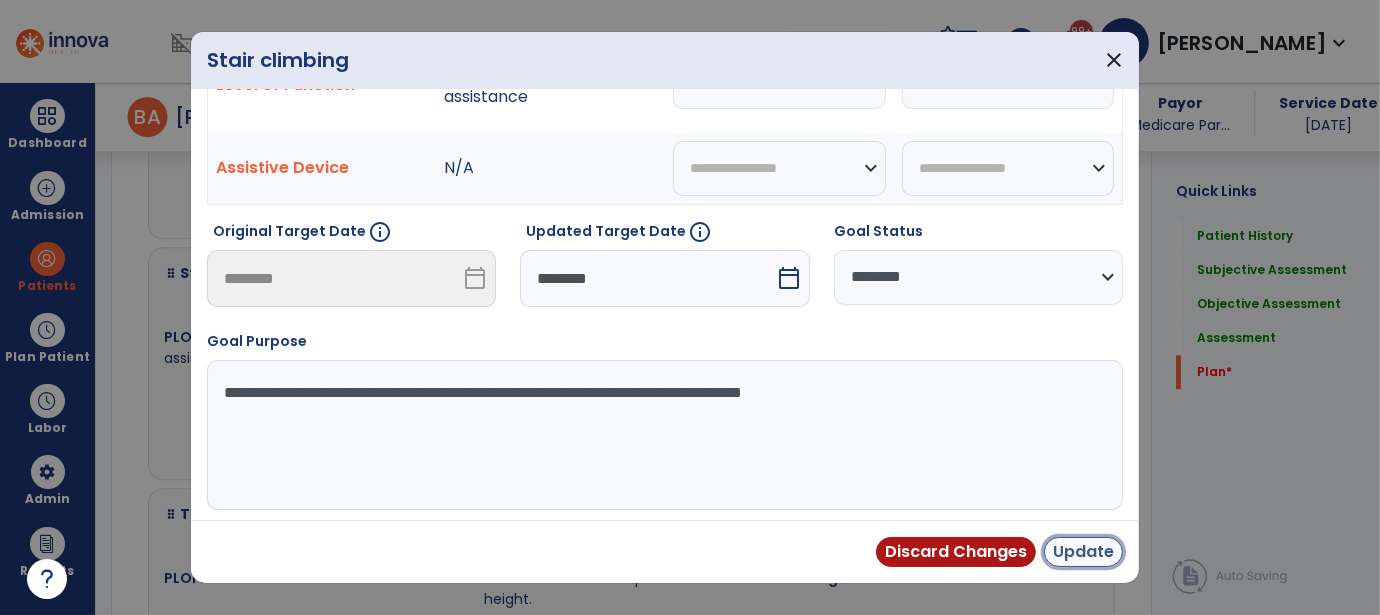 click on "Update" at bounding box center (1083, 552) 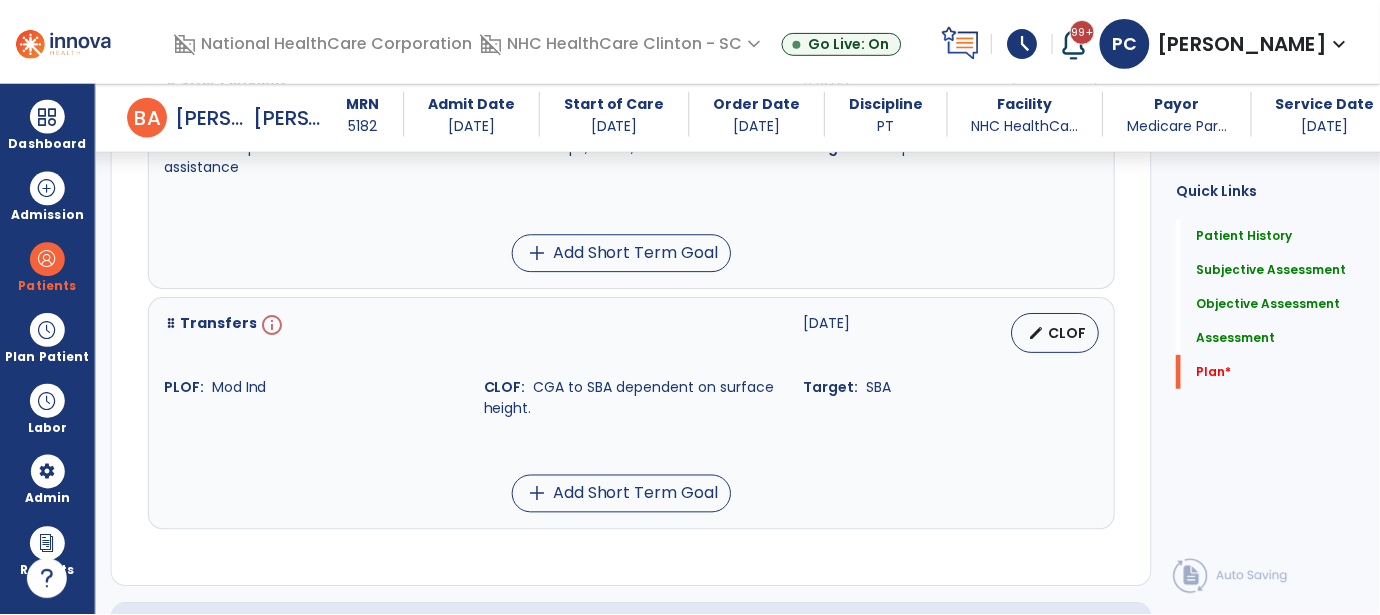 scroll, scrollTop: 5312, scrollLeft: 0, axis: vertical 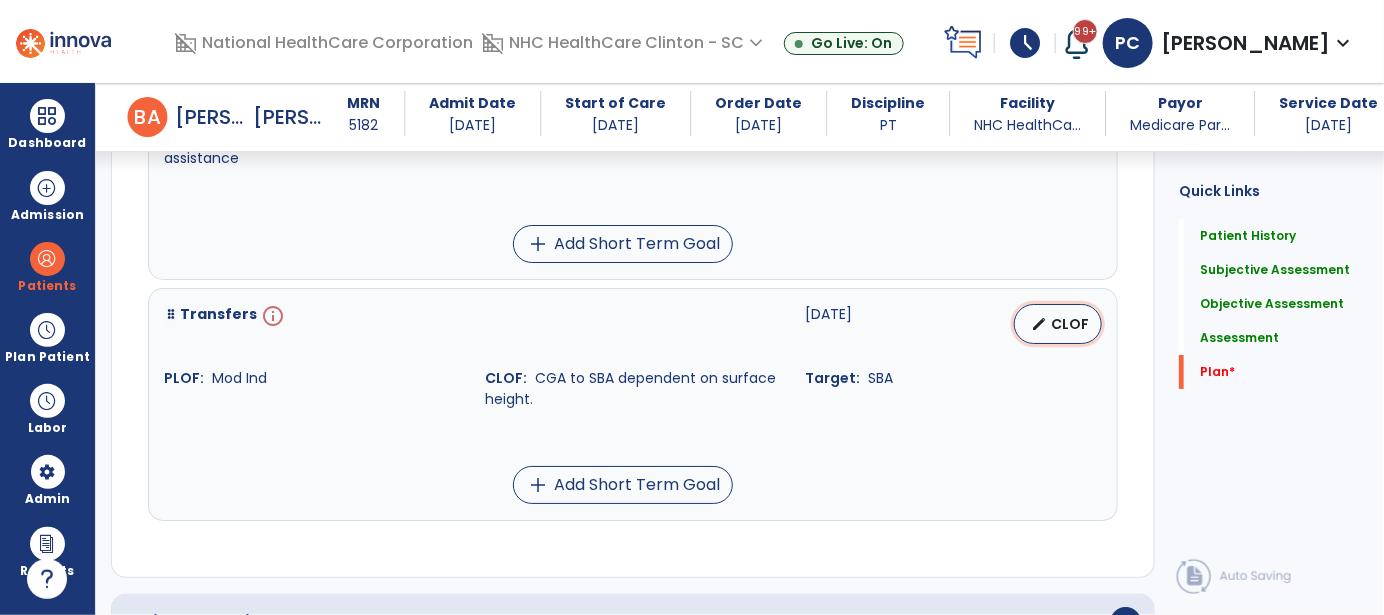 click on "edit   CLOF" at bounding box center (1058, 324) 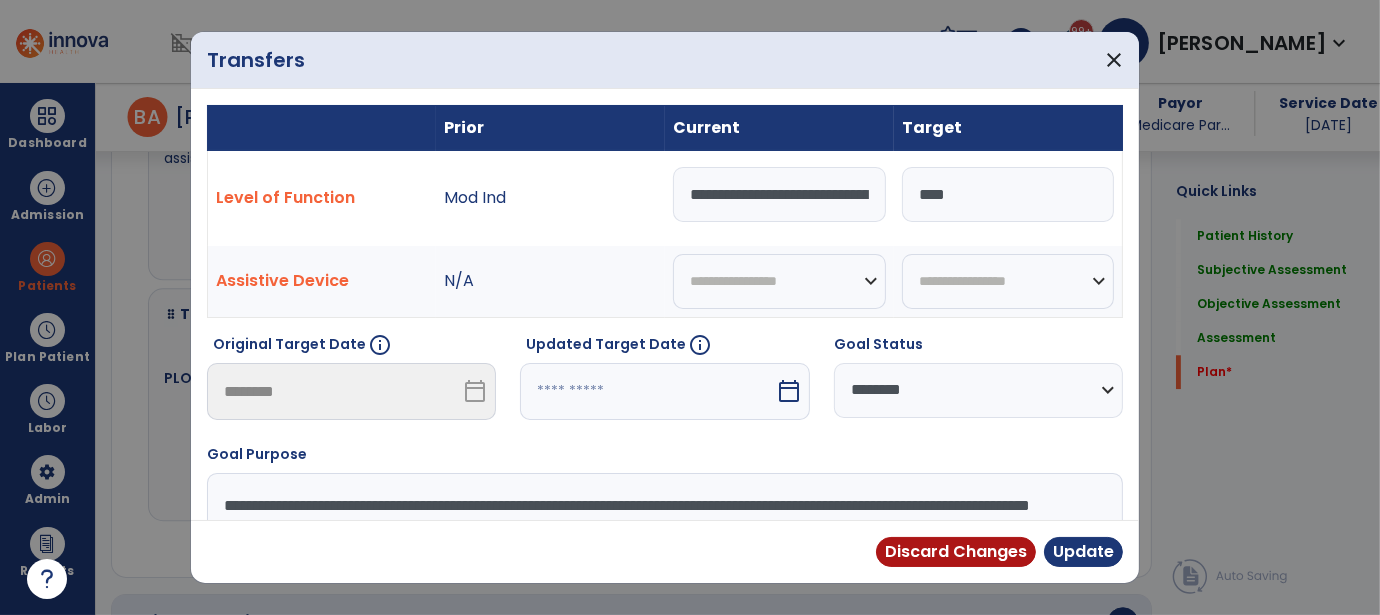 scroll, scrollTop: 5312, scrollLeft: 0, axis: vertical 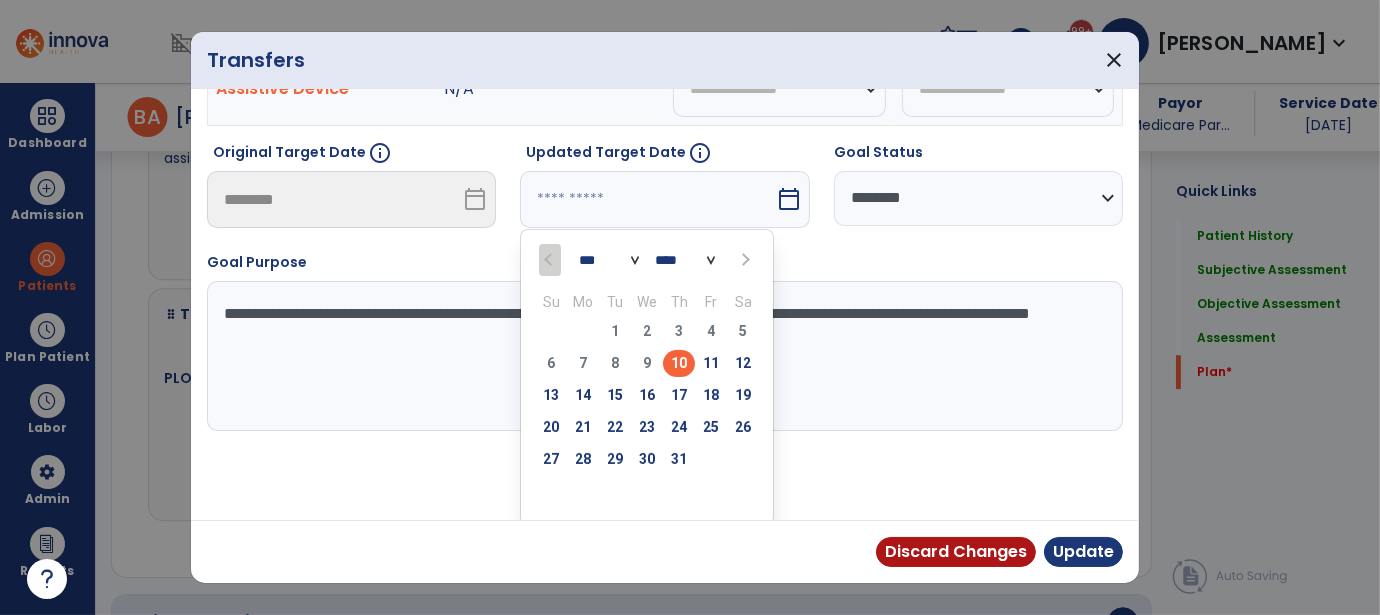 click at bounding box center (743, 259) 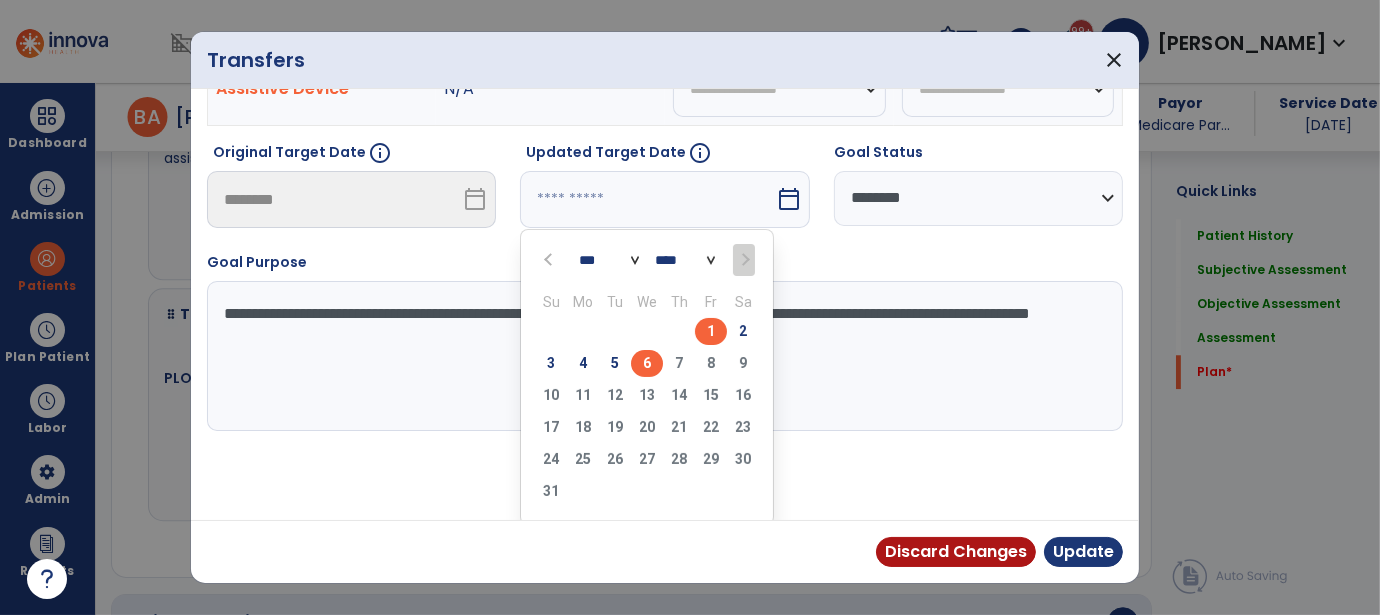 click on "6" at bounding box center (647, 363) 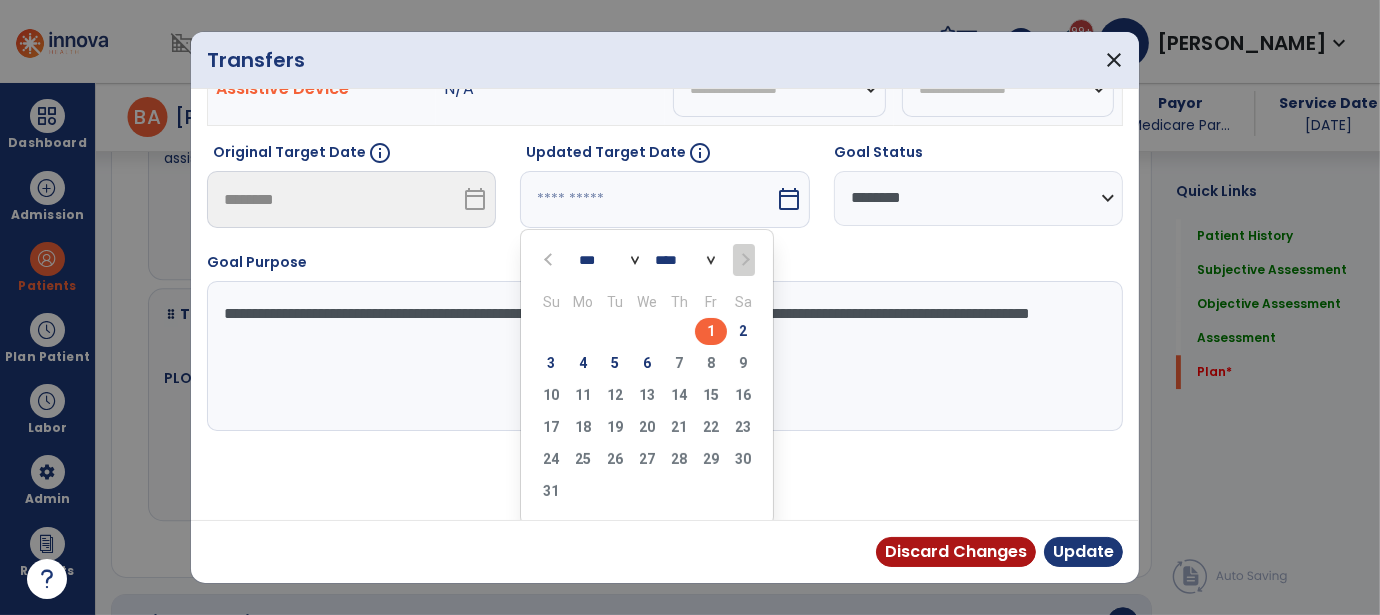 type on "********" 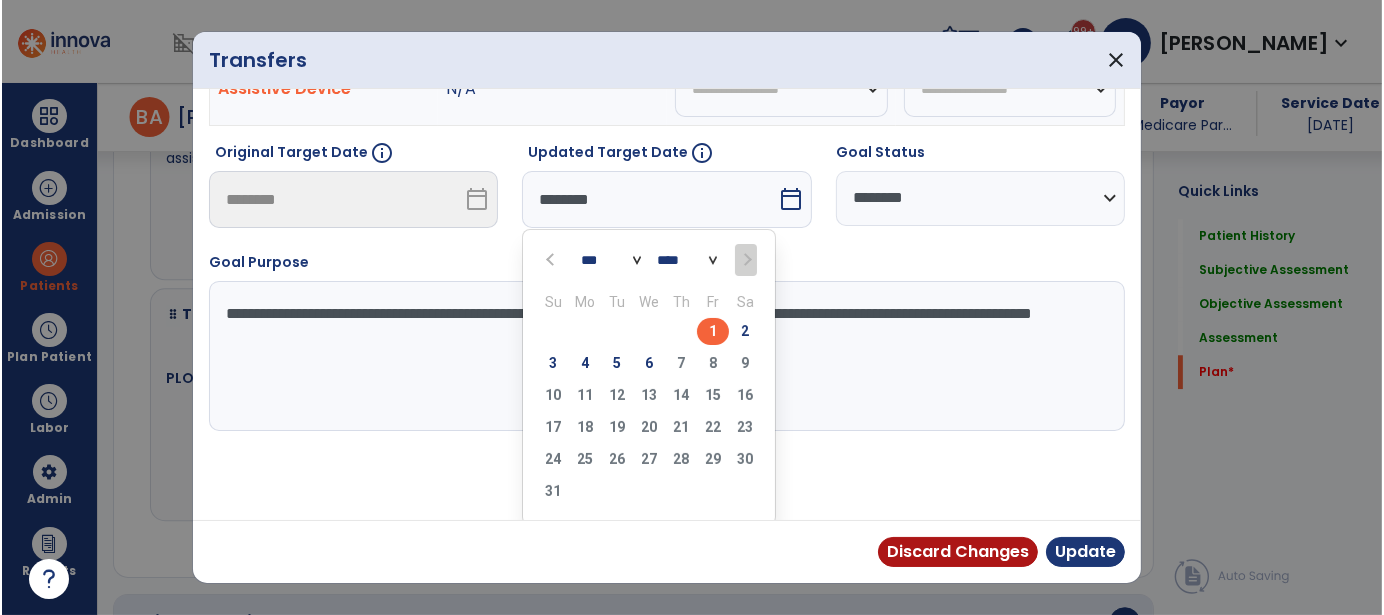 scroll, scrollTop: 113, scrollLeft: 0, axis: vertical 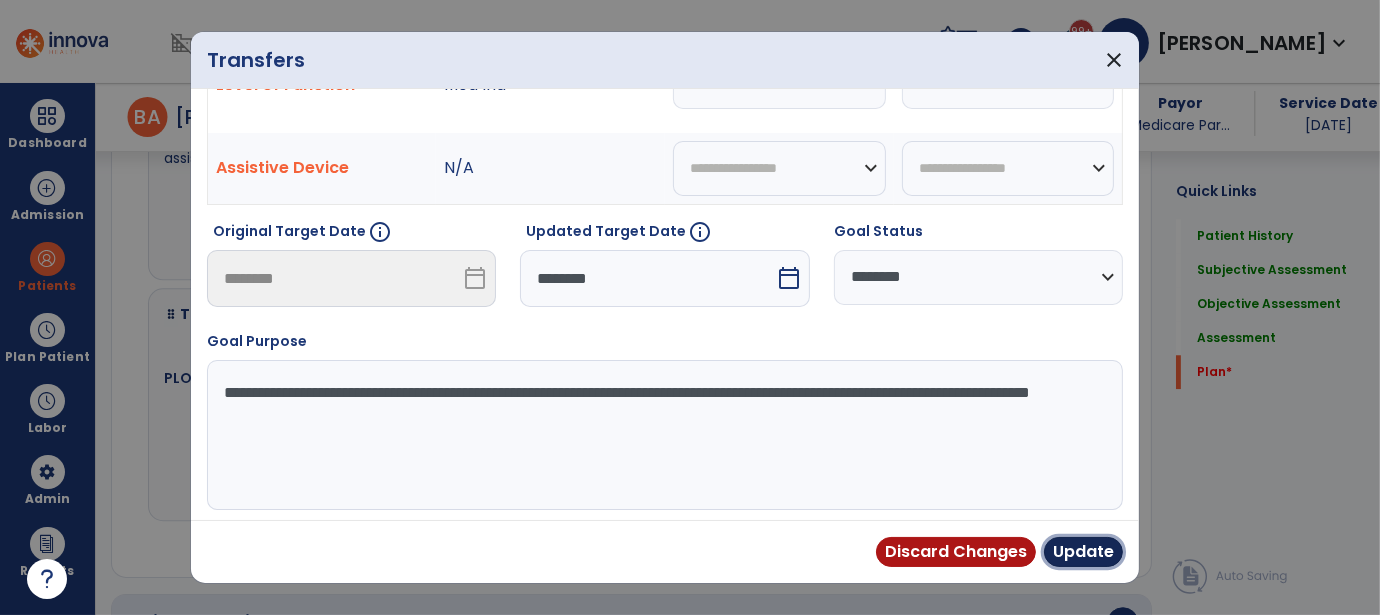 click on "Update" at bounding box center (1083, 552) 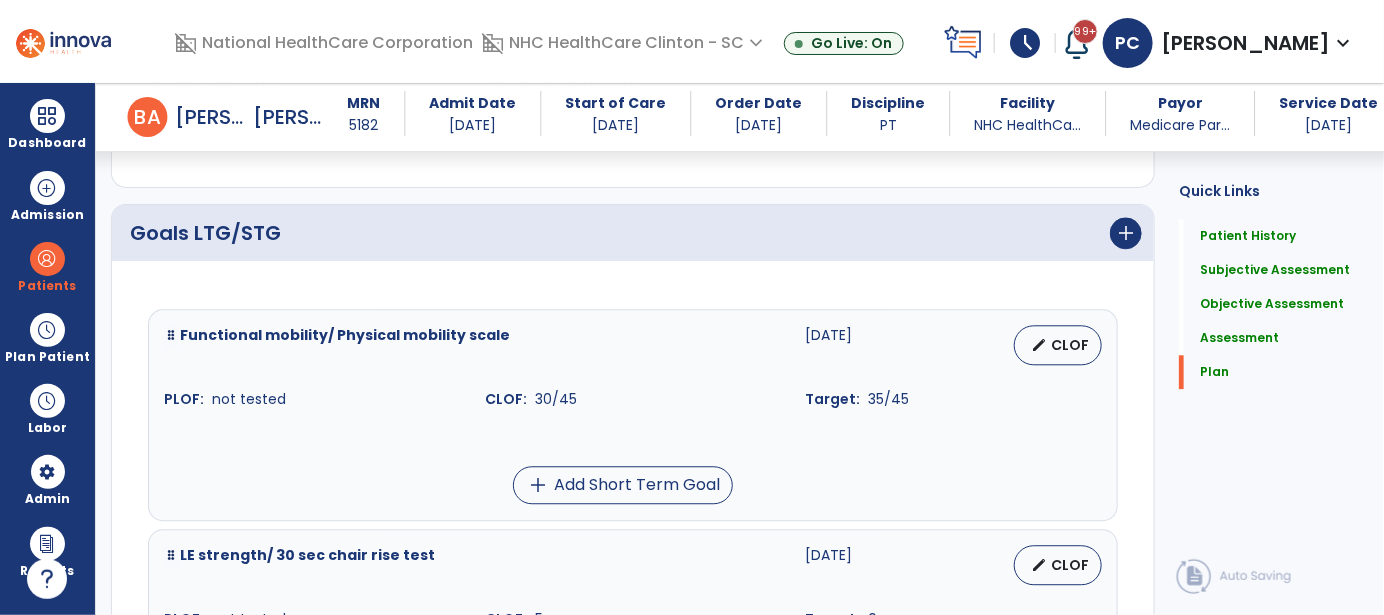 scroll, scrollTop: 4397, scrollLeft: 0, axis: vertical 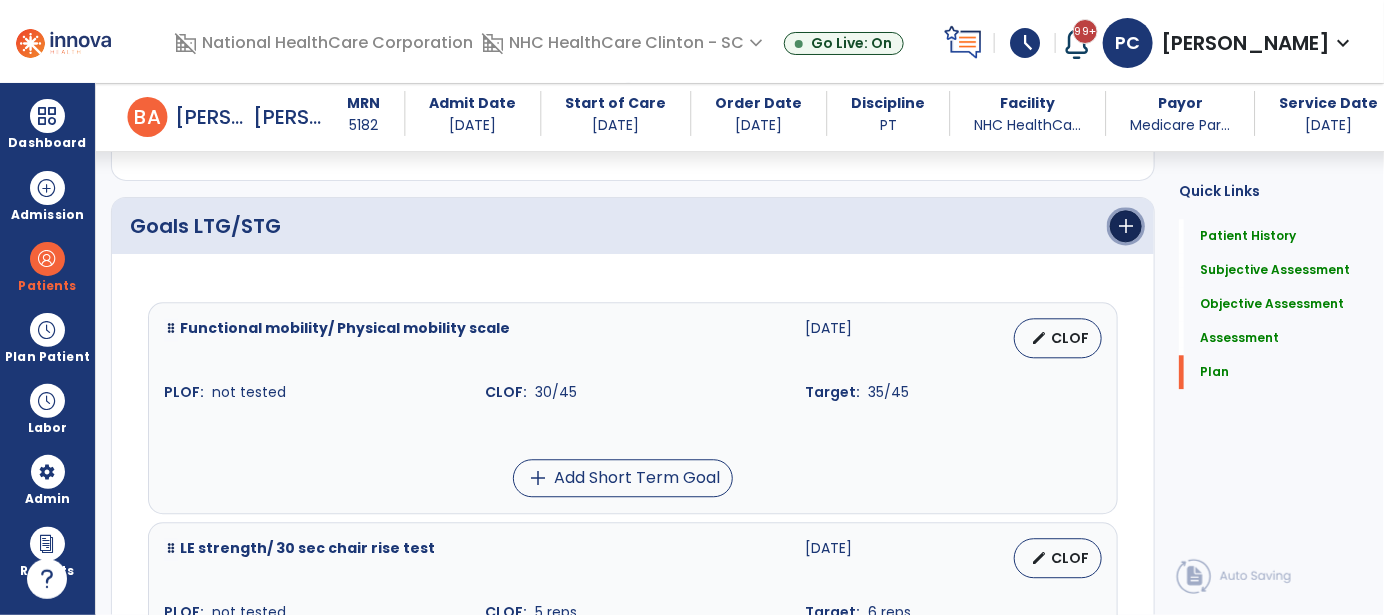 click on "add" 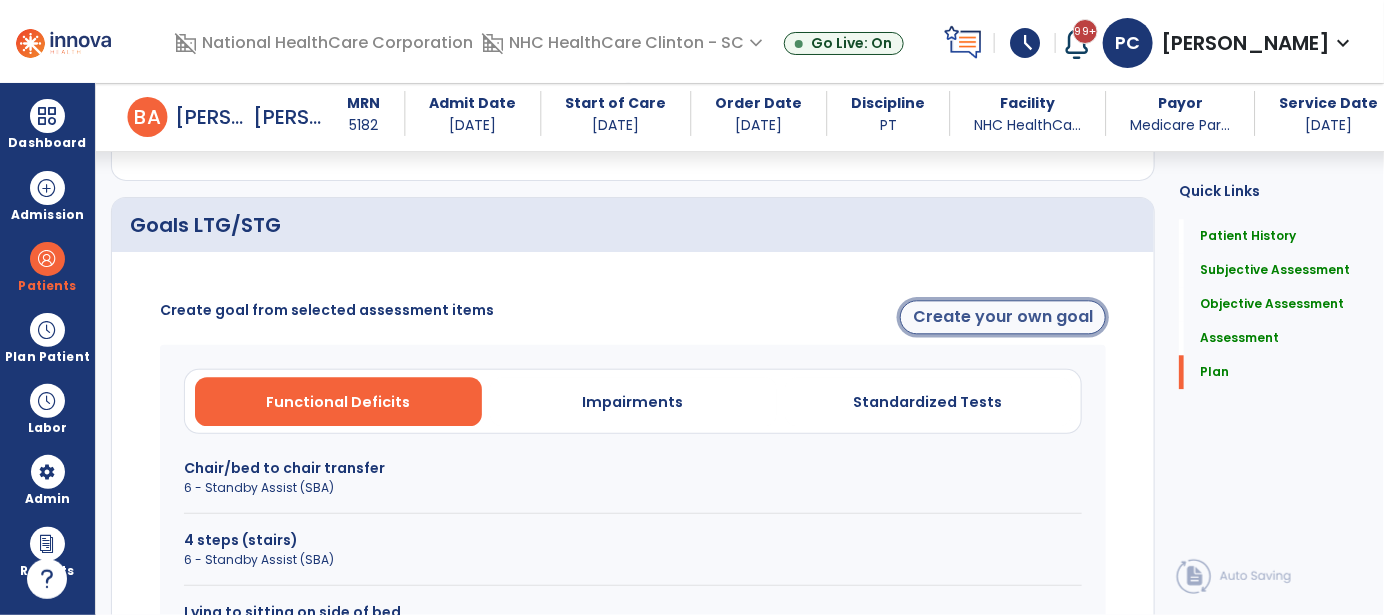 click on "Create your own goal" 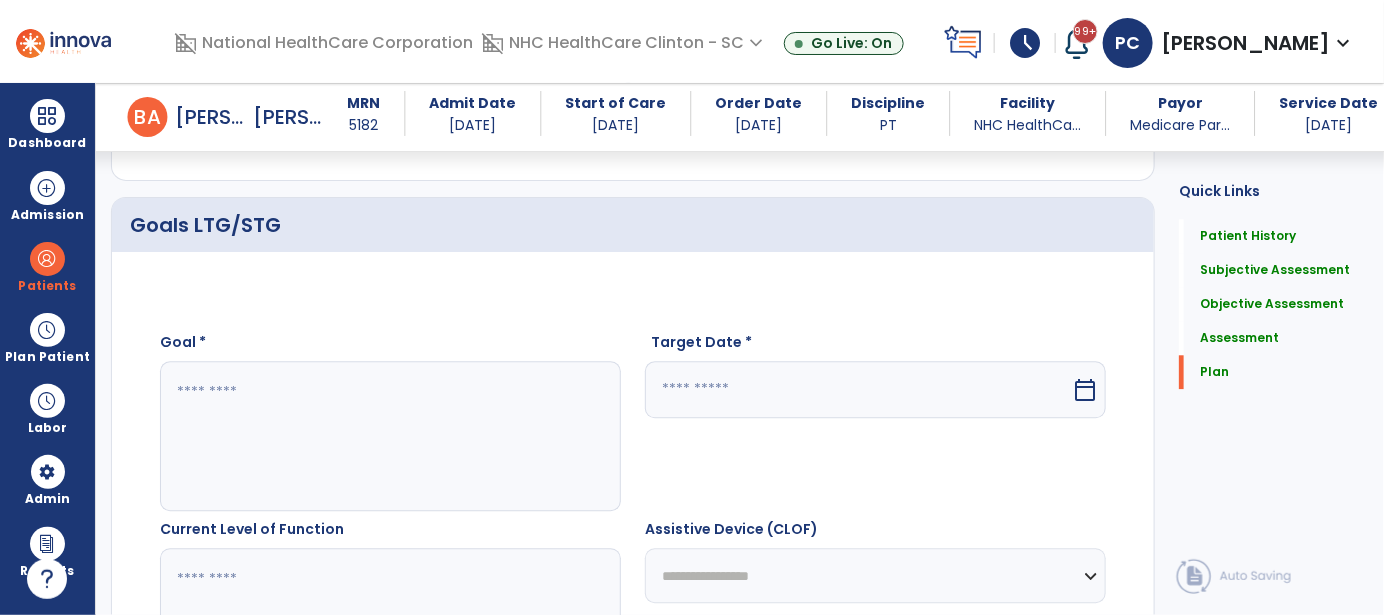 click 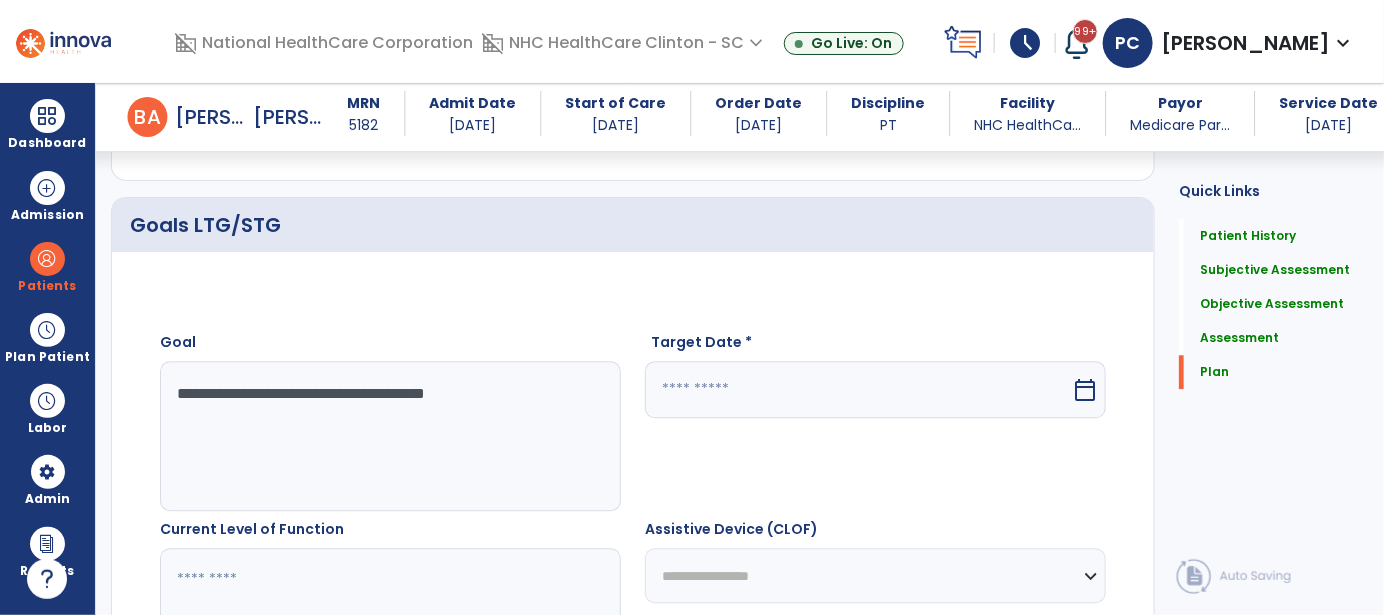 type on "**********" 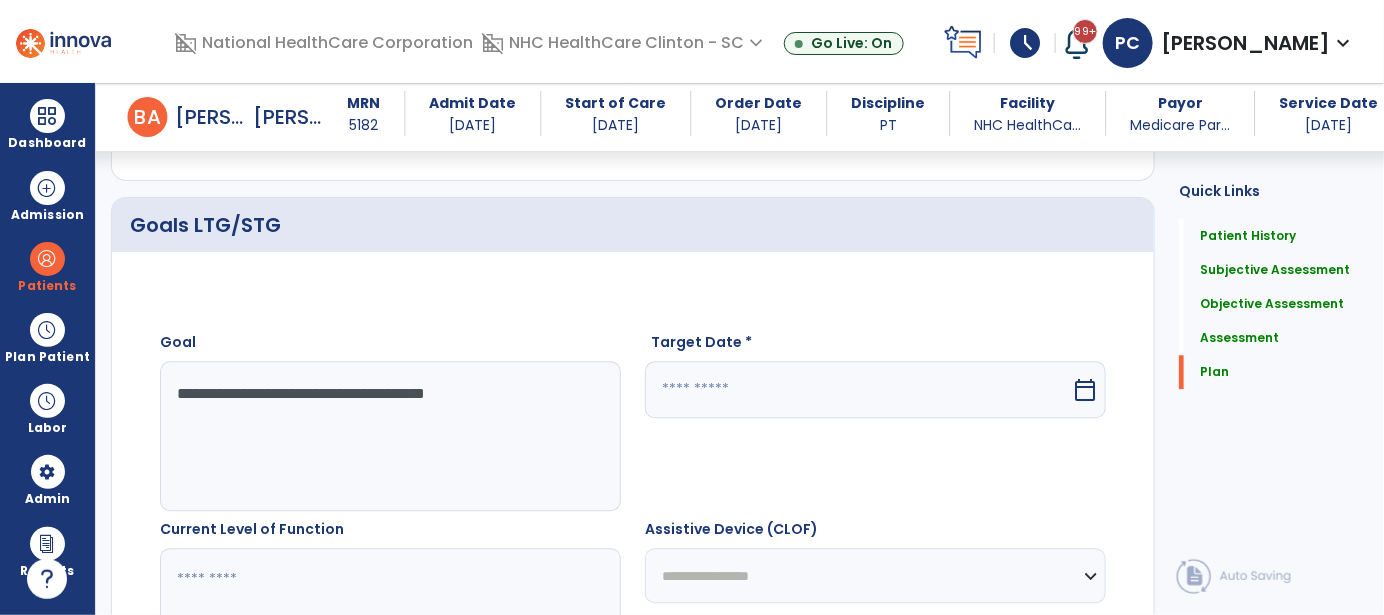 click at bounding box center [858, 389] 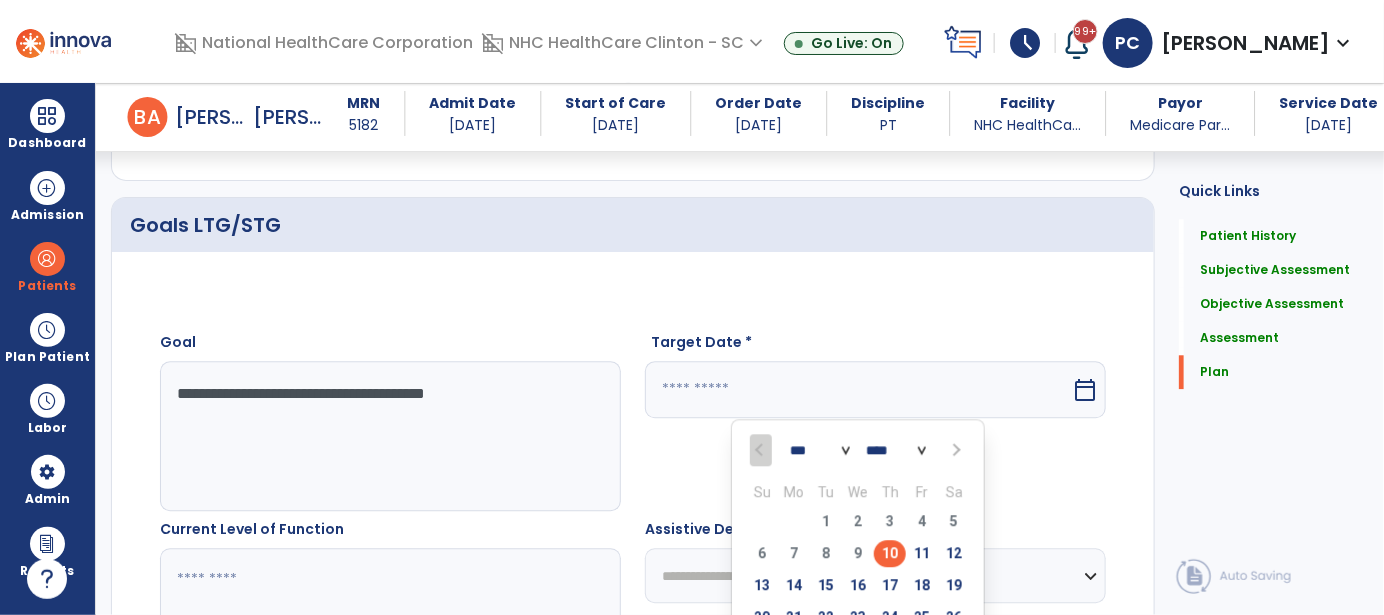 scroll, scrollTop: 4497, scrollLeft: 0, axis: vertical 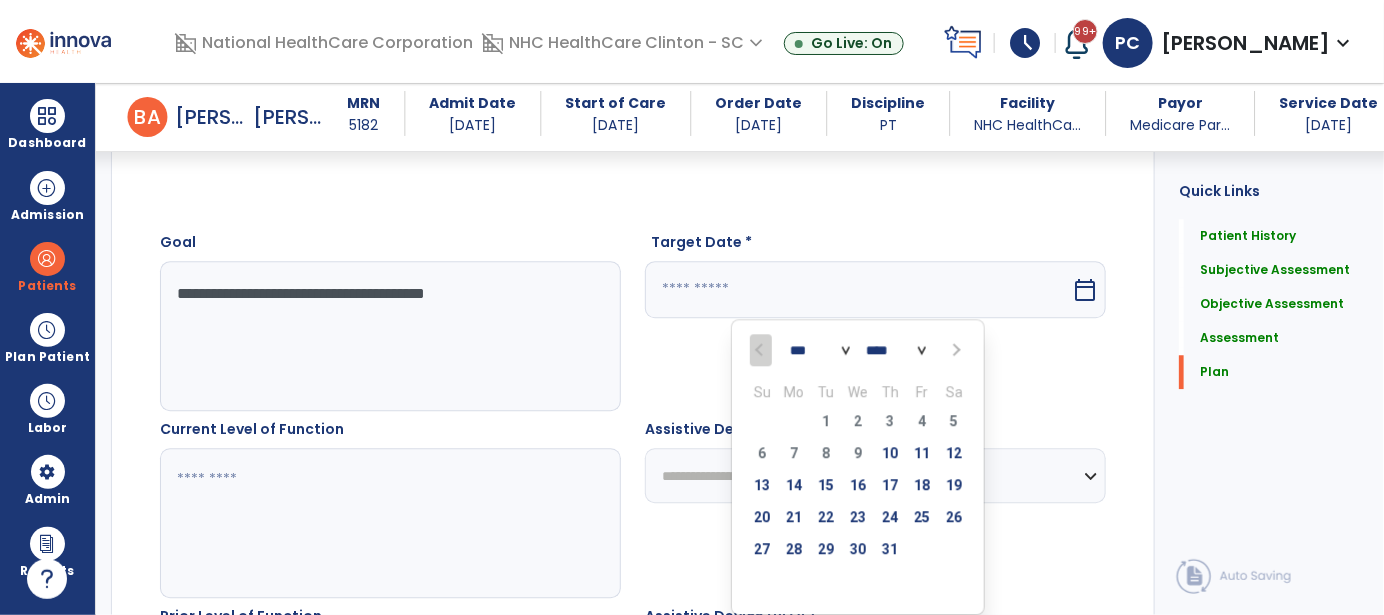 click at bounding box center [954, 349] 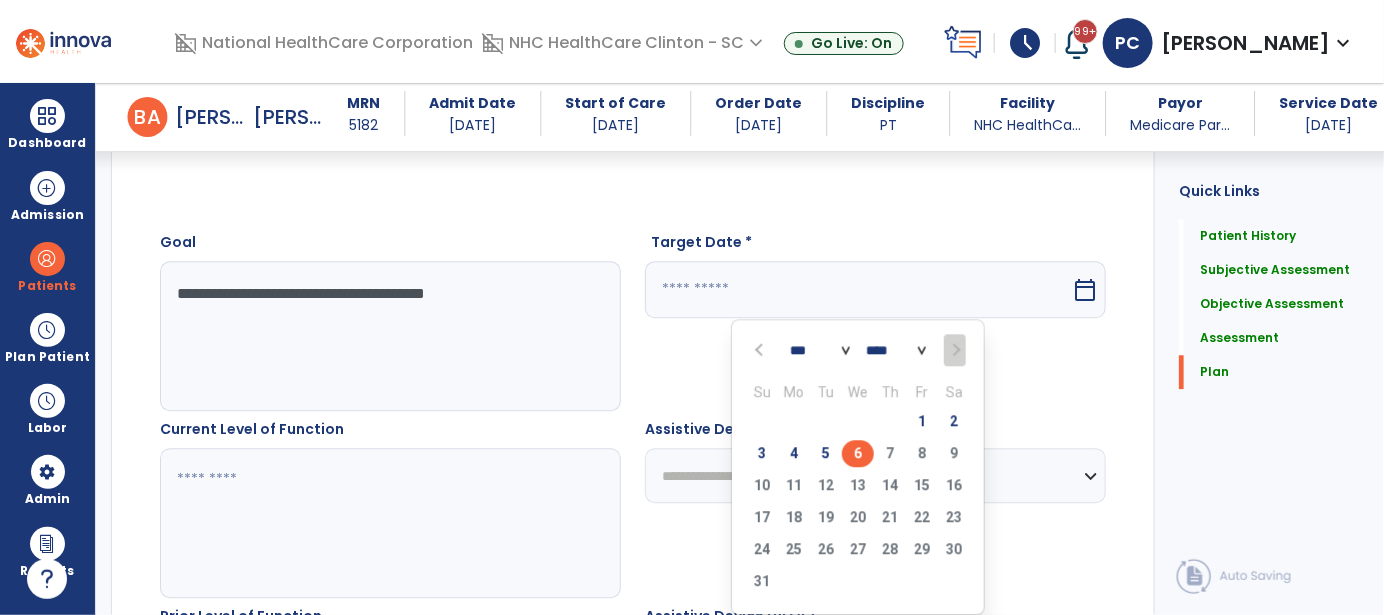 click on "6" at bounding box center [858, 453] 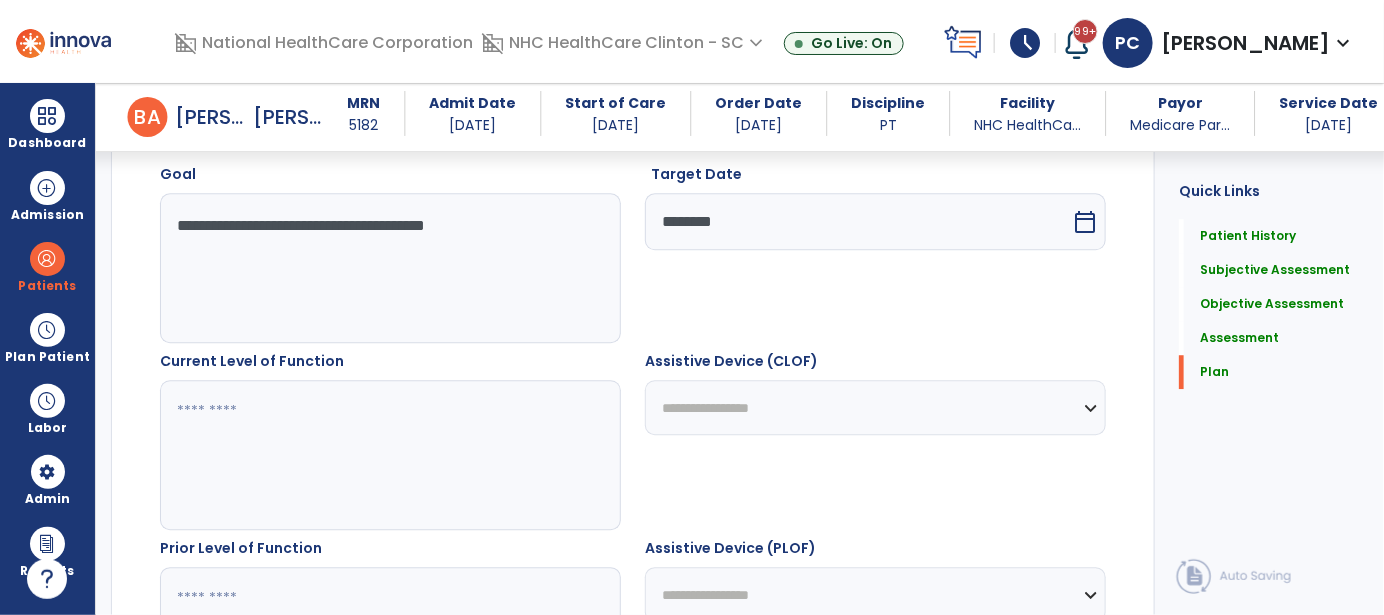 scroll, scrollTop: 4697, scrollLeft: 0, axis: vertical 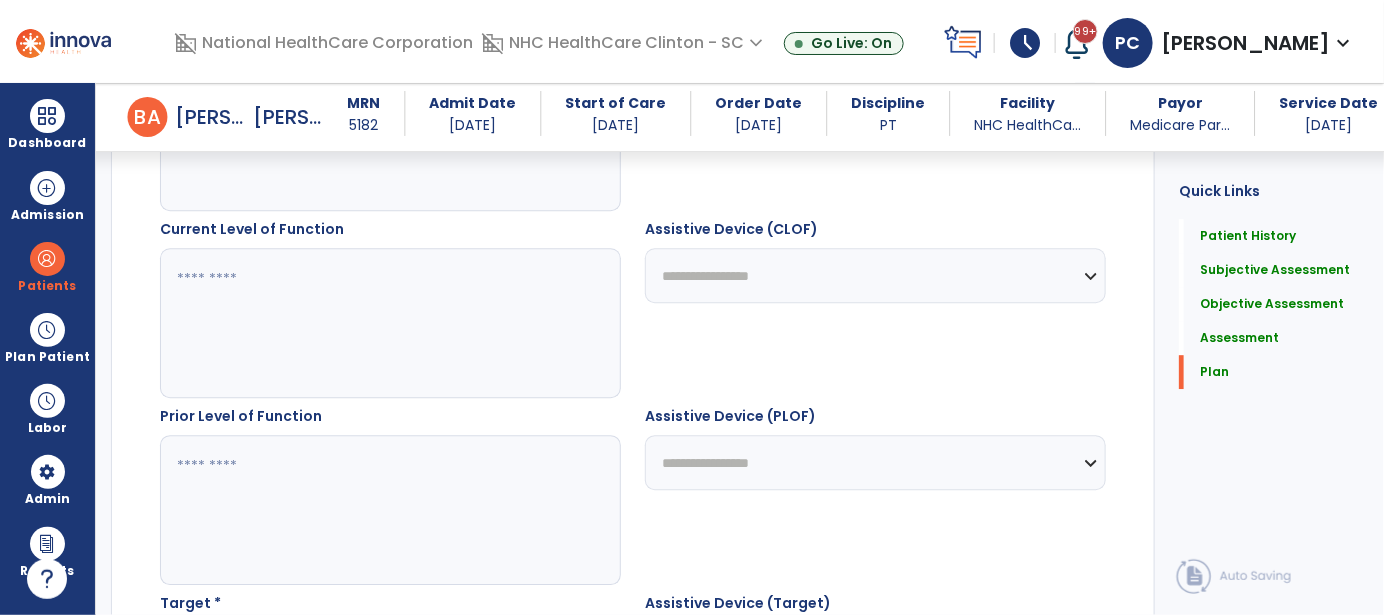 click 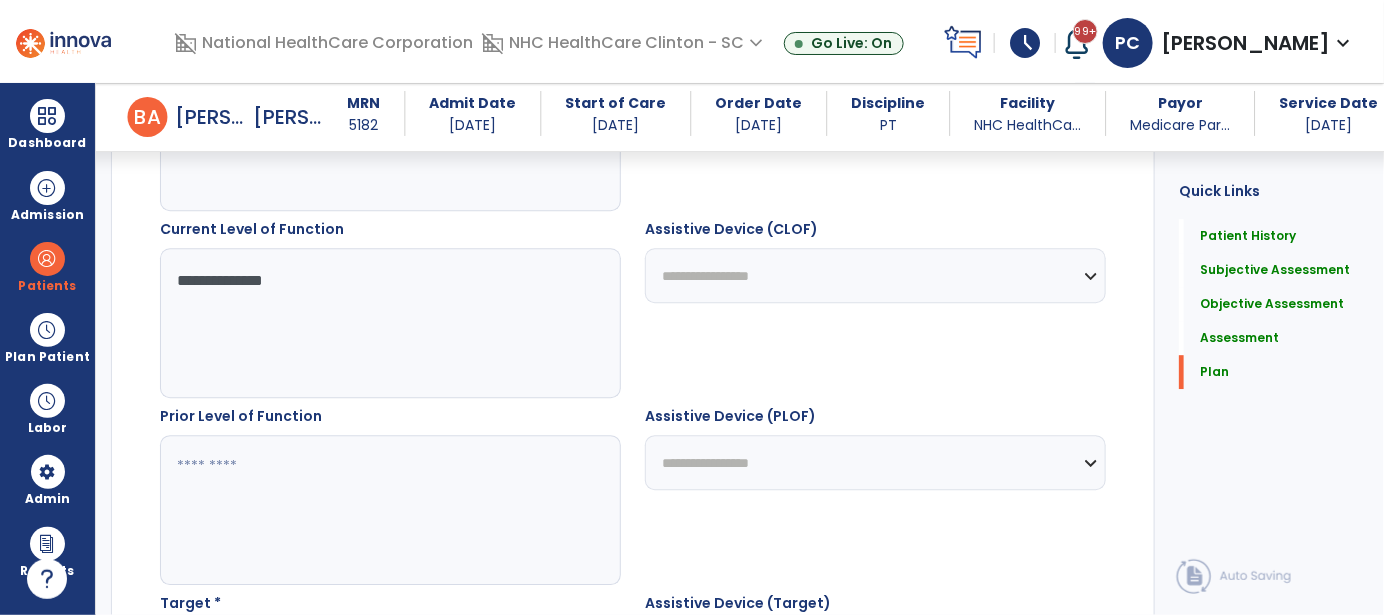 click on "**********" 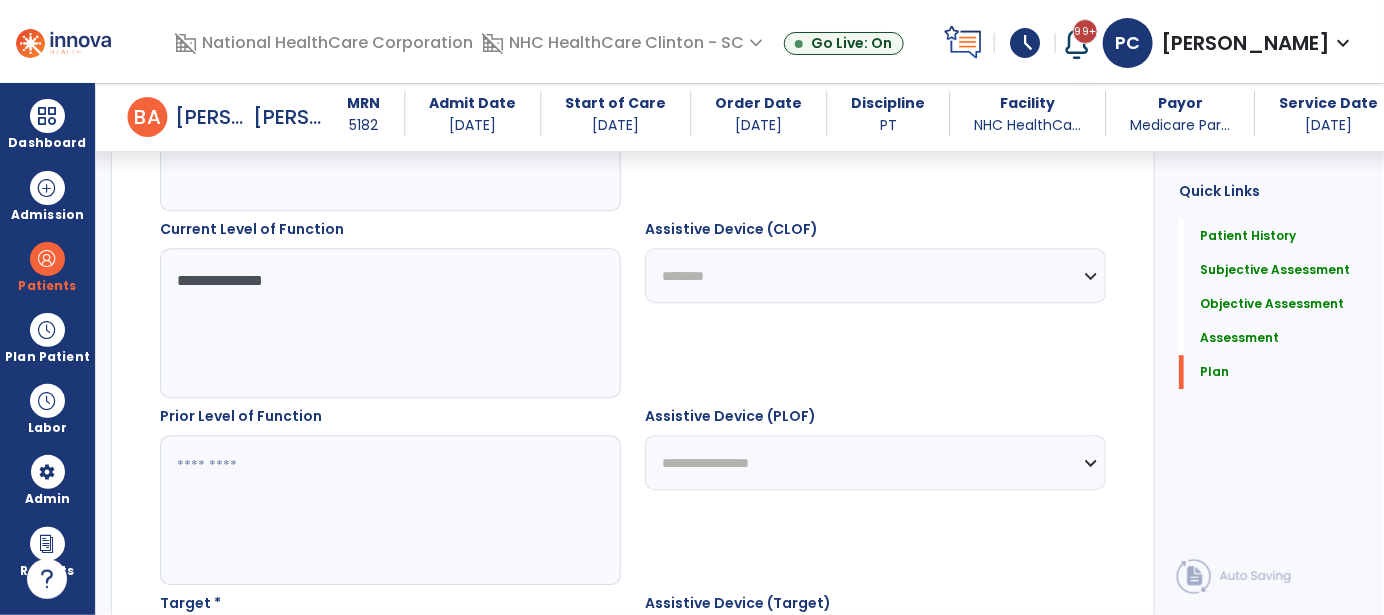 click on "**********" 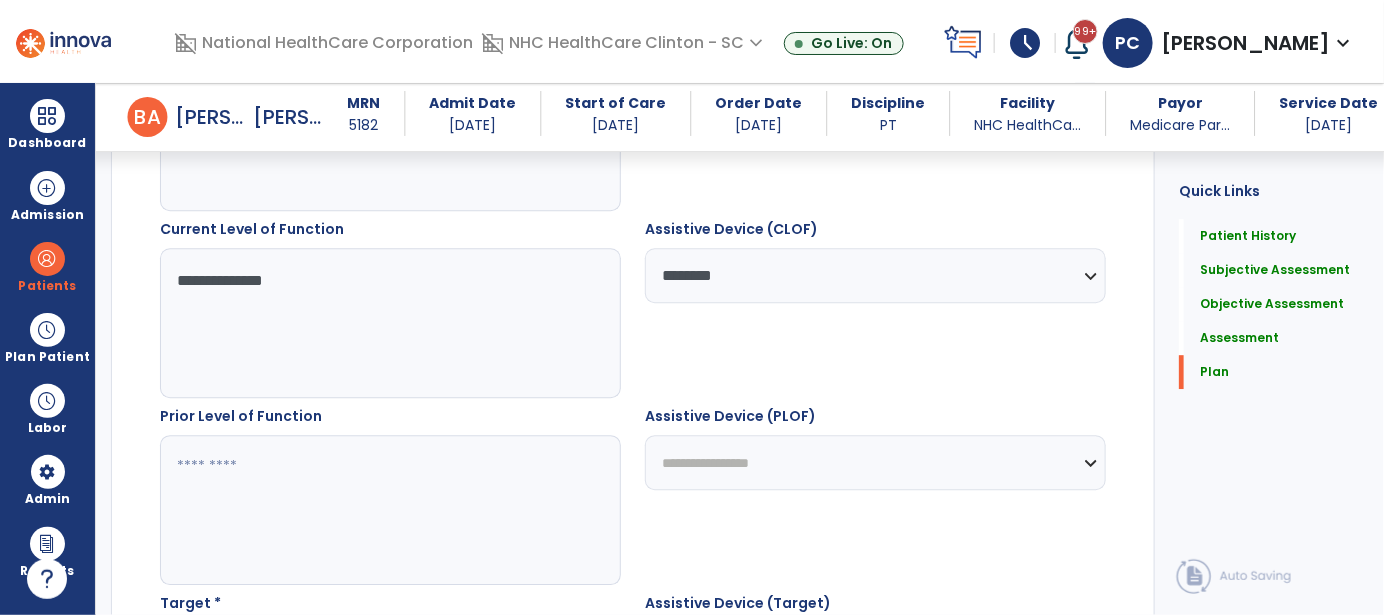 click on "**********" 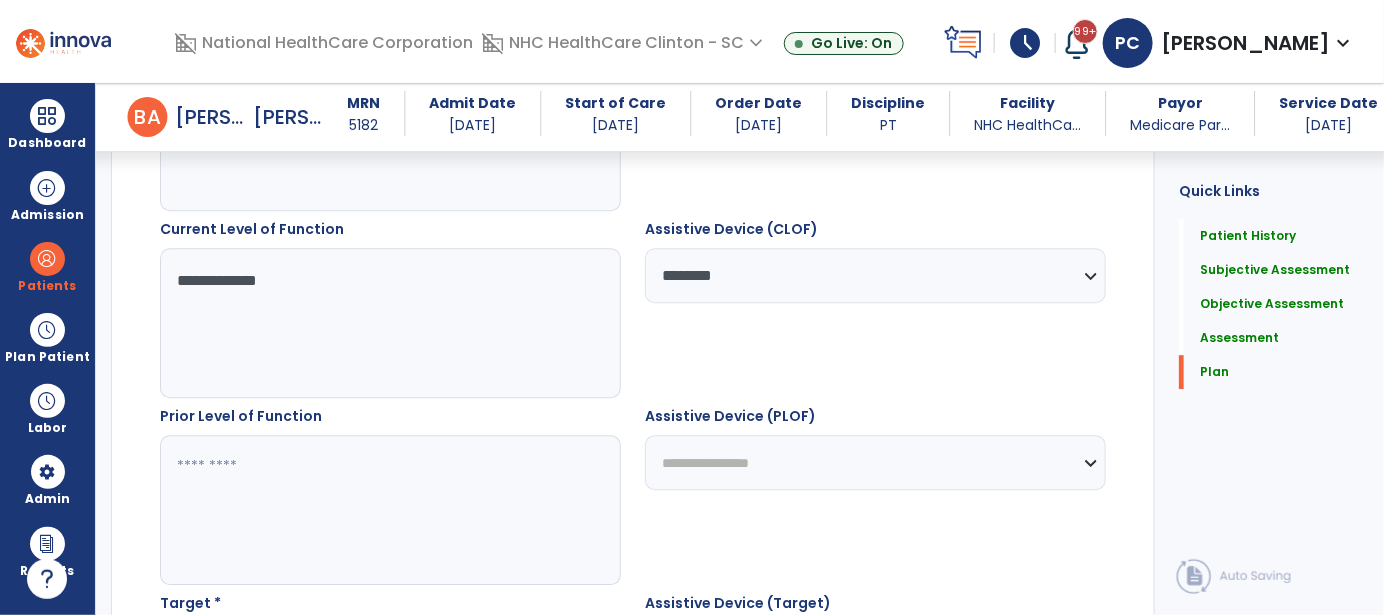 type on "**********" 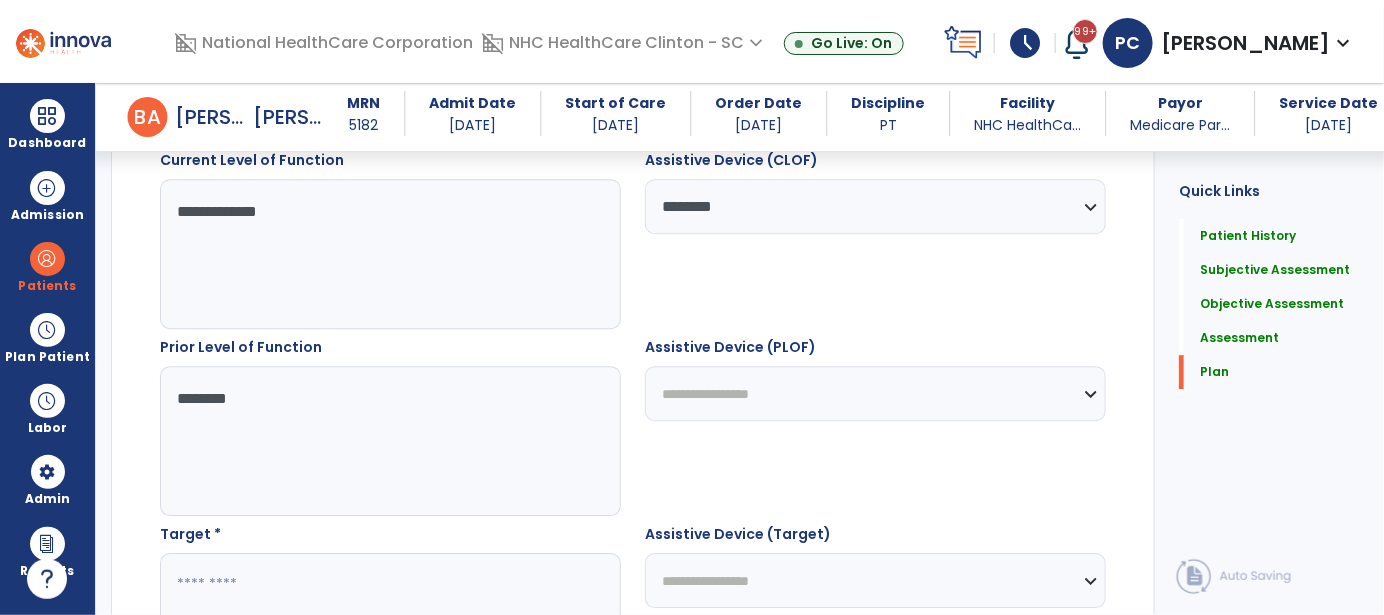 scroll, scrollTop: 4897, scrollLeft: 0, axis: vertical 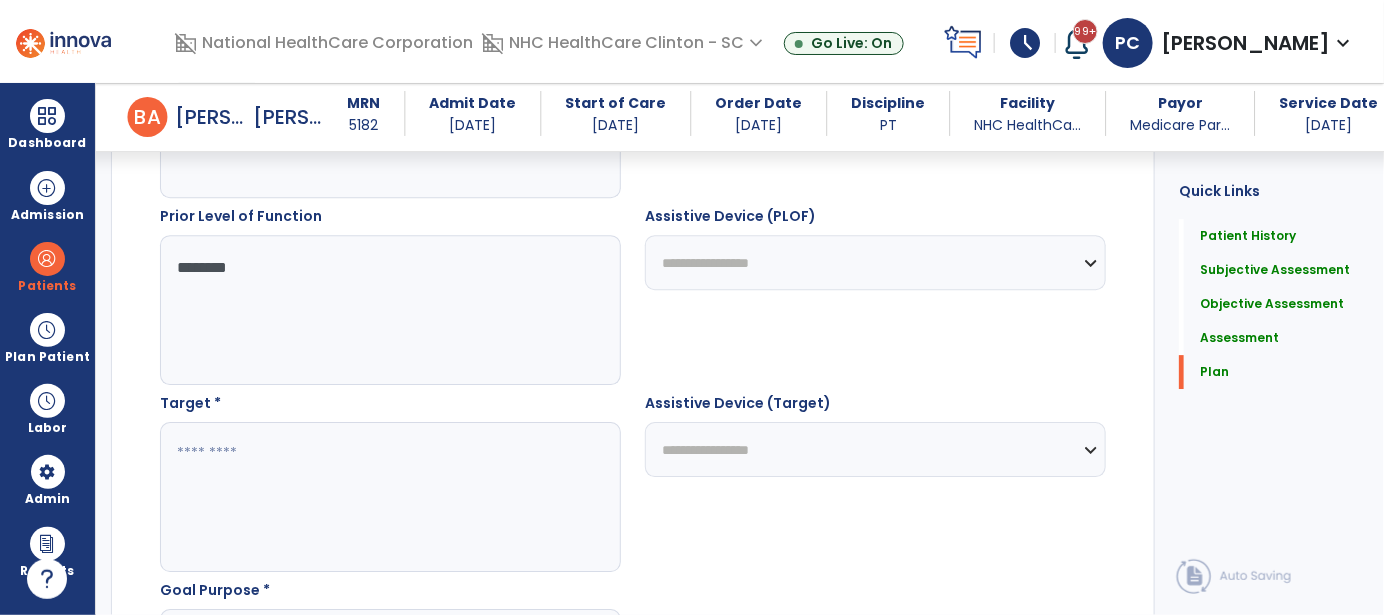 type on "*******" 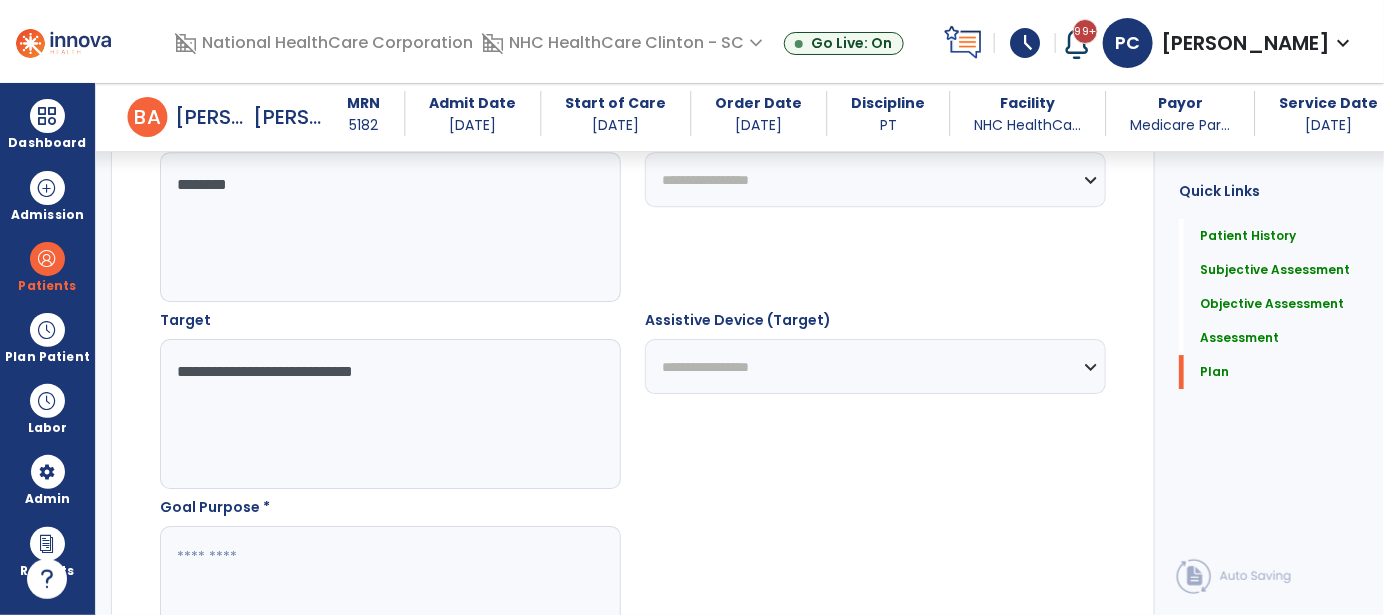 scroll, scrollTop: 5097, scrollLeft: 0, axis: vertical 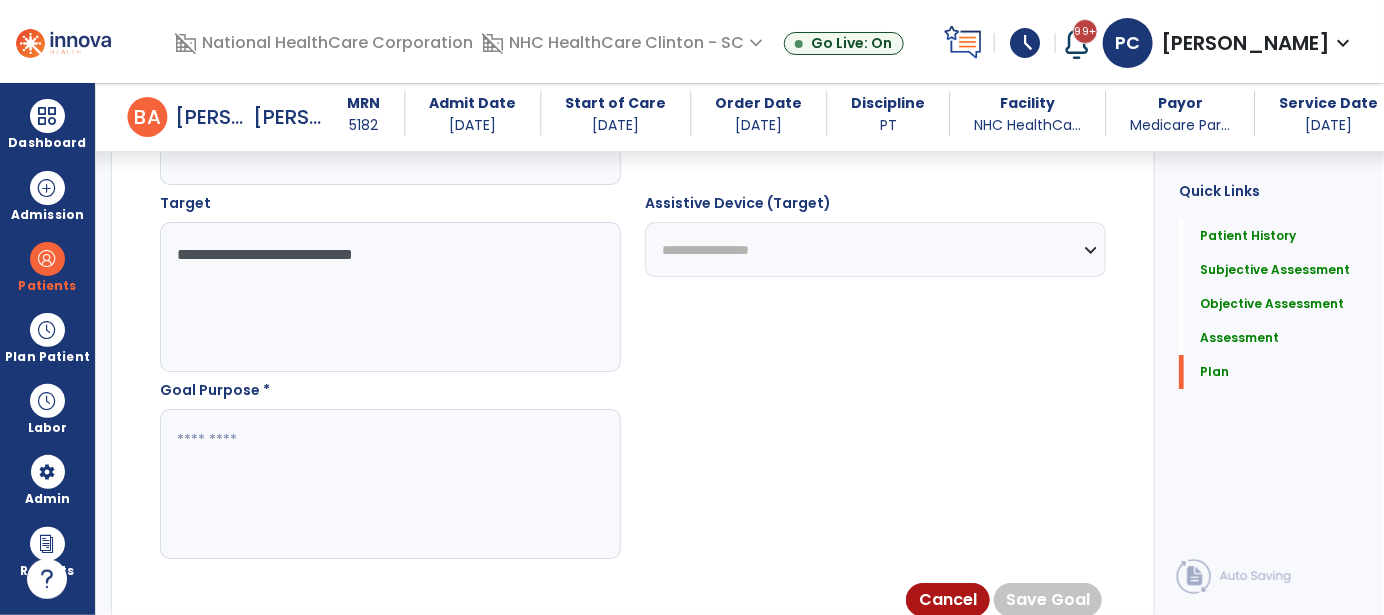 type on "**********" 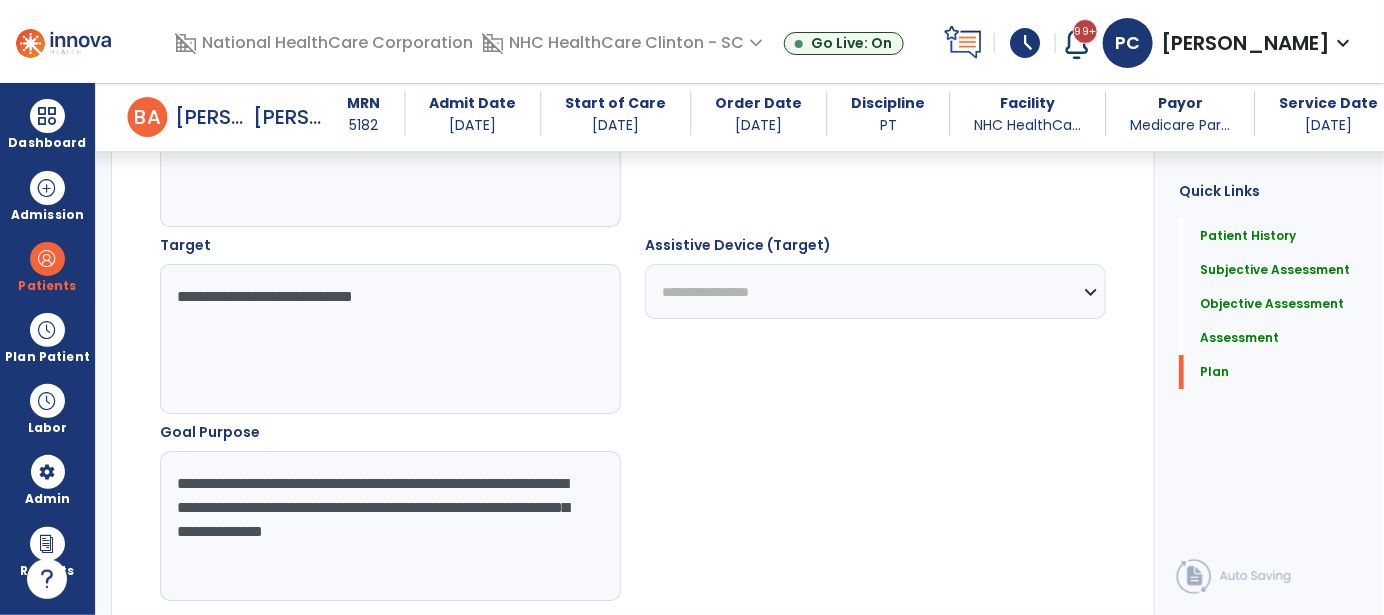 scroll, scrollTop: 5097, scrollLeft: 0, axis: vertical 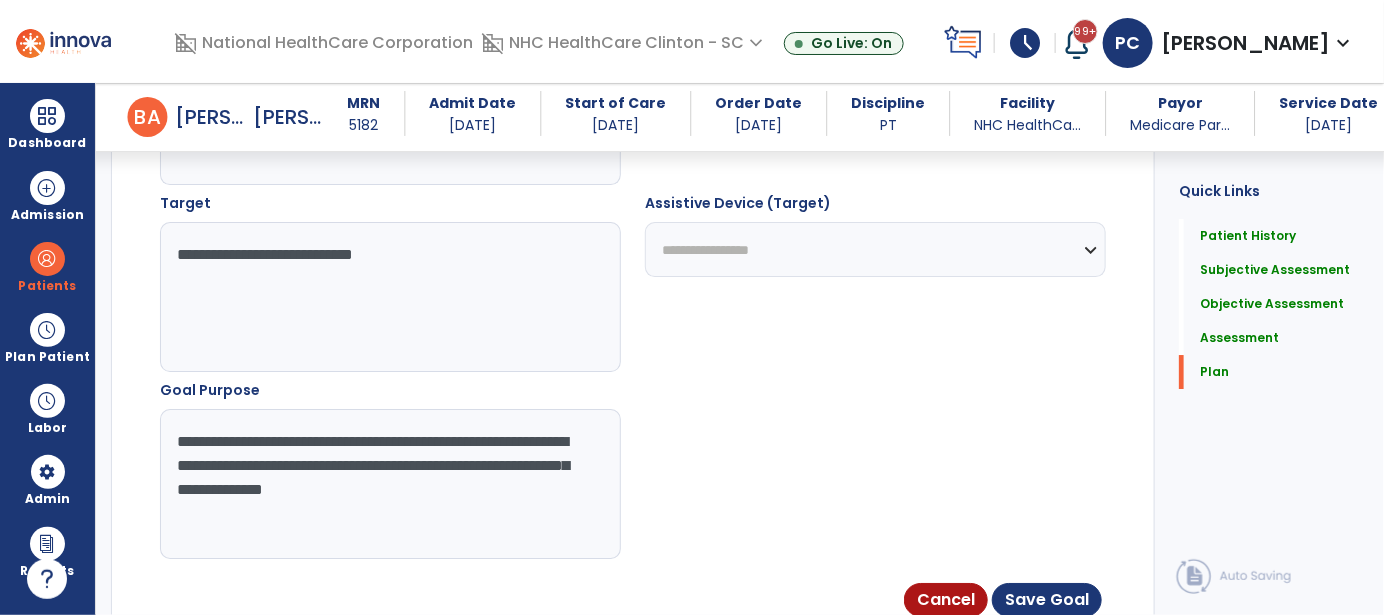 click on "**********" 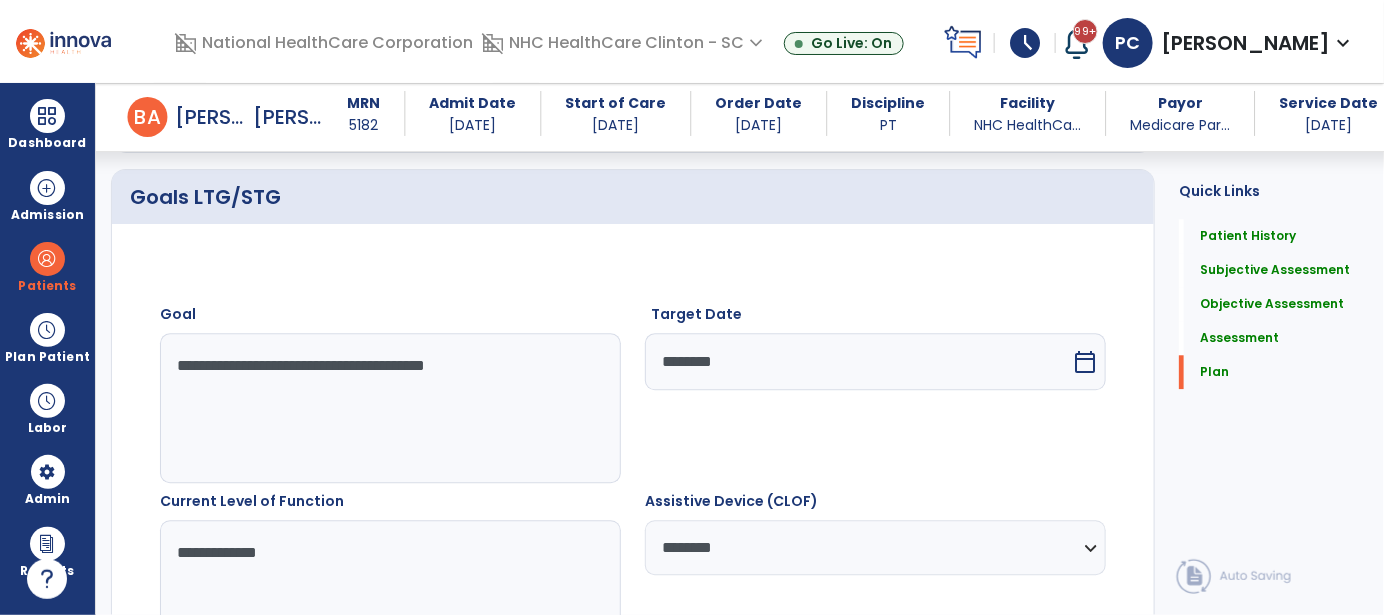 scroll, scrollTop: 4397, scrollLeft: 0, axis: vertical 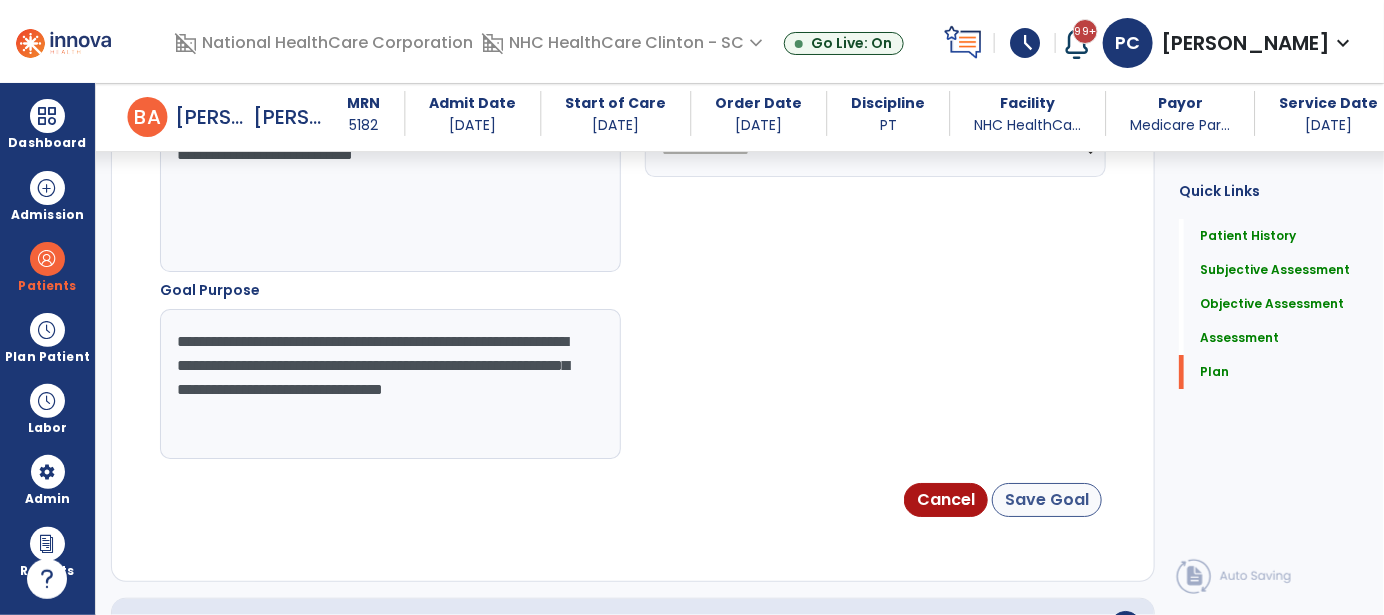 type on "**********" 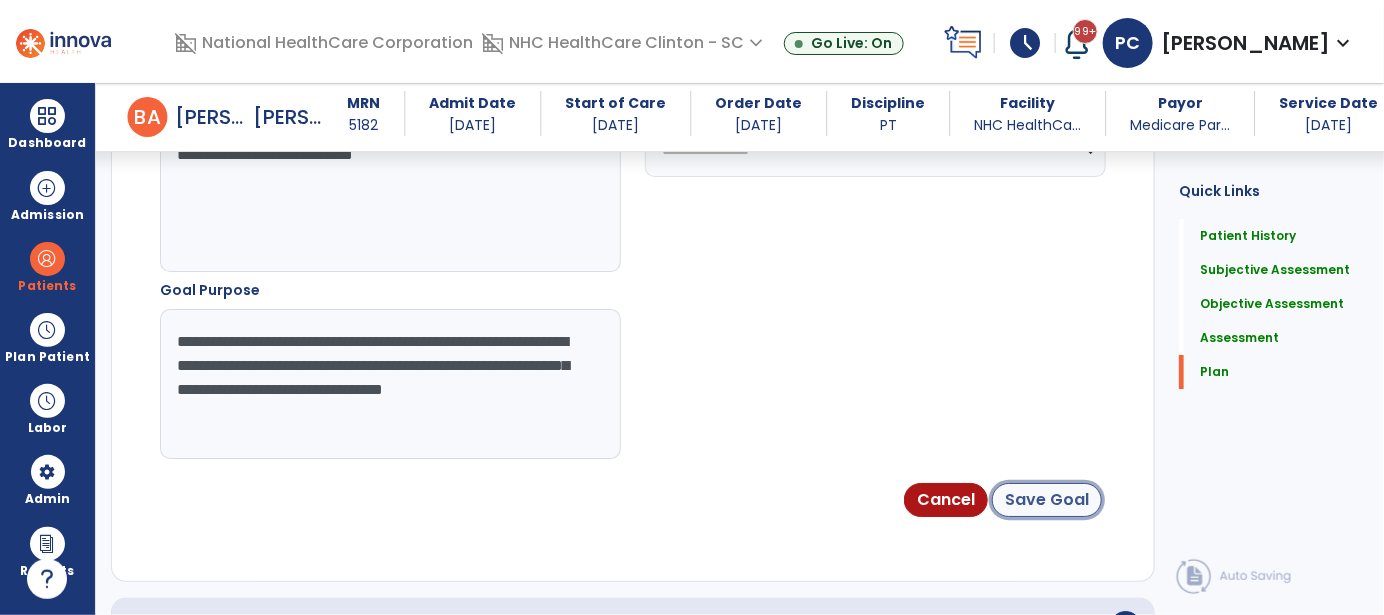 click on "Save Goal" 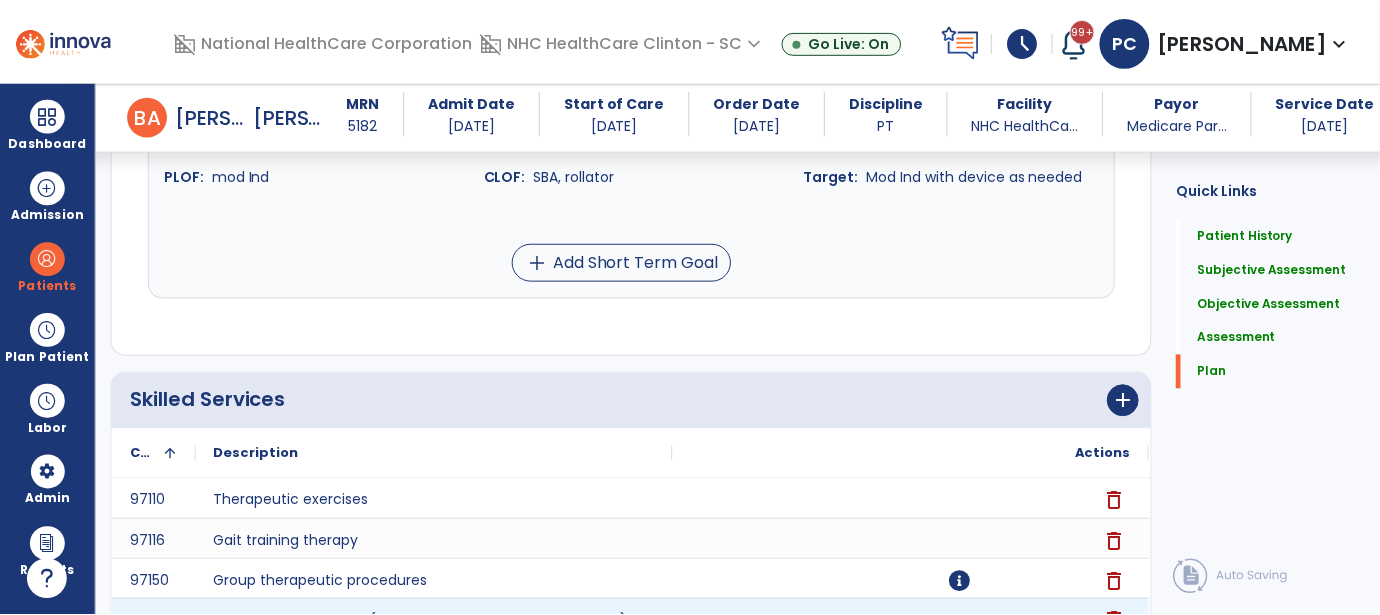 scroll, scrollTop: 5855, scrollLeft: 0, axis: vertical 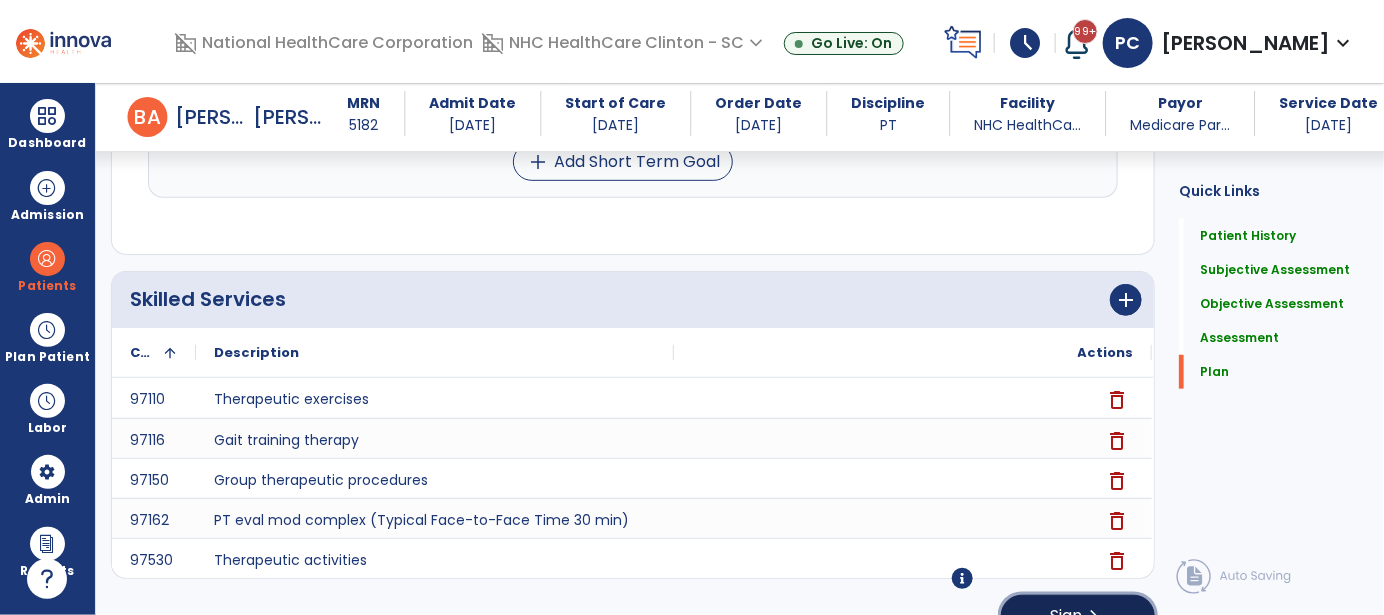 click on "Sign" 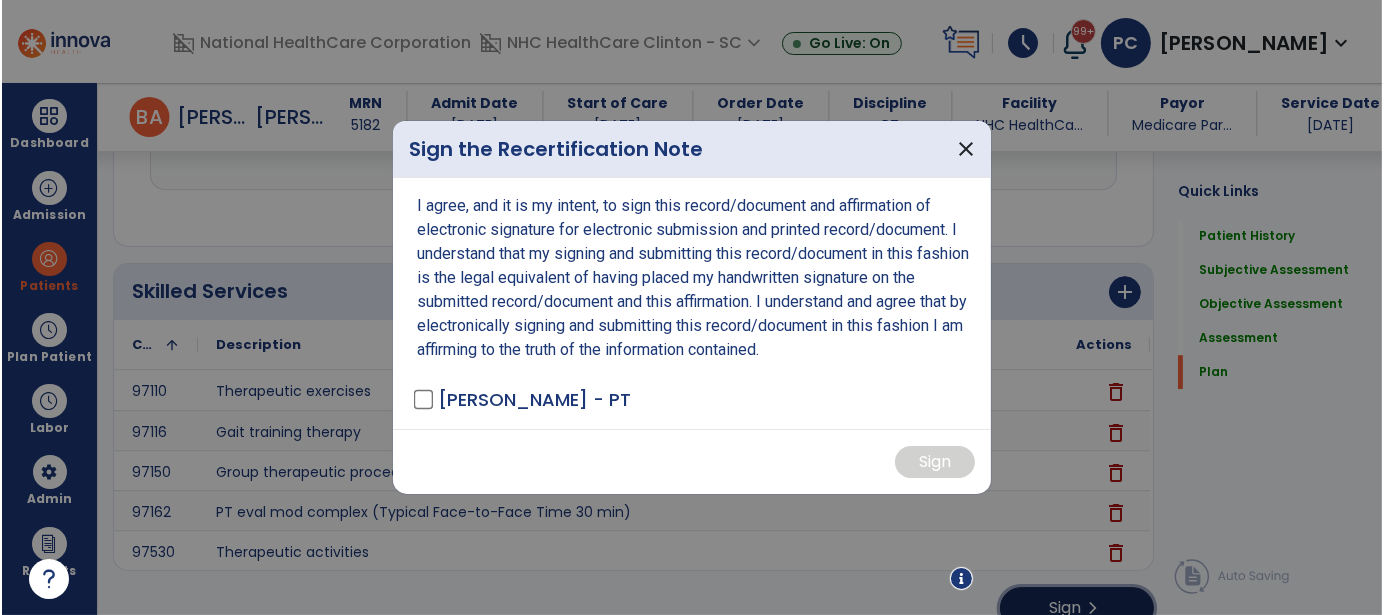 scroll, scrollTop: 5855, scrollLeft: 0, axis: vertical 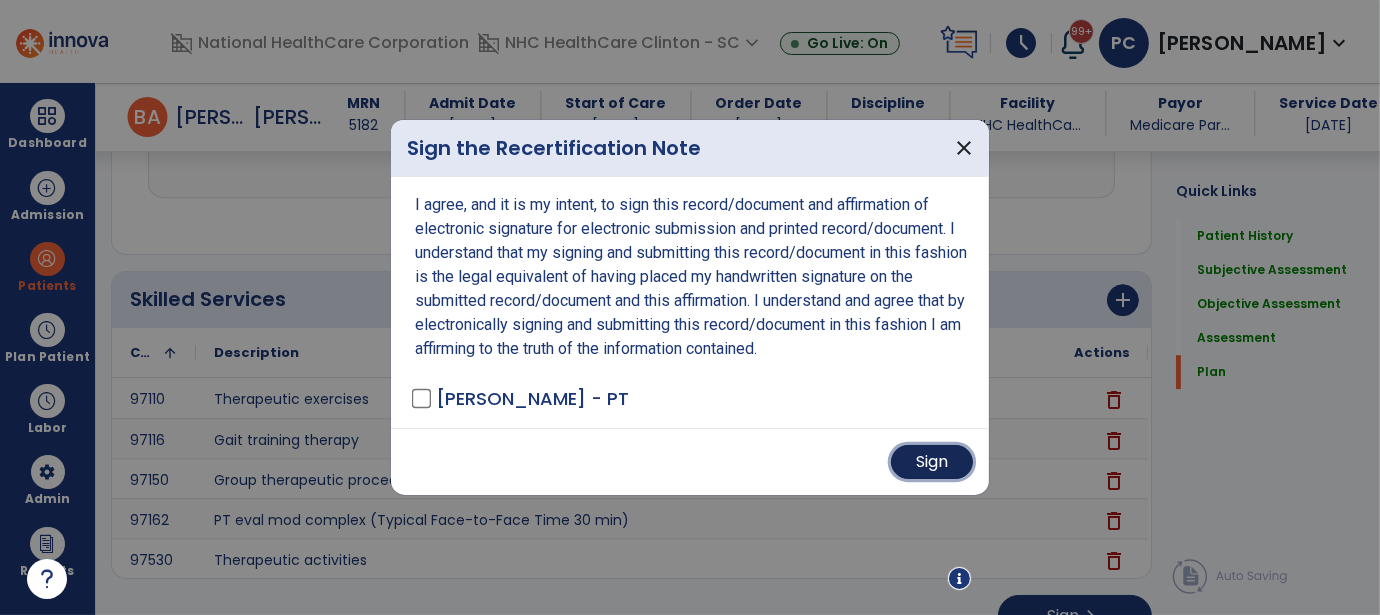 click on "Sign" at bounding box center [932, 462] 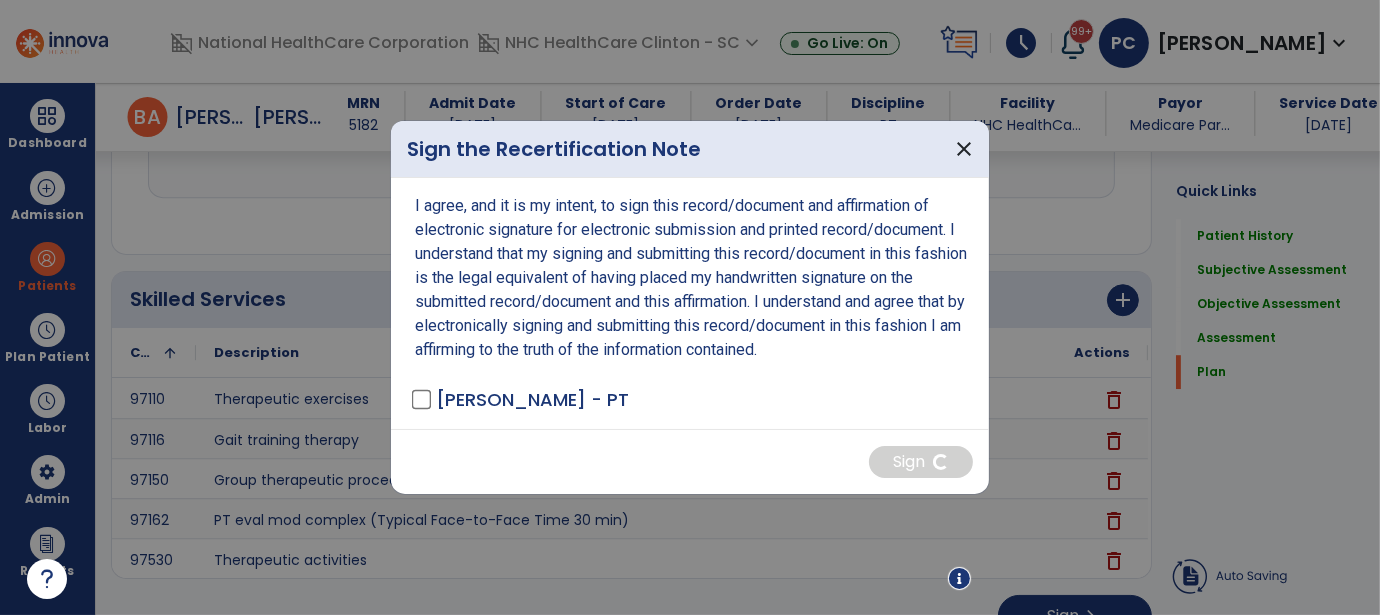 click on "I agree, and it is my intent, to sign this record/document and affirmation of electronic signature for electronic submission and printed record/document. I understand that my signing and submitting this record/document in this fashion is the legal equivalent of having placed my handwritten signature on the submitted record/document and this affirmation. I understand and agree that by electronically signing and submitting this record/document in this fashion I am affirming to the truth of the information contained.  [PERSON_NAME]  - PT" at bounding box center (690, 303) 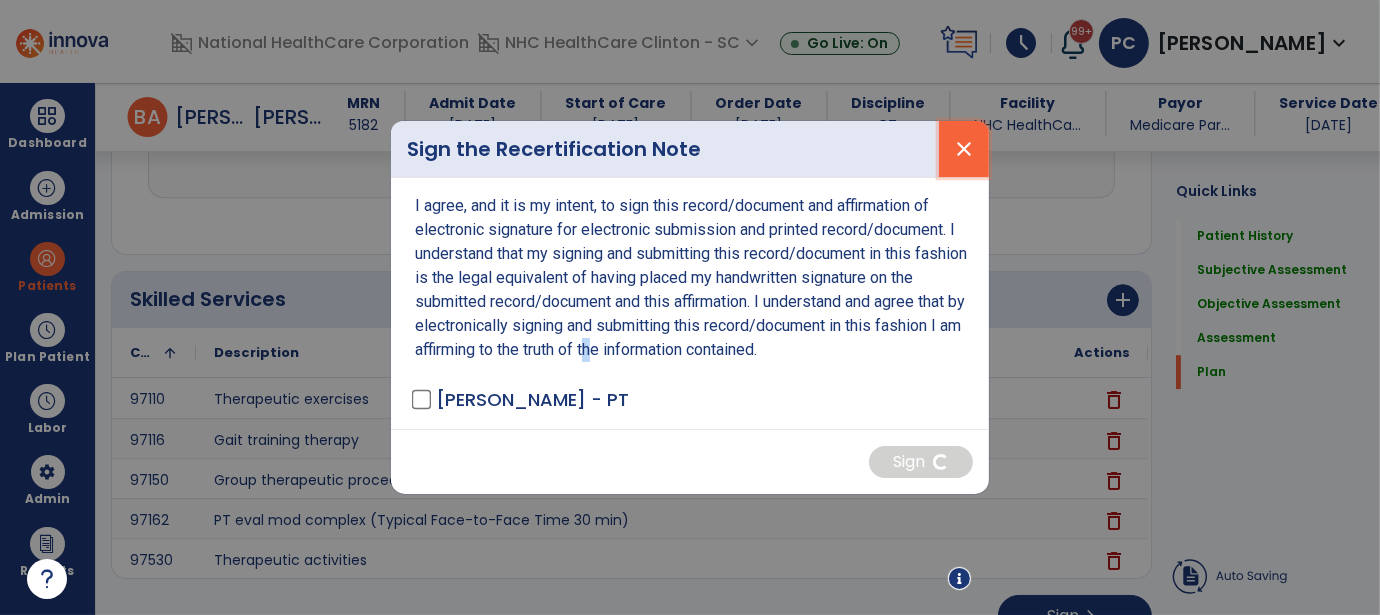 click on "close" at bounding box center (964, 149) 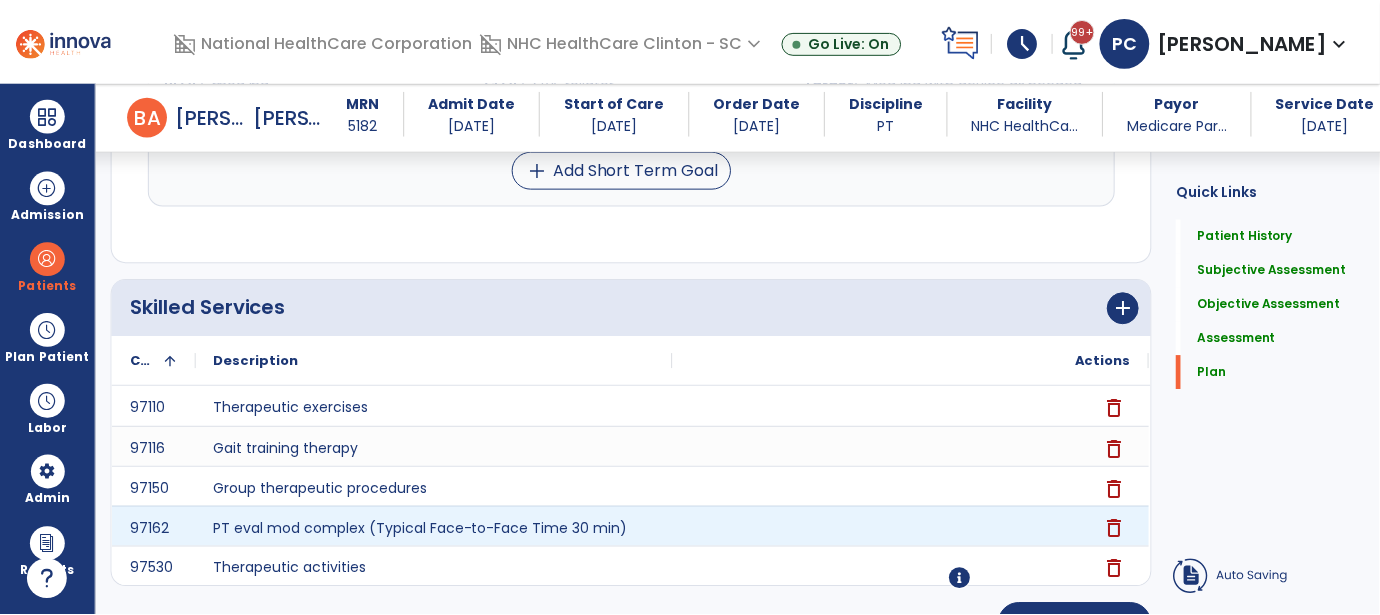 scroll, scrollTop: 5855, scrollLeft: 0, axis: vertical 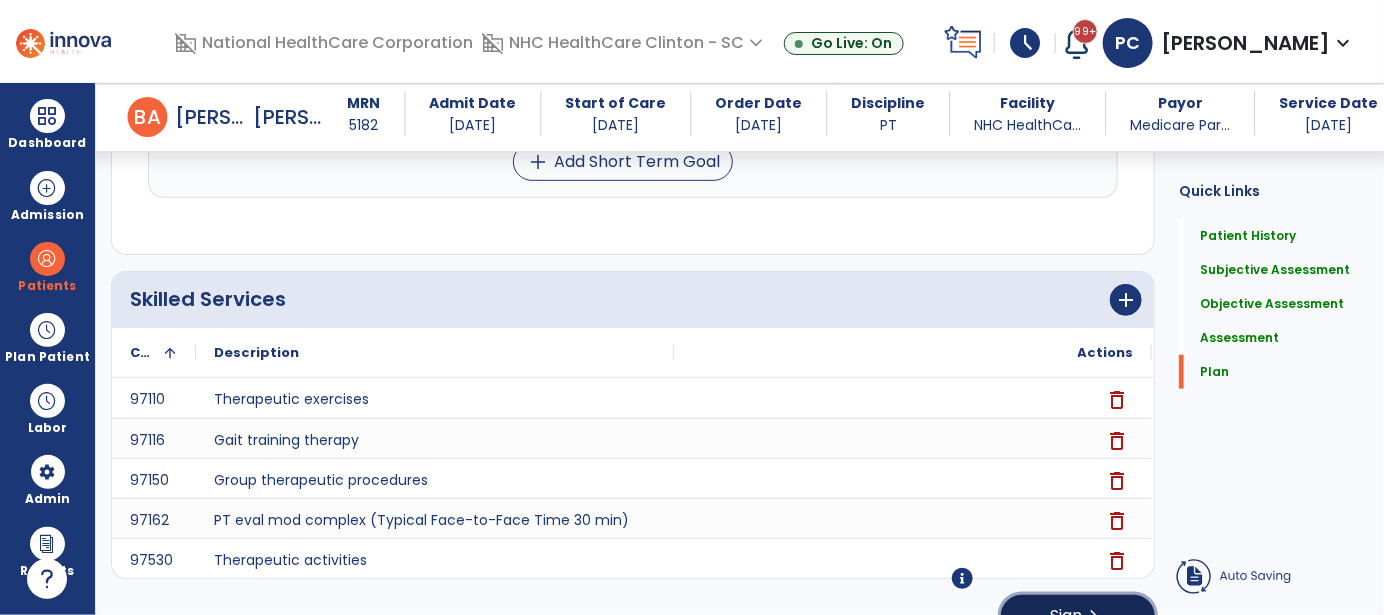 click on "Sign  chevron_right" 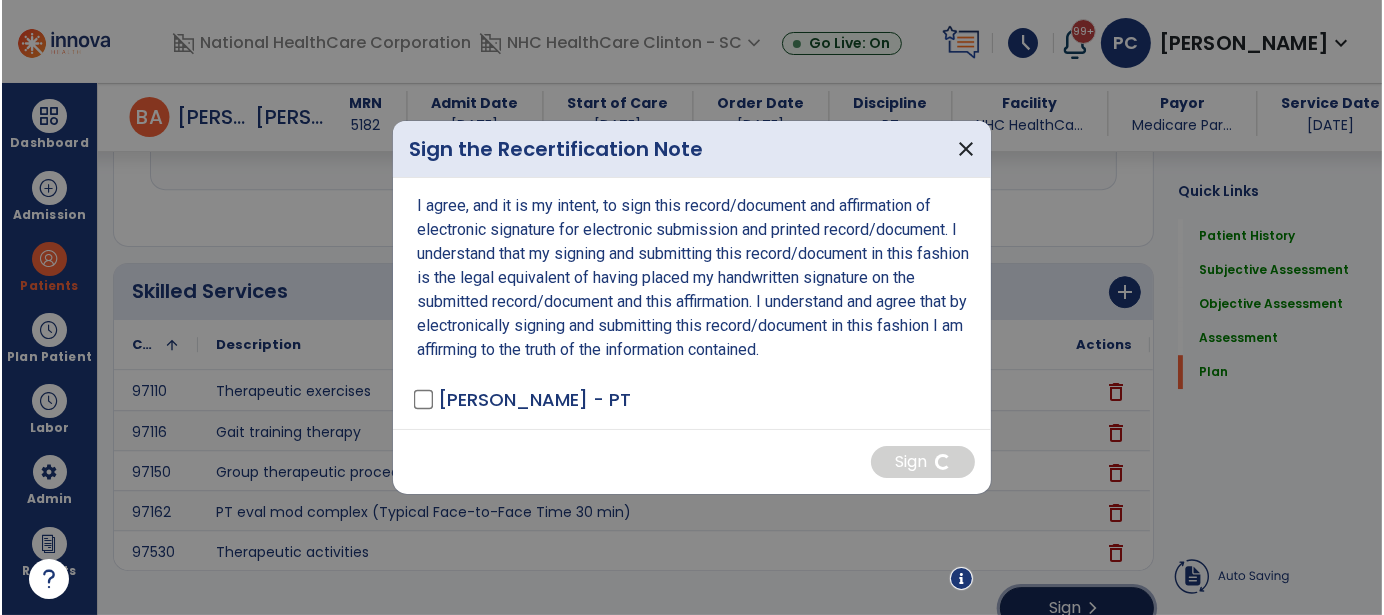 scroll, scrollTop: 5855, scrollLeft: 0, axis: vertical 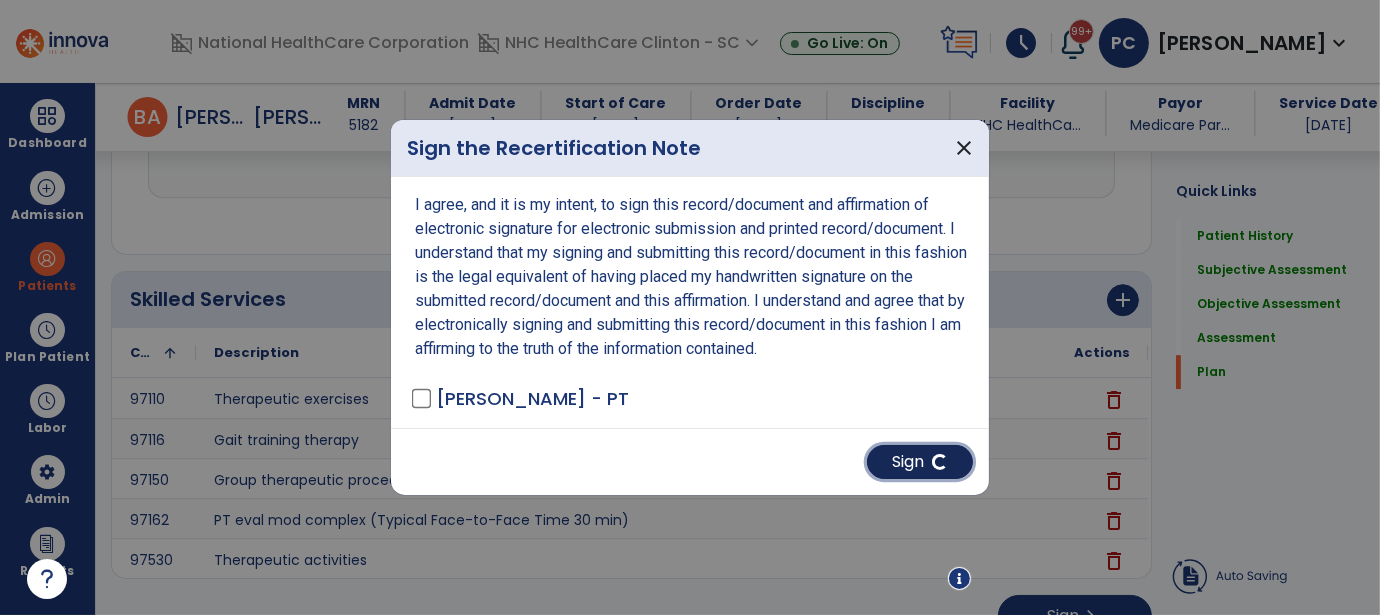 click on "Sign" at bounding box center (920, 462) 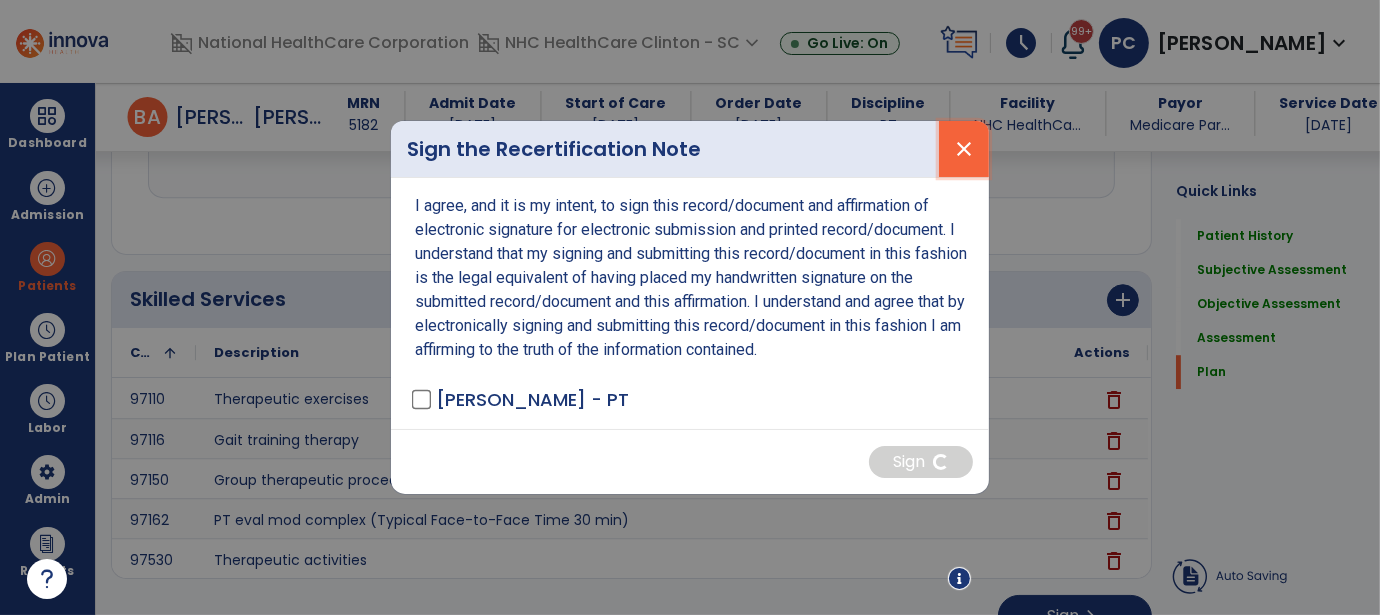 click on "close" at bounding box center (964, 149) 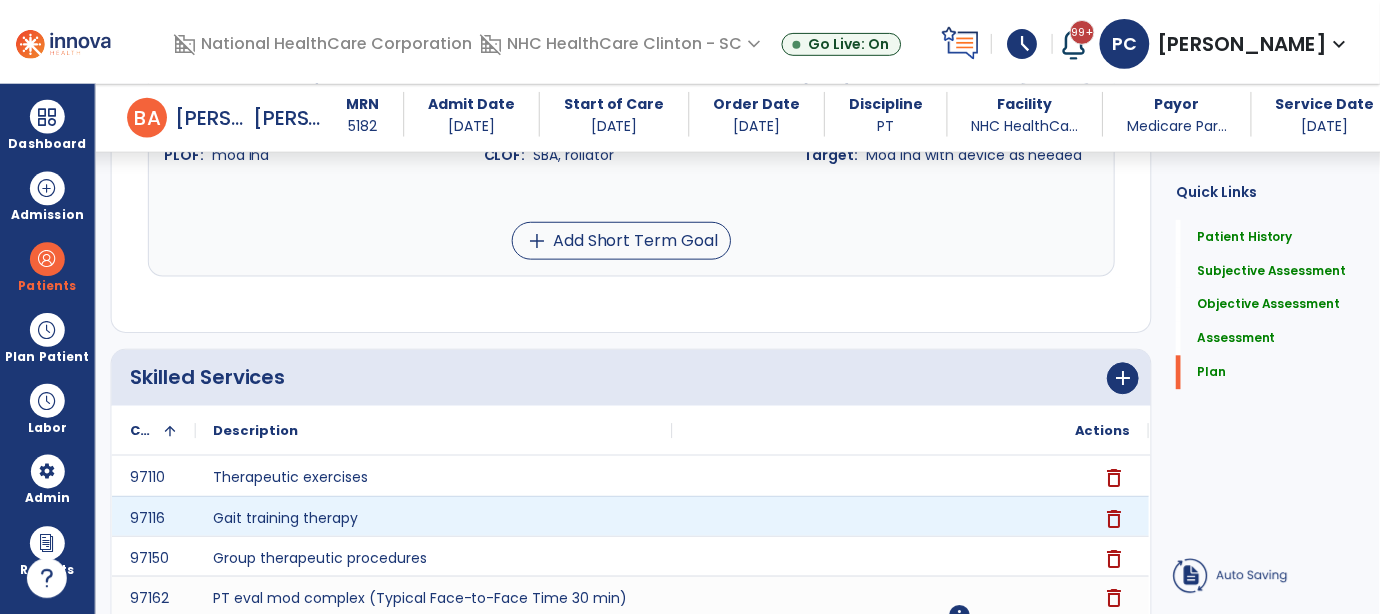 scroll, scrollTop: 5855, scrollLeft: 0, axis: vertical 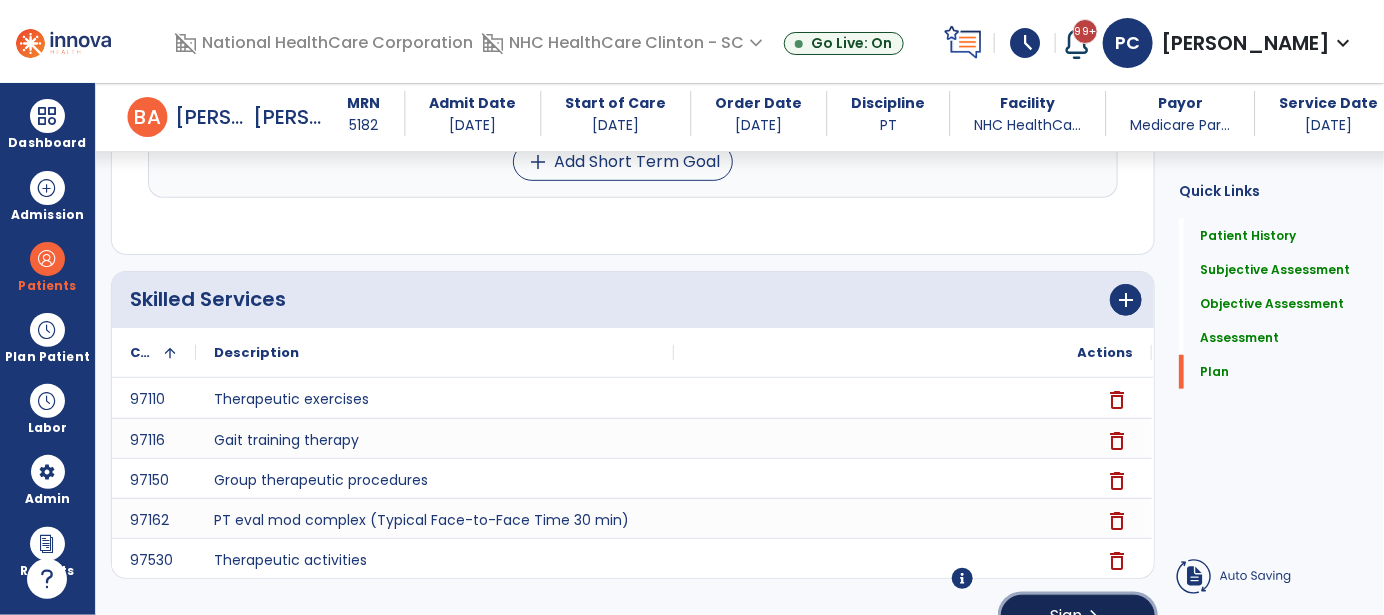 click on "Sign" 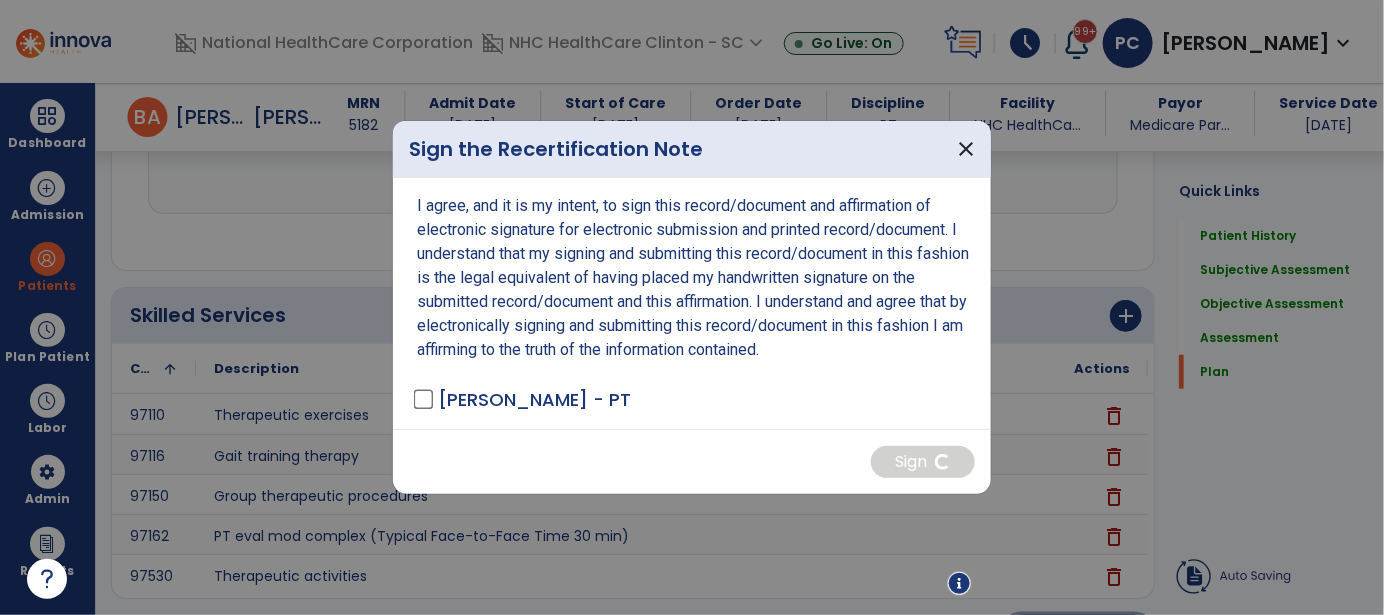 scroll, scrollTop: 5855, scrollLeft: 0, axis: vertical 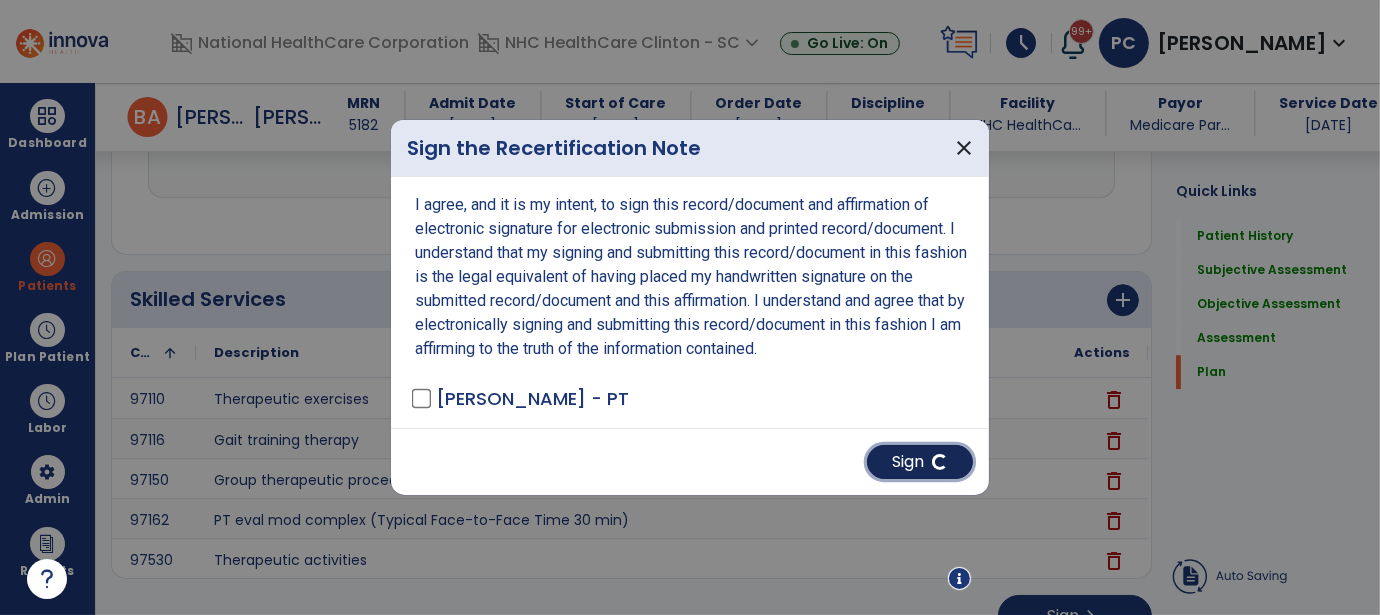 click on "Sign" at bounding box center [920, 462] 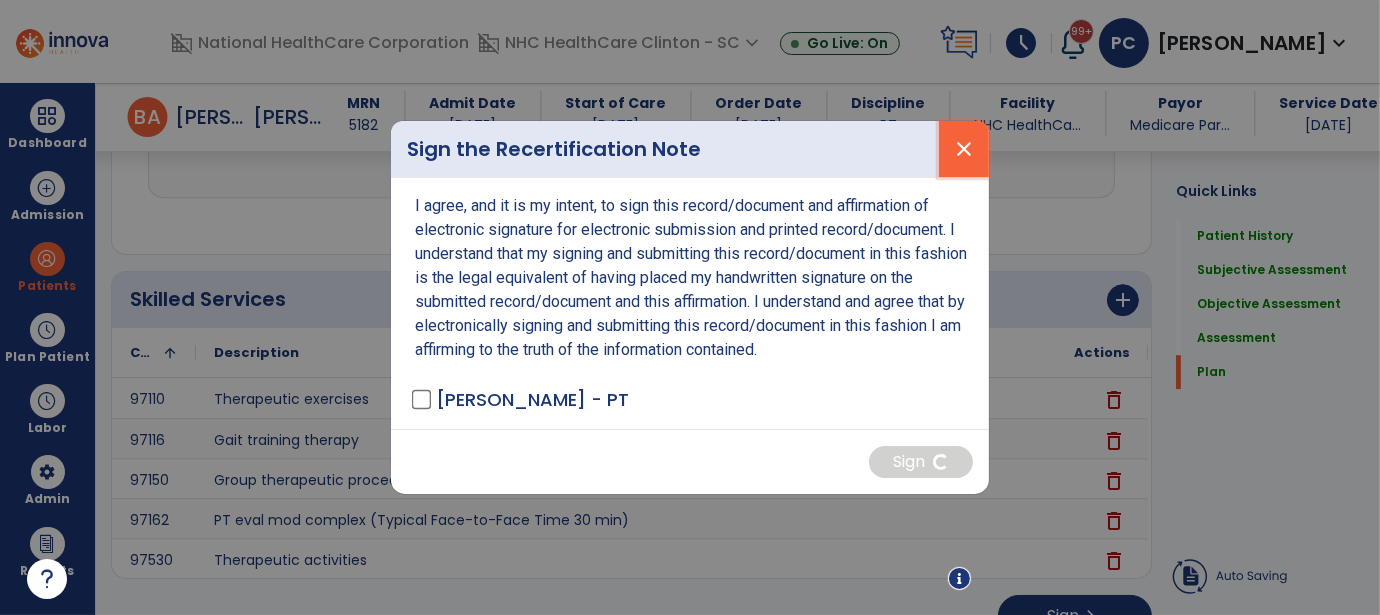 click on "close" at bounding box center [964, 149] 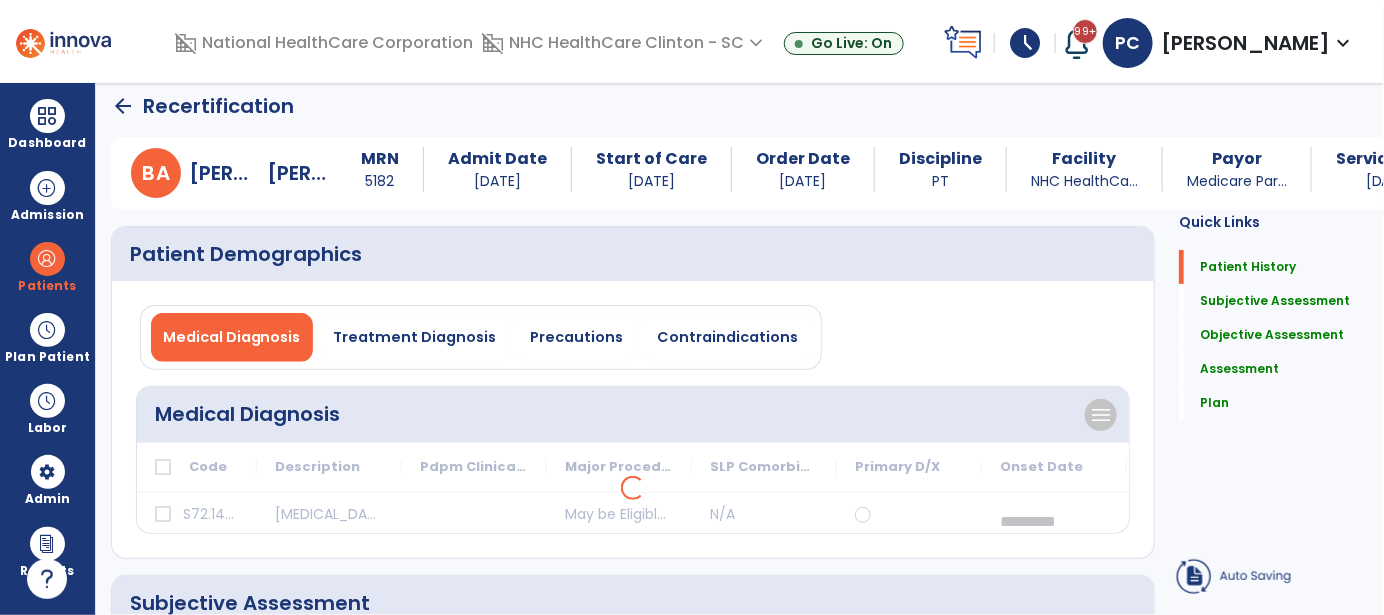 scroll, scrollTop: 0, scrollLeft: 0, axis: both 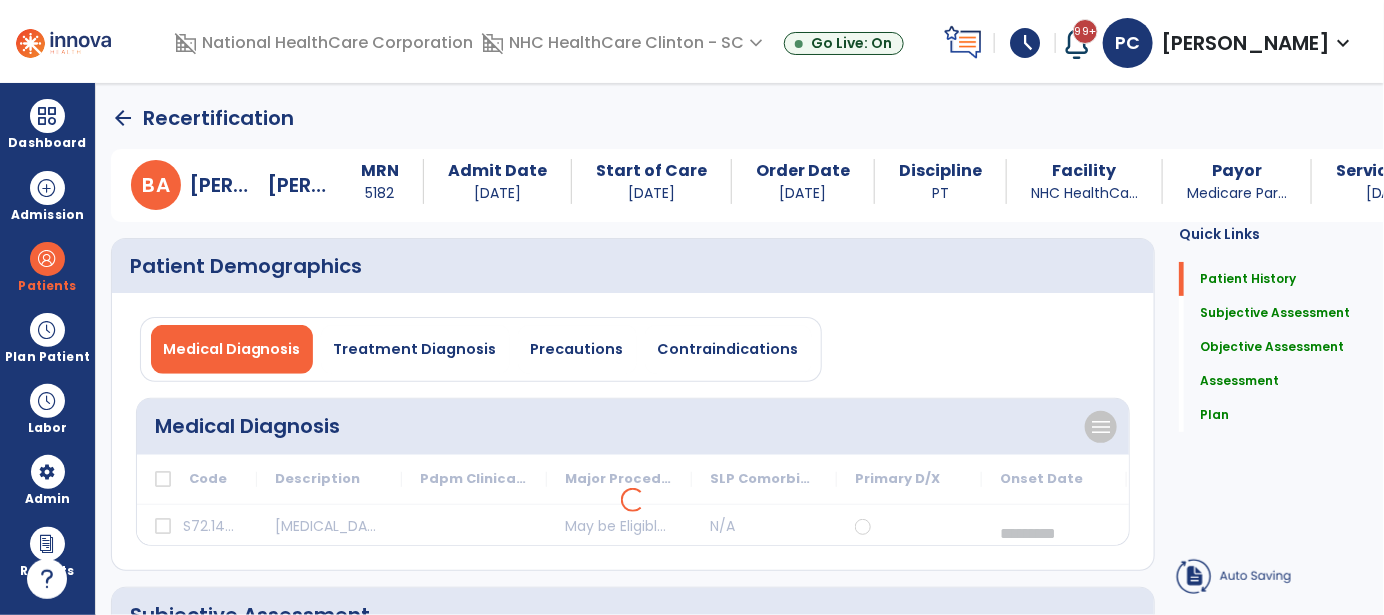 click on "arrow_back" 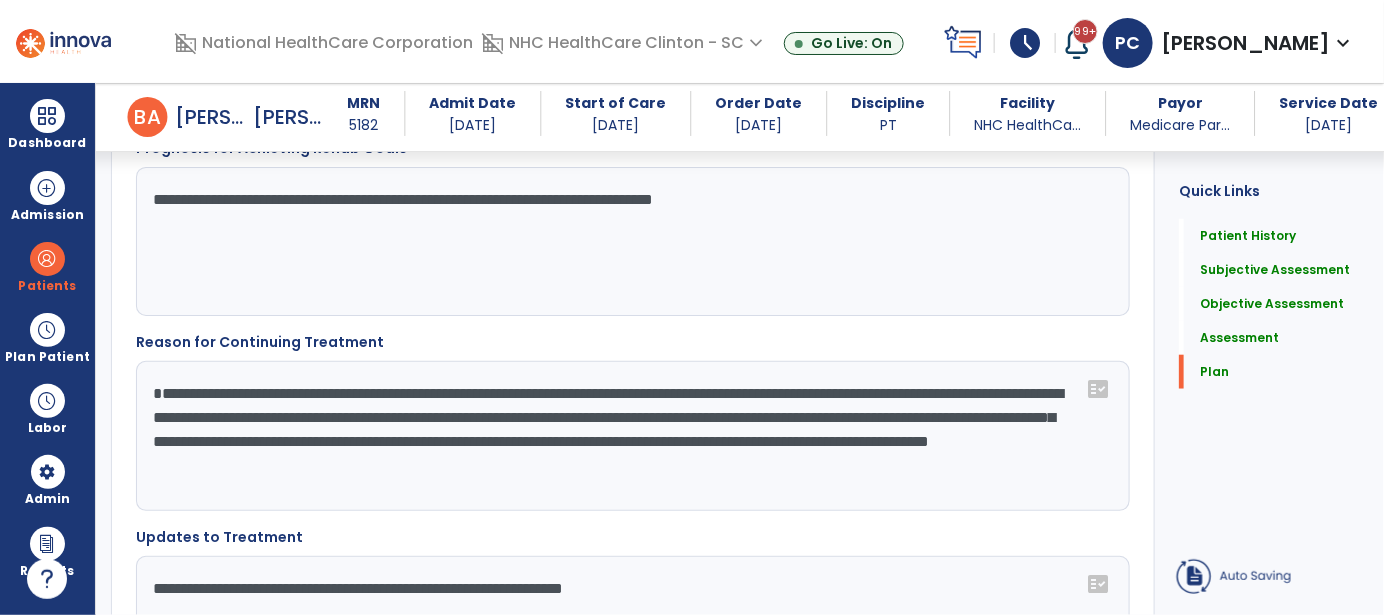 scroll, scrollTop: 3300, scrollLeft: 0, axis: vertical 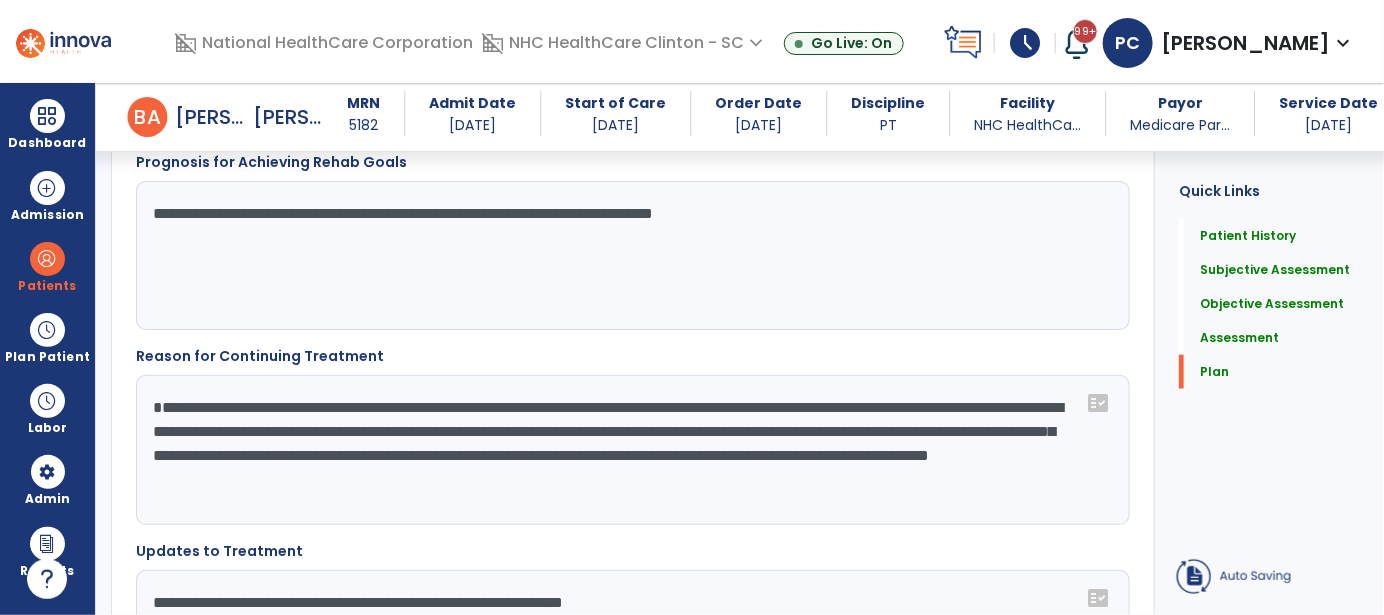 drag, startPoint x: 785, startPoint y: 473, endPoint x: 108, endPoint y: 389, distance: 682.19135 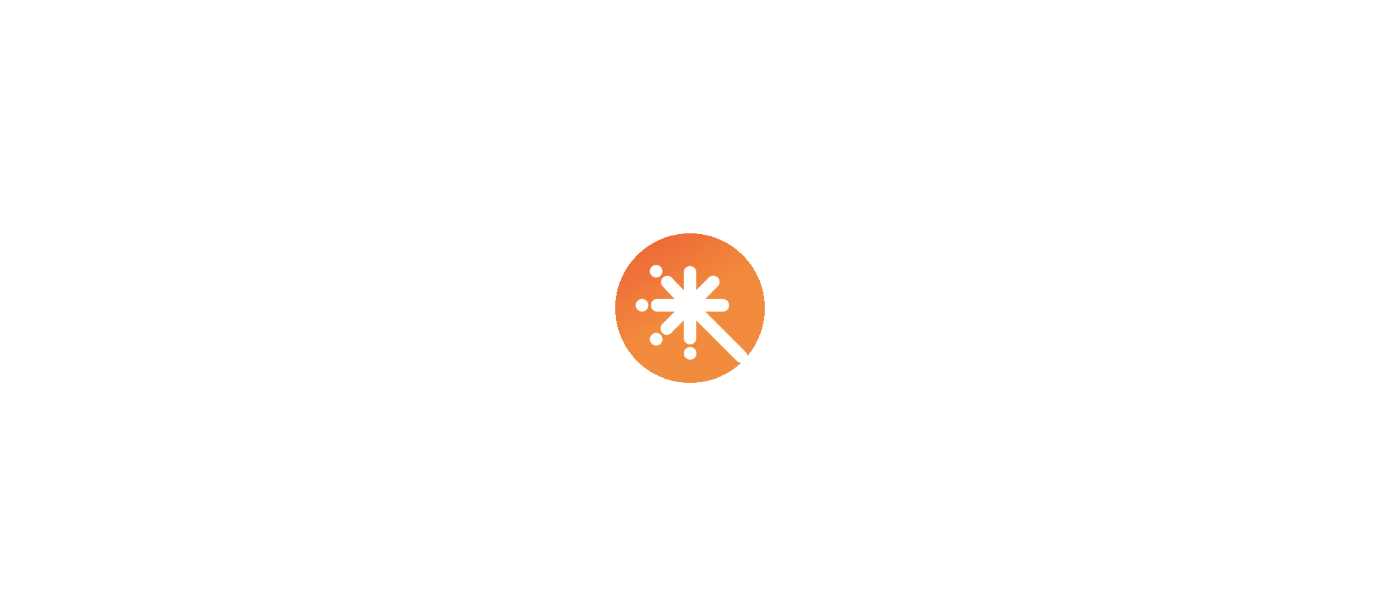 scroll, scrollTop: 0, scrollLeft: 0, axis: both 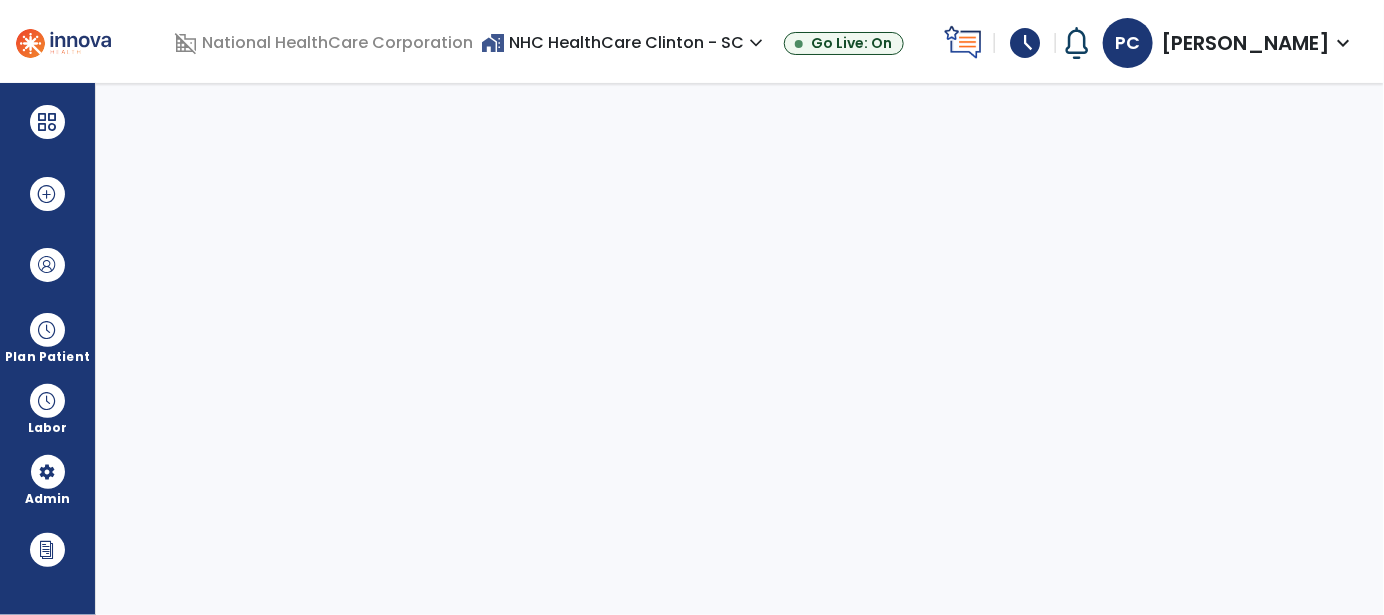 select on "***" 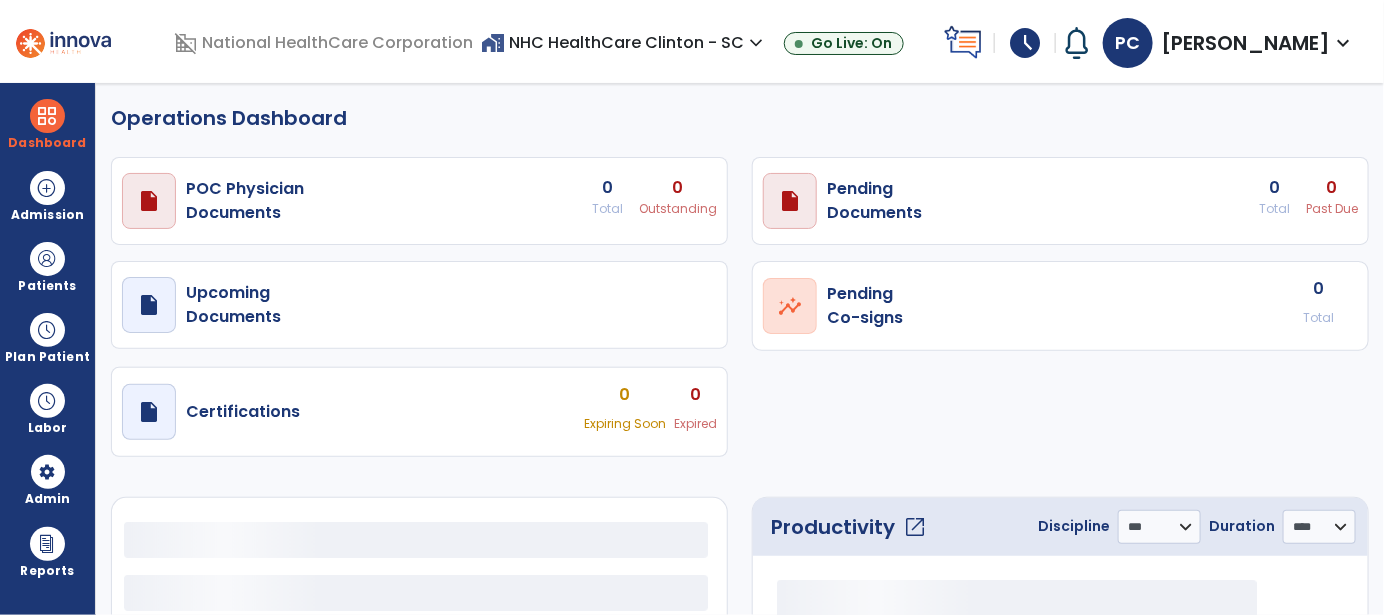 select on "***" 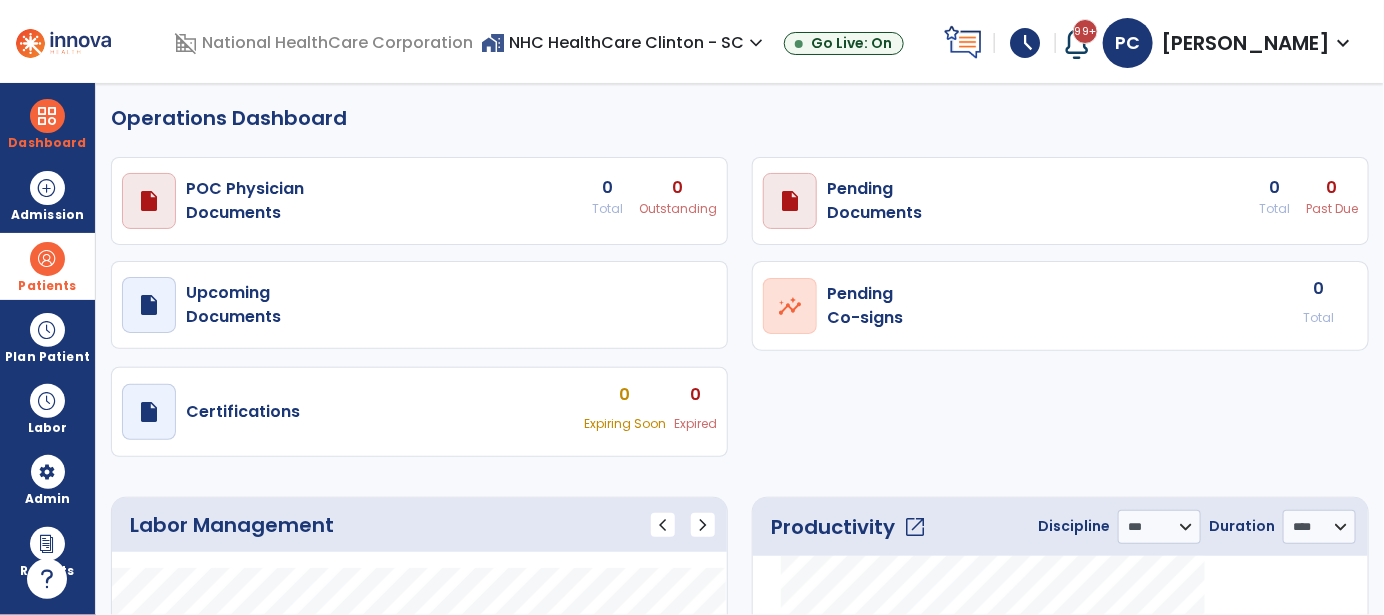 click at bounding box center (47, 259) 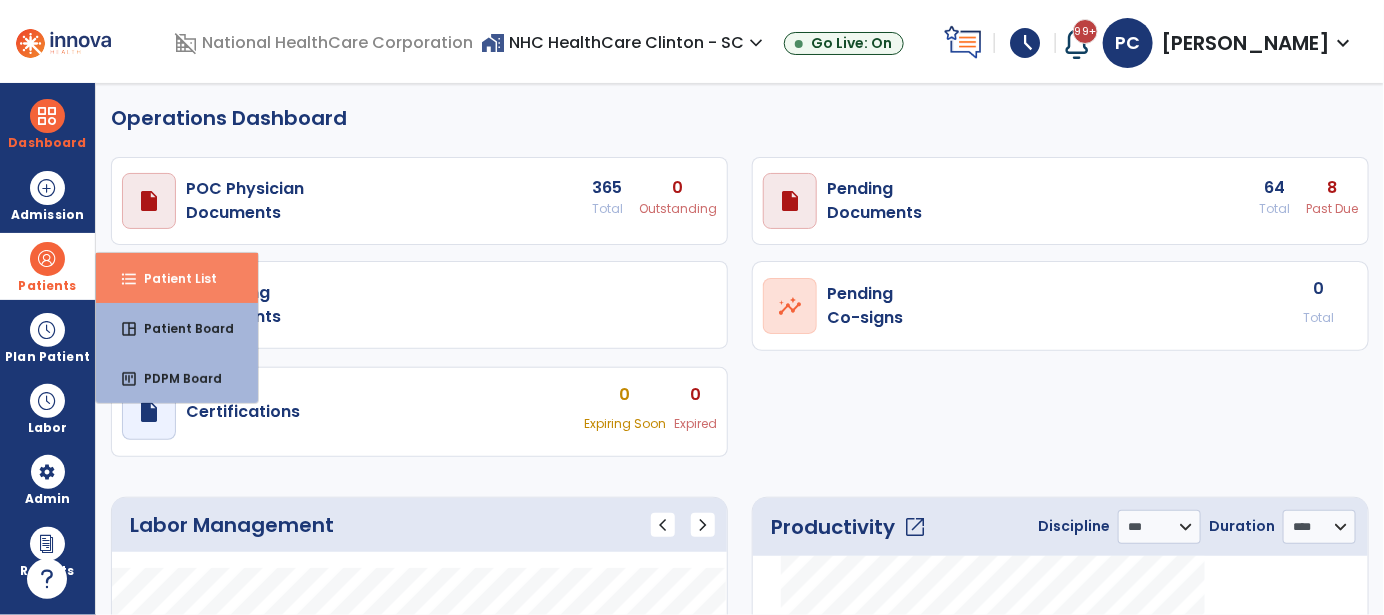 click on "Patient List" at bounding box center (172, 278) 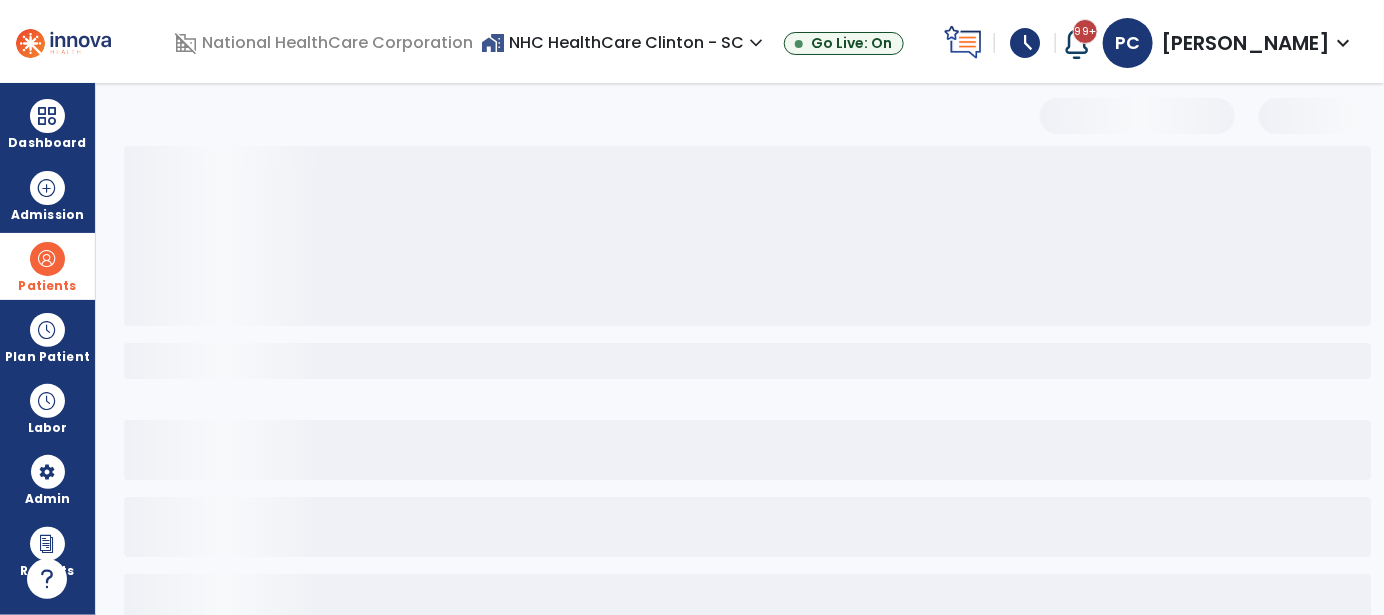 select on "***" 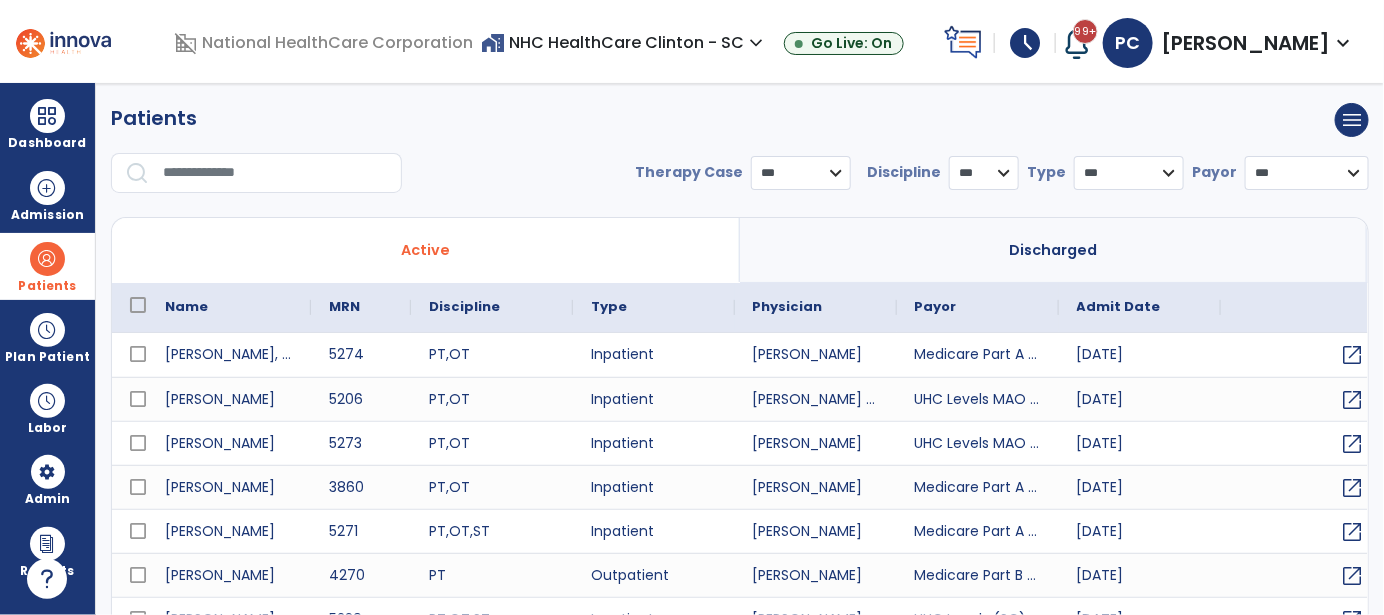 click at bounding box center (275, 173) 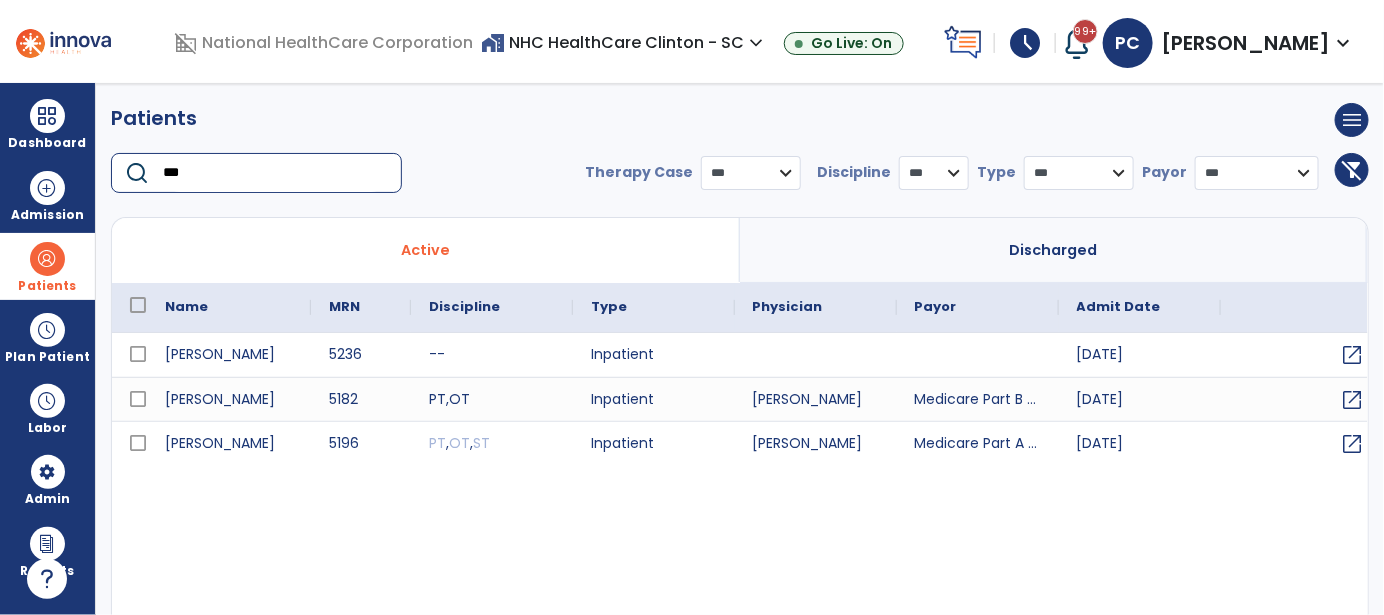 type on "***" 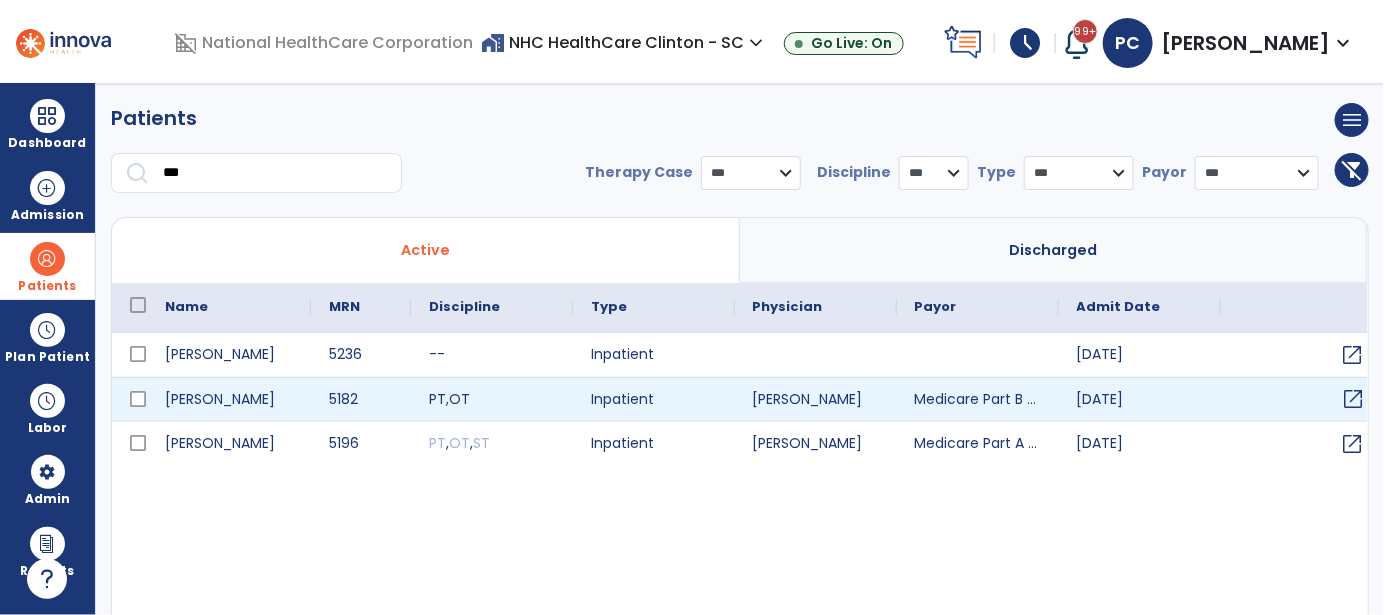 click on "open_in_new" at bounding box center [1354, 399] 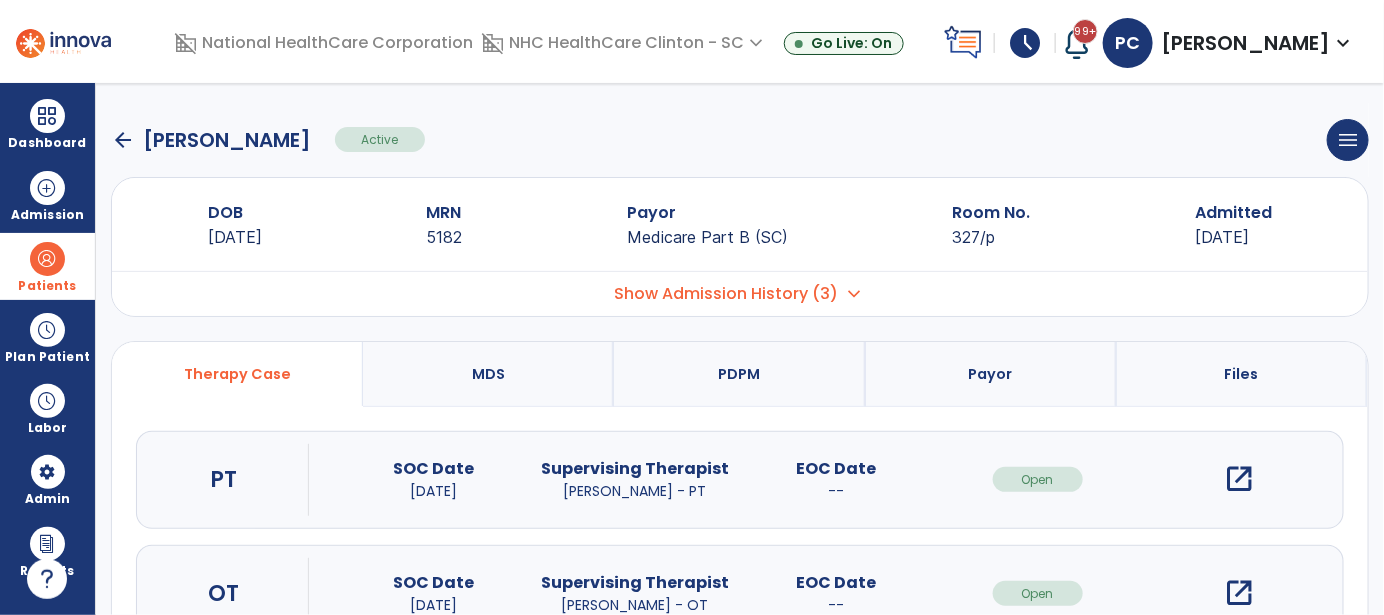 click on "open_in_new" at bounding box center (1239, 479) 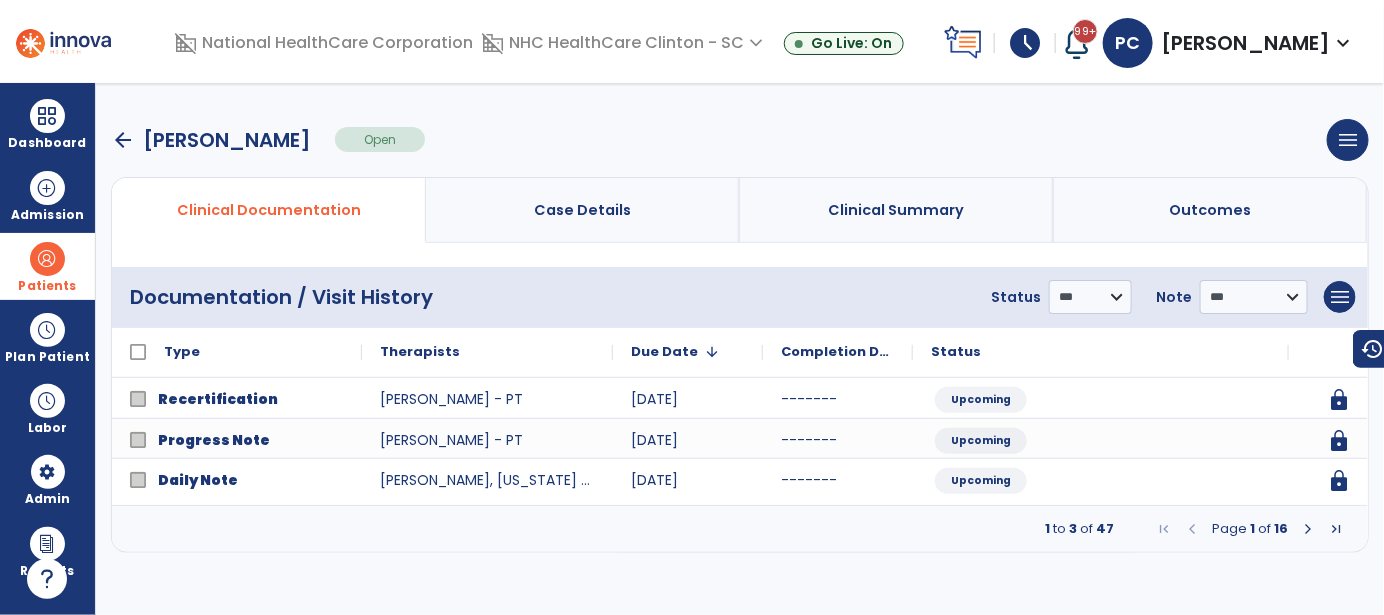 click at bounding box center [1308, 529] 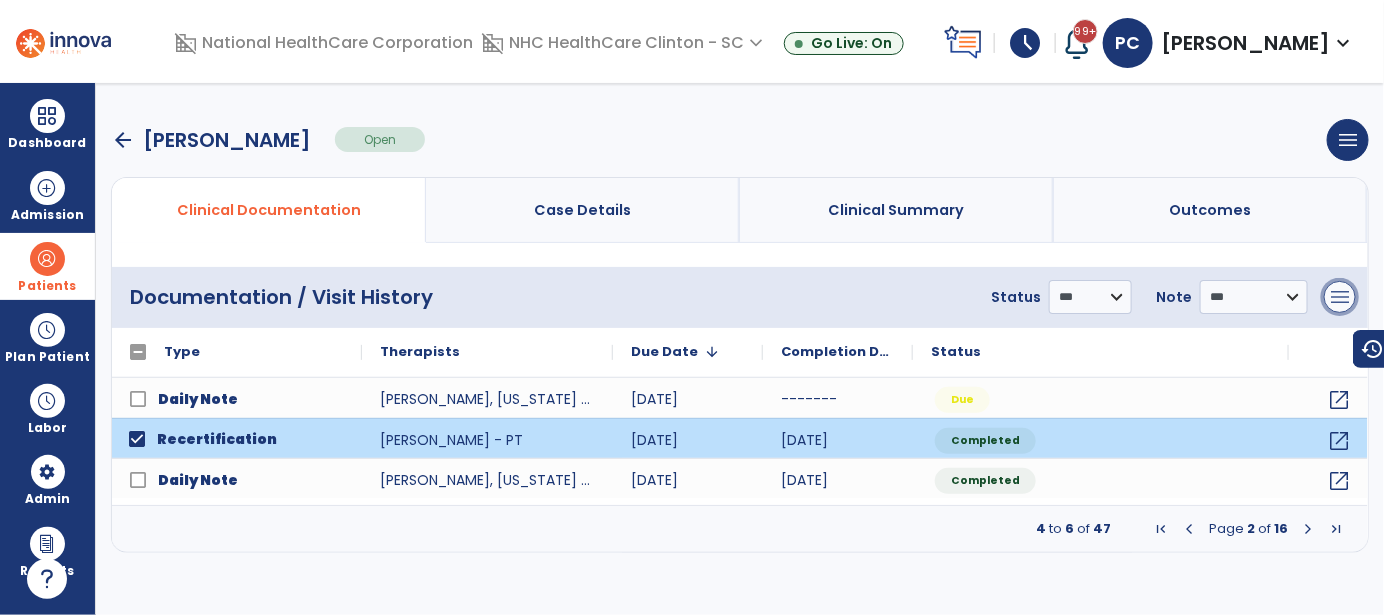 click on "menu" at bounding box center (1340, 297) 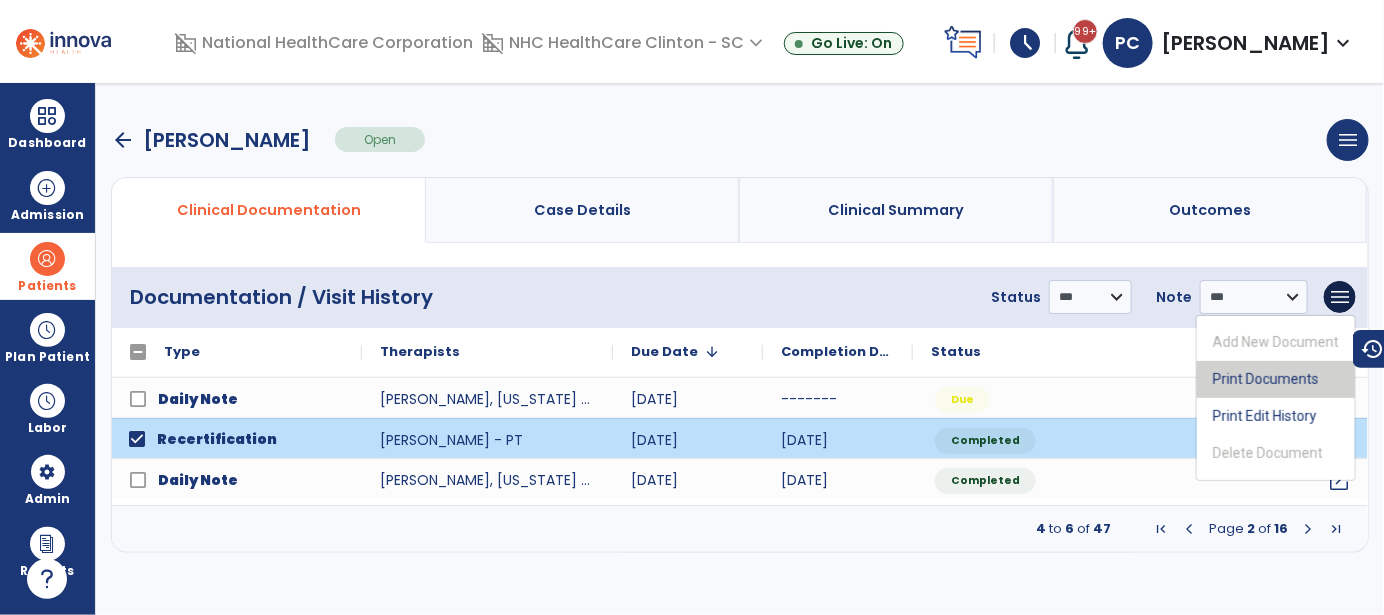 click on "Print Documents" at bounding box center (1276, 379) 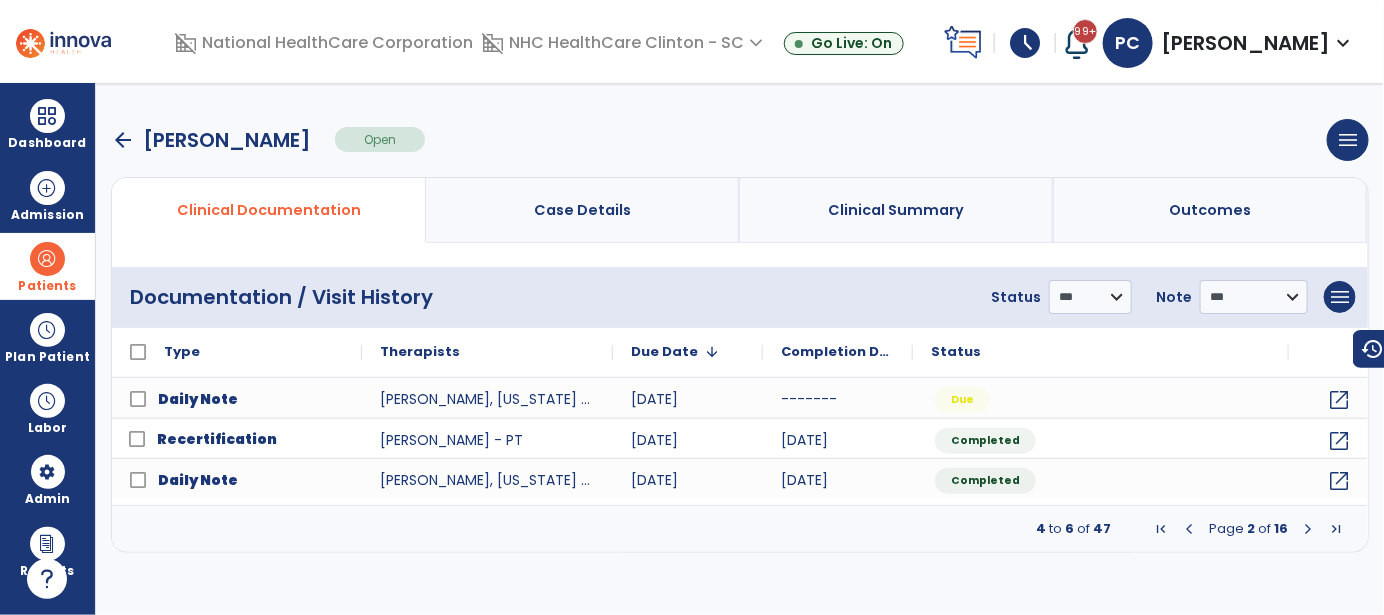 click on "arrow_back" at bounding box center [123, 140] 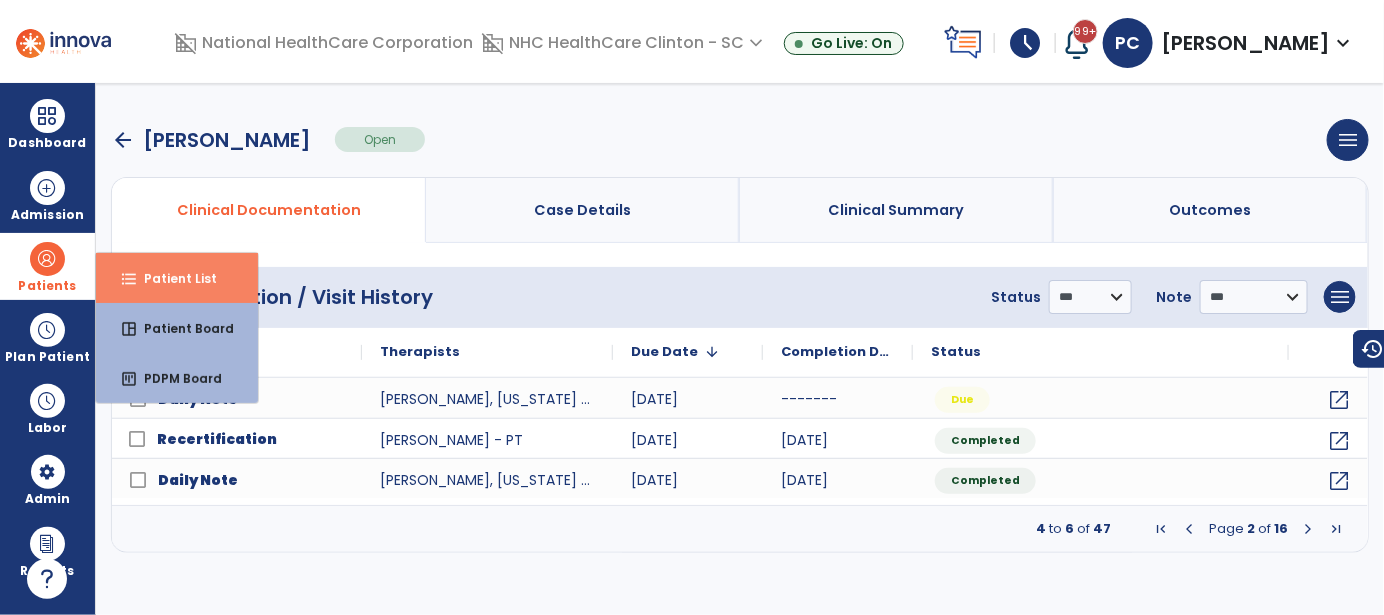 click on "Patient List" at bounding box center (172, 278) 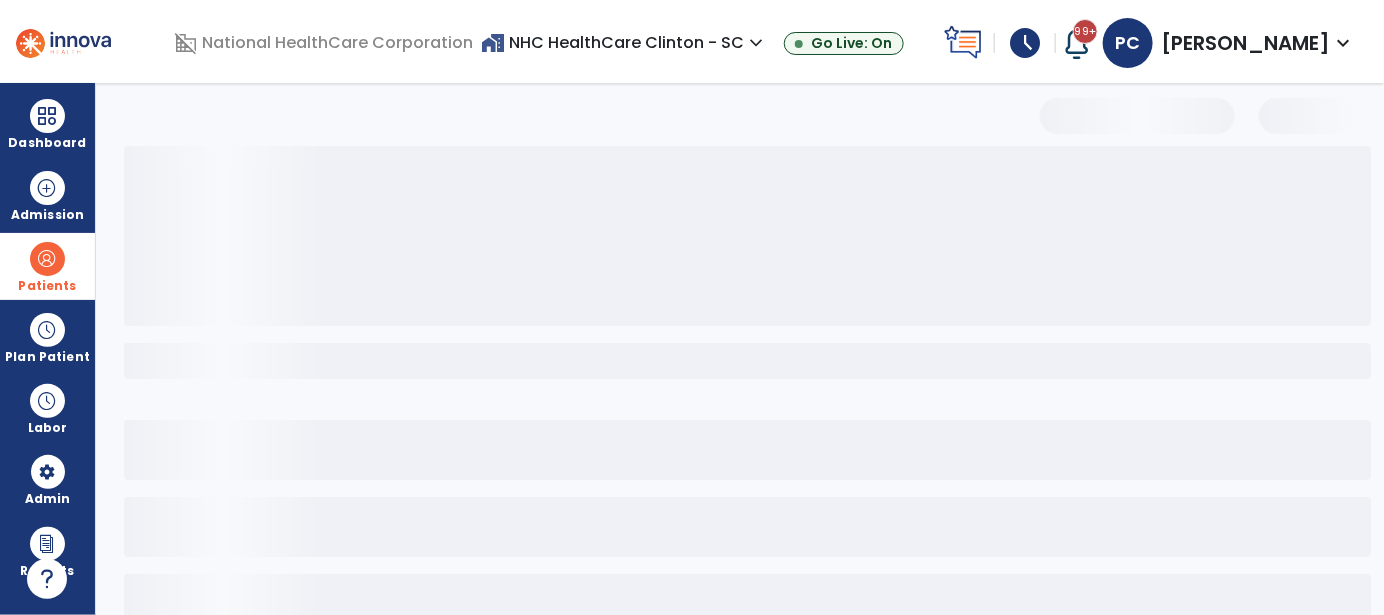 select on "***" 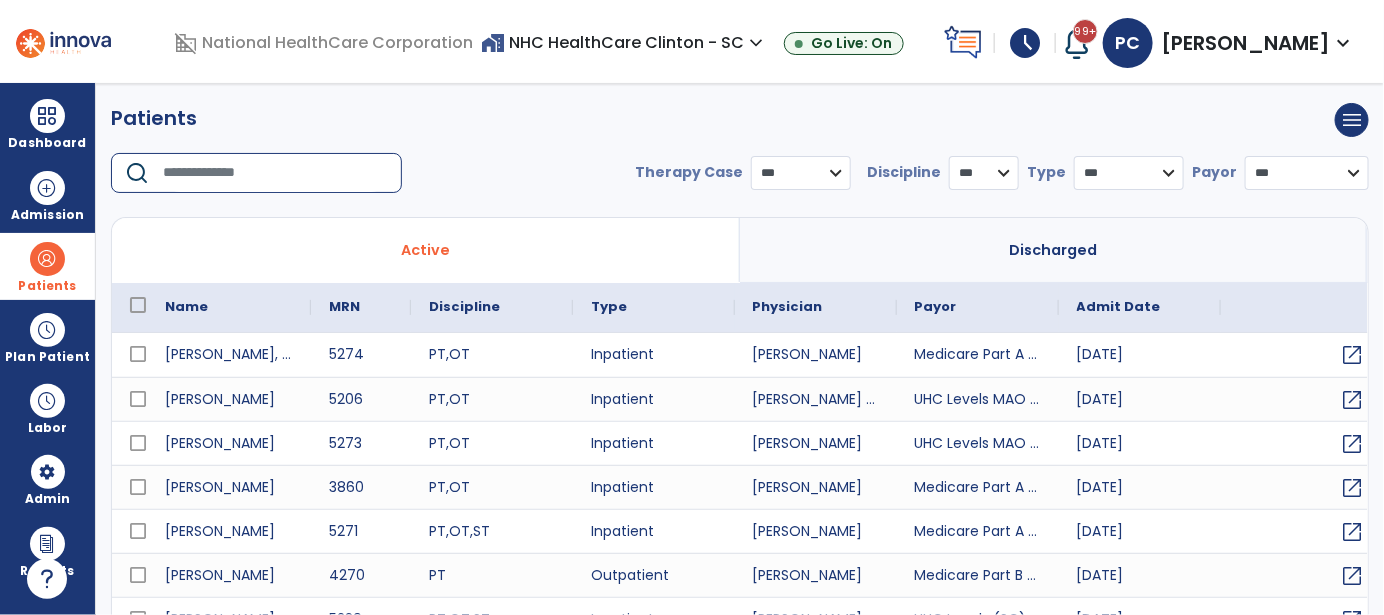click at bounding box center [275, 173] 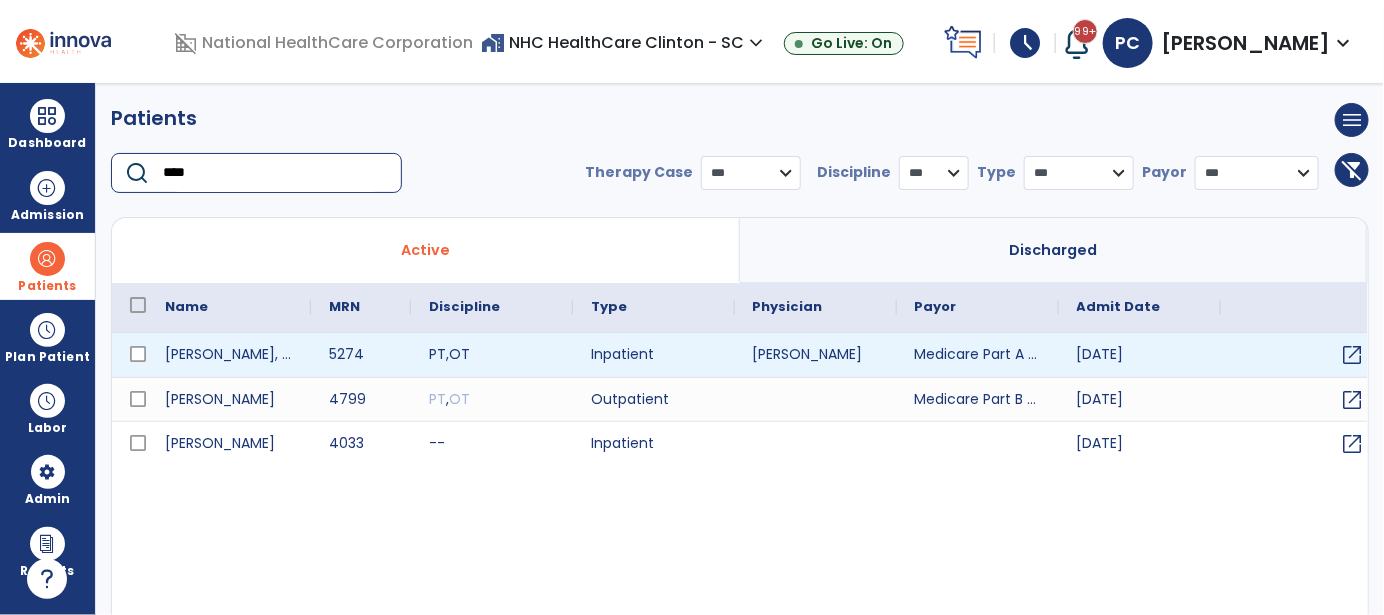 type on "****" 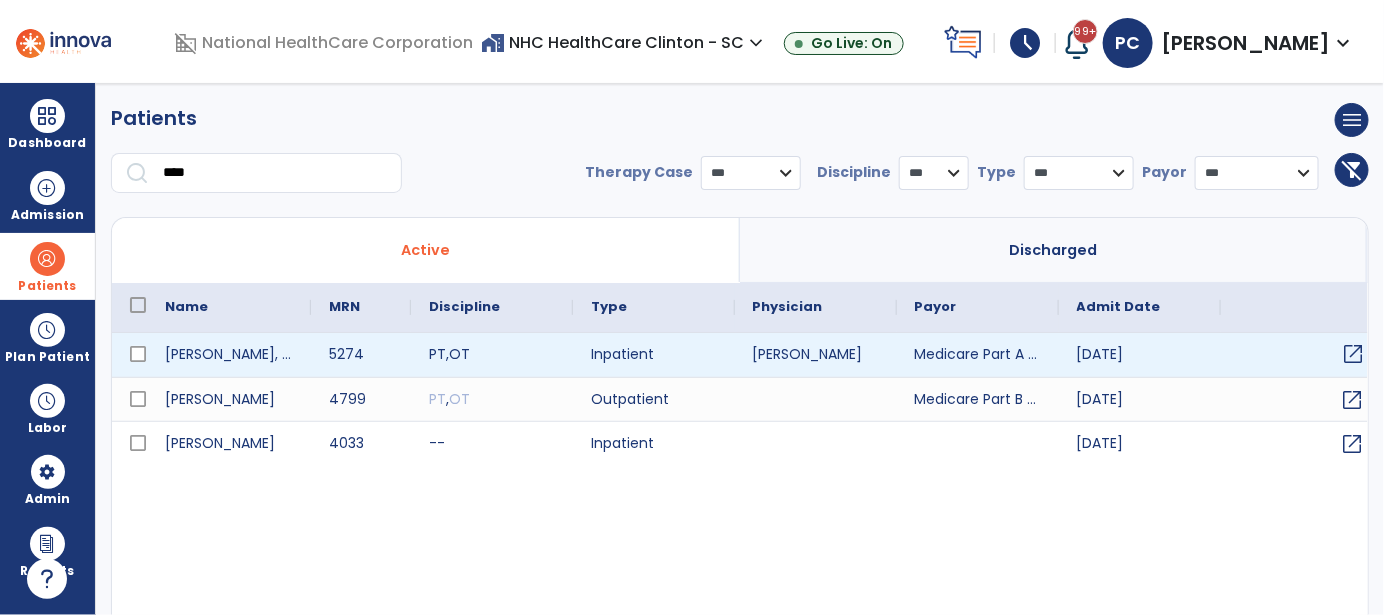click on "open_in_new" at bounding box center (1354, 354) 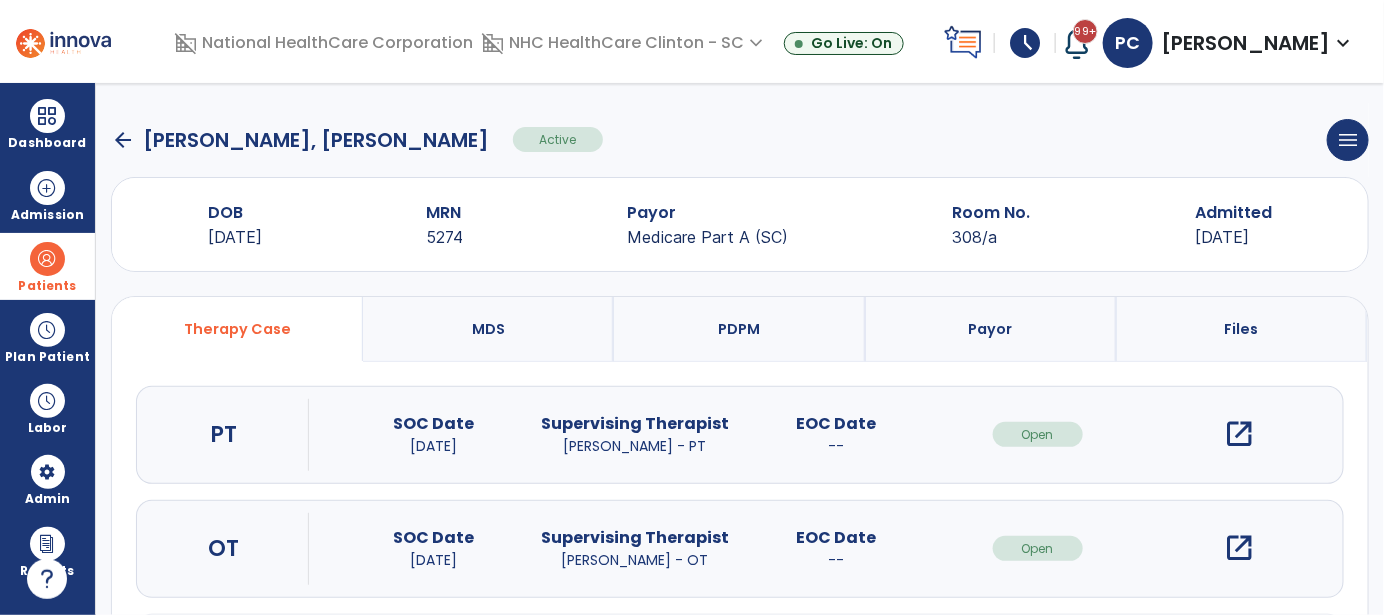 click on "open_in_new" at bounding box center [1239, 434] 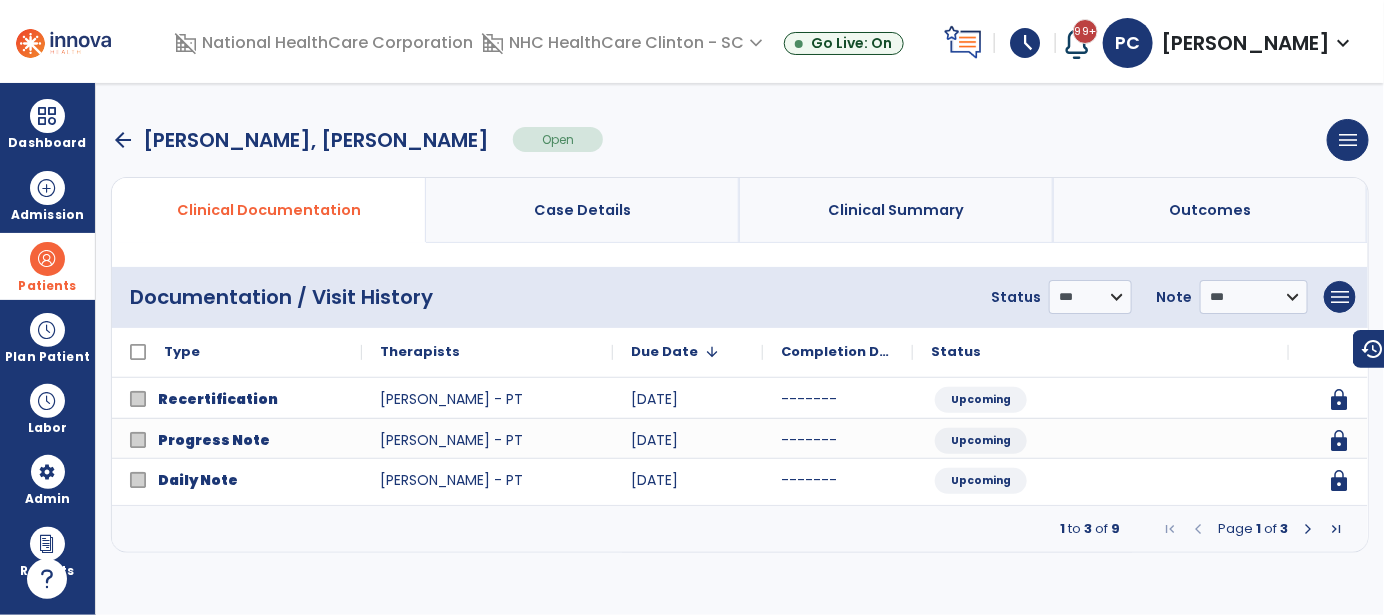 click at bounding box center [1308, 529] 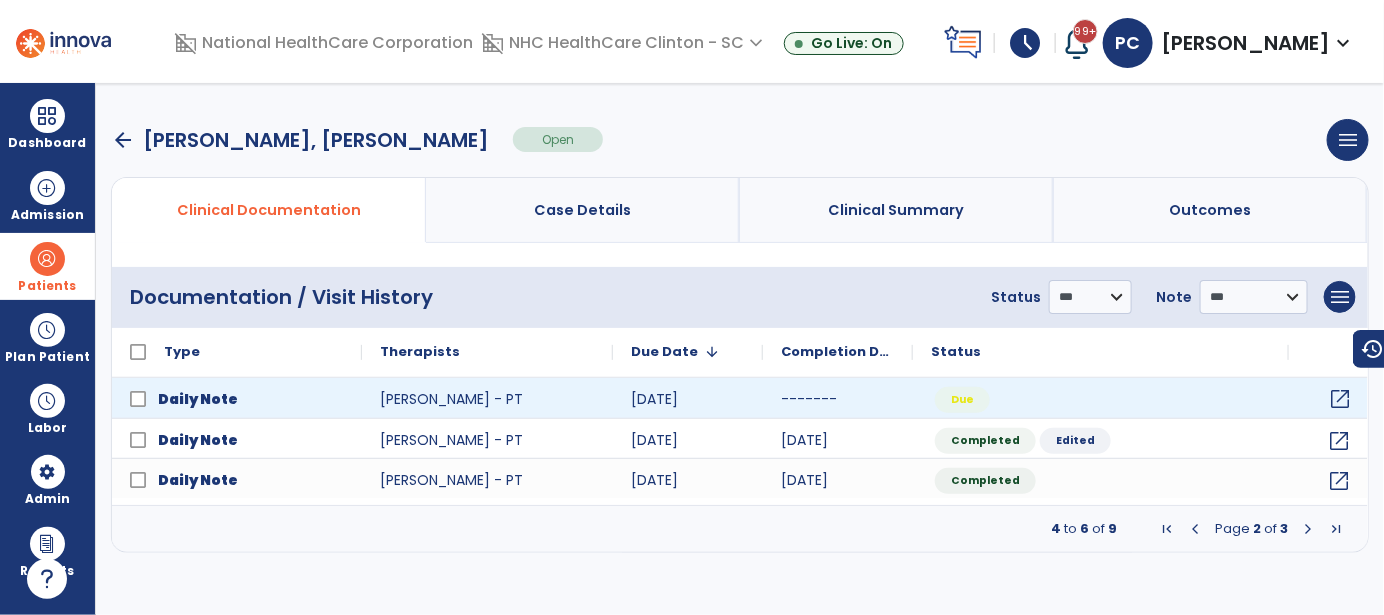 click on "open_in_new" 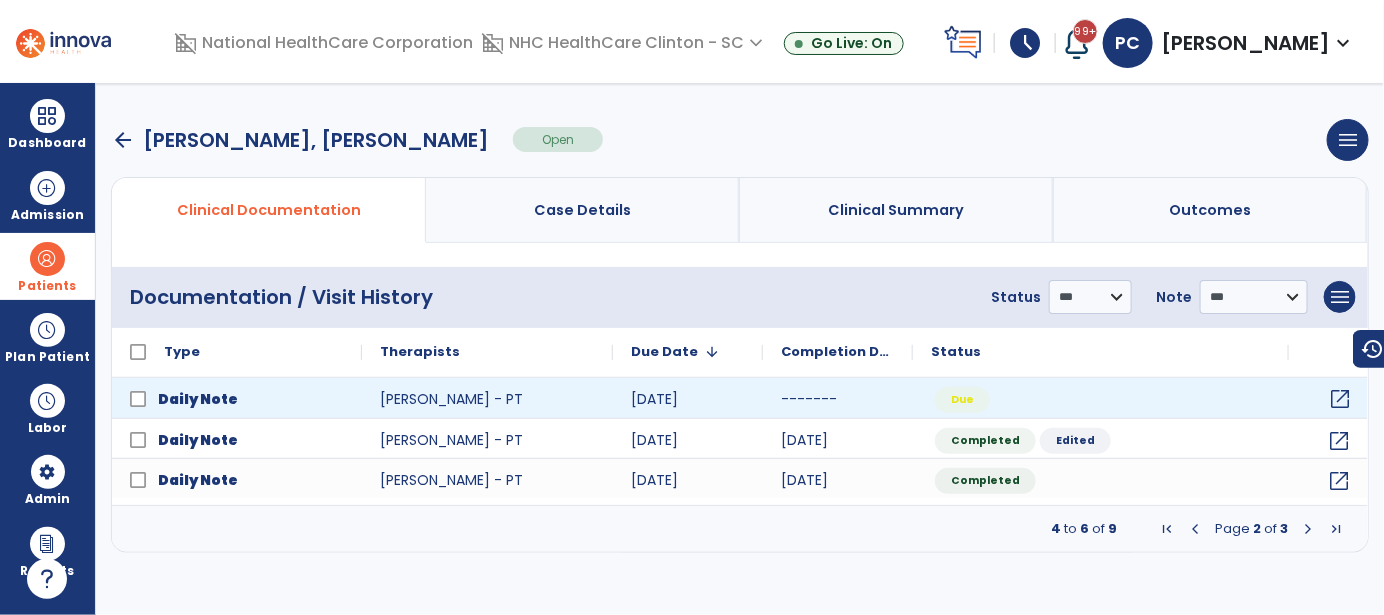 click on "open_in_new" 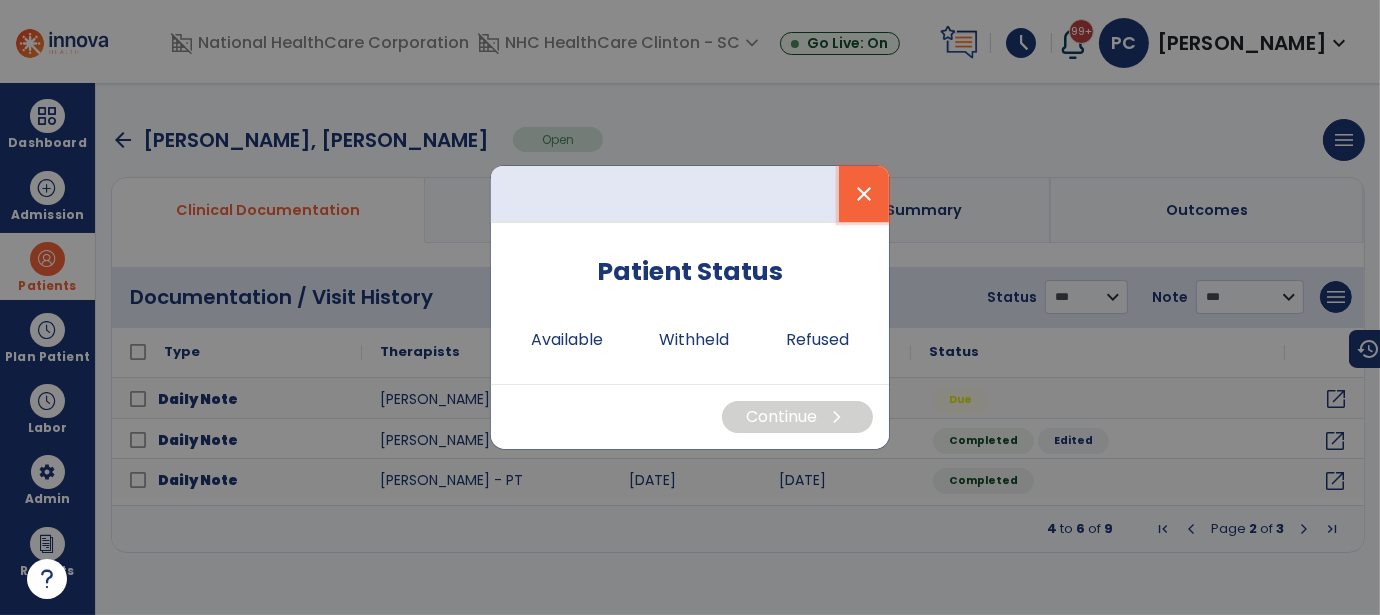 click on "close" at bounding box center [864, 194] 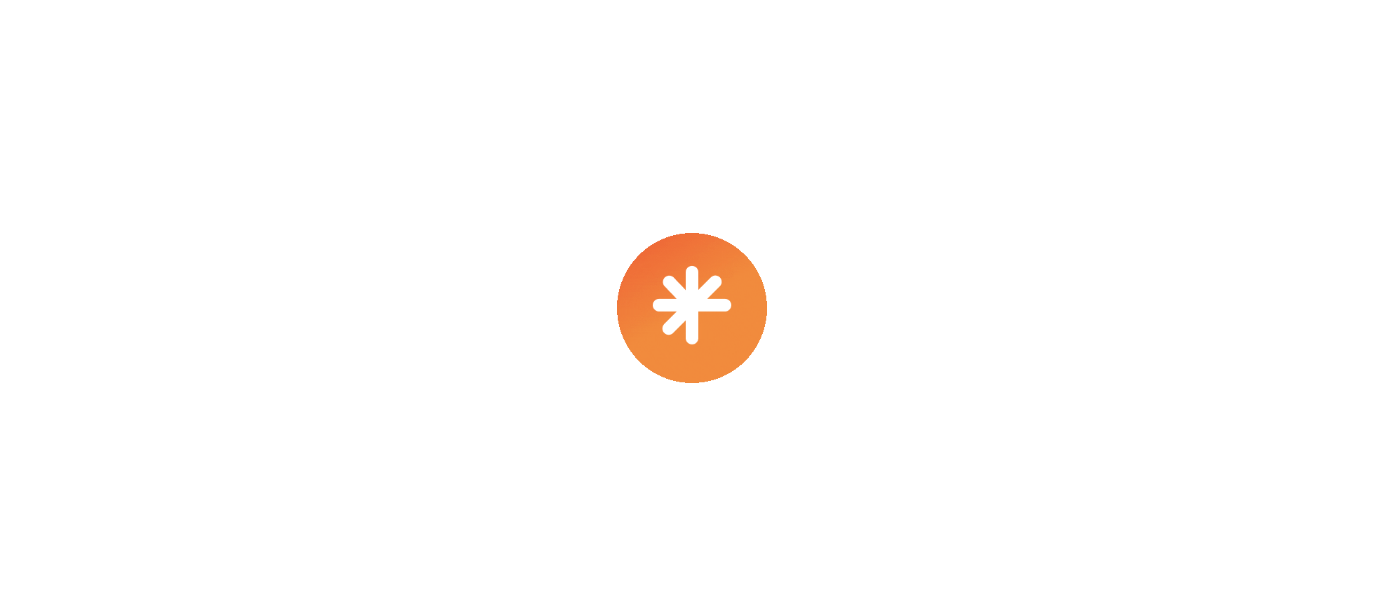 scroll, scrollTop: 0, scrollLeft: 0, axis: both 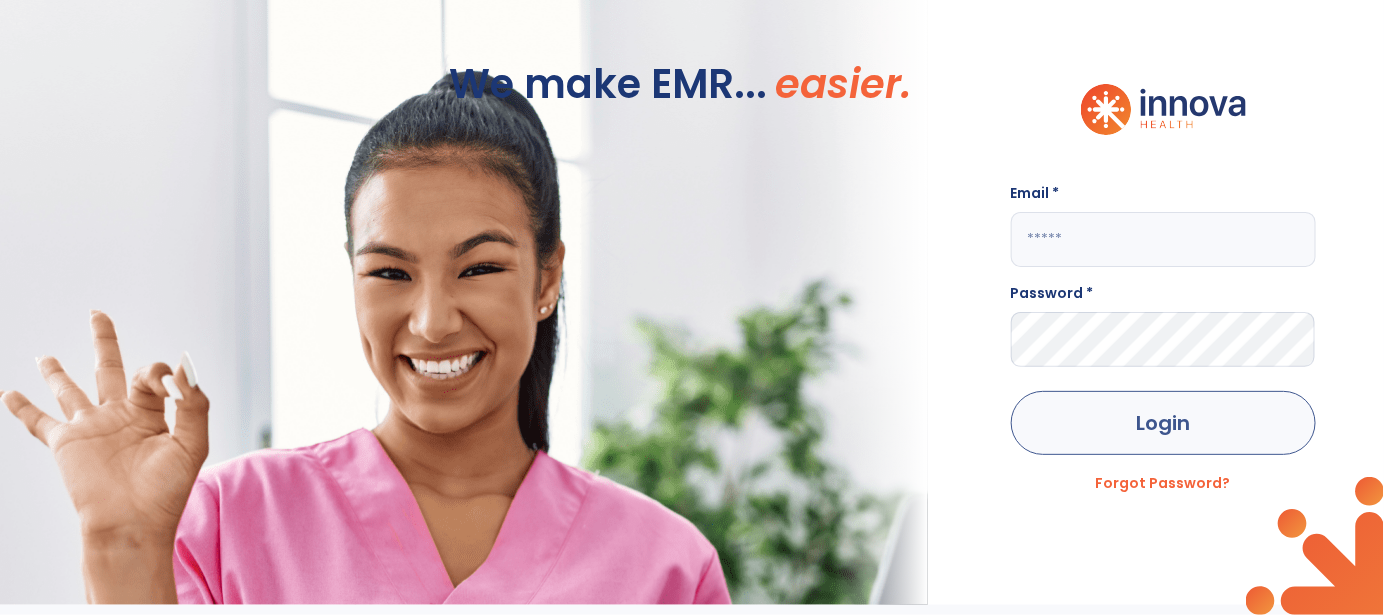 type on "**********" 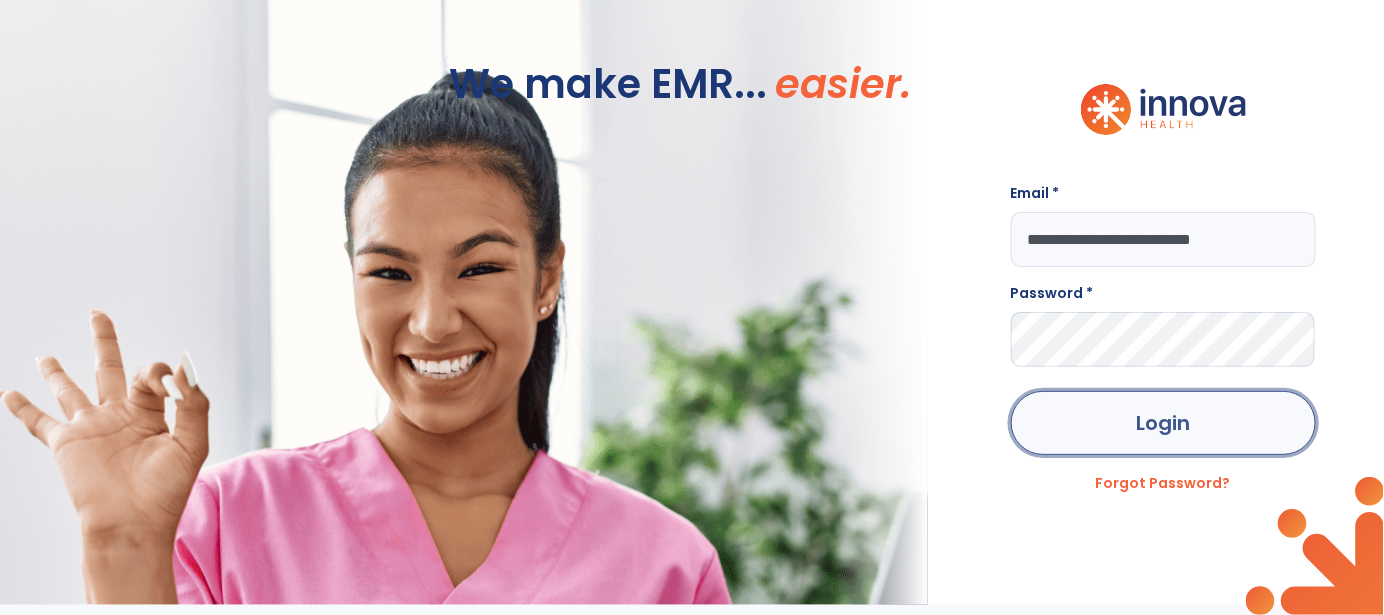 drag, startPoint x: 1180, startPoint y: 431, endPoint x: 1122, endPoint y: 431, distance: 58 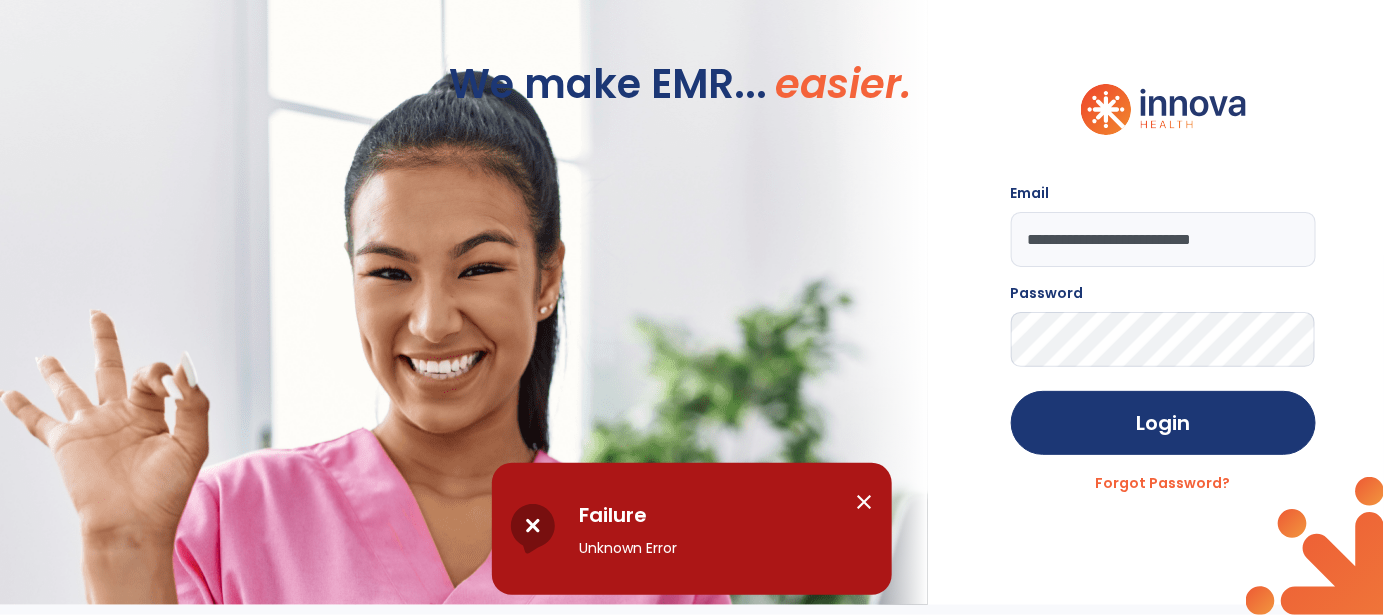 click on "close" at bounding box center (864, 502) 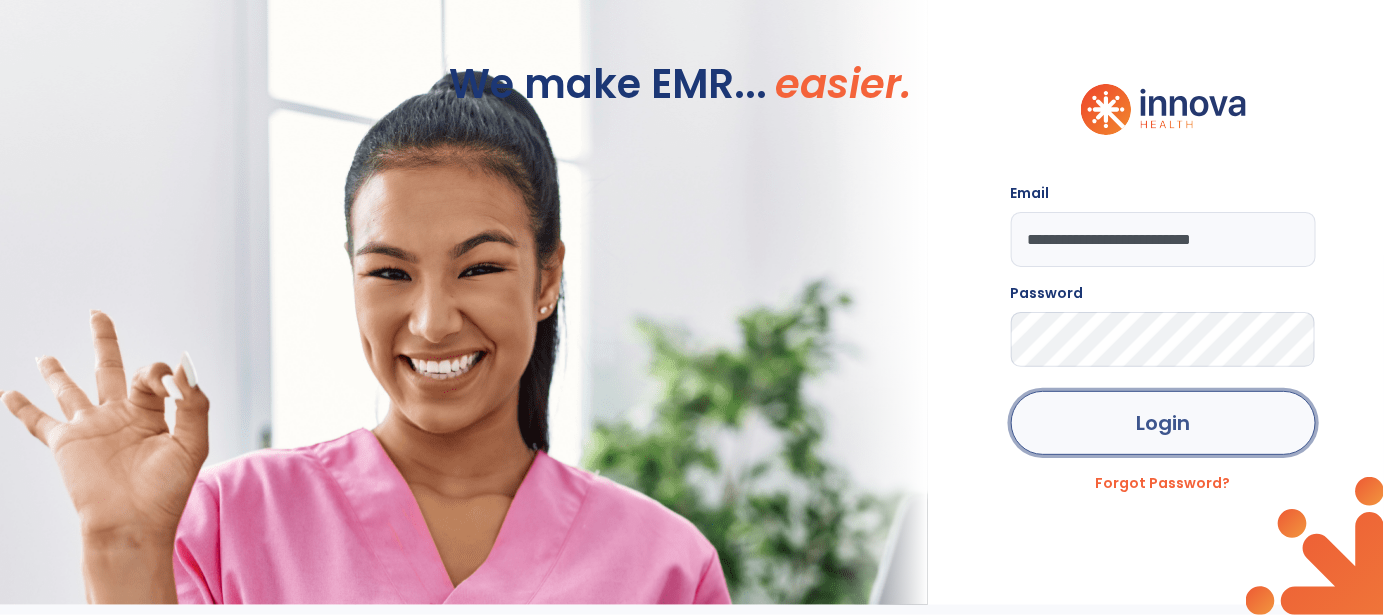 click on "Login" 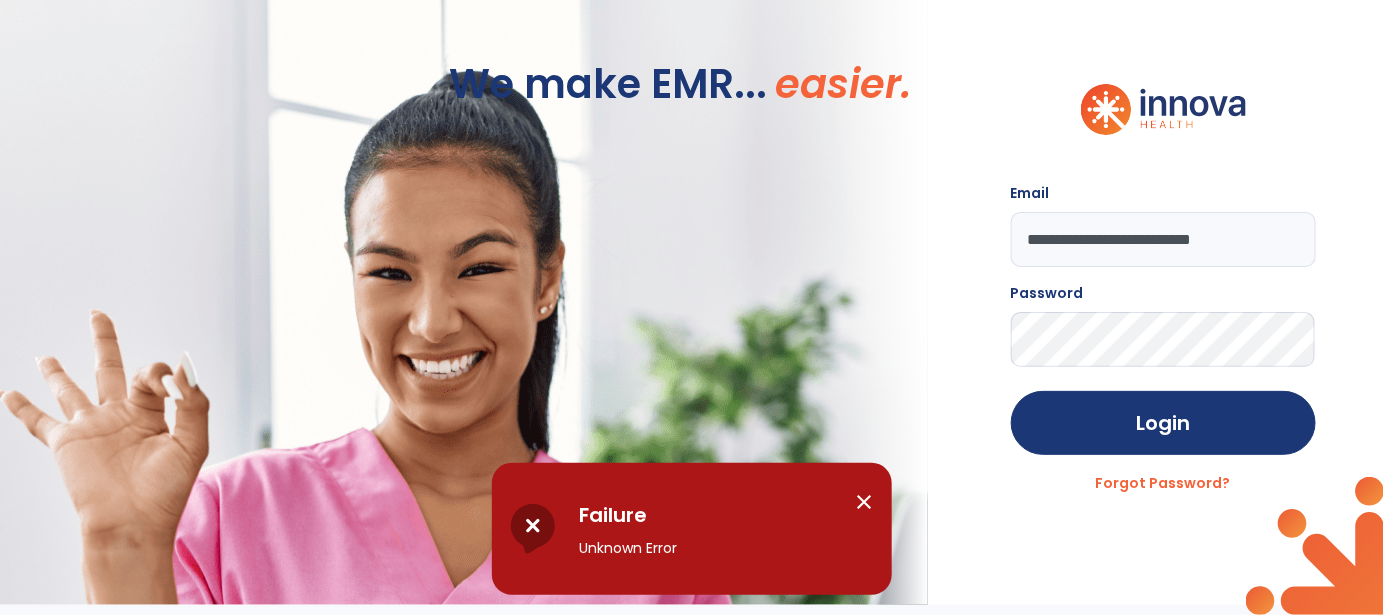 click on "close" at bounding box center (864, 502) 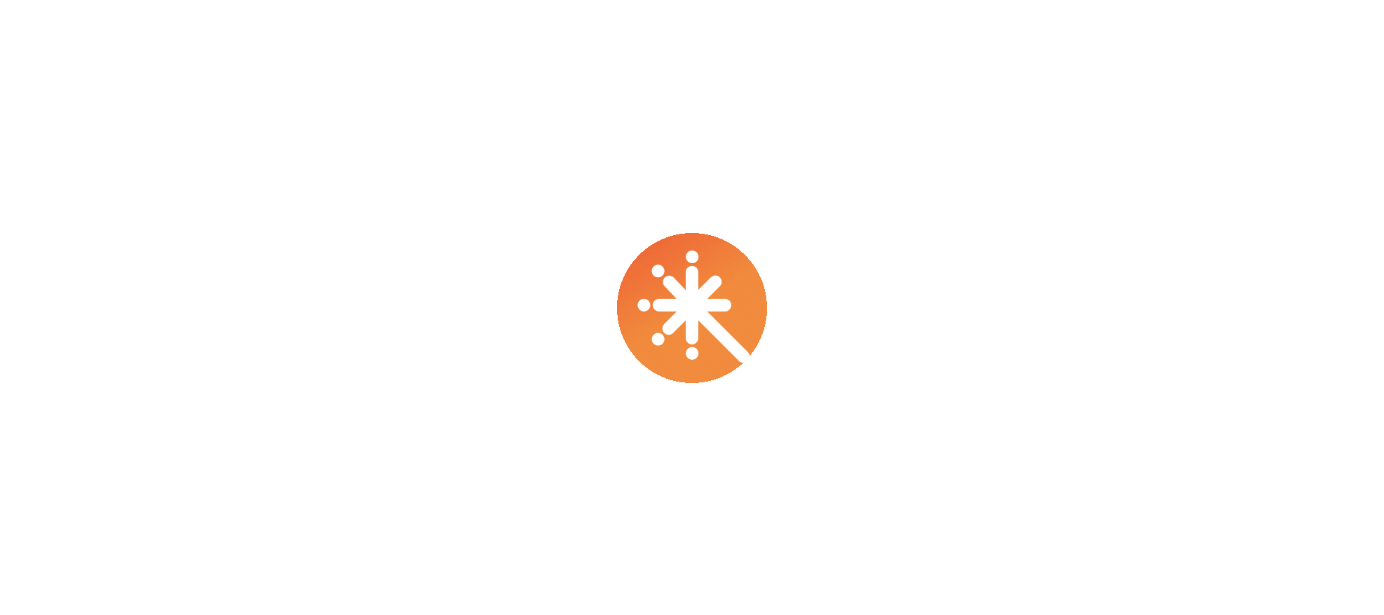 scroll, scrollTop: 0, scrollLeft: 0, axis: both 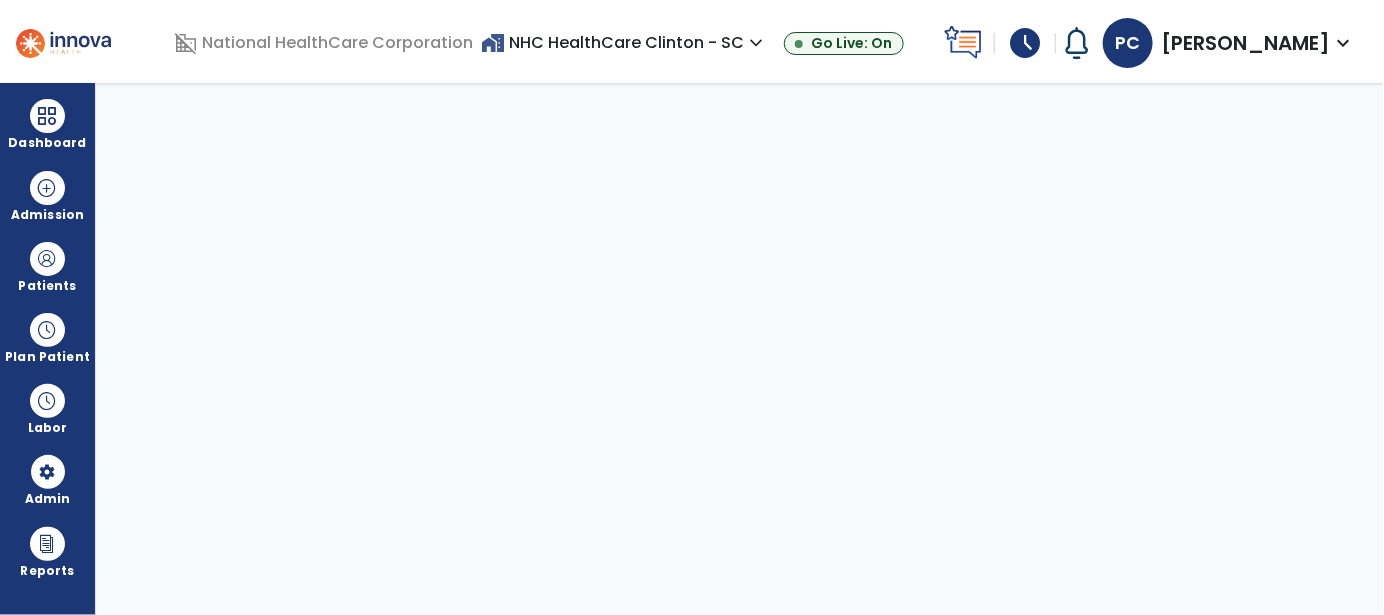 select on "***" 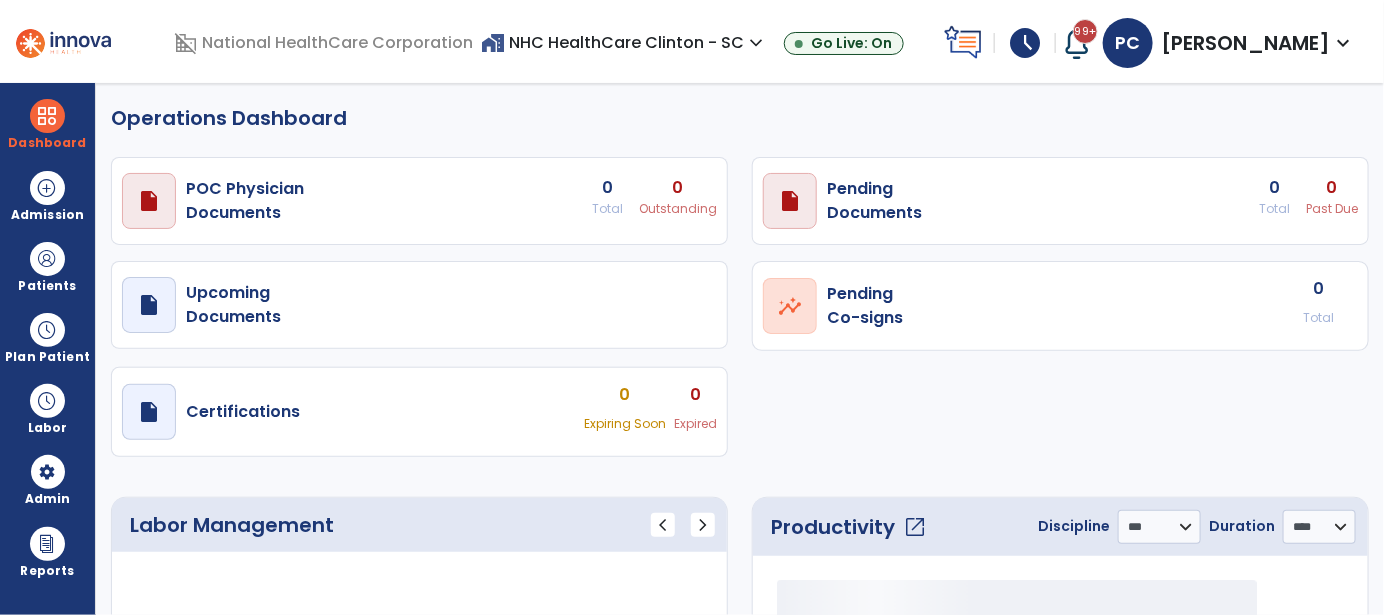 select on "***" 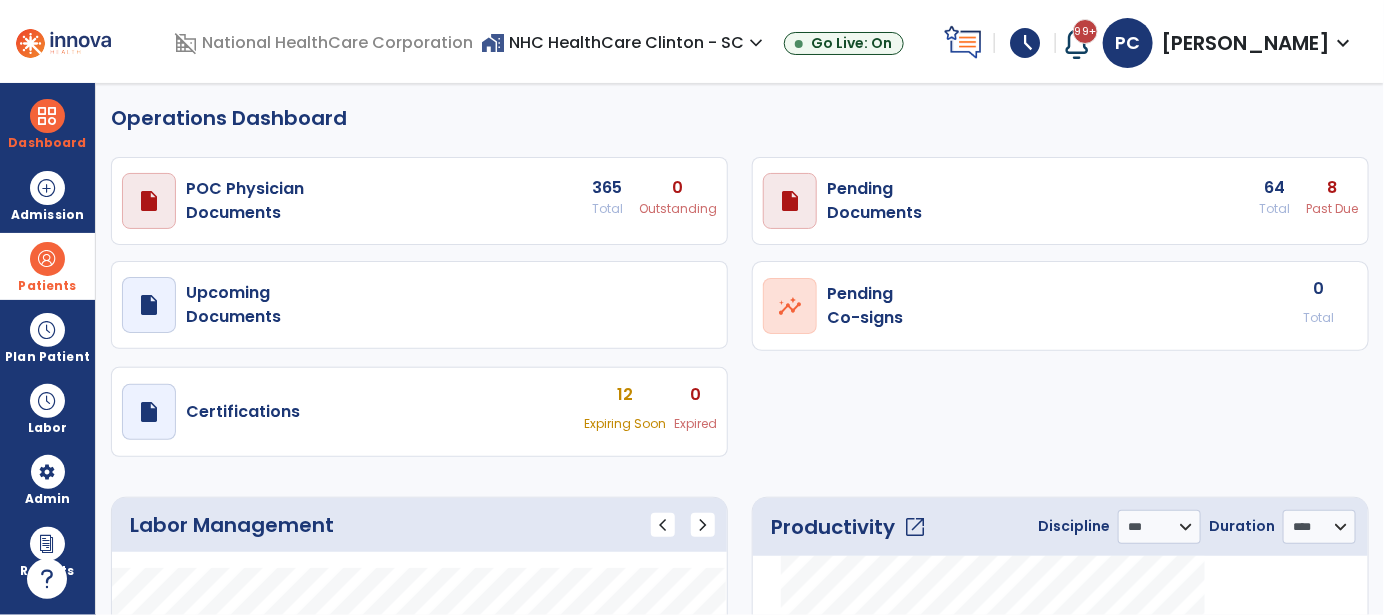 drag, startPoint x: 38, startPoint y: 248, endPoint x: 59, endPoint y: 257, distance: 22.847319 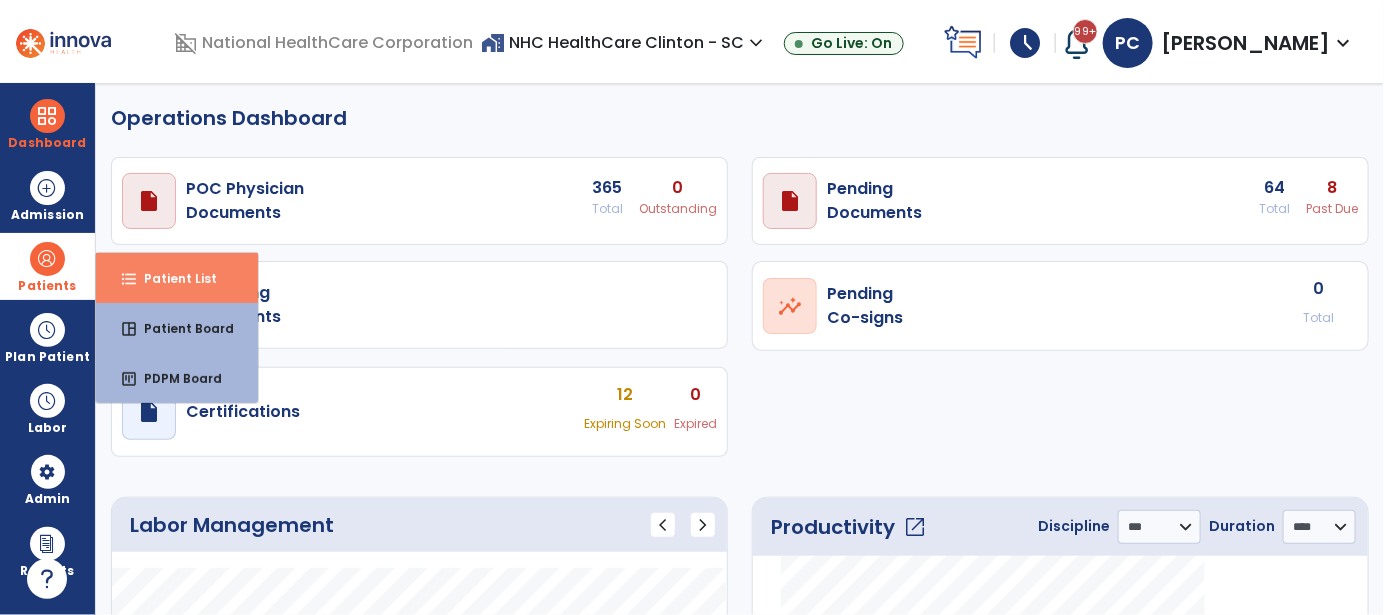 click on "Patient List" at bounding box center [172, 278] 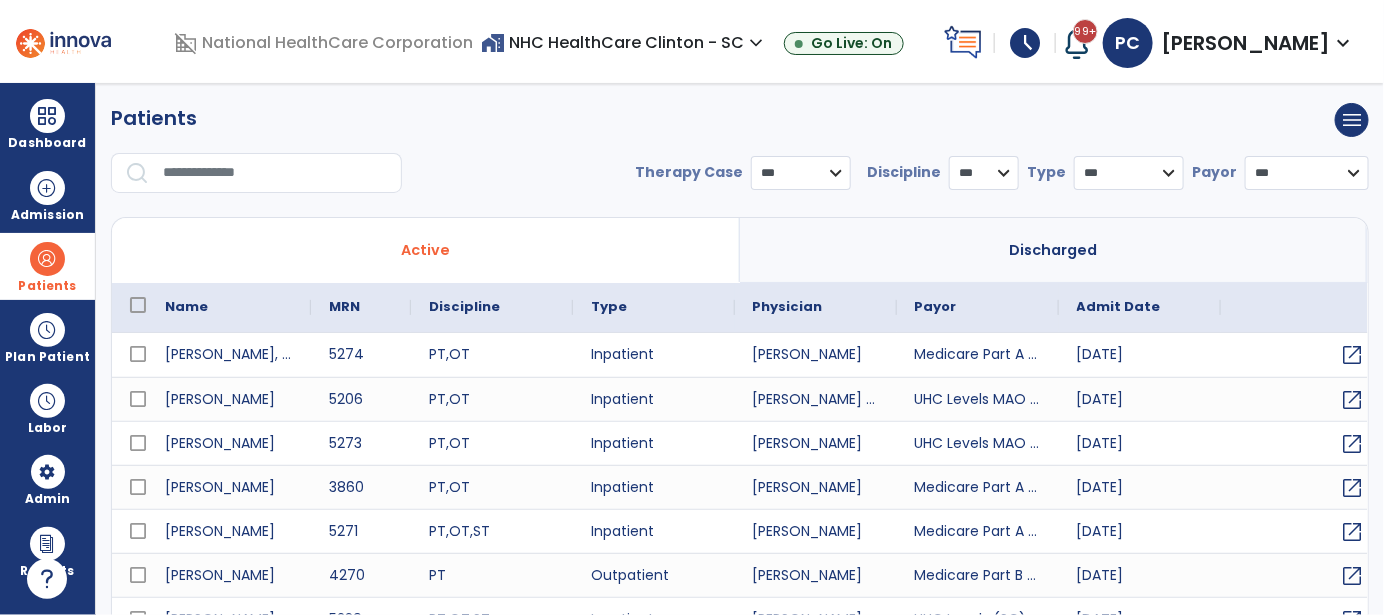 select on "***" 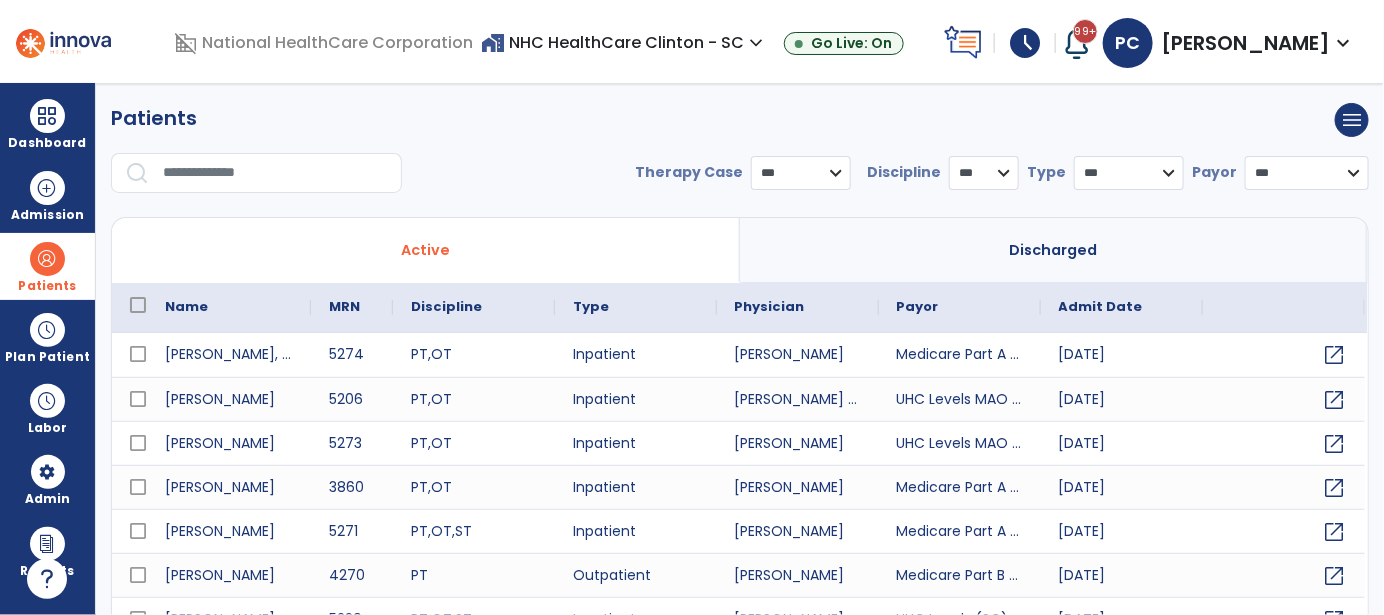 click at bounding box center (275, 173) 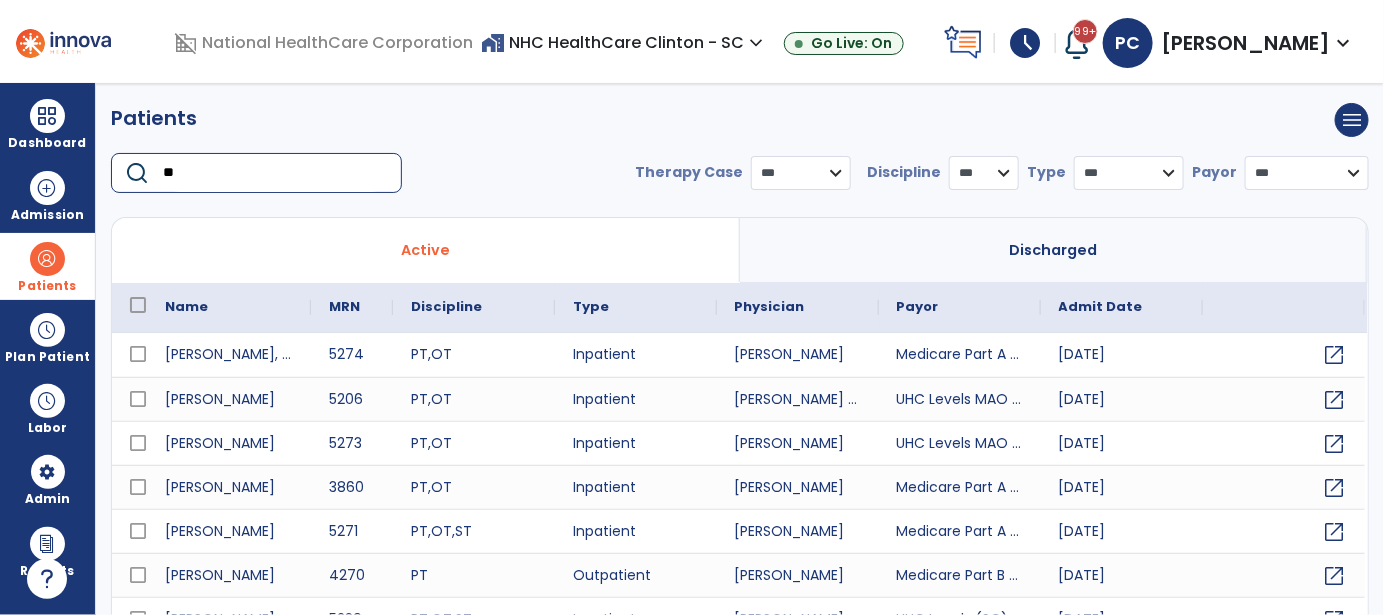 type on "*" 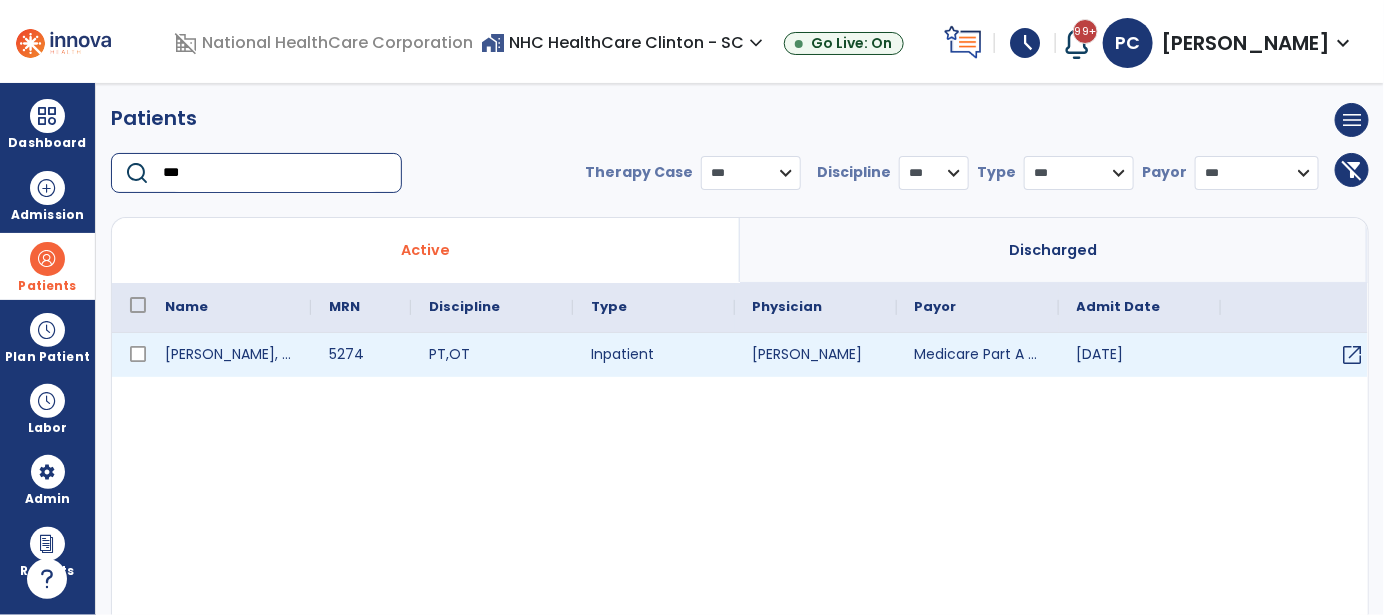 type on "***" 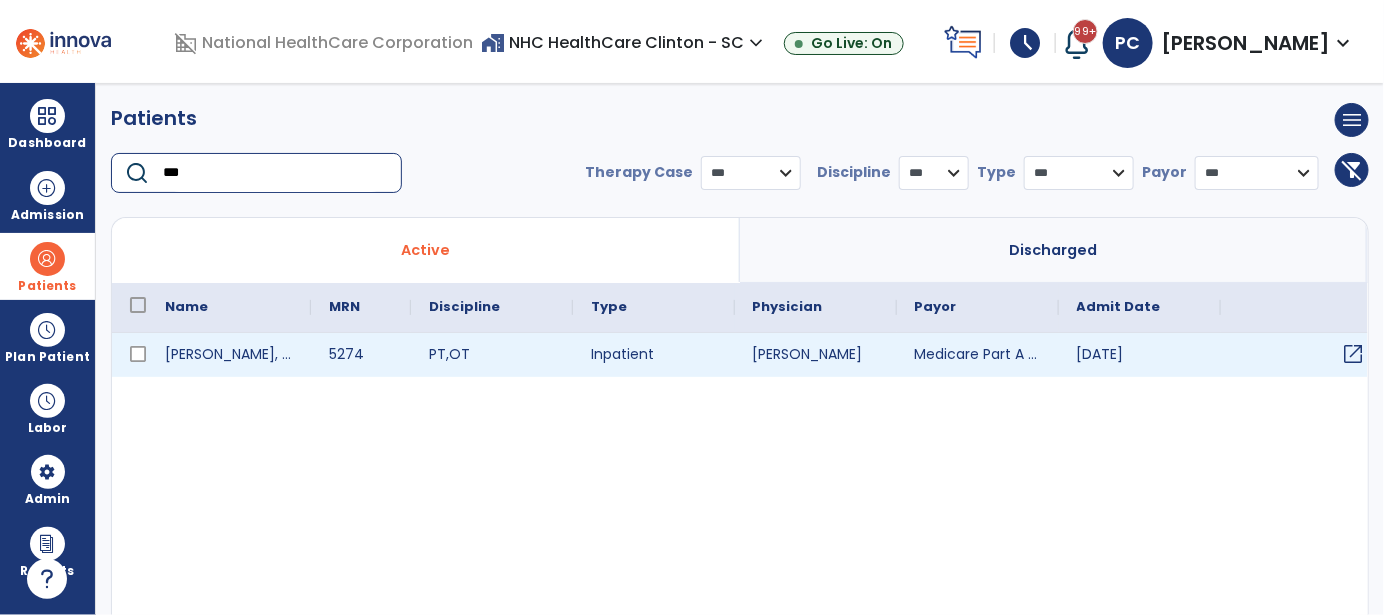 click on "open_in_new" at bounding box center (1354, 354) 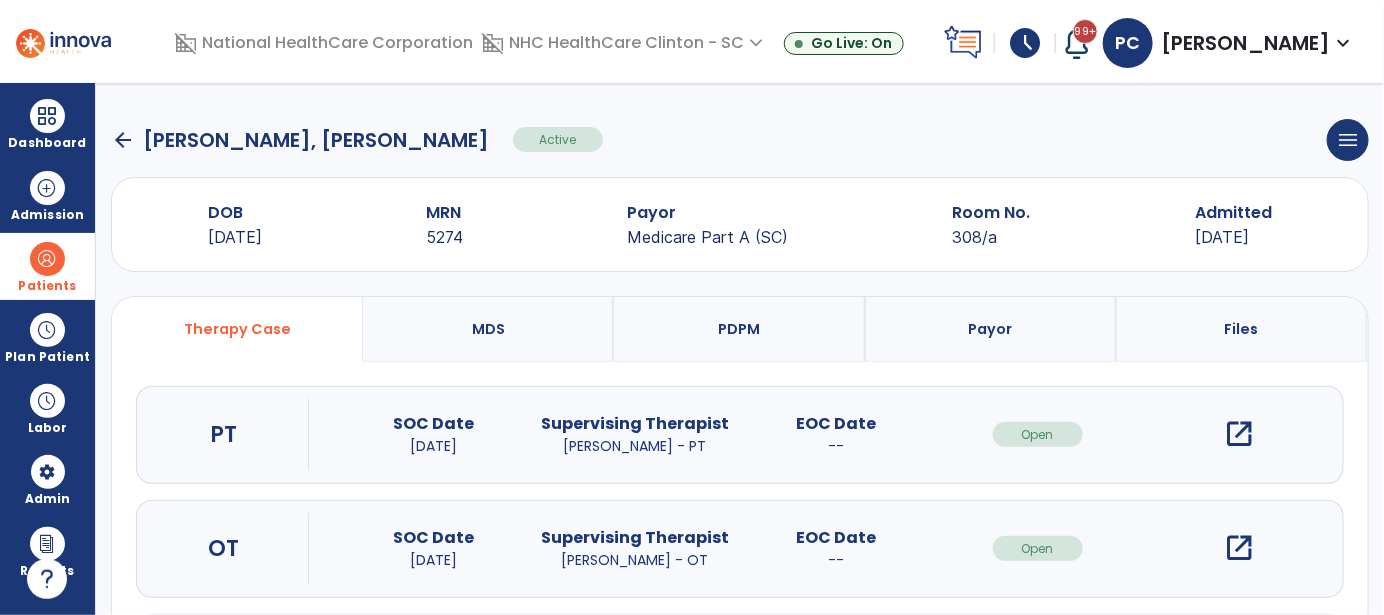 click on "open_in_new" at bounding box center [1239, 434] 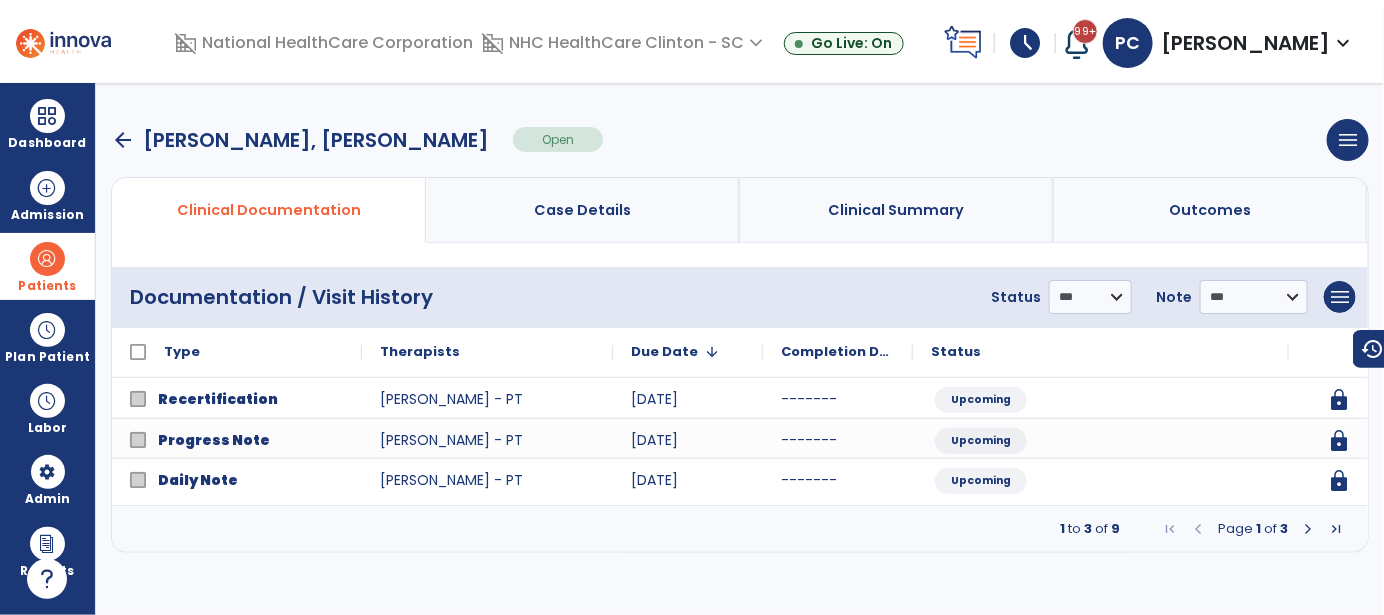 click at bounding box center (1308, 529) 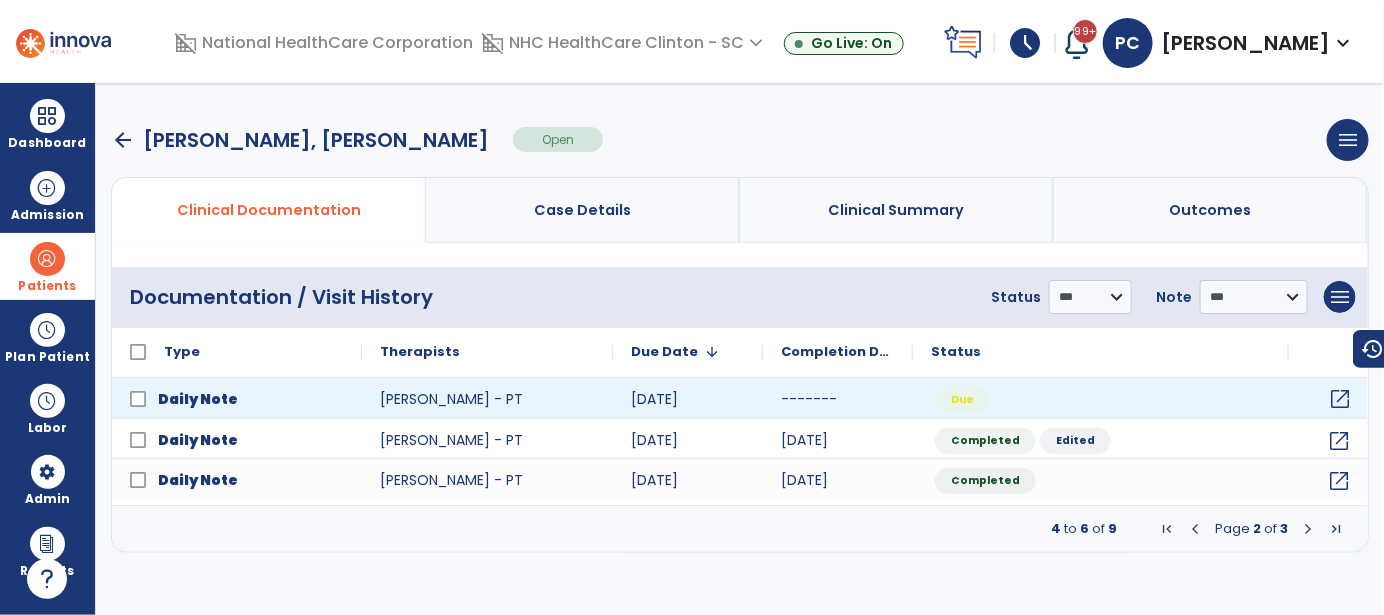 click on "open_in_new" 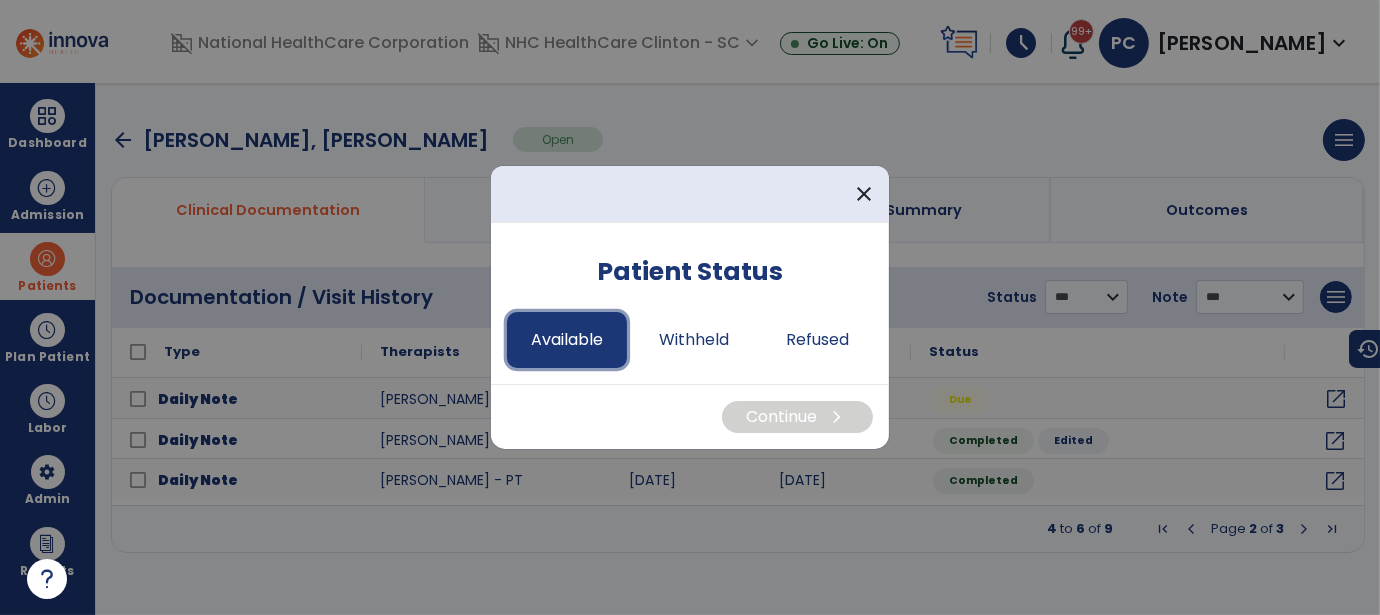 click on "Available" at bounding box center [567, 340] 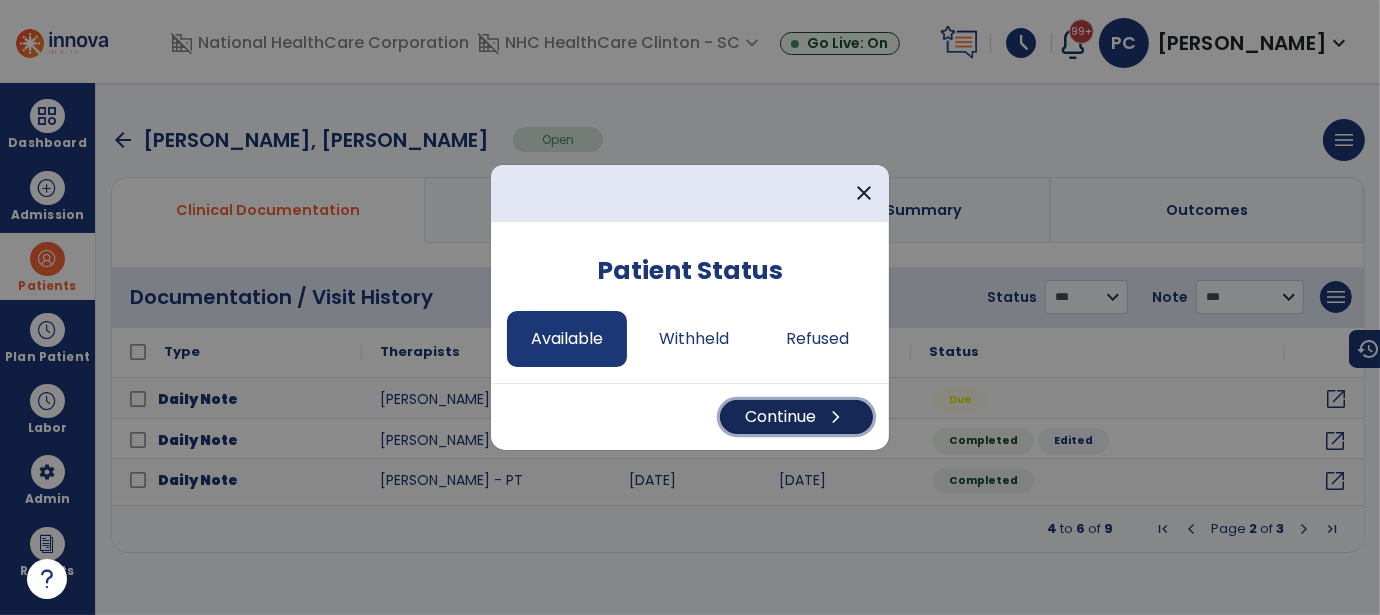 click on "Continue   chevron_right" at bounding box center (796, 417) 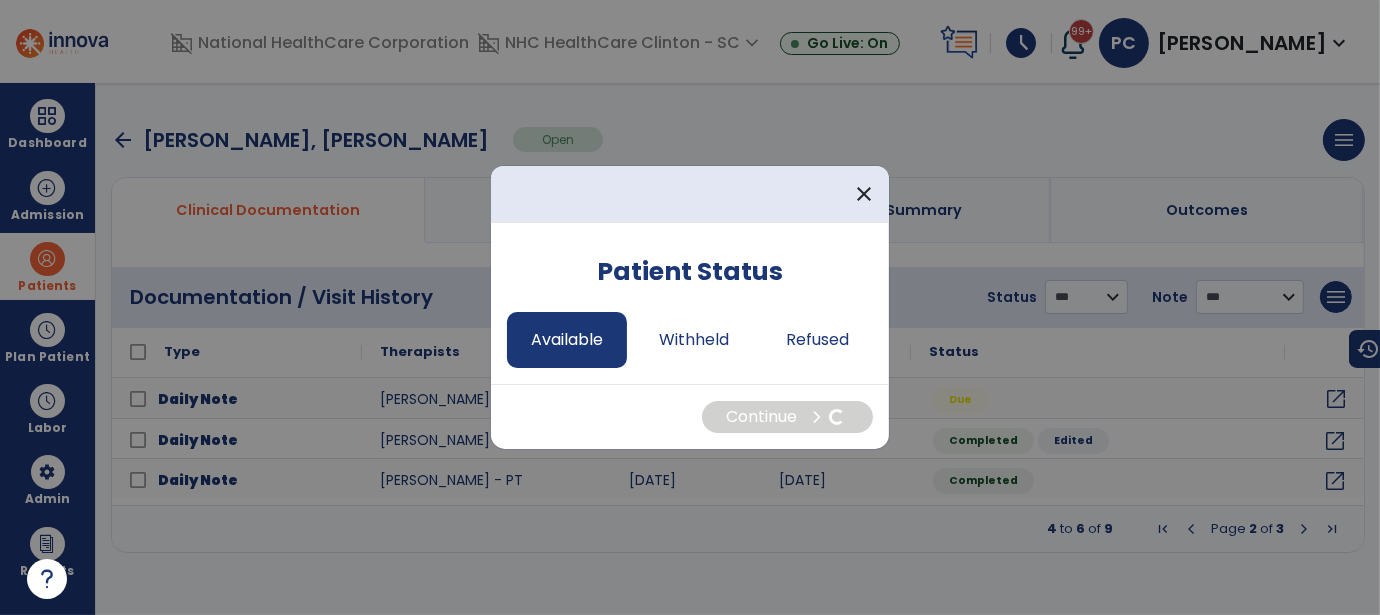 select on "*" 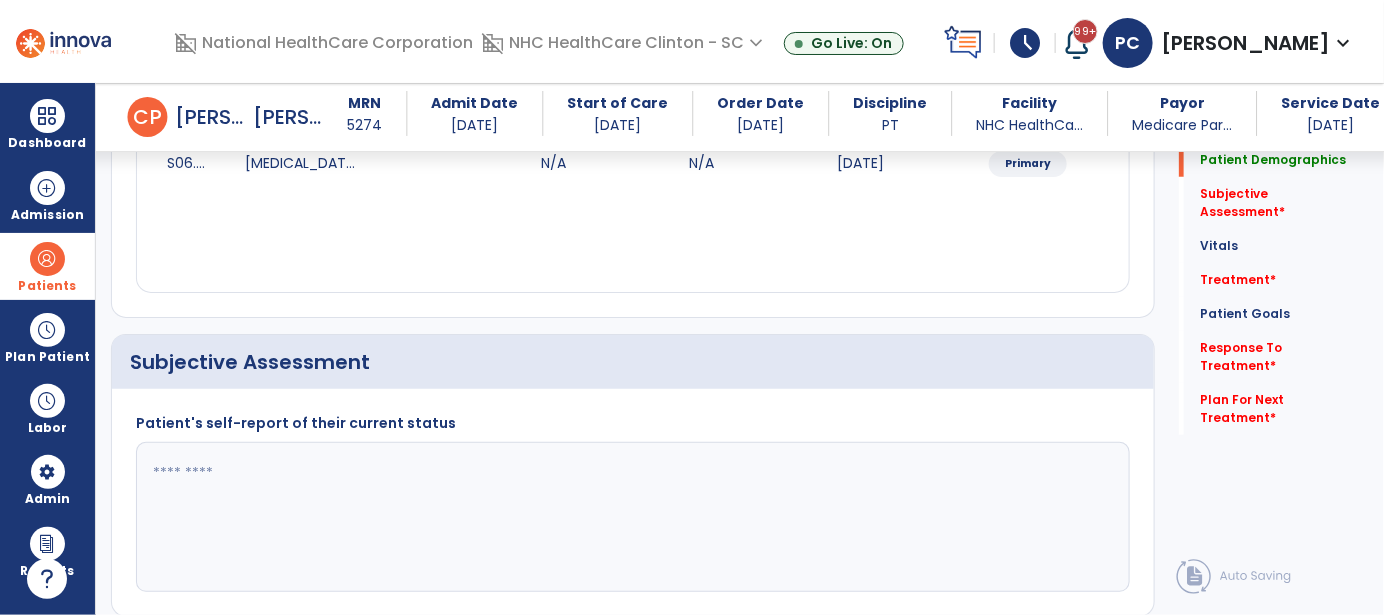 scroll, scrollTop: 400, scrollLeft: 0, axis: vertical 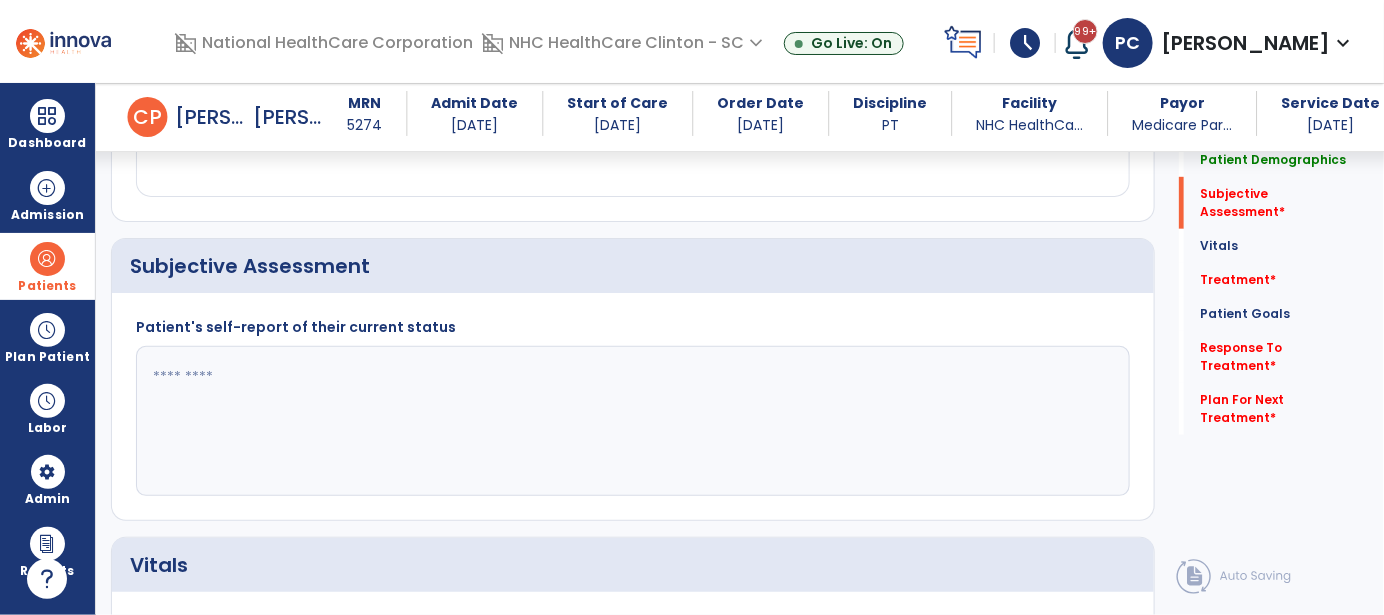 click 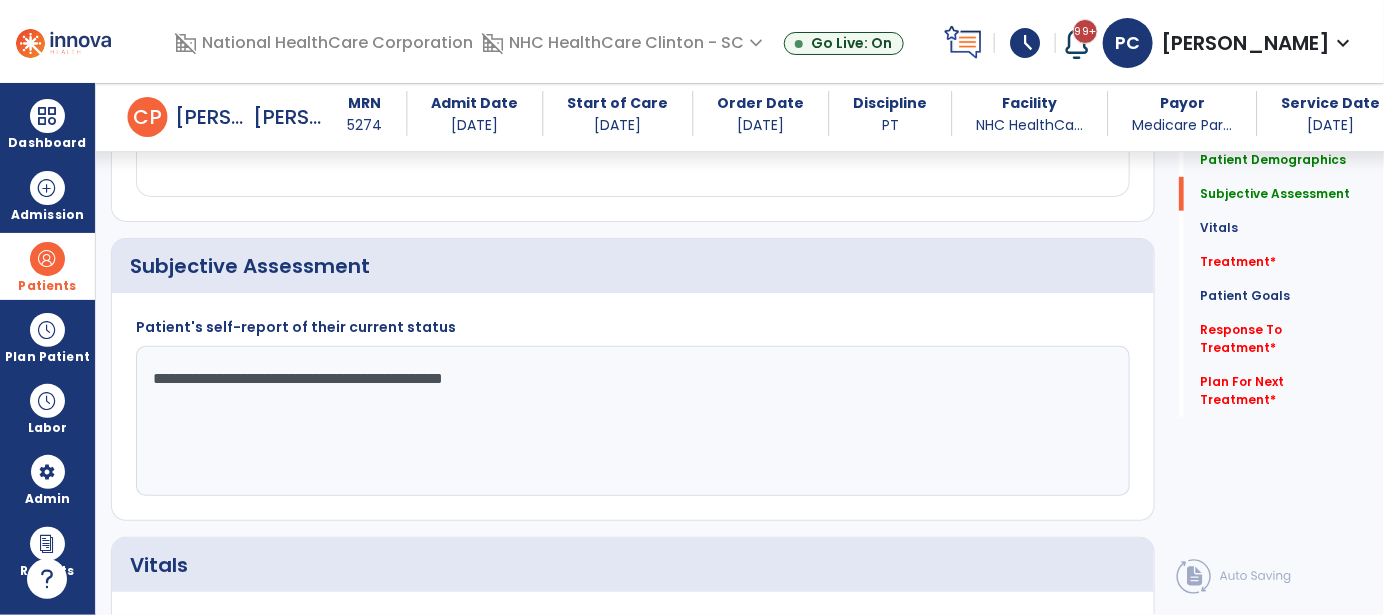 click on "**********" 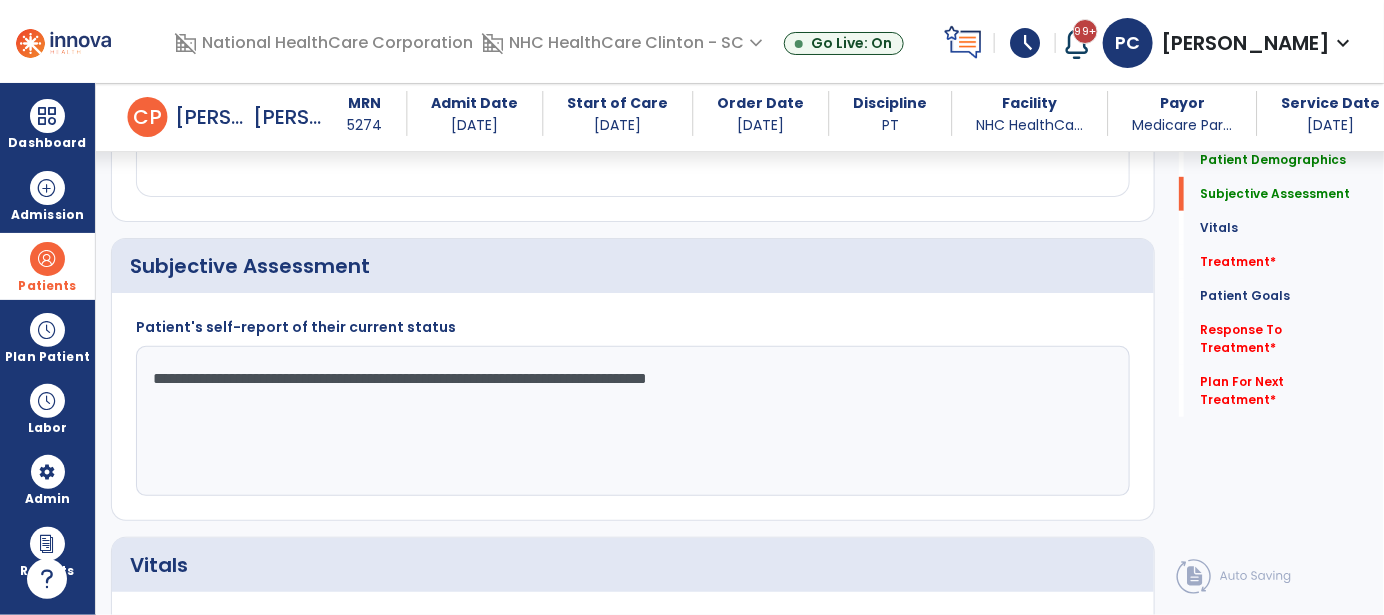 drag, startPoint x: 710, startPoint y: 378, endPoint x: 849, endPoint y: 392, distance: 139.70326 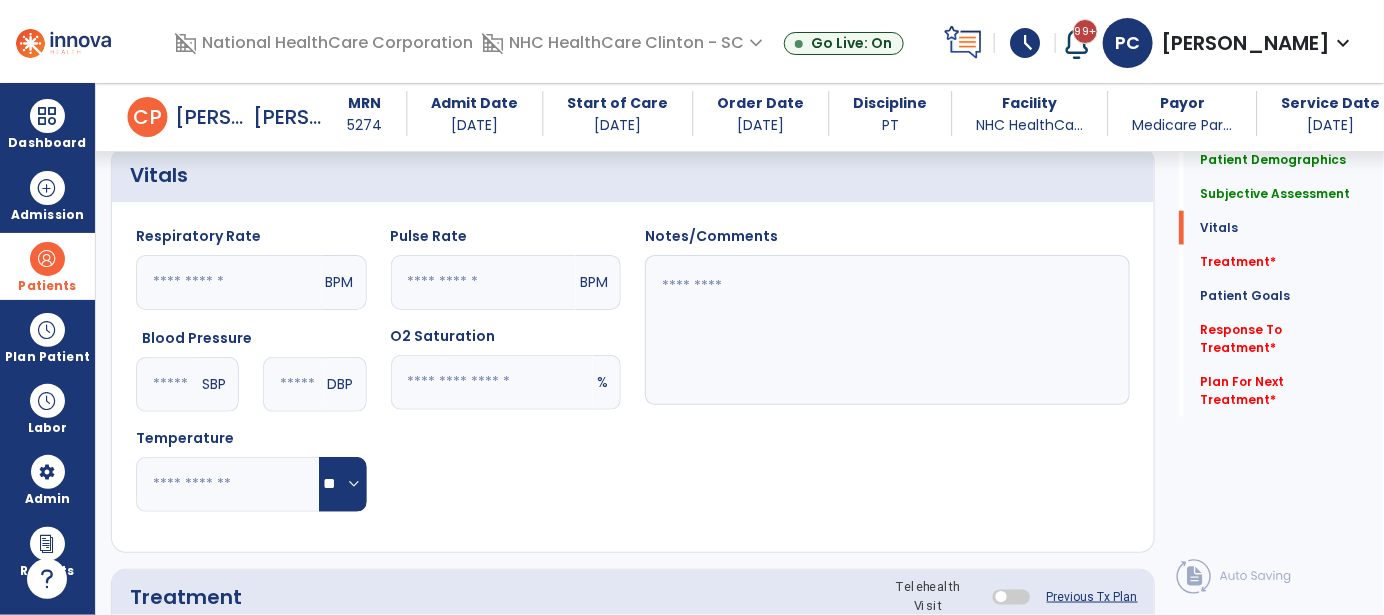 scroll, scrollTop: 800, scrollLeft: 0, axis: vertical 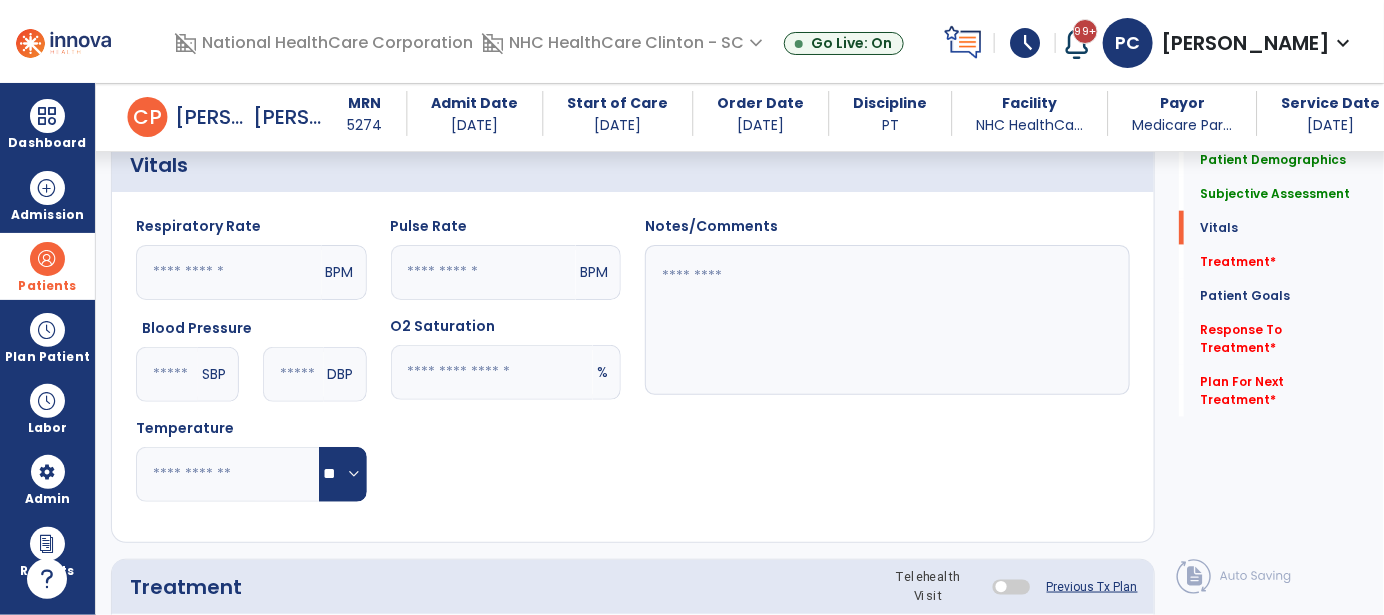type on "**********" 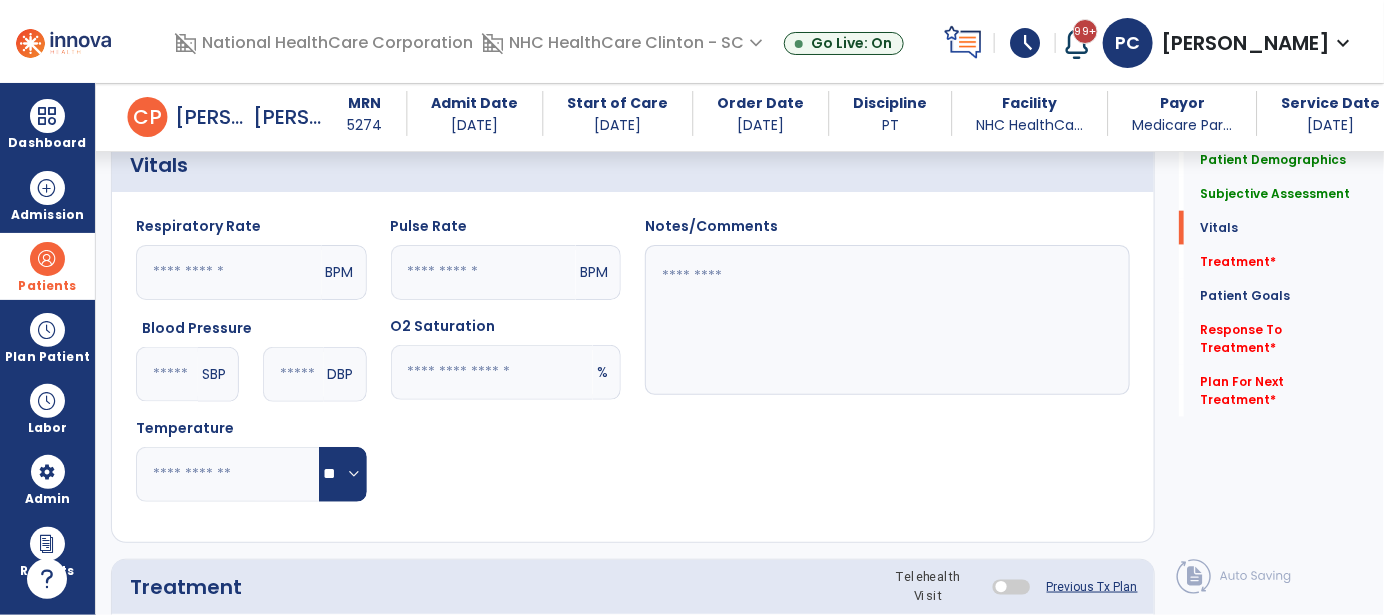 click 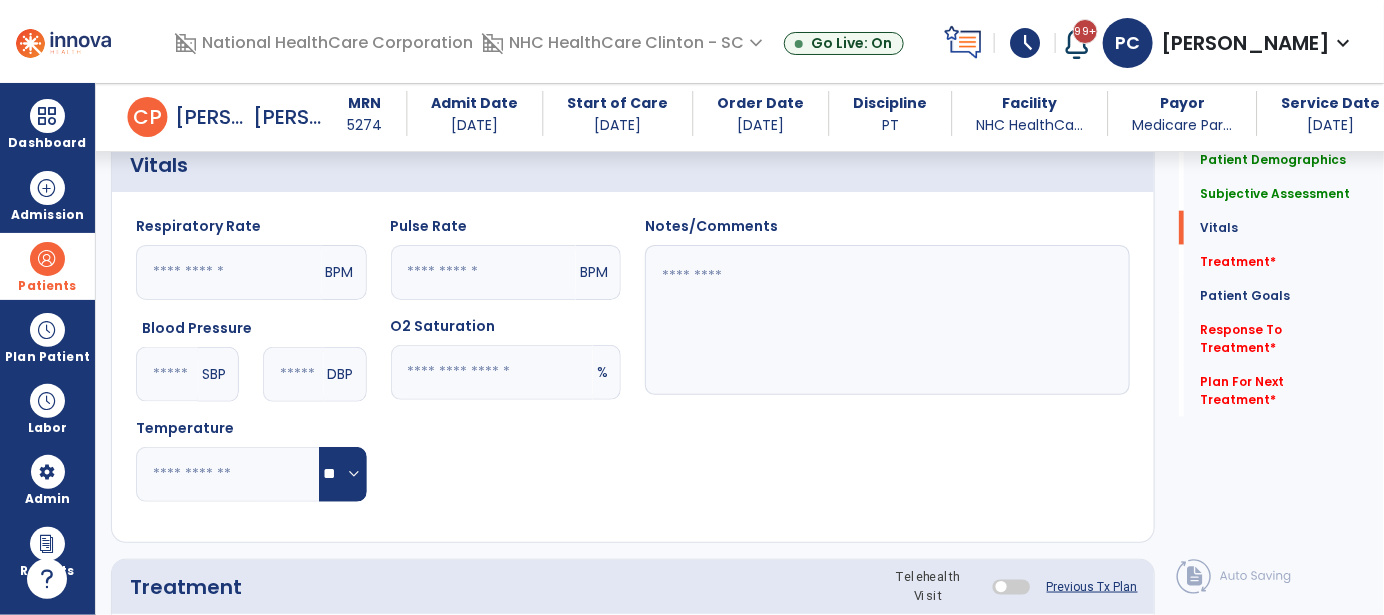 click 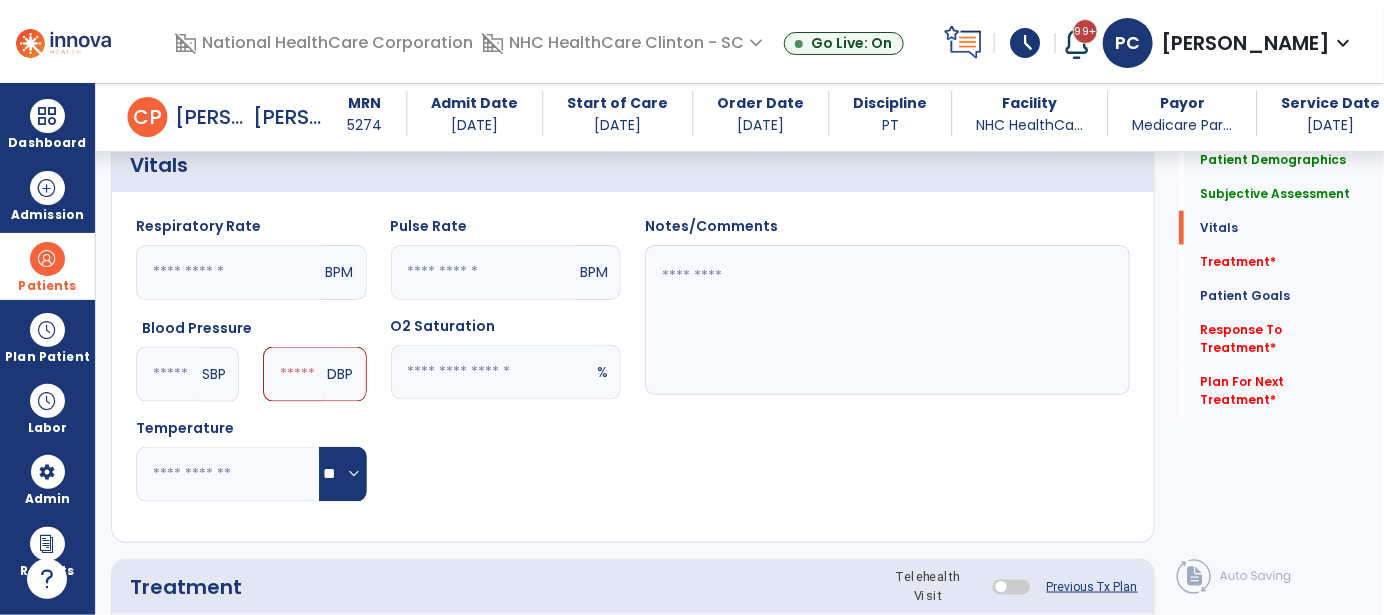 type on "***" 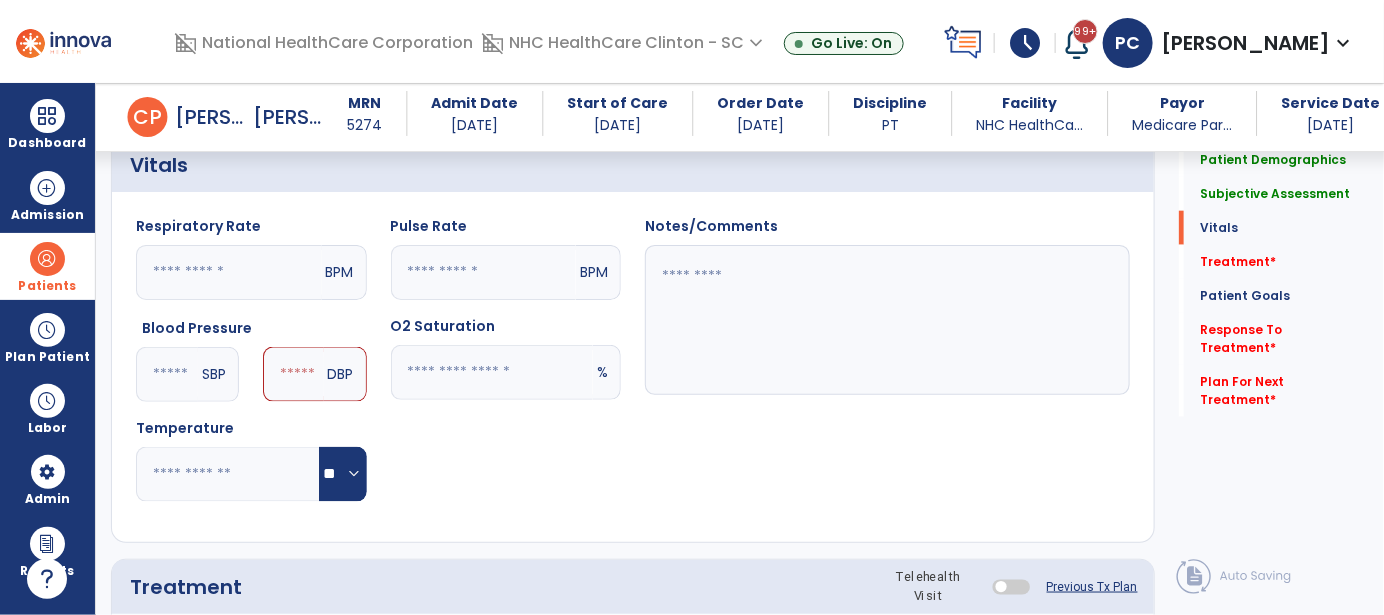click 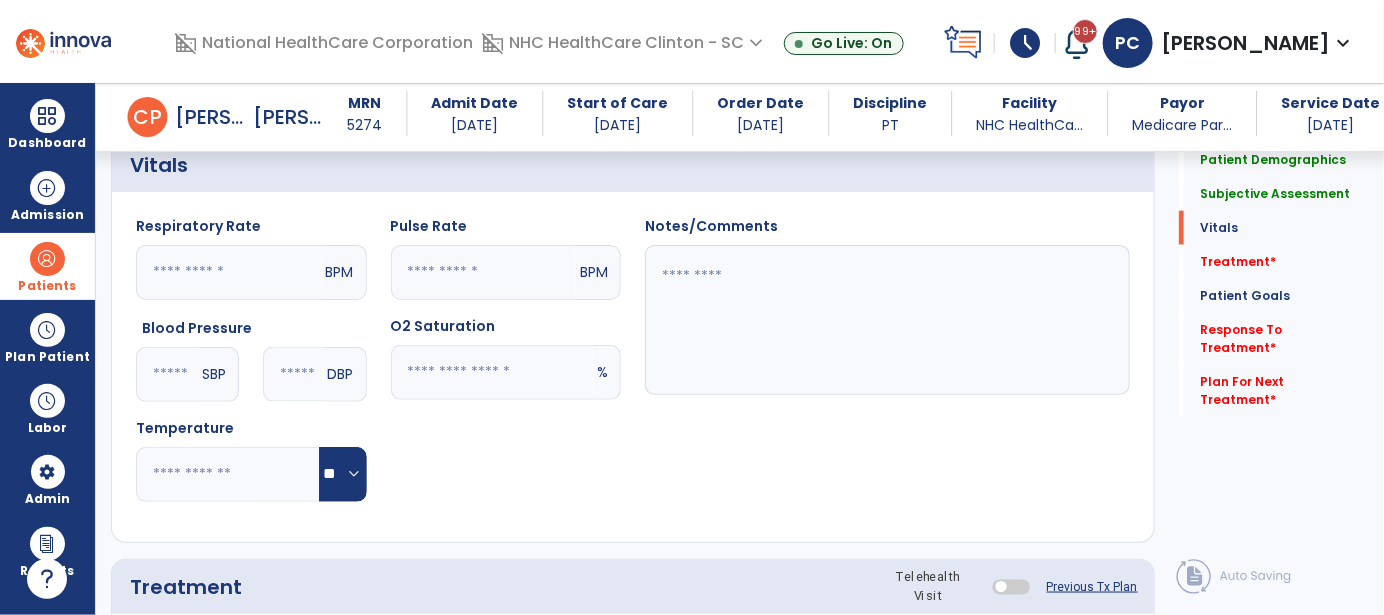type on "**" 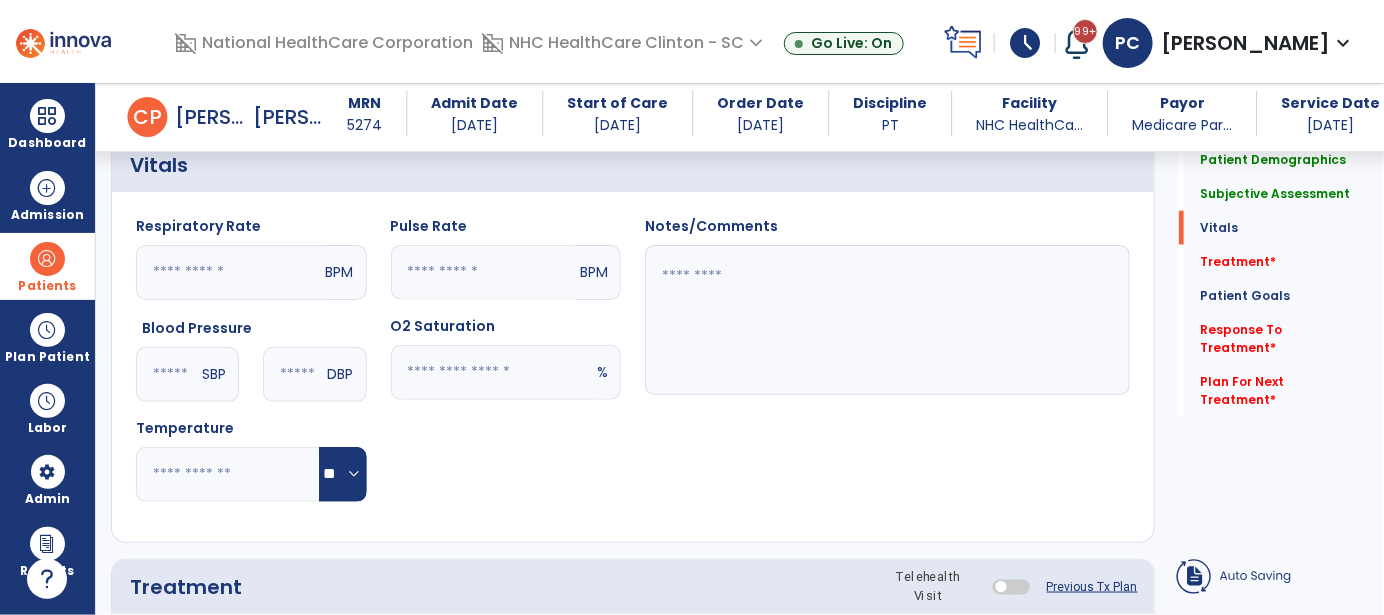 click 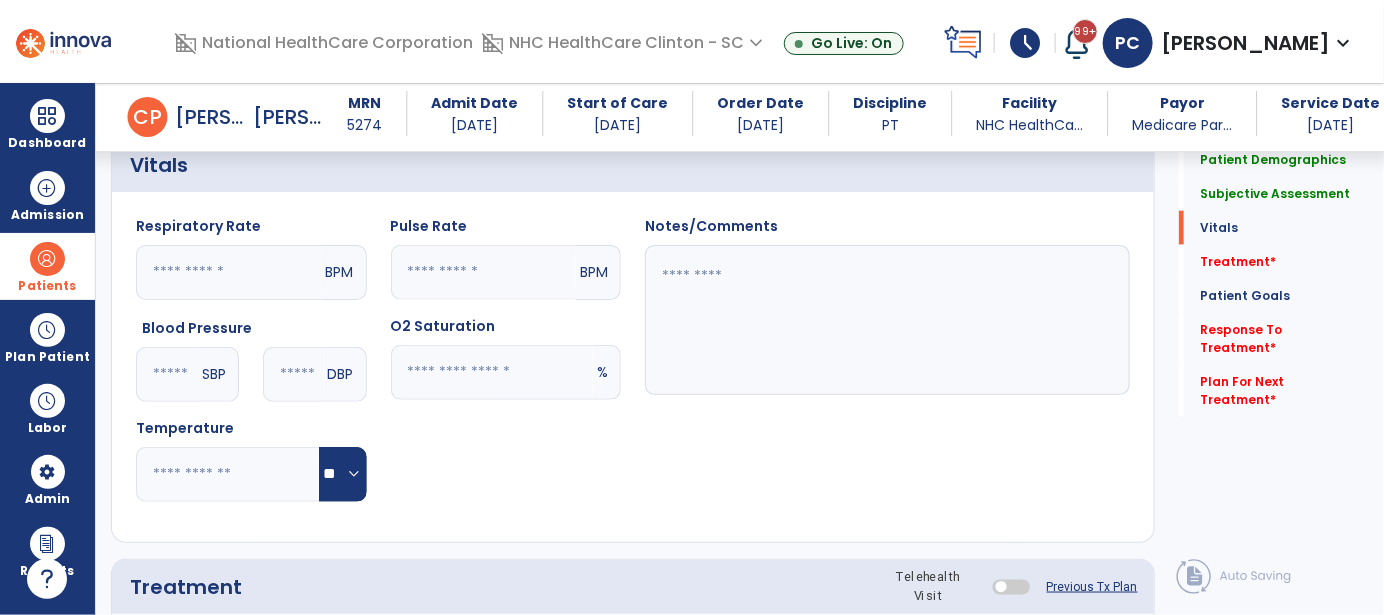 type on "**" 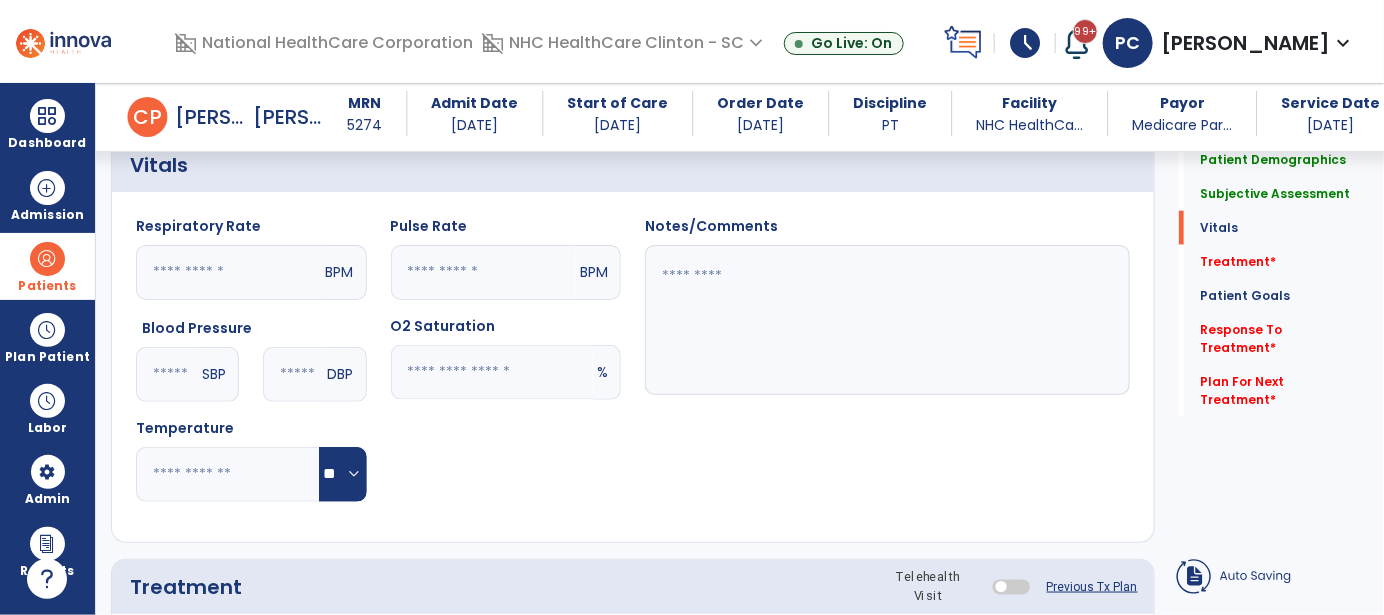 click 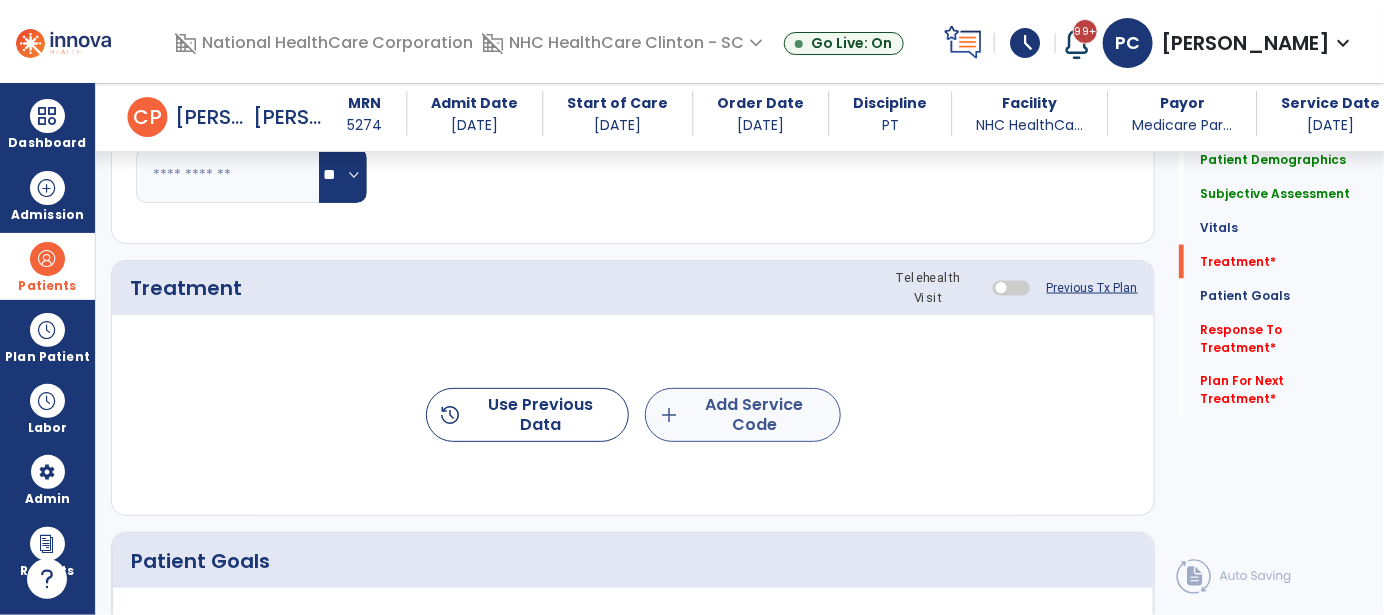 type on "**" 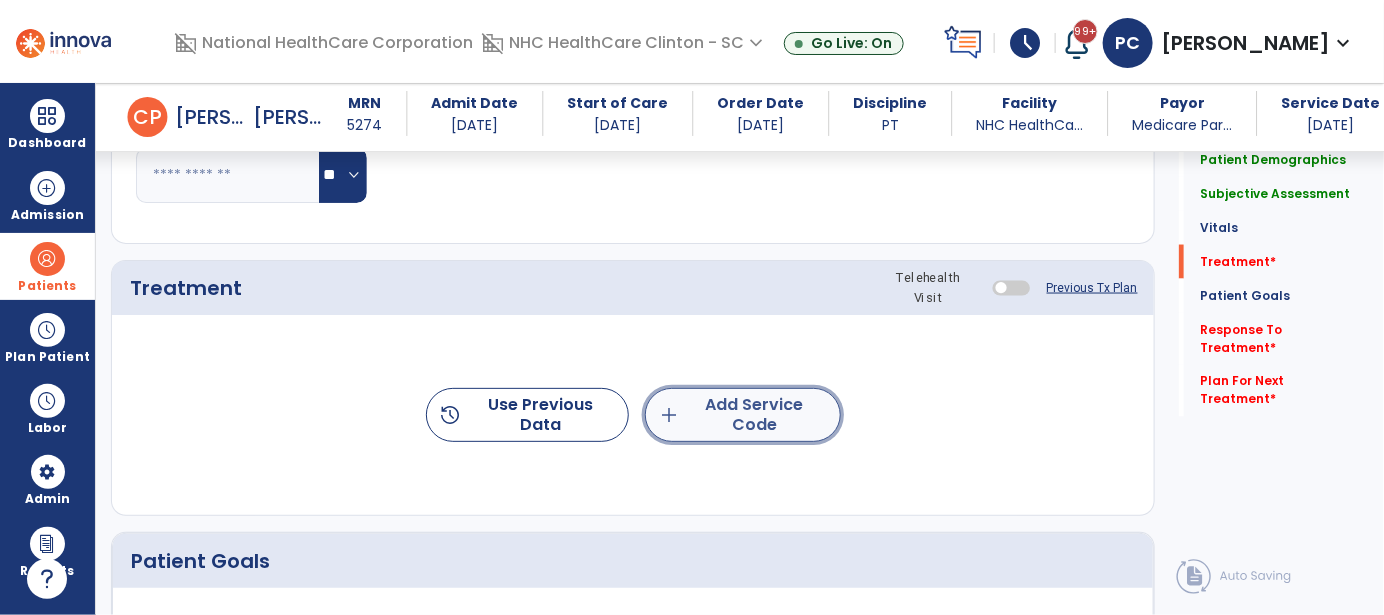 click on "add  Add Service Code" 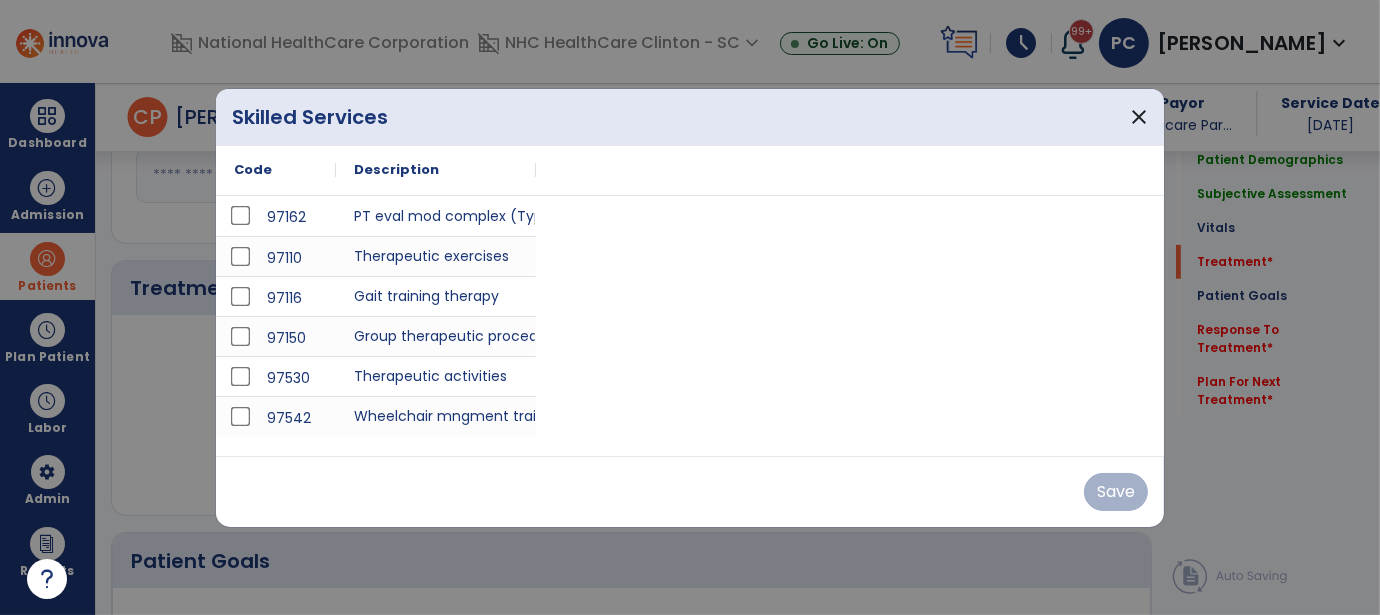 scroll, scrollTop: 1099, scrollLeft: 0, axis: vertical 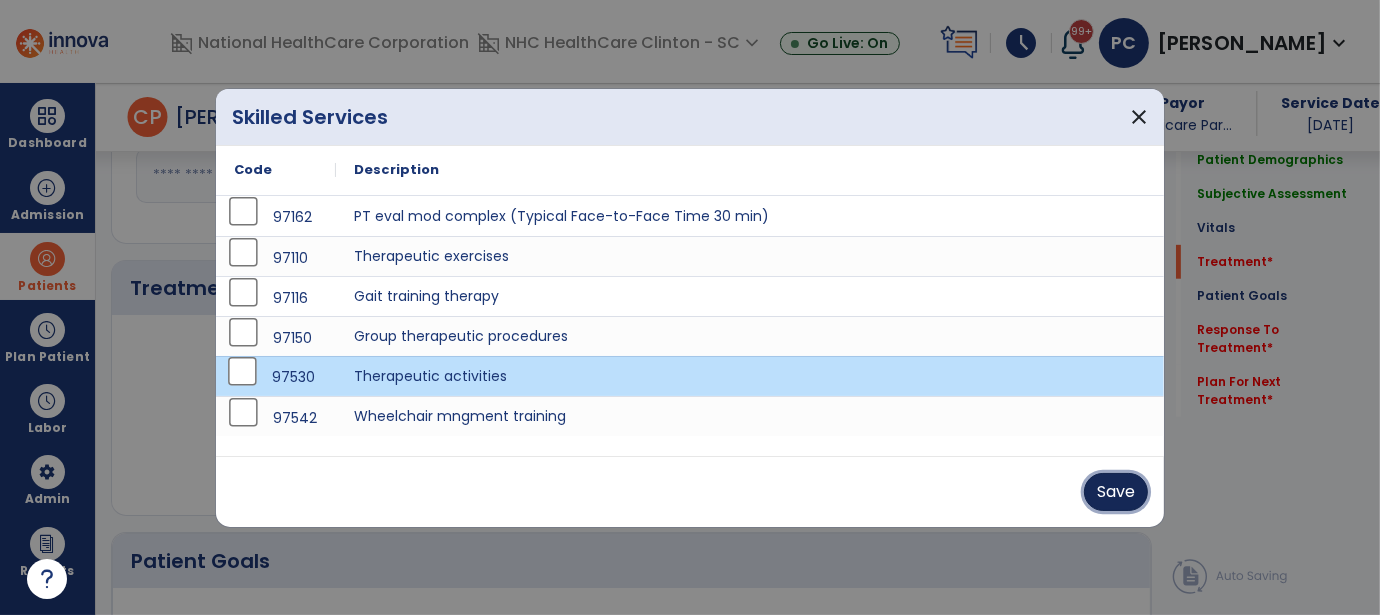 click on "Save" at bounding box center (1116, 492) 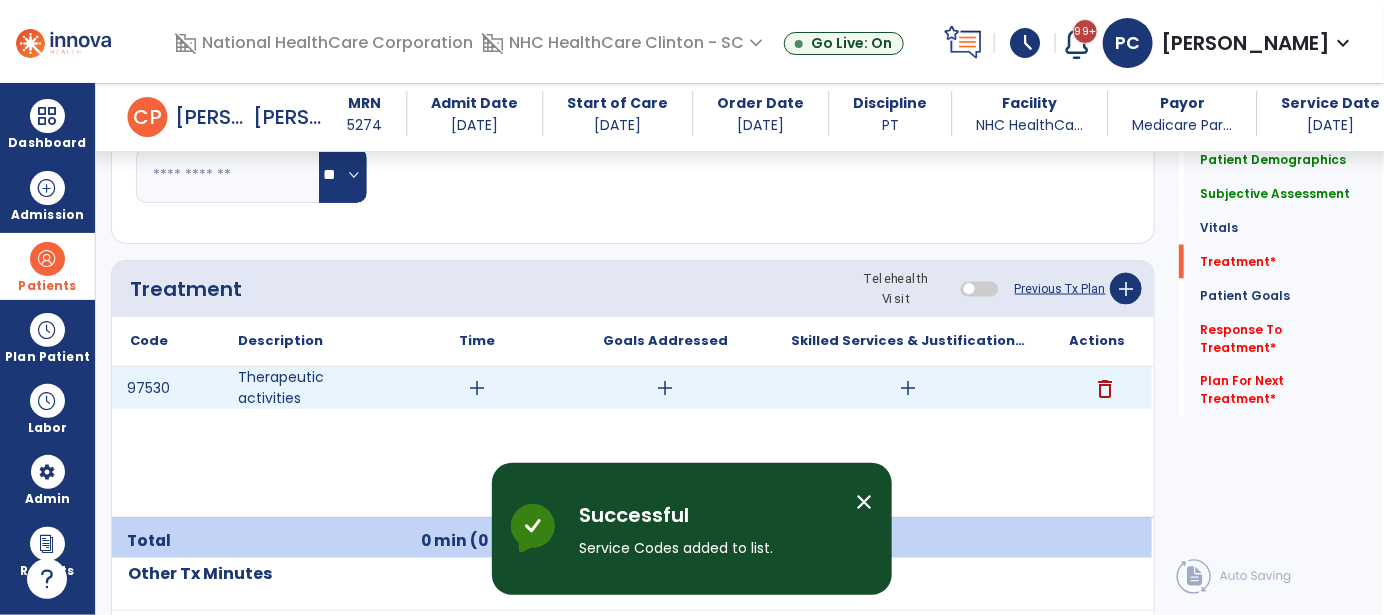 click on "add" at bounding box center [477, 388] 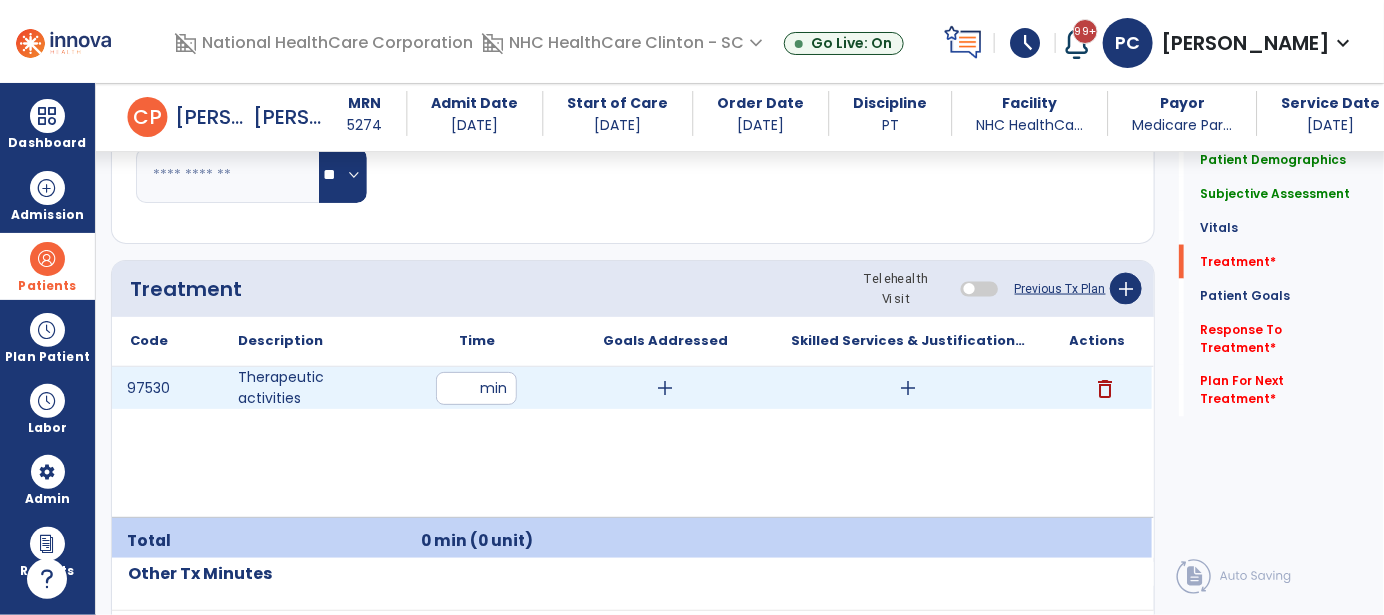 type on "**" 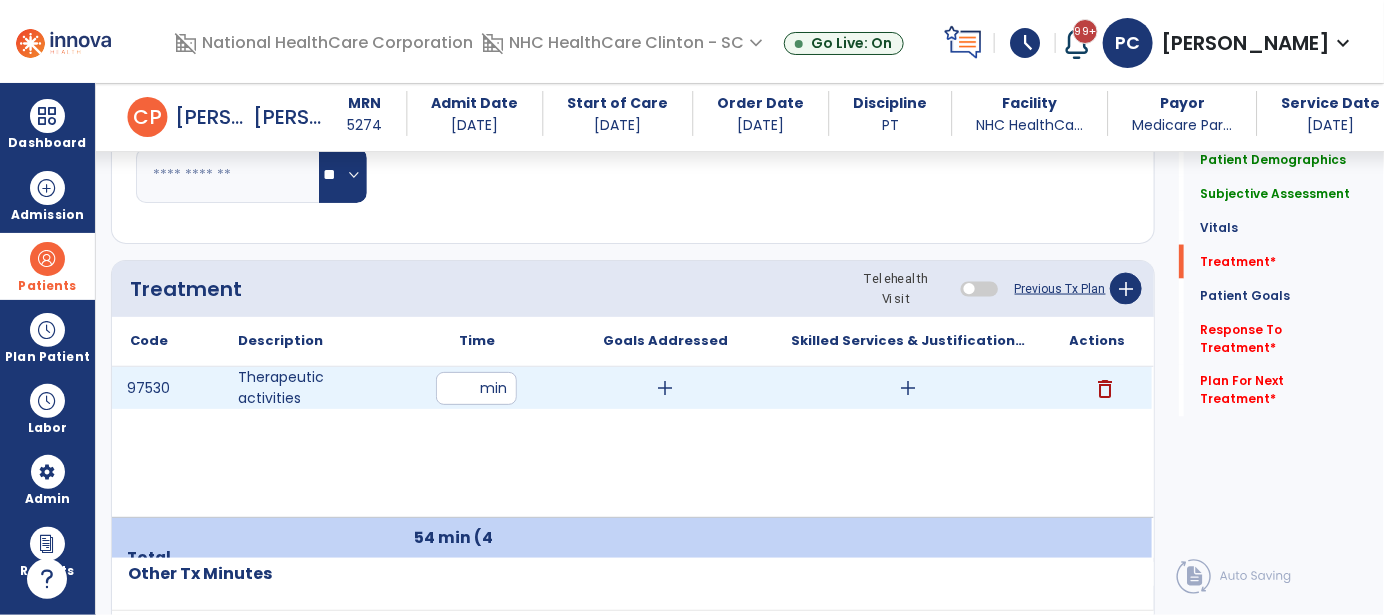 click on "add" at bounding box center [666, 388] 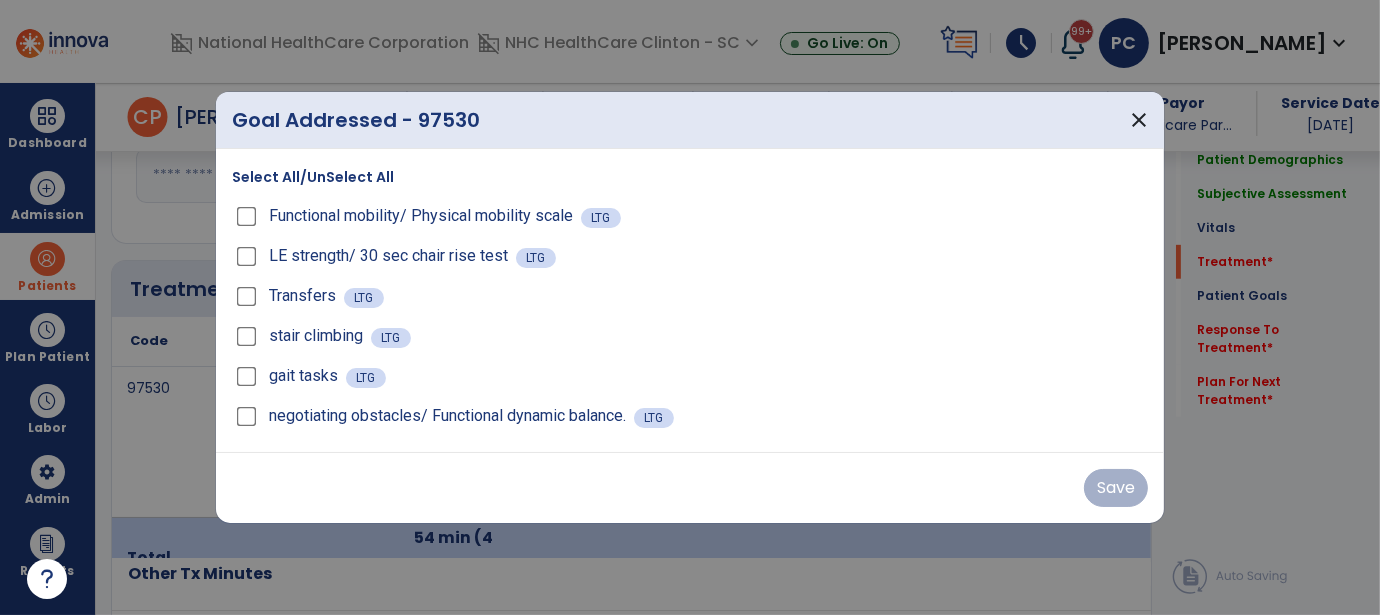 scroll, scrollTop: 1099, scrollLeft: 0, axis: vertical 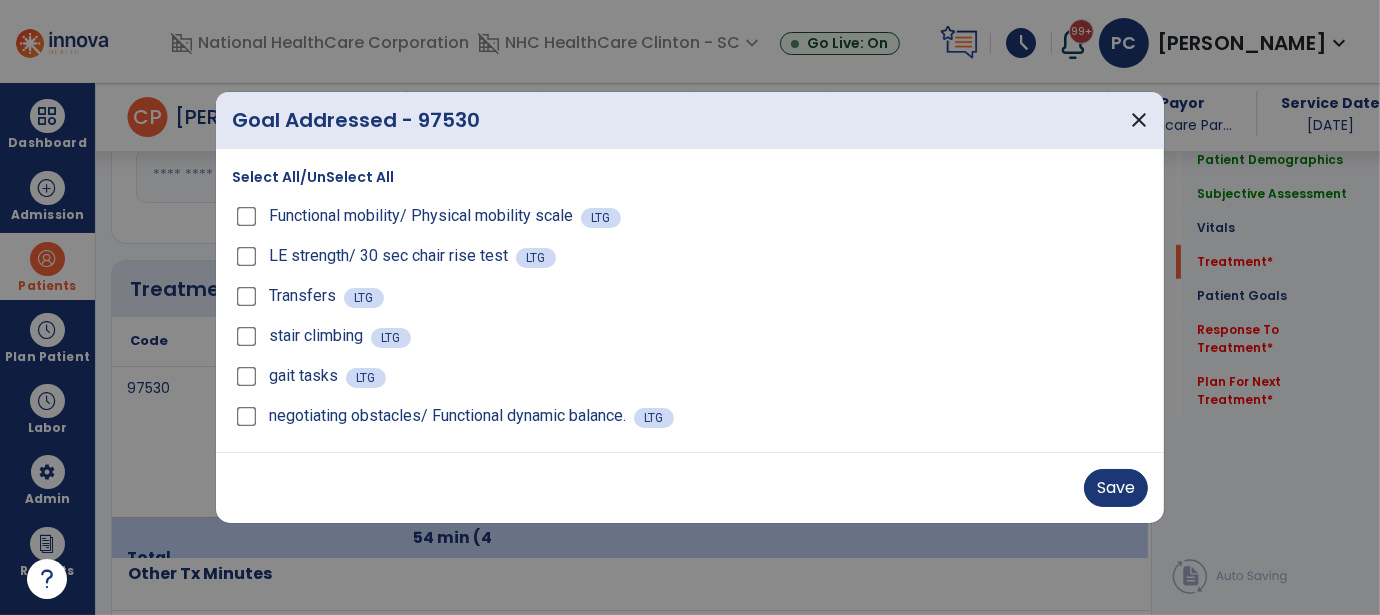 click on "Select All/UnSelect All Functional mobility/ Physical mobility scale  LTG  LE strength/ 30 sec chair rise test  LTG  Transfers  LTG  stair climbing  LTG  gait tasks   LTG  negotiating obstacles/ Functional dynamic balance.   LTG" at bounding box center (690, 300) 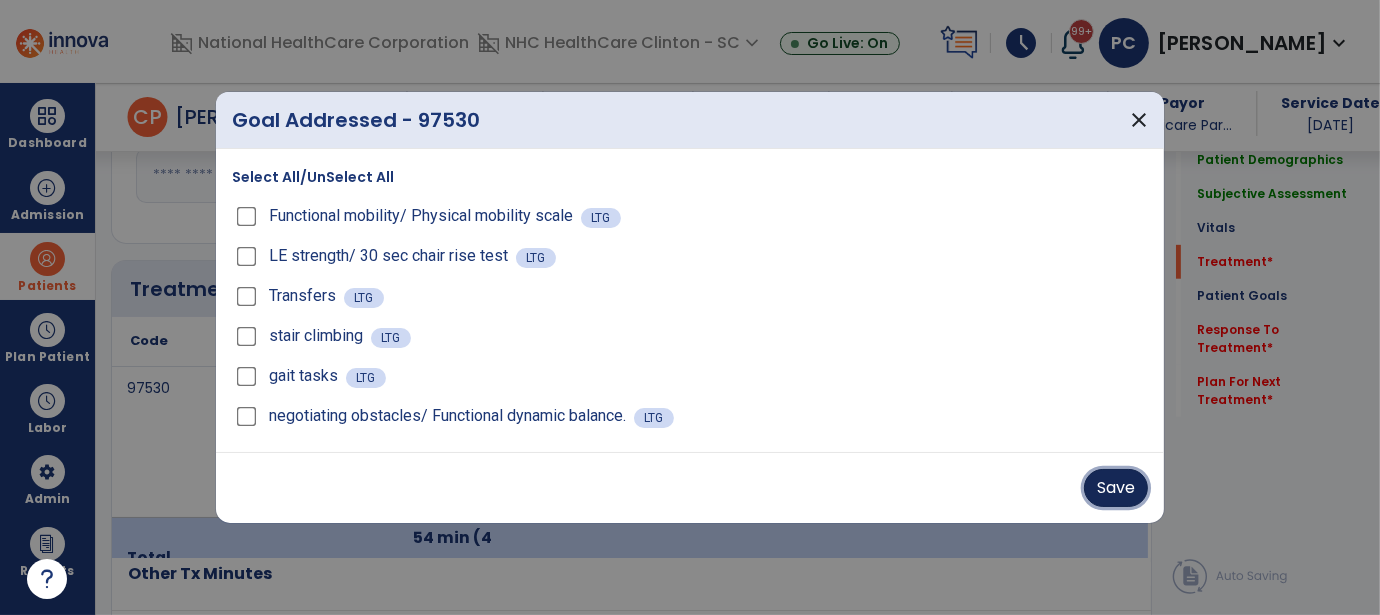 click on "Save" at bounding box center [1116, 488] 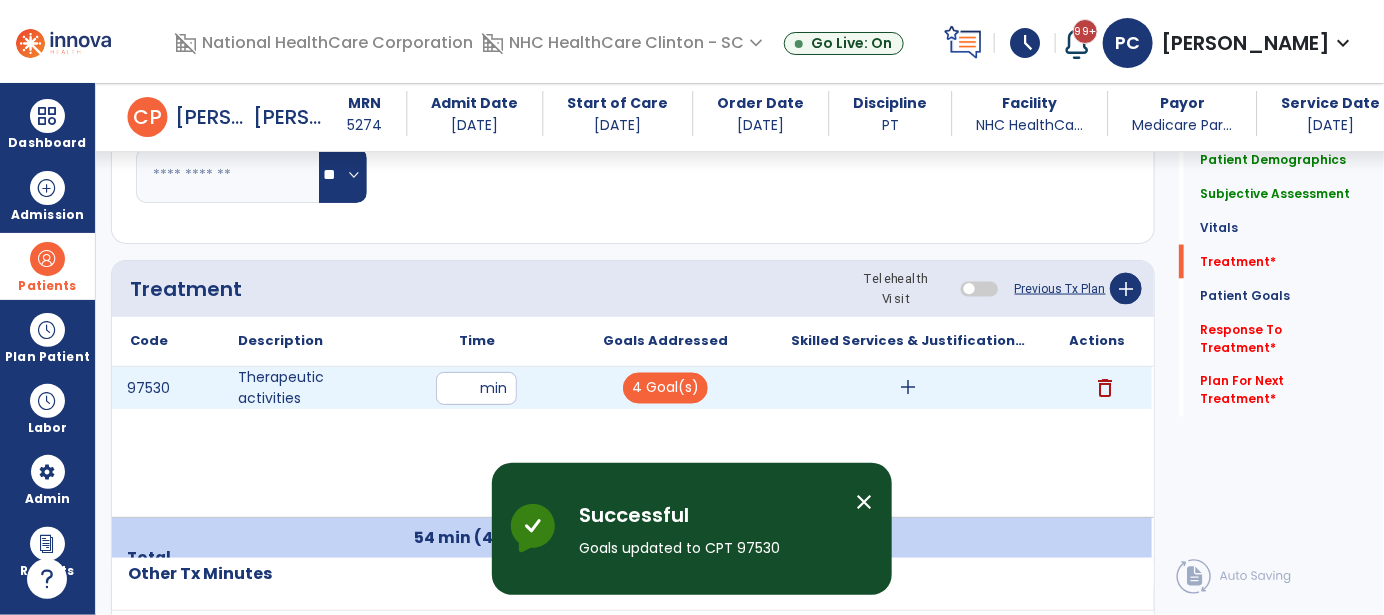 click on "add" at bounding box center [909, 388] 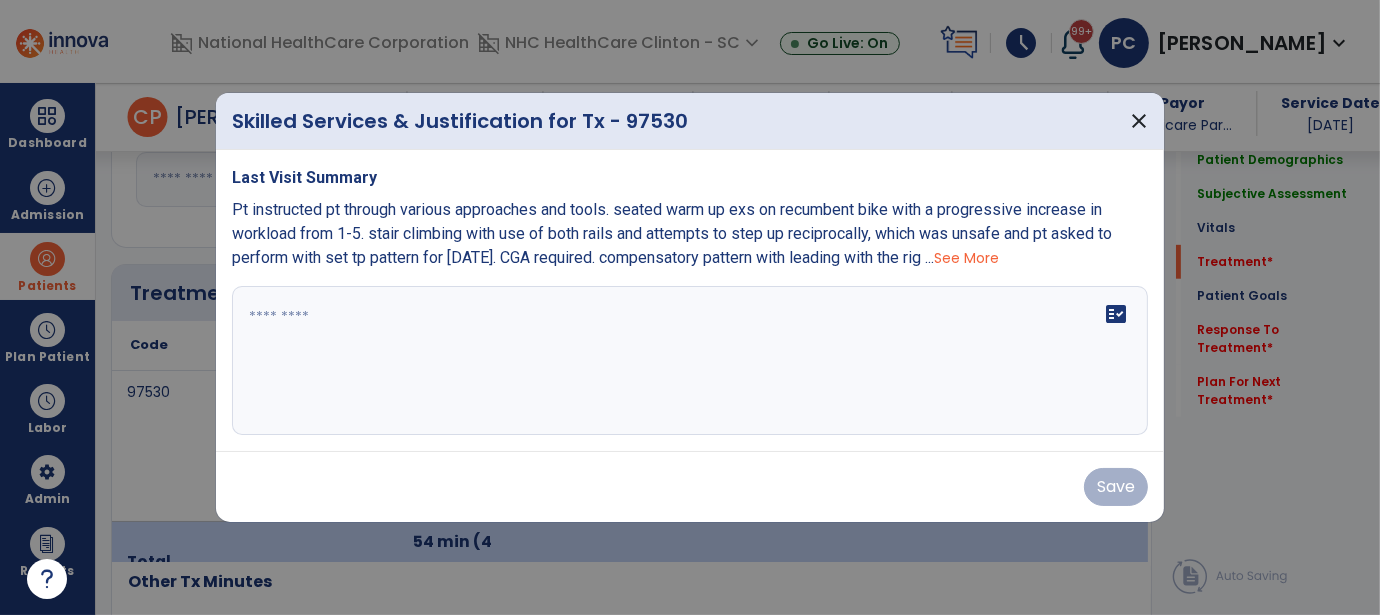 scroll, scrollTop: 1099, scrollLeft: 0, axis: vertical 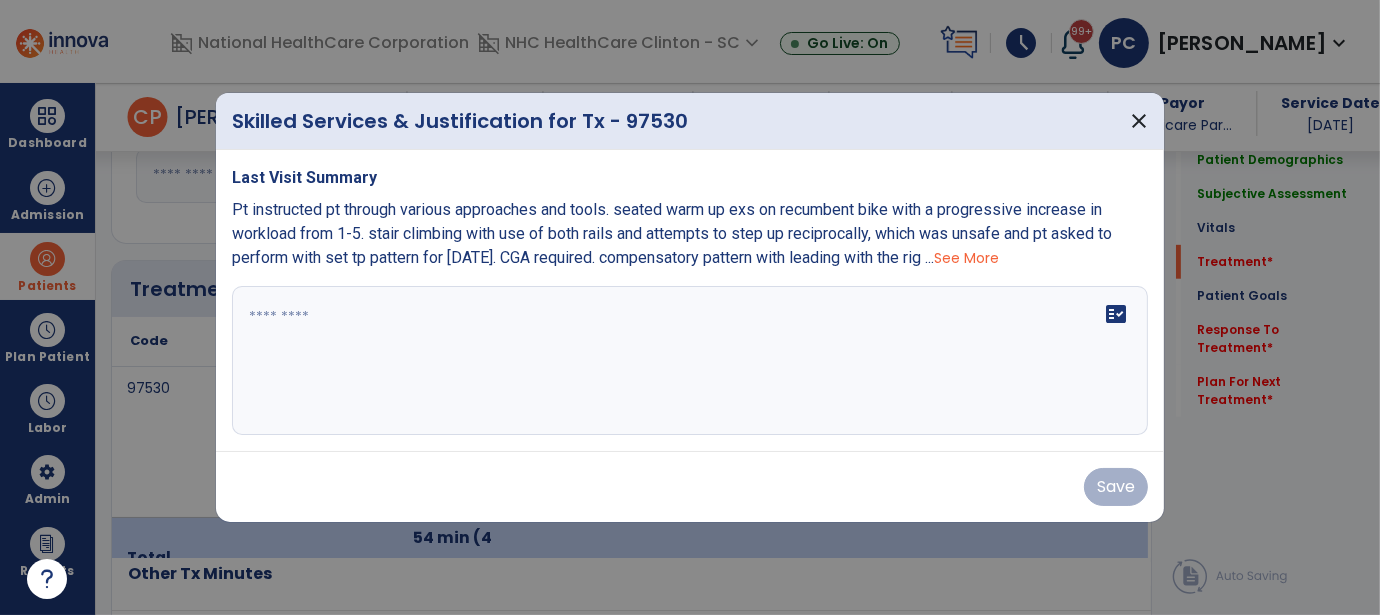 click on "fact_check" at bounding box center (690, 361) 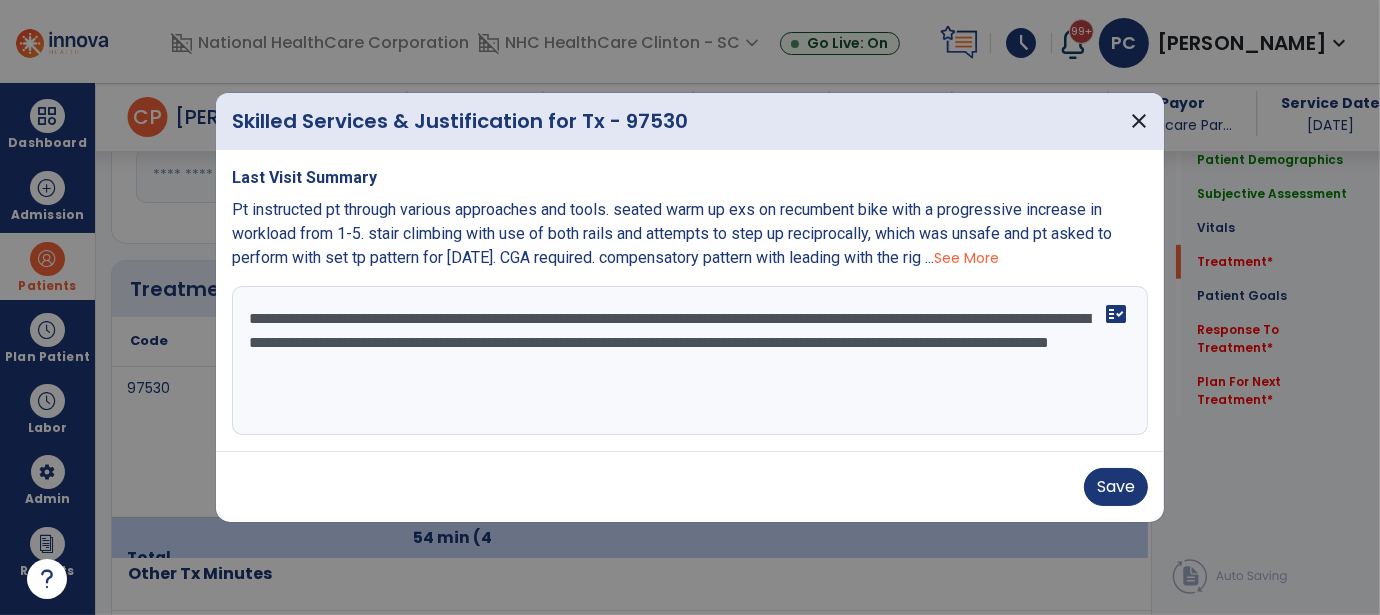 drag, startPoint x: 978, startPoint y: 355, endPoint x: 910, endPoint y: 432, distance: 102.7278 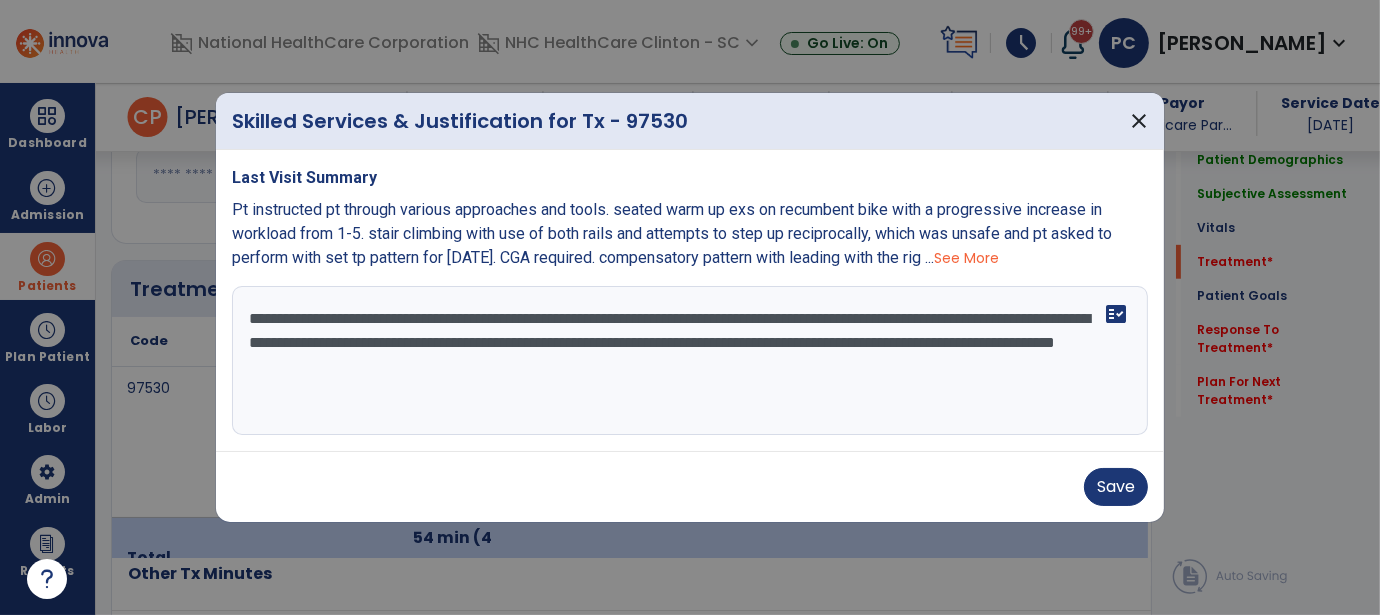 drag, startPoint x: 851, startPoint y: 339, endPoint x: 787, endPoint y: 387, distance: 80 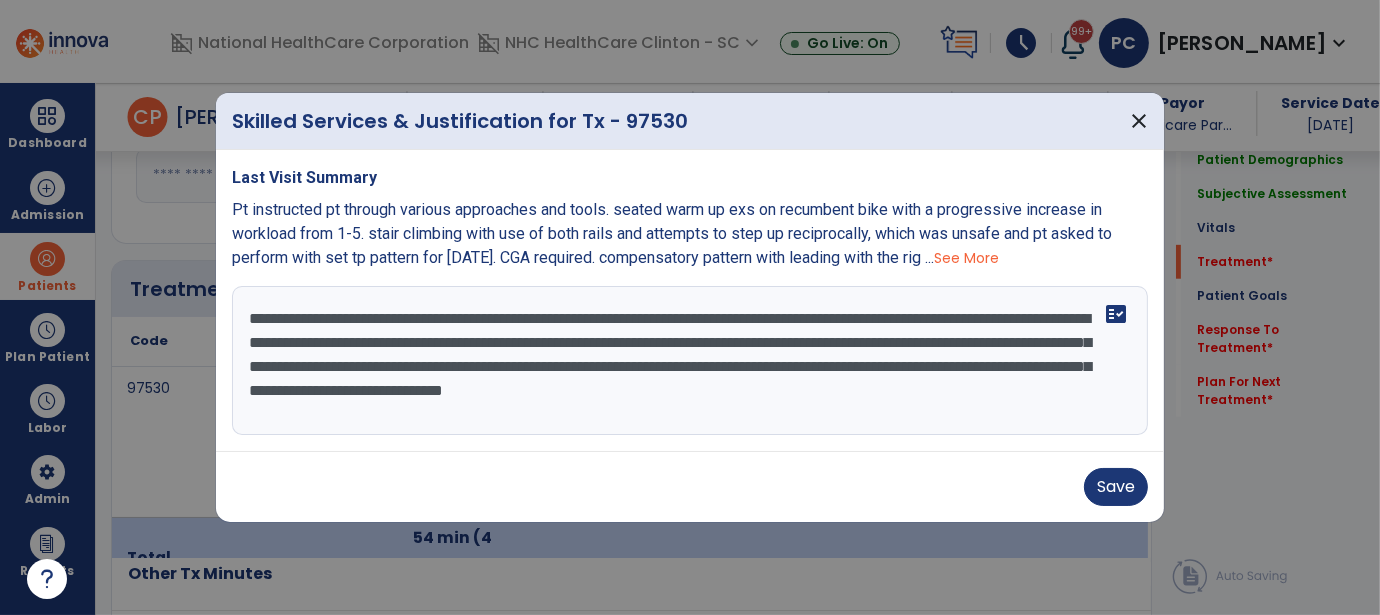 click on "**********" at bounding box center (690, 361) 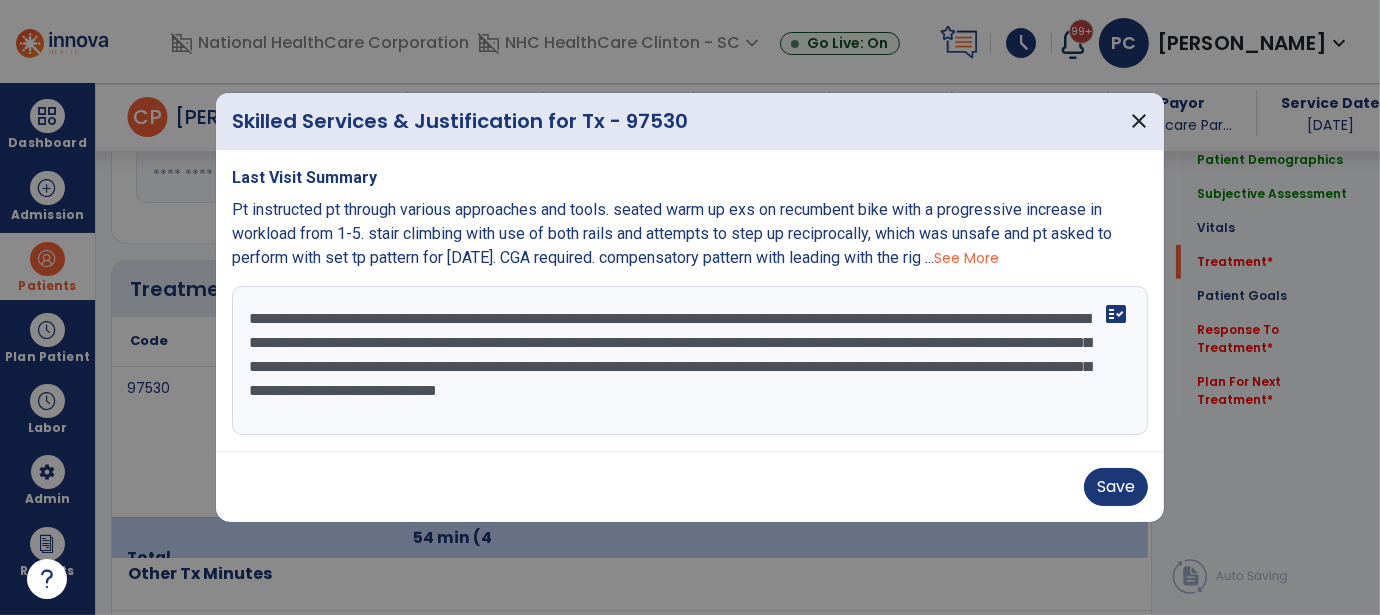 click on "**********" at bounding box center (690, 361) 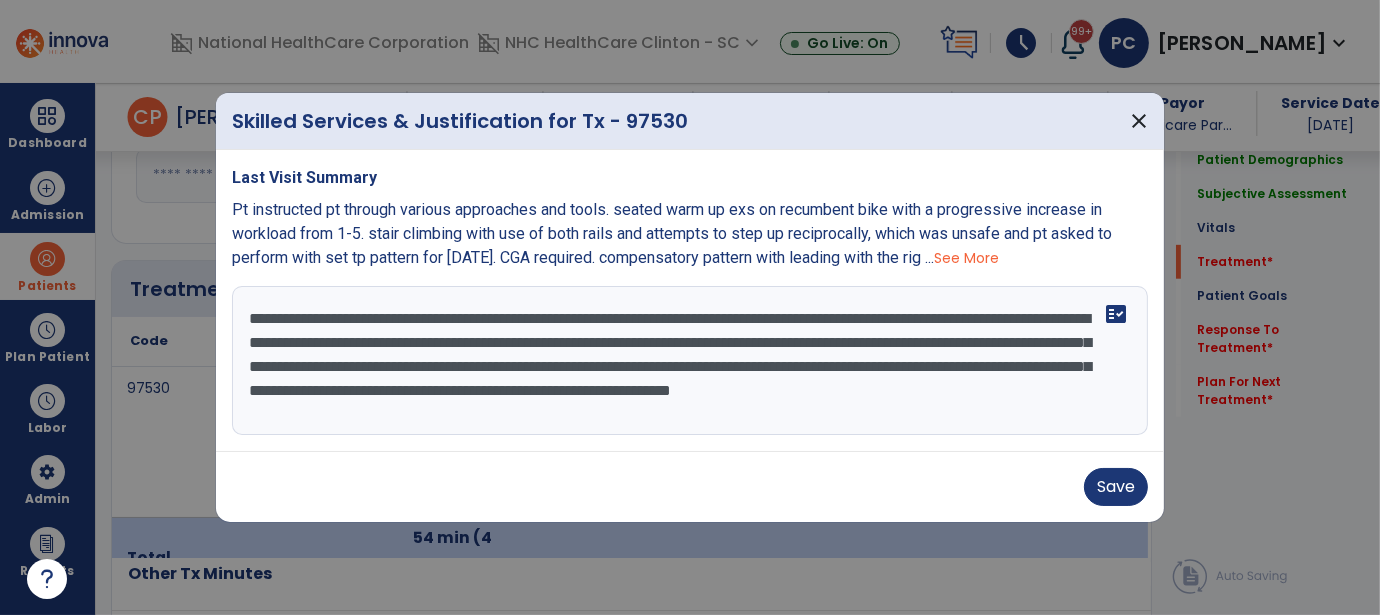 click on "**********" at bounding box center [690, 361] 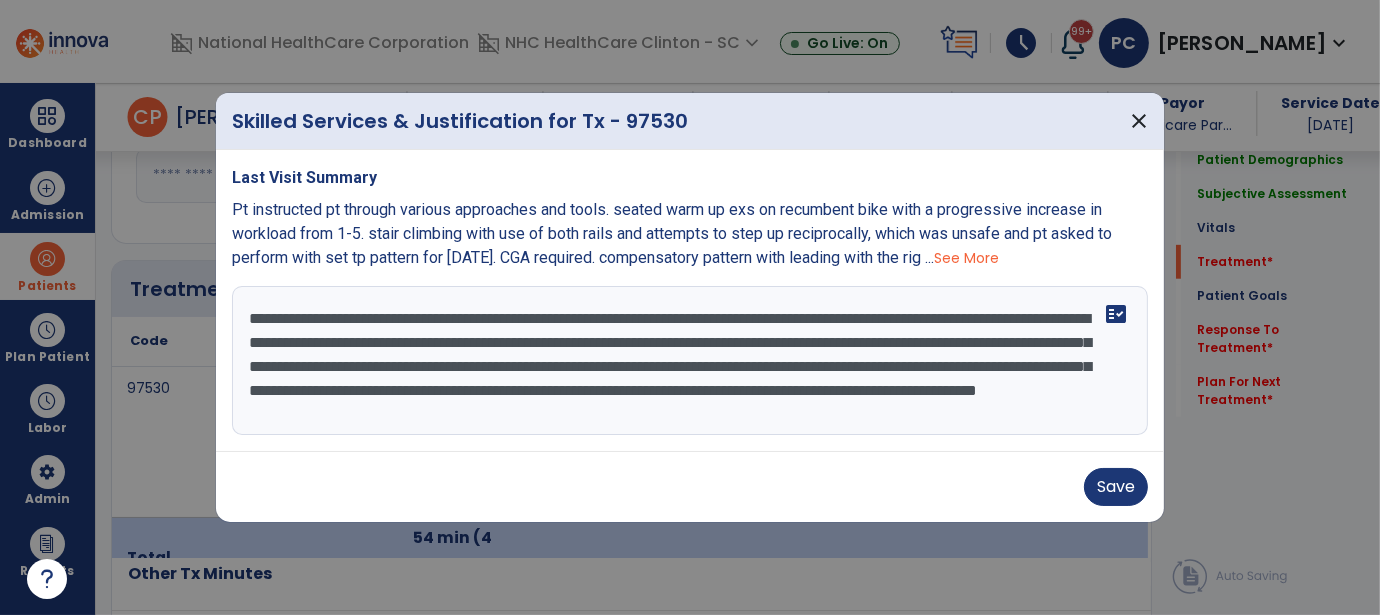 scroll, scrollTop: 15, scrollLeft: 0, axis: vertical 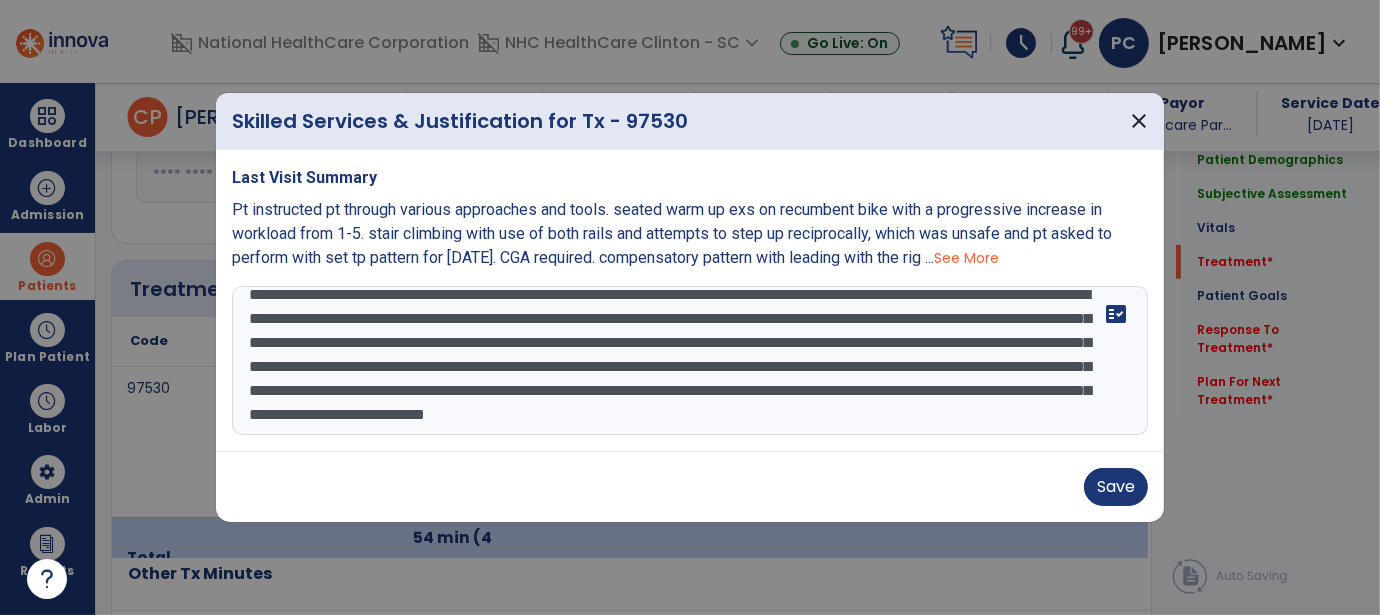 click on "**********" at bounding box center [690, 361] 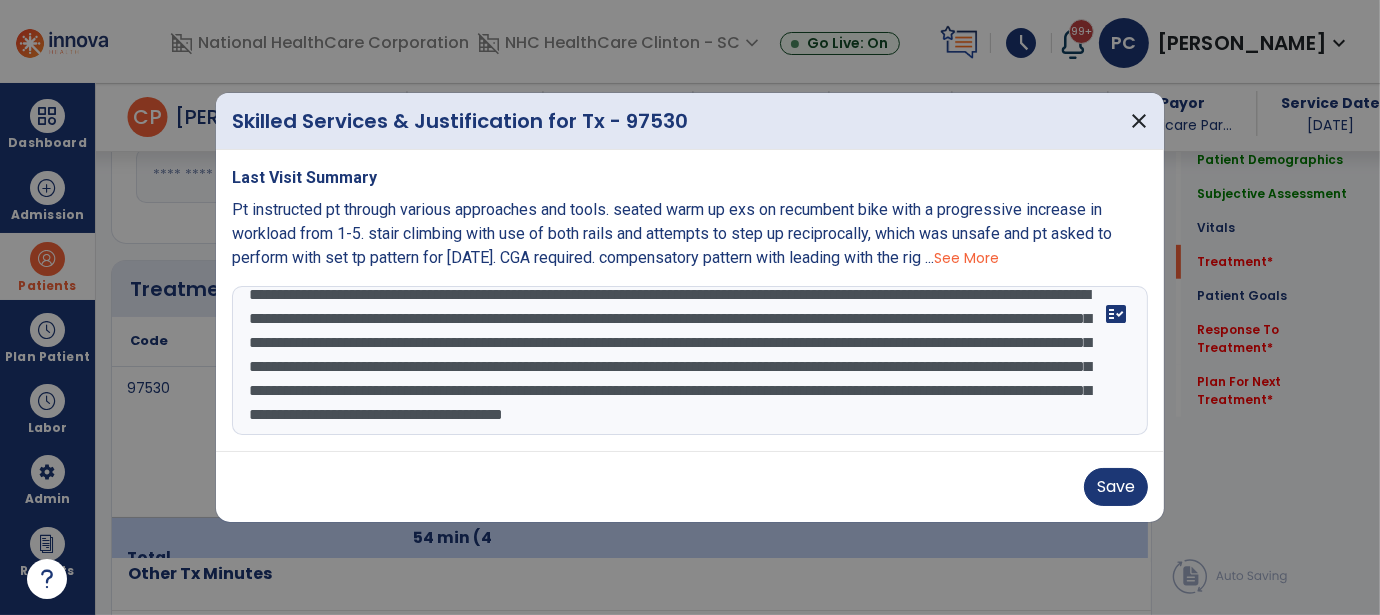 scroll, scrollTop: 63, scrollLeft: 0, axis: vertical 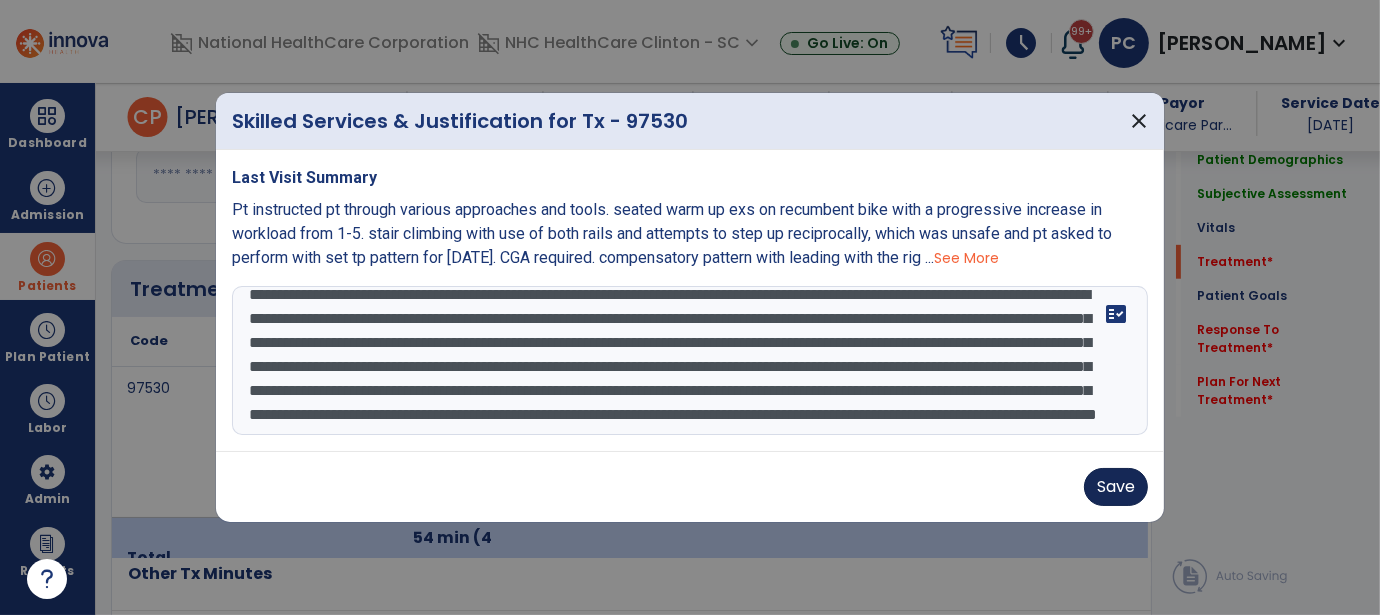 type on "**********" 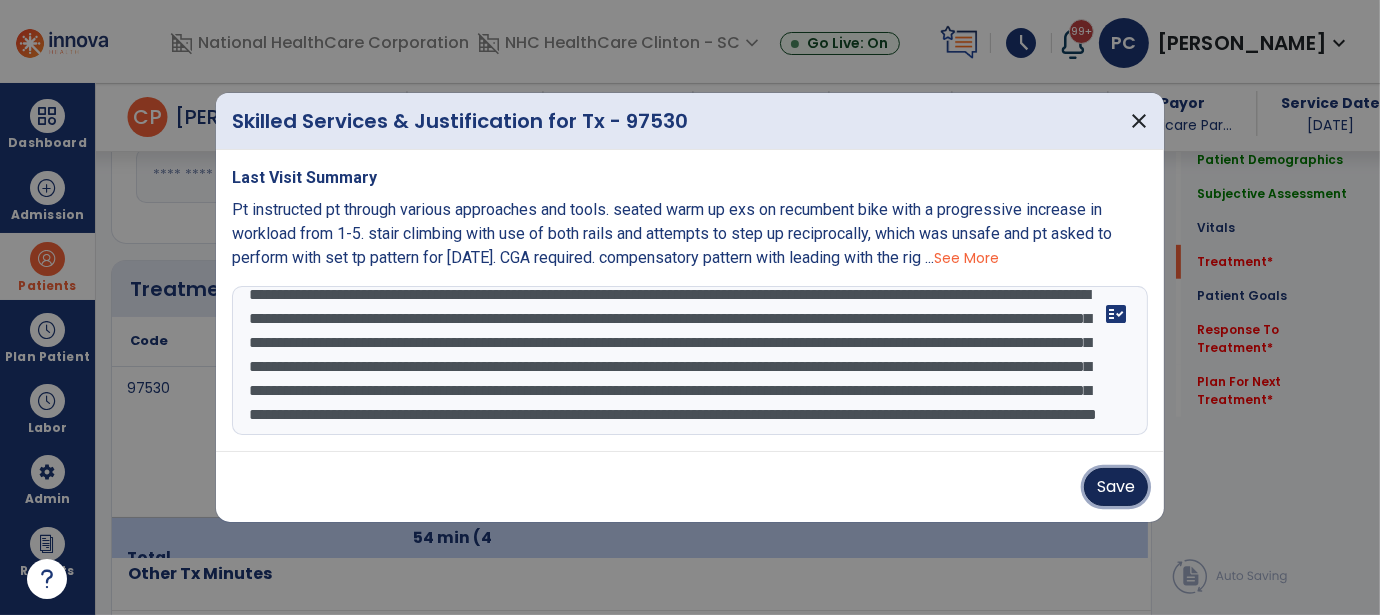 click on "Save" at bounding box center [1116, 487] 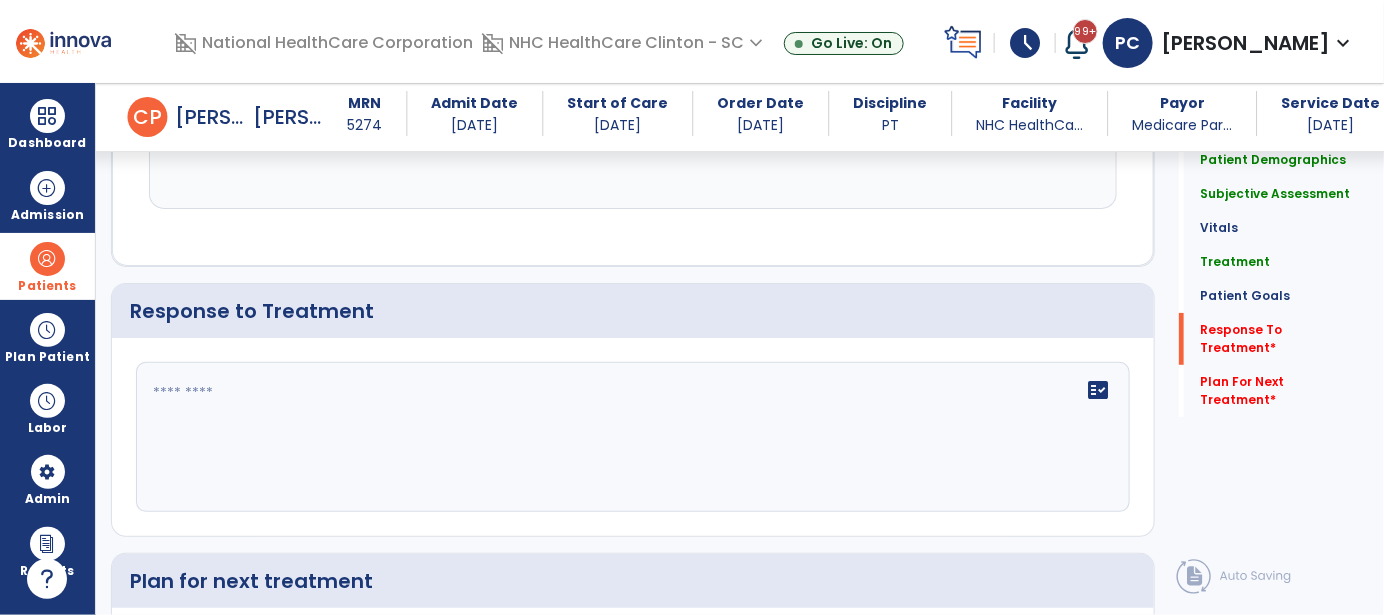 scroll, scrollTop: 2800, scrollLeft: 0, axis: vertical 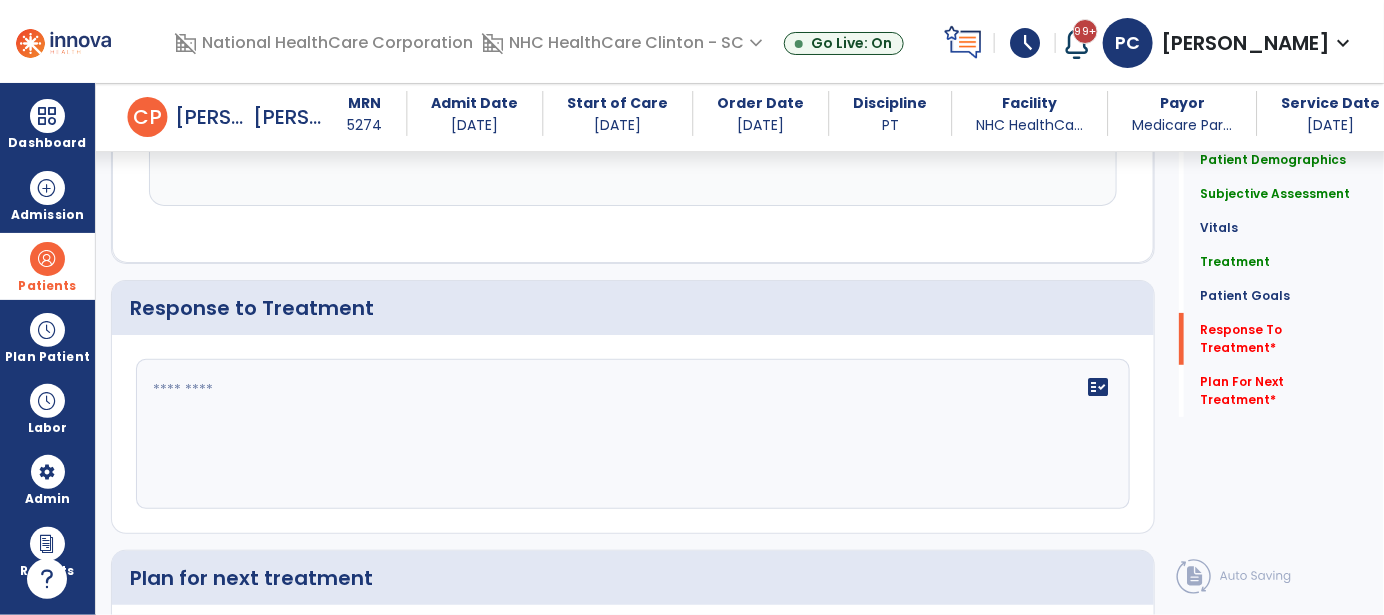 click 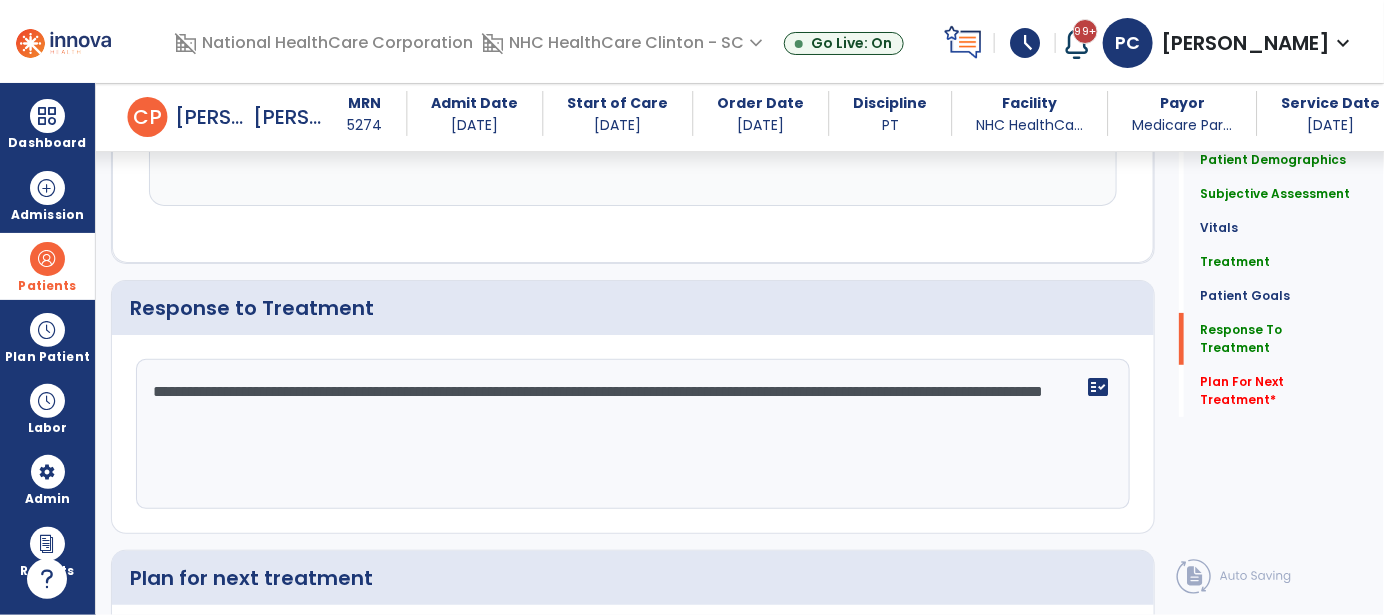 click on "**********" 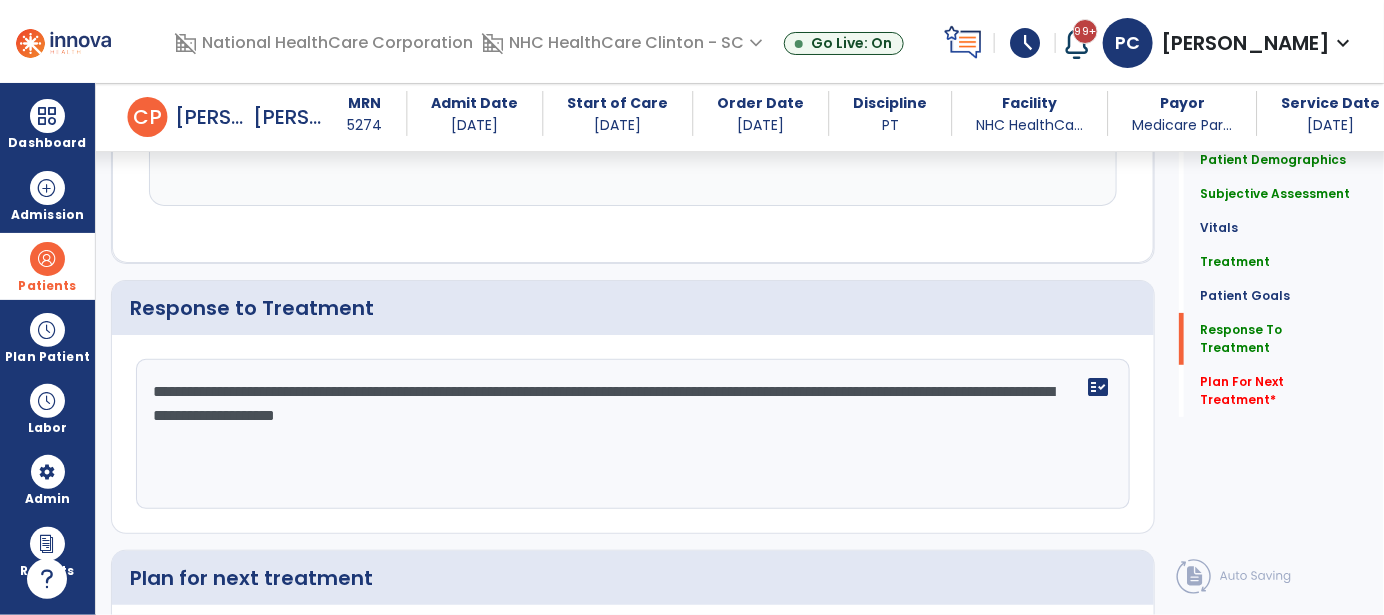 click on "**********" 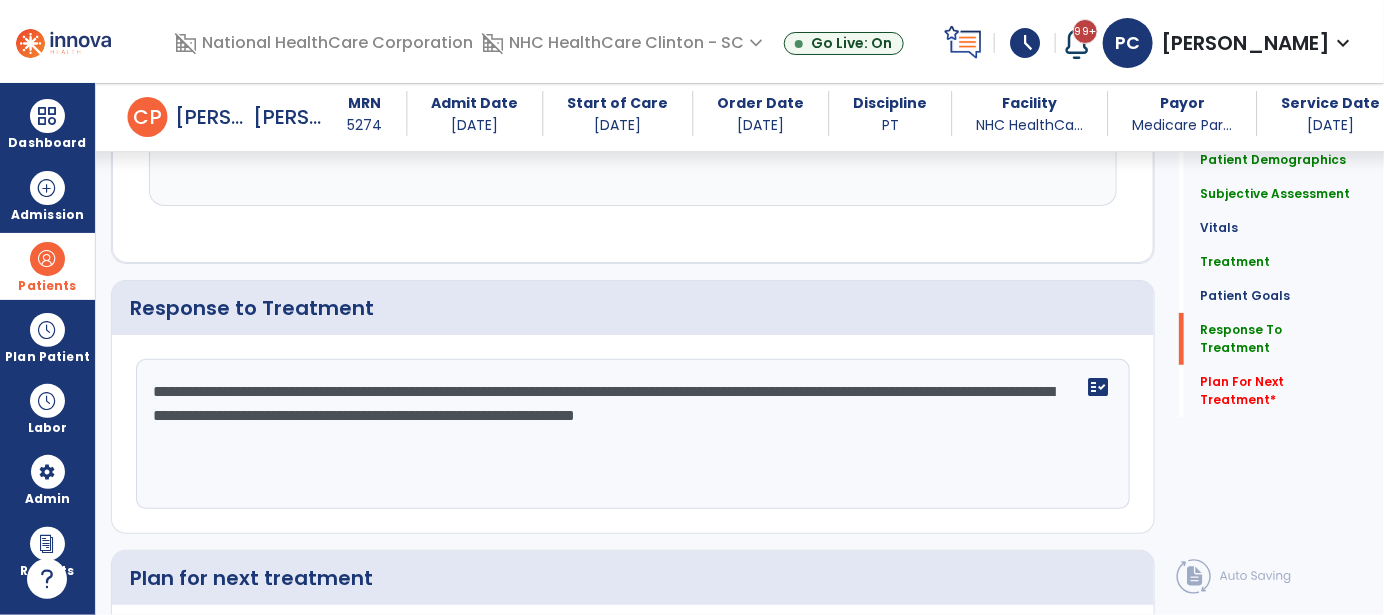 click on "**********" 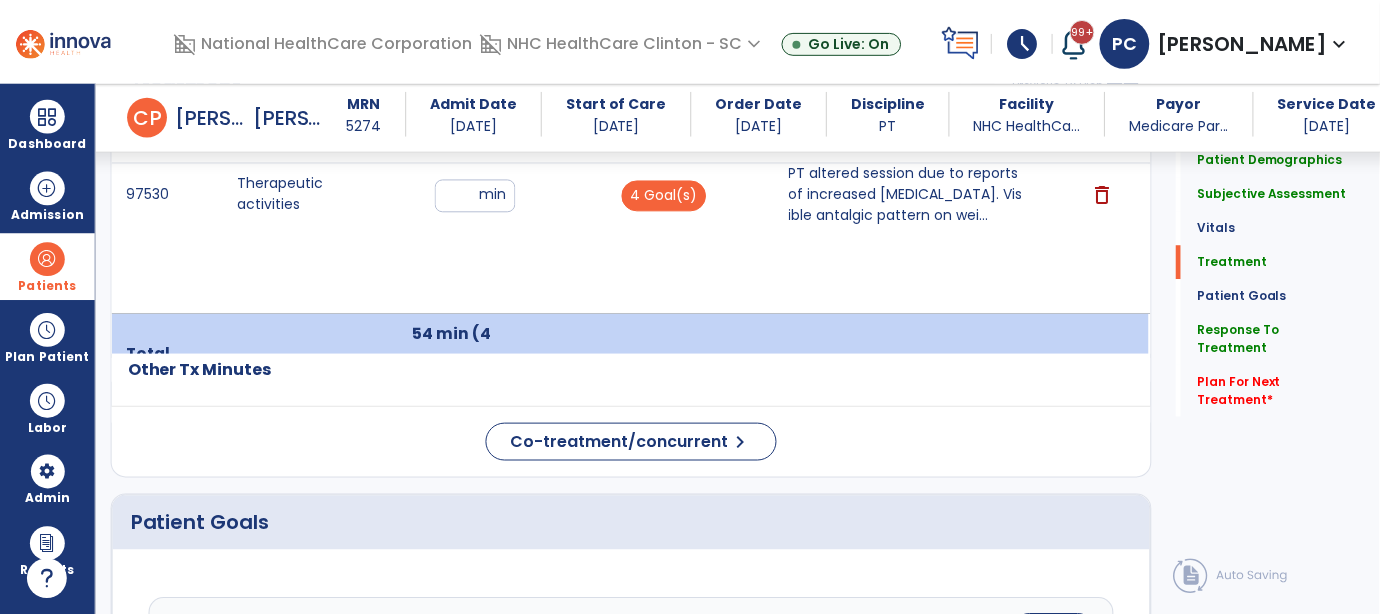 scroll, scrollTop: 1200, scrollLeft: 0, axis: vertical 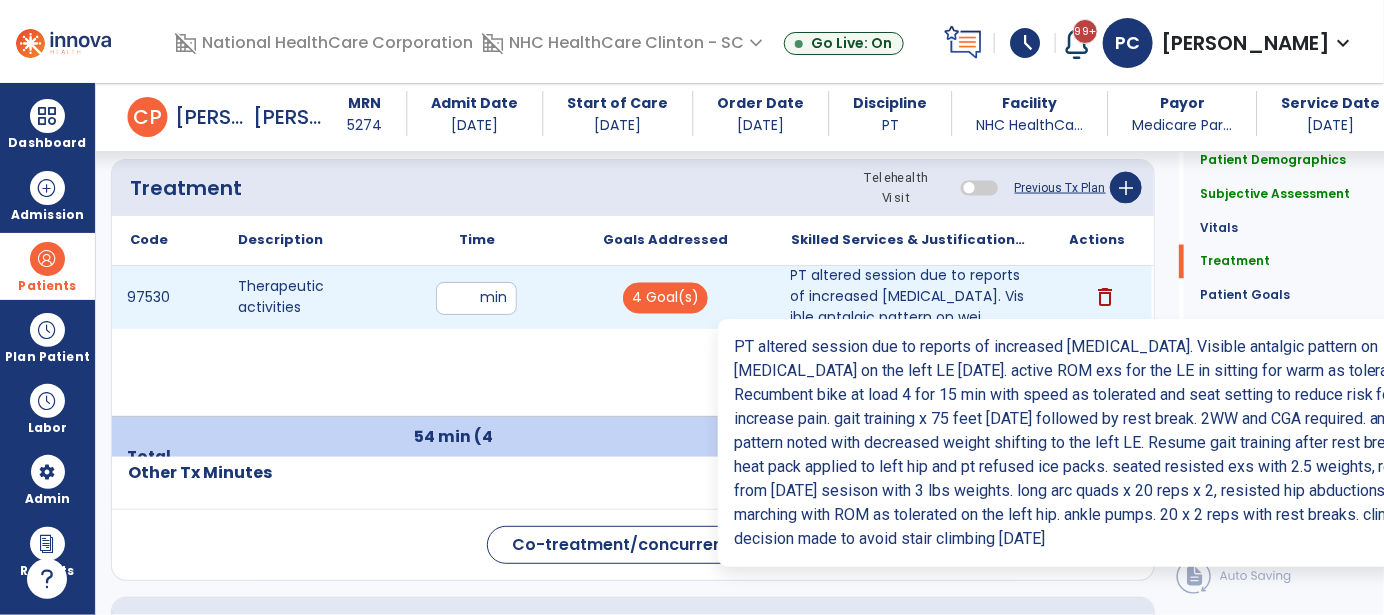type on "**********" 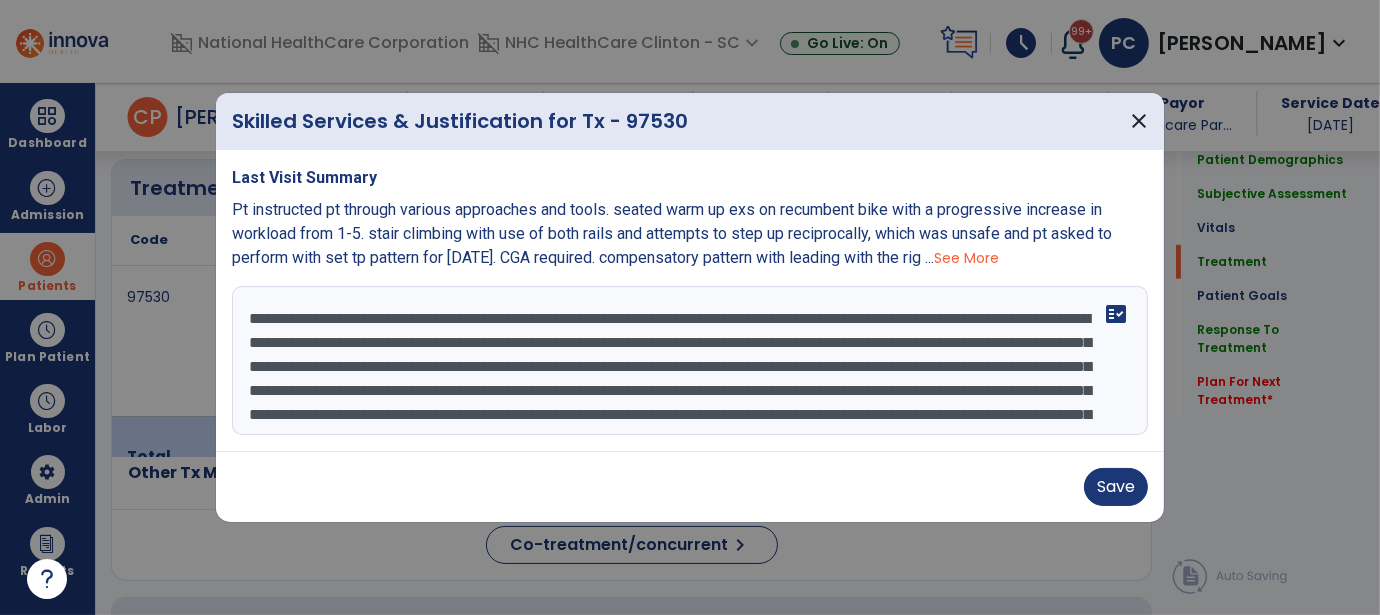 scroll, scrollTop: 1200, scrollLeft: 0, axis: vertical 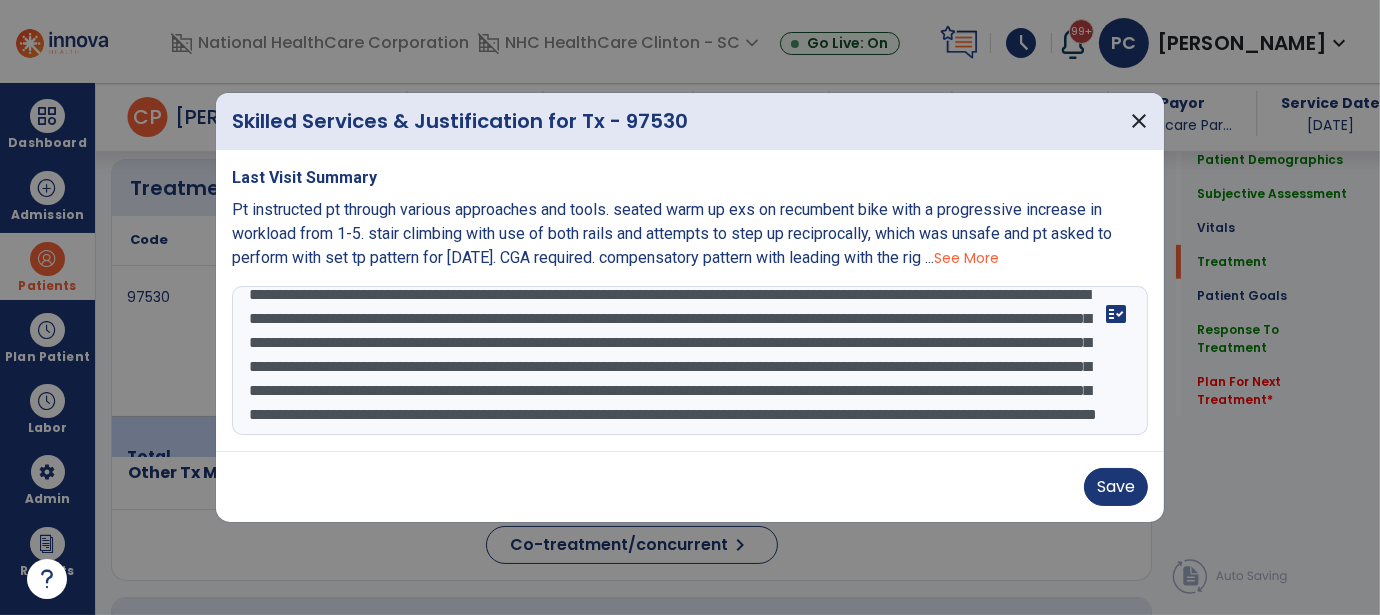 click on "**********" at bounding box center [690, 361] 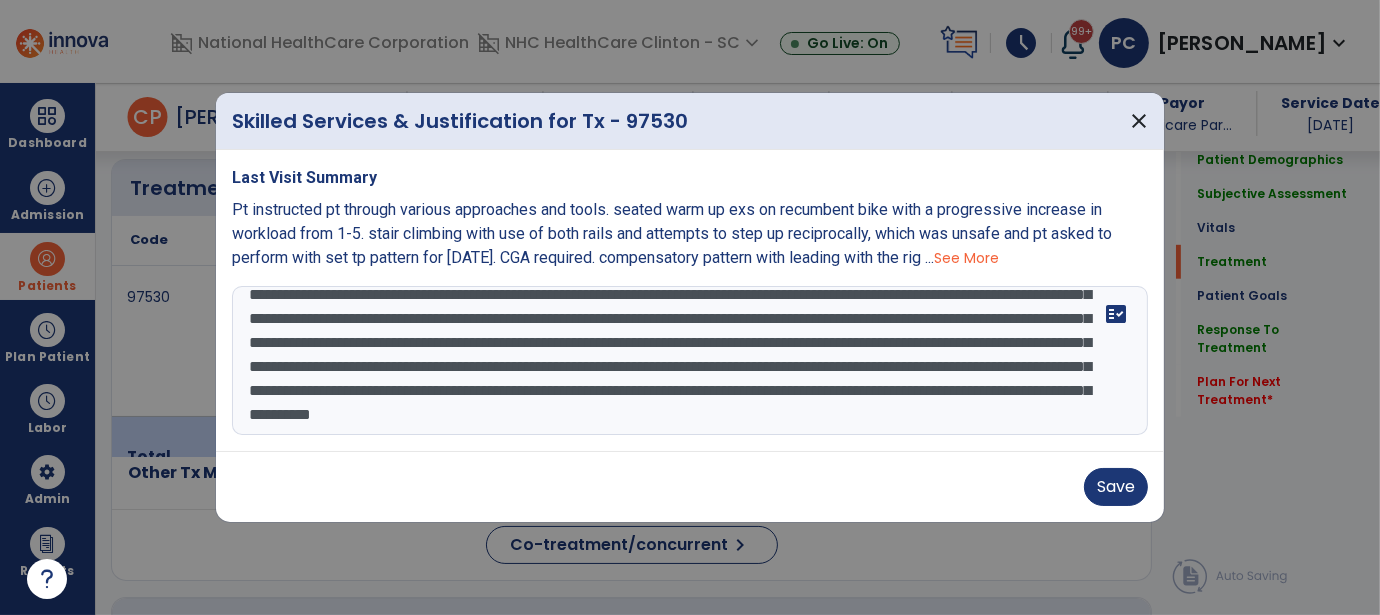 scroll, scrollTop: 87, scrollLeft: 0, axis: vertical 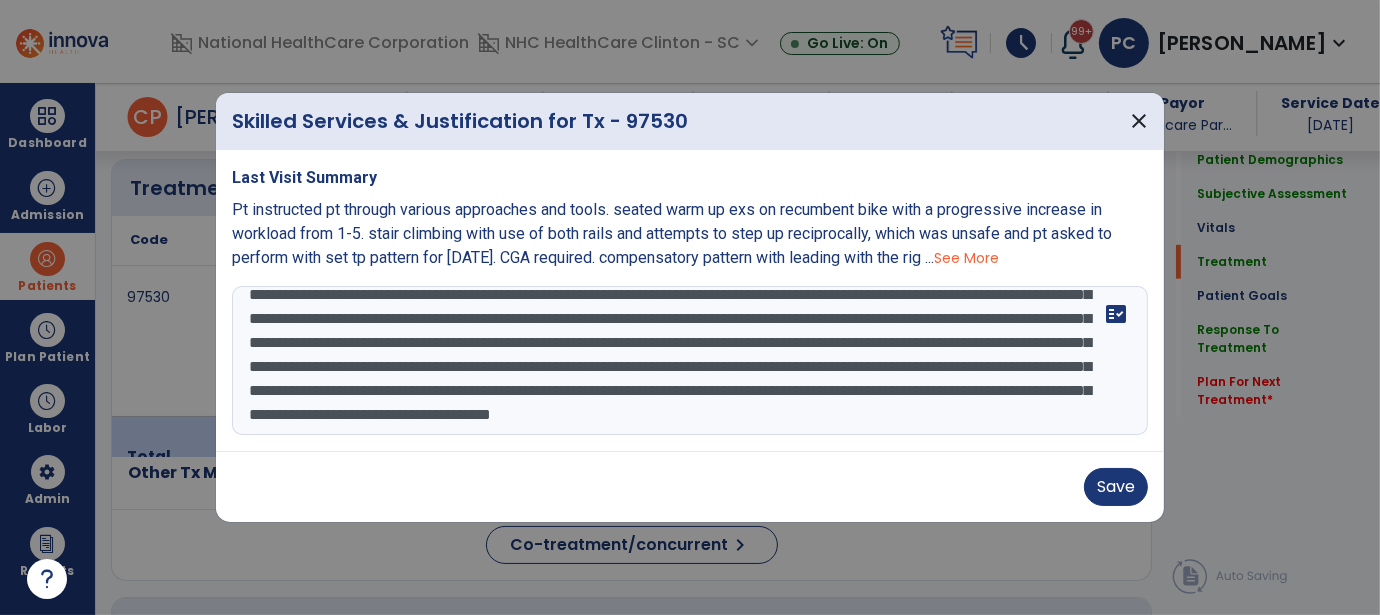 click on "**********" at bounding box center [690, 361] 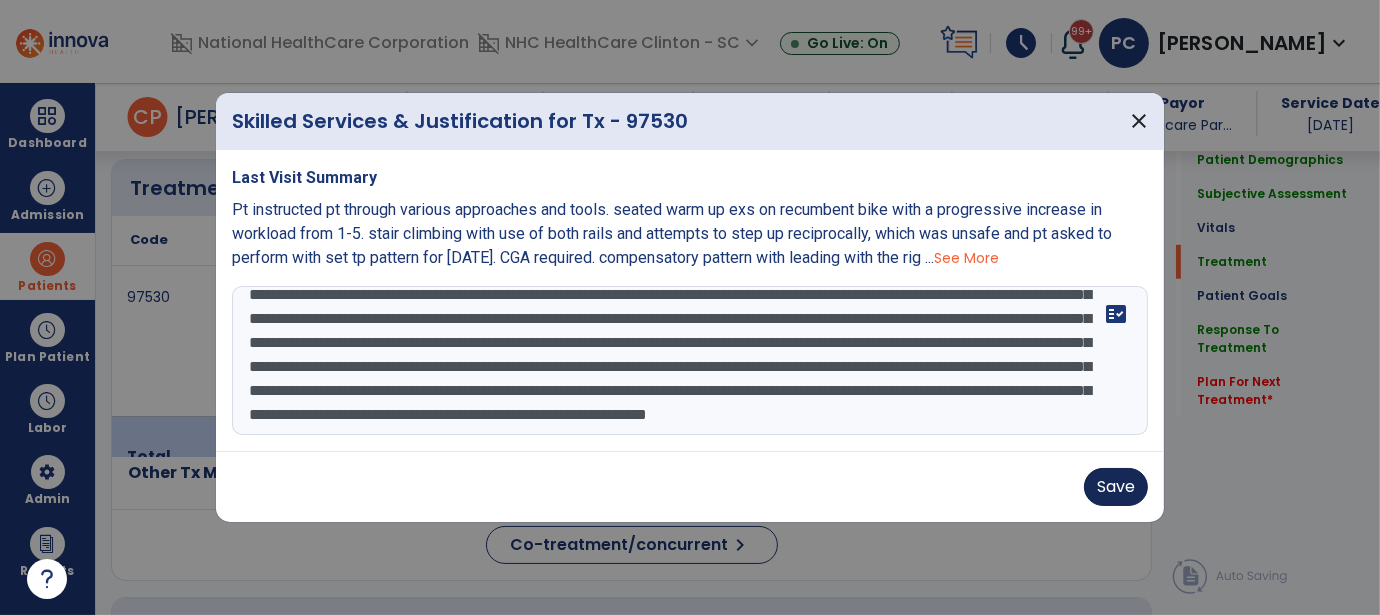 type on "**********" 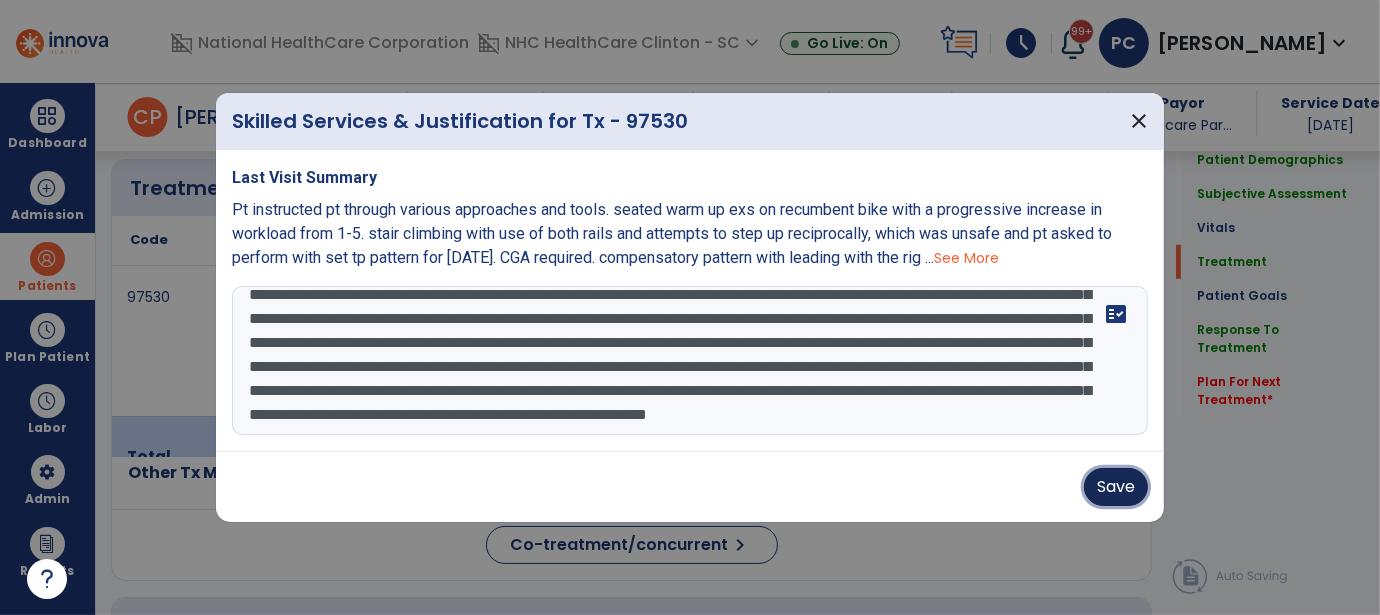 drag, startPoint x: 1109, startPoint y: 478, endPoint x: 1070, endPoint y: 490, distance: 40.804413 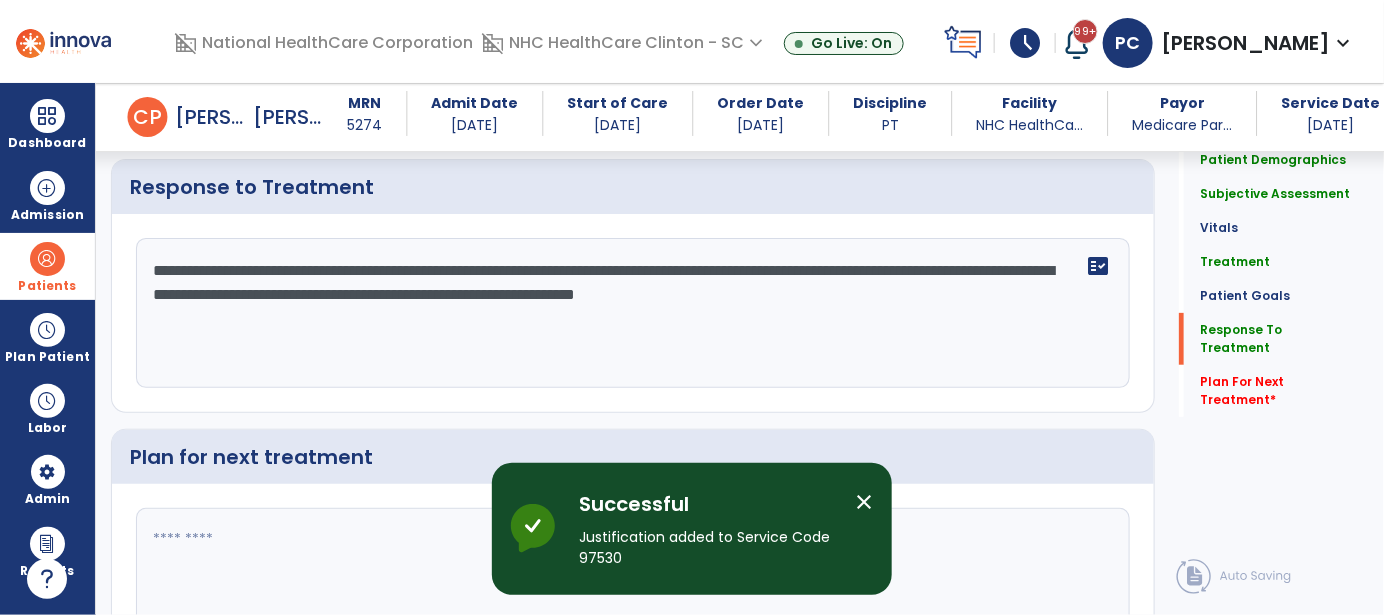 scroll, scrollTop: 3000, scrollLeft: 0, axis: vertical 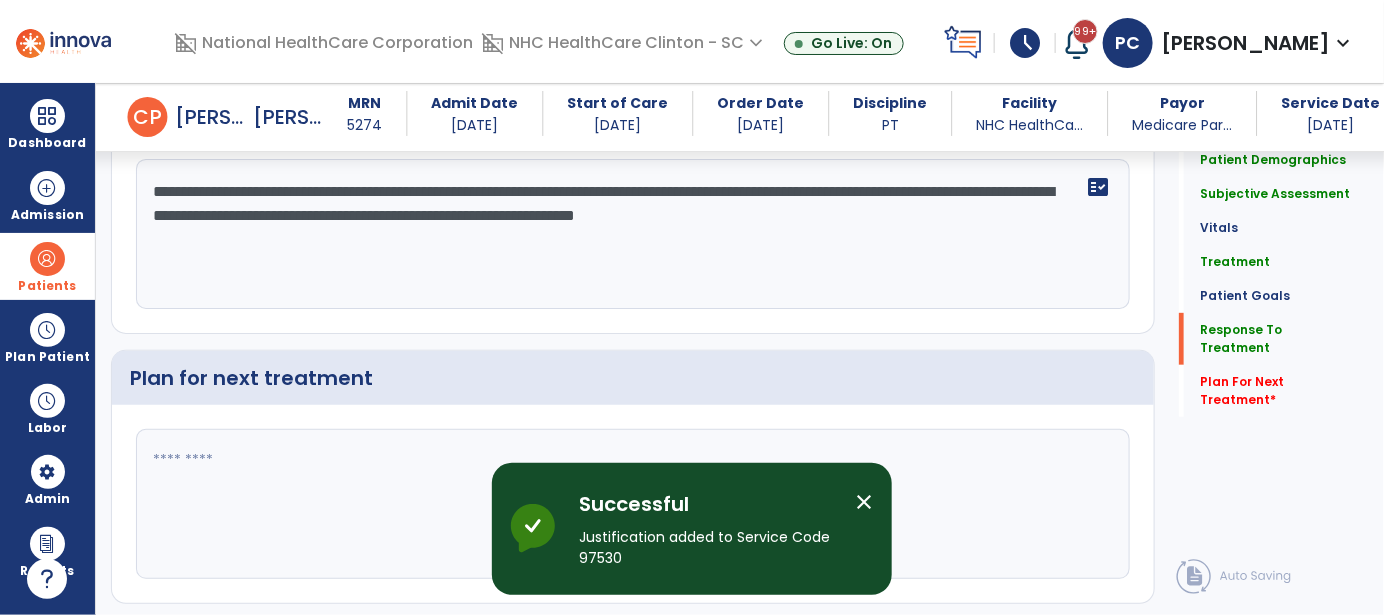 click 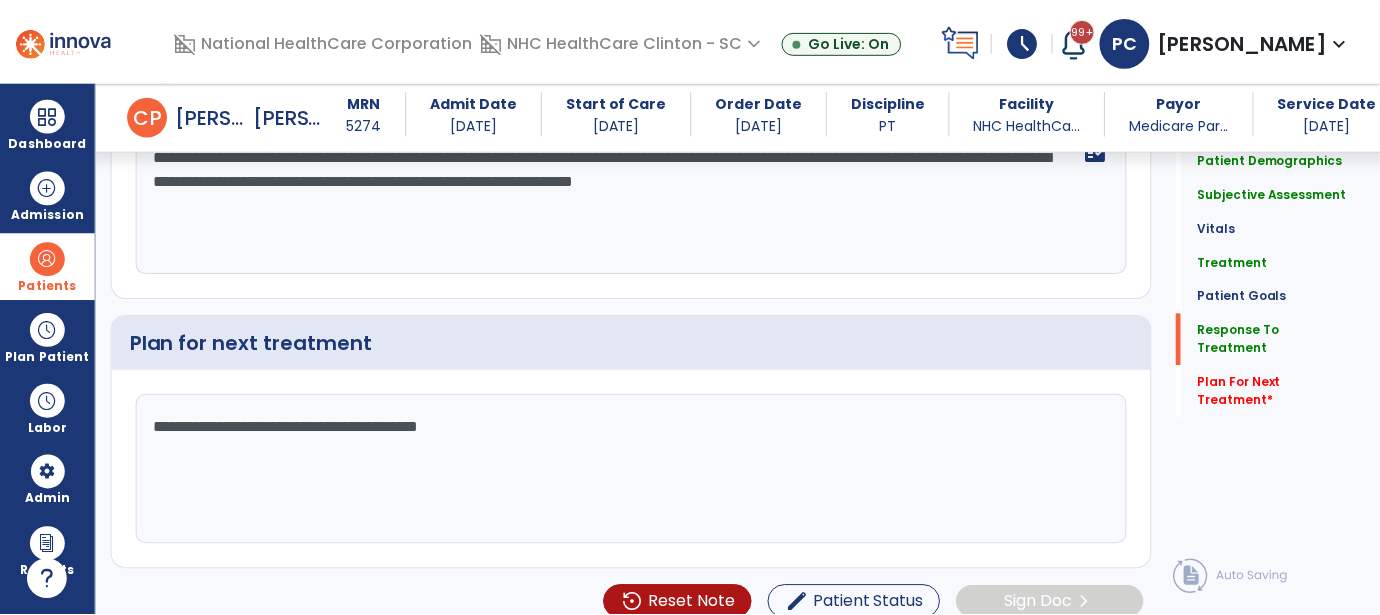 scroll, scrollTop: 3042, scrollLeft: 0, axis: vertical 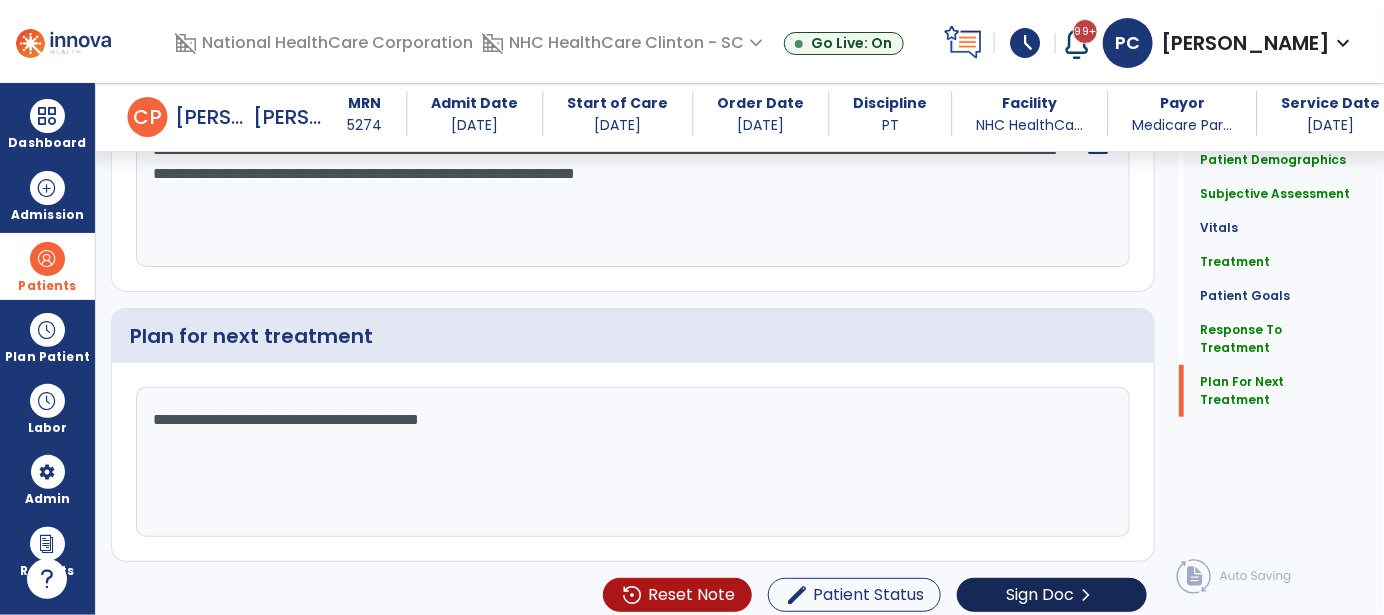type on "**********" 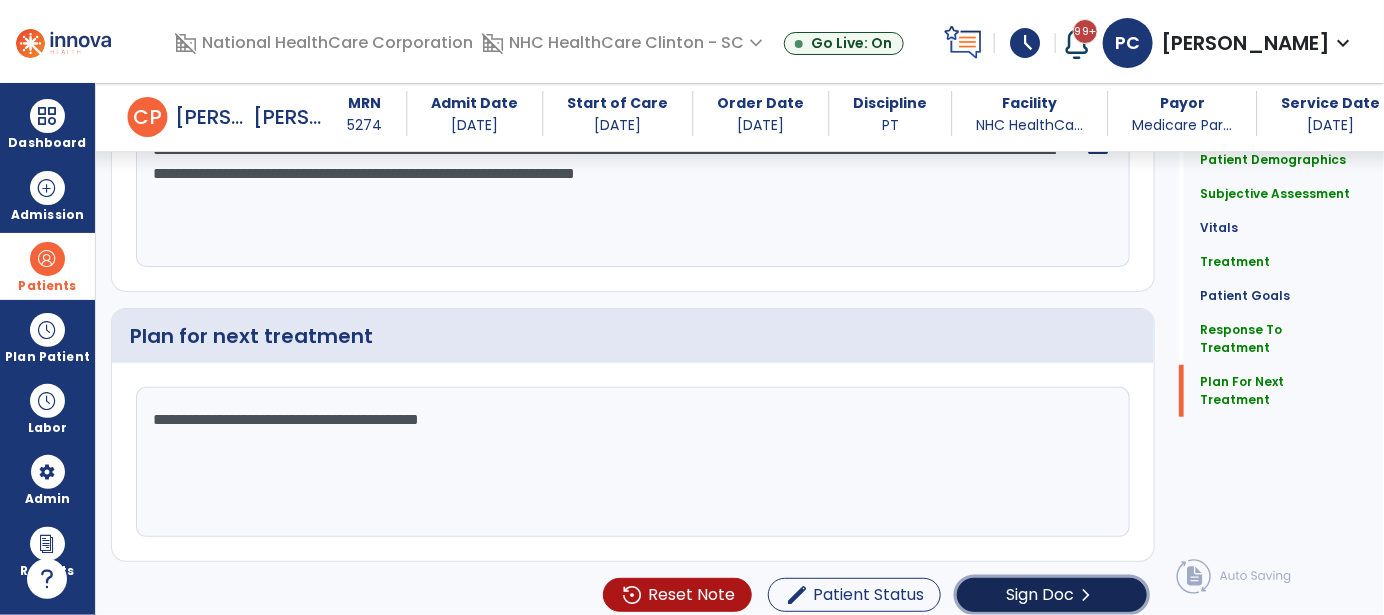 click on "Sign Doc  chevron_right" 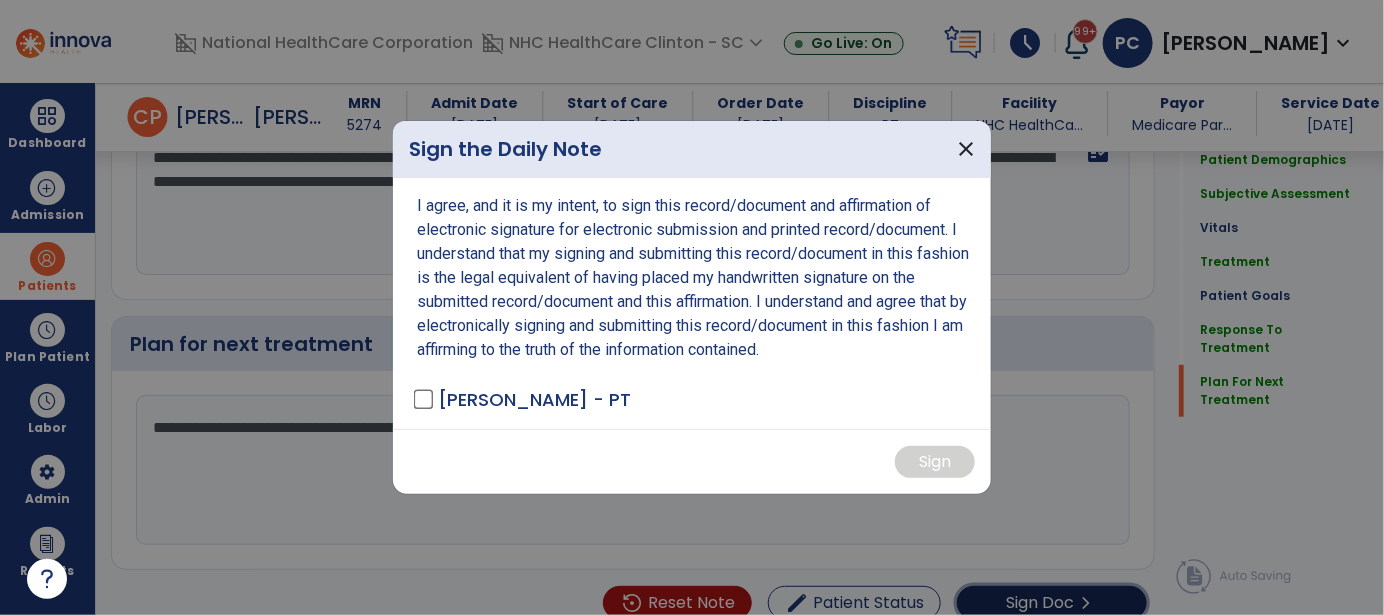 scroll, scrollTop: 3042, scrollLeft: 0, axis: vertical 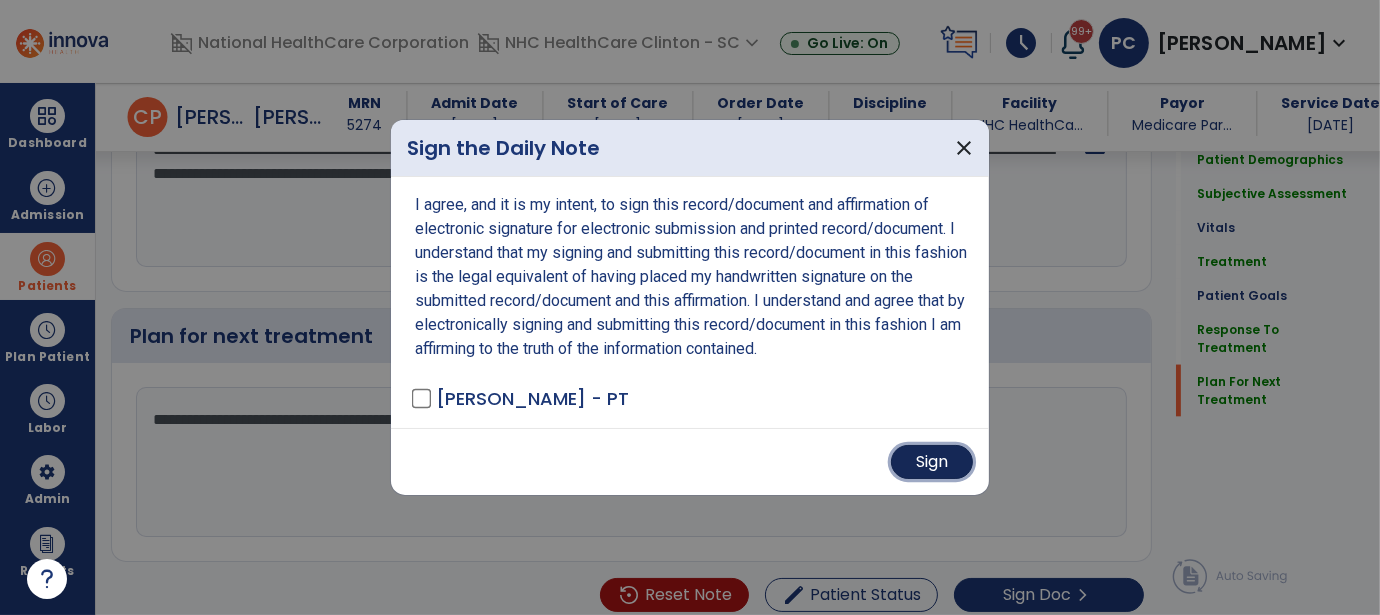 click on "Sign" at bounding box center [932, 462] 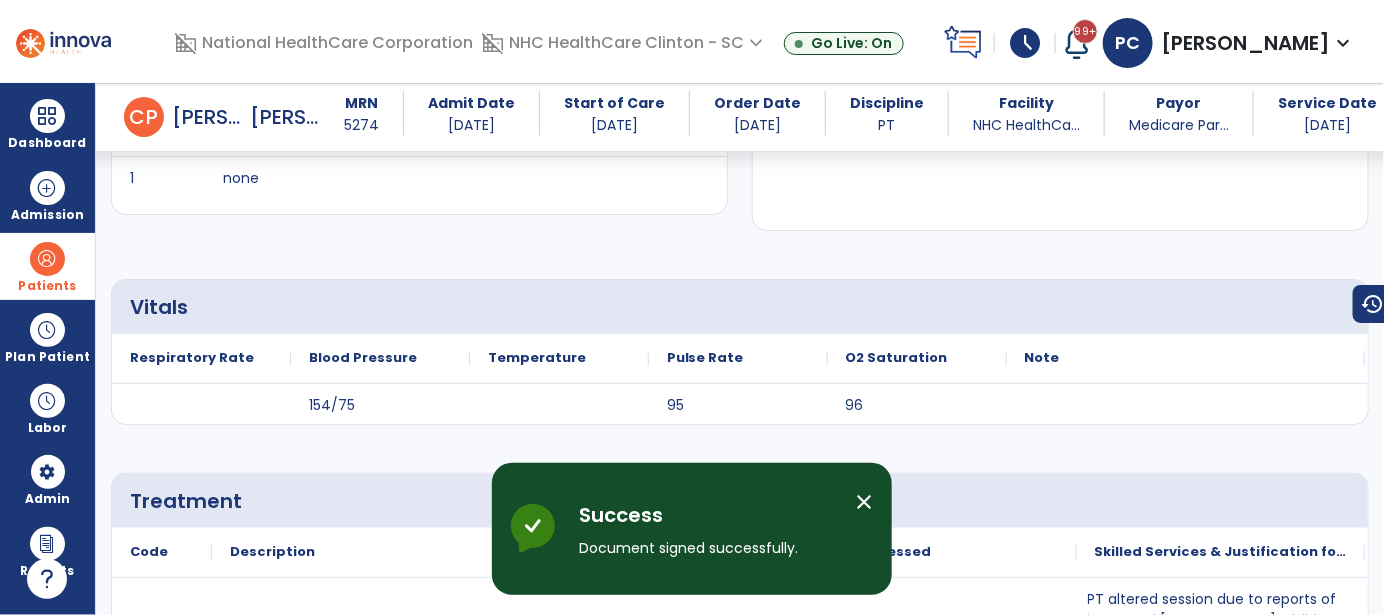 scroll, scrollTop: 0, scrollLeft: 0, axis: both 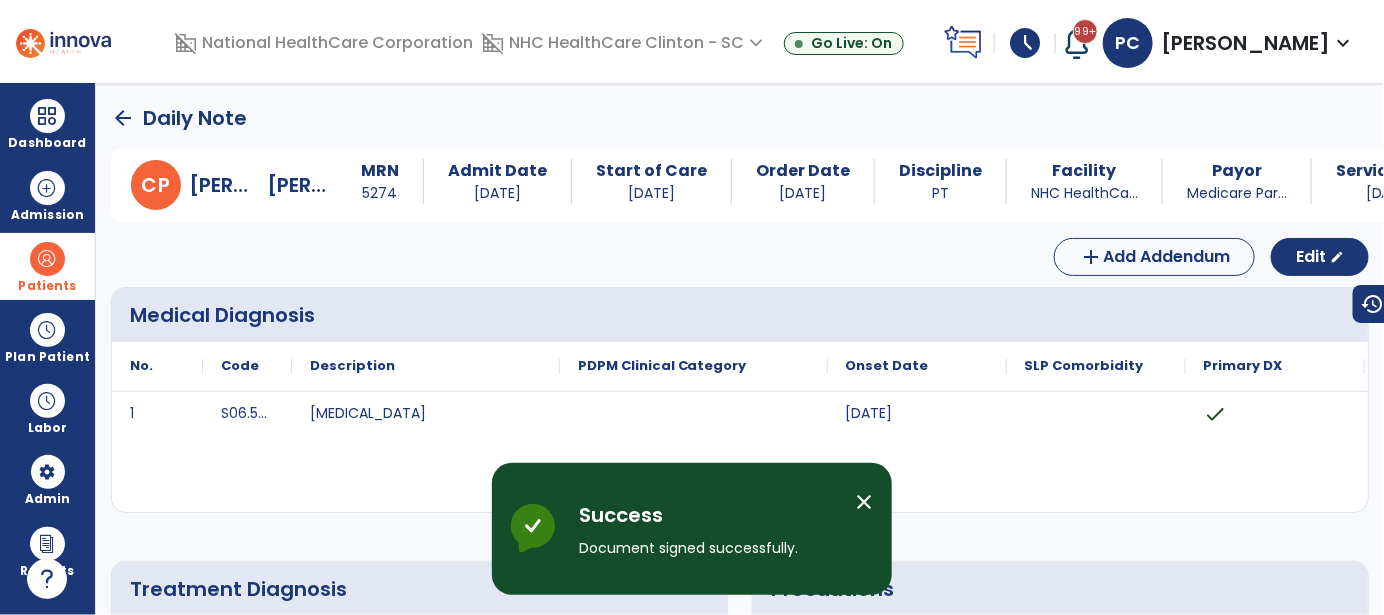click on "arrow_back" 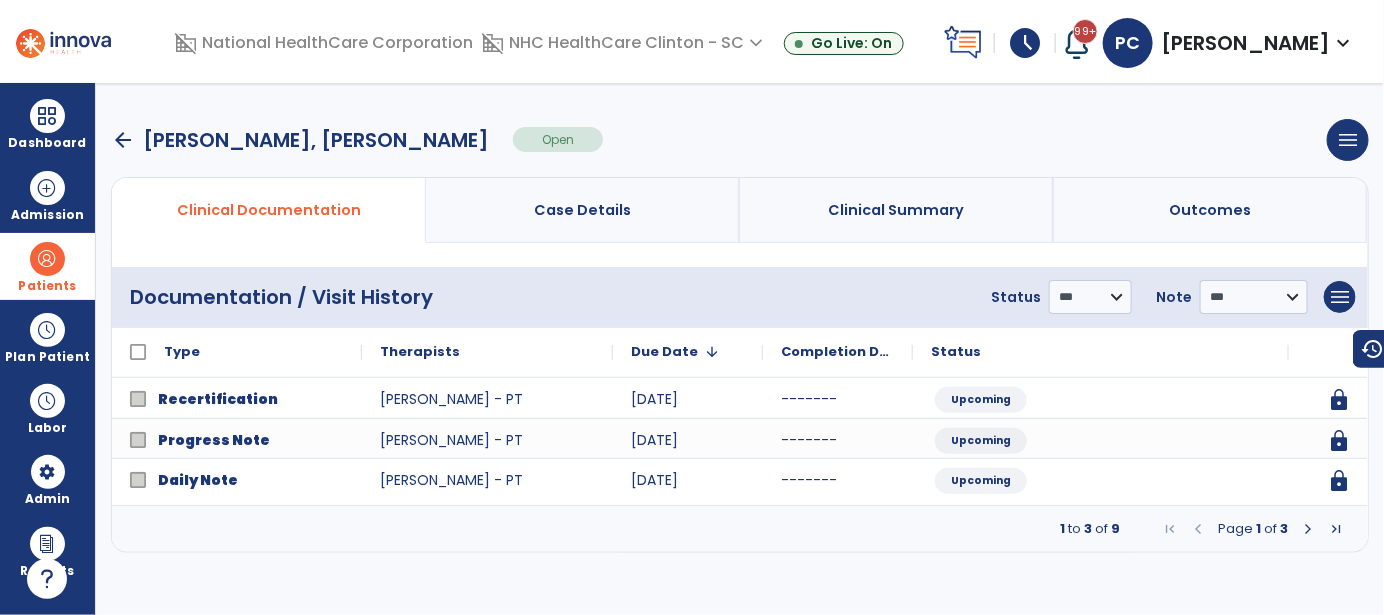 click on "arrow_back" at bounding box center (123, 140) 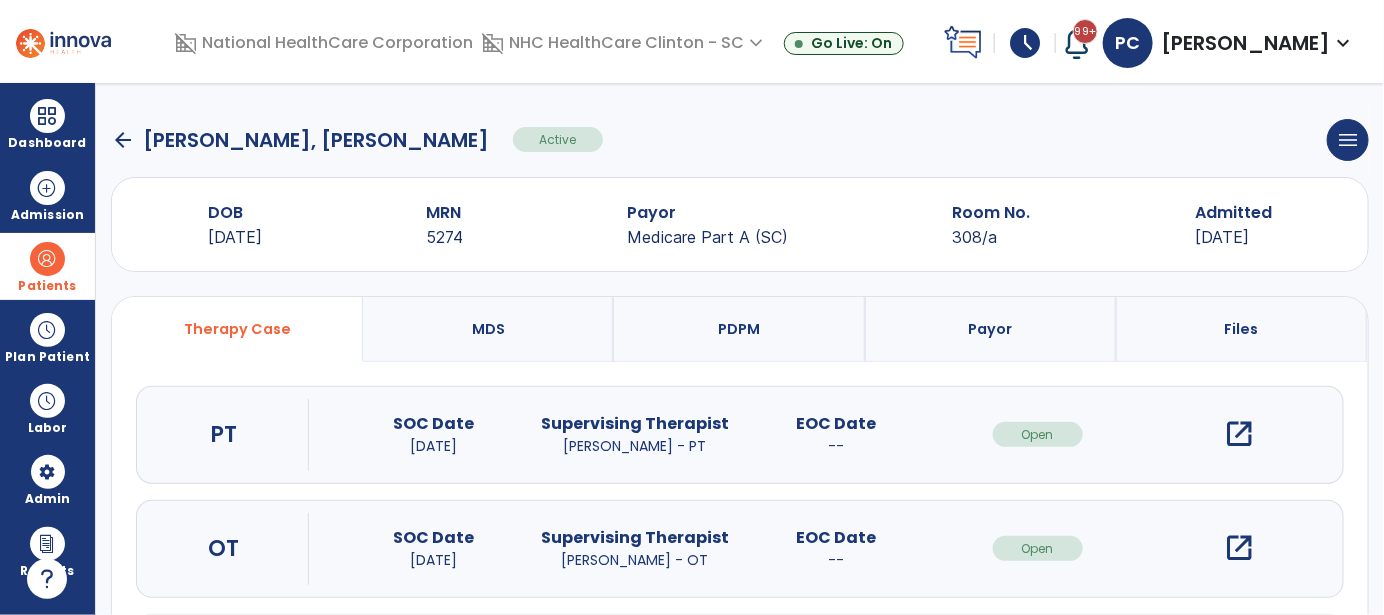 click on "arrow_back" 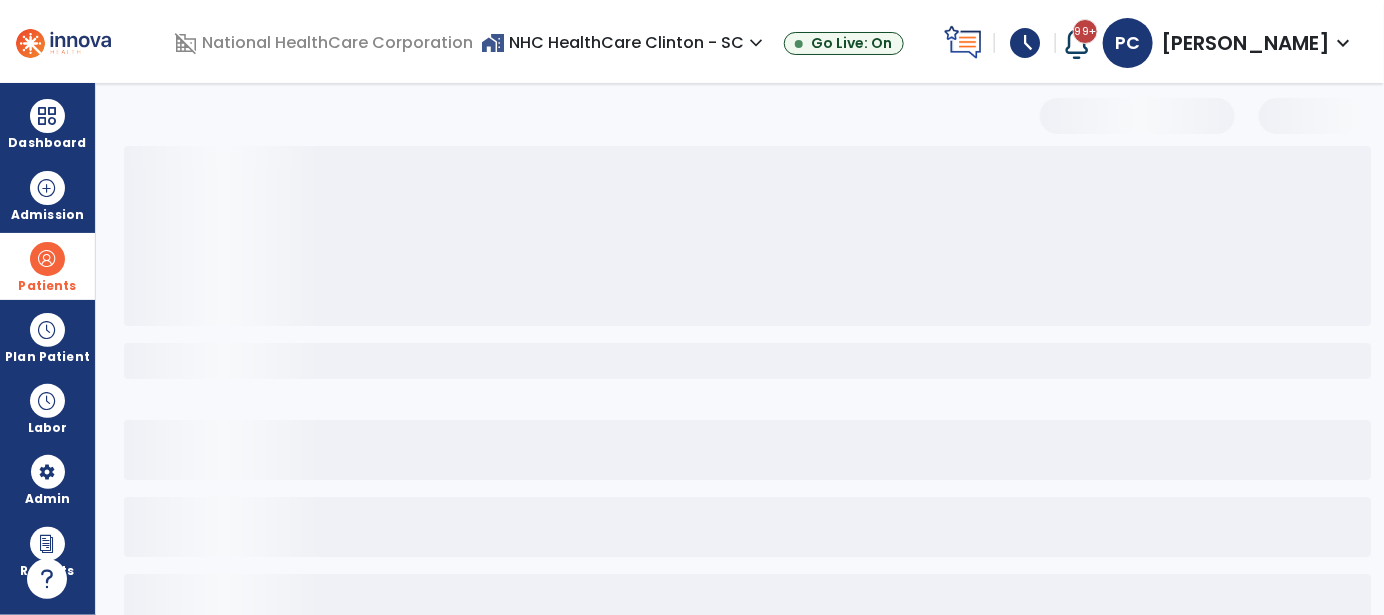 select on "***" 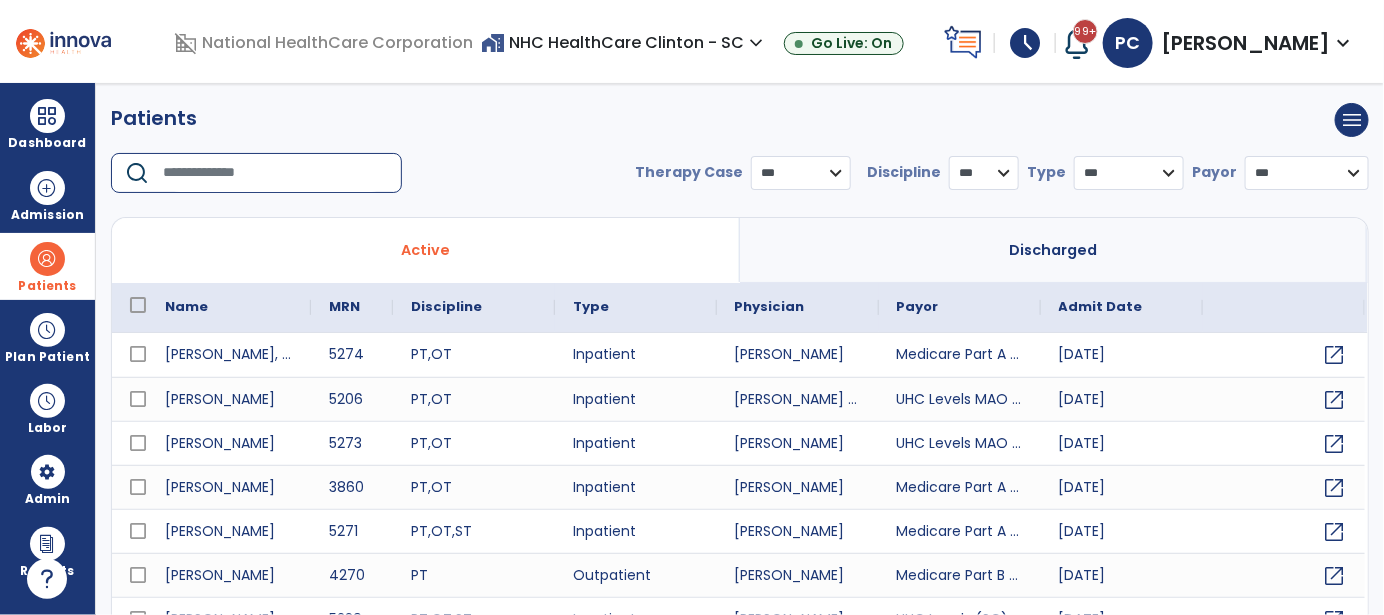 click at bounding box center [275, 173] 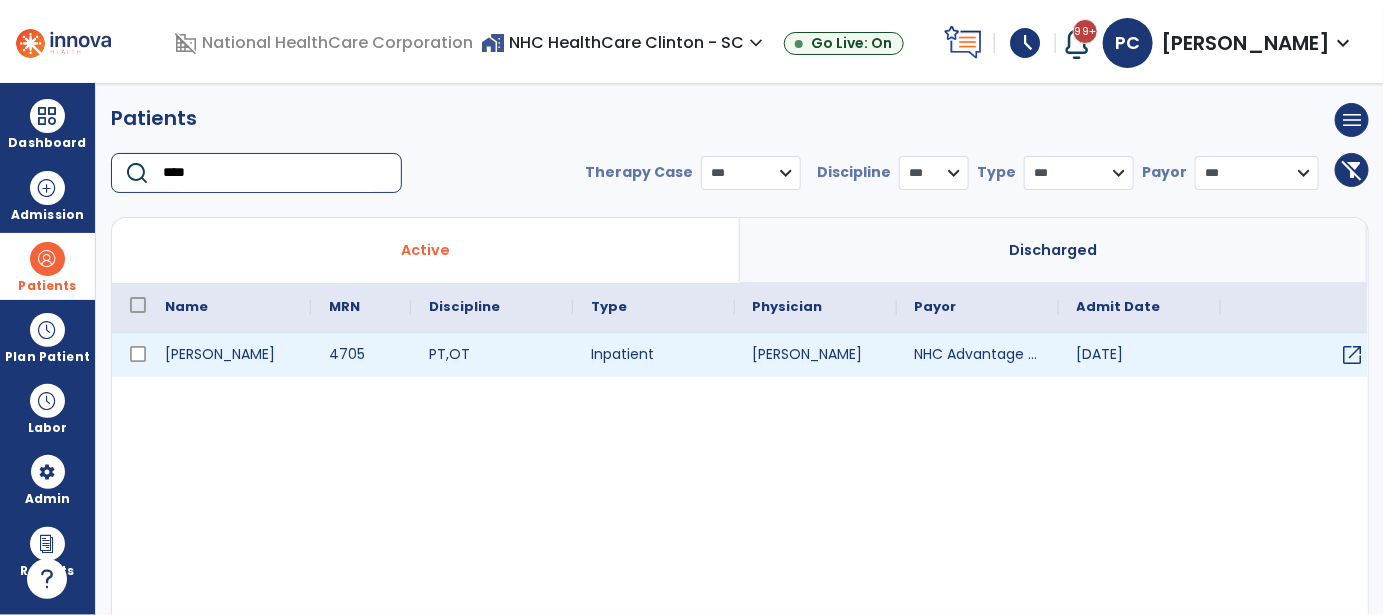 type on "****" 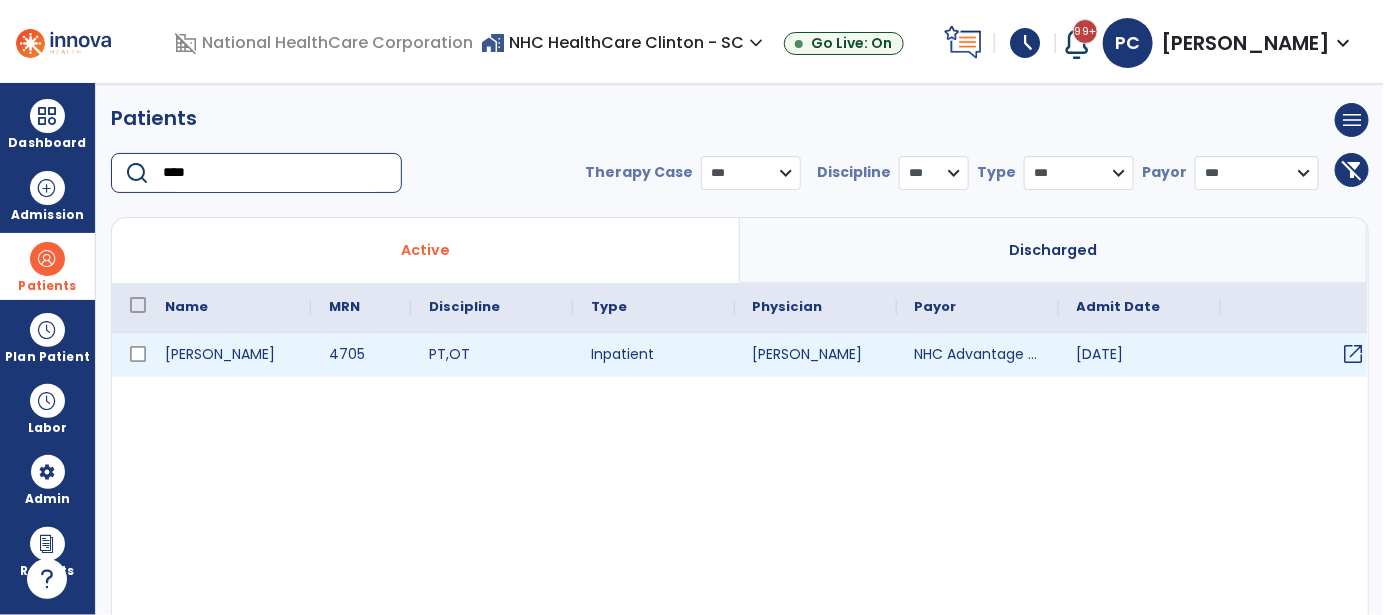 click on "open_in_new" at bounding box center (1354, 354) 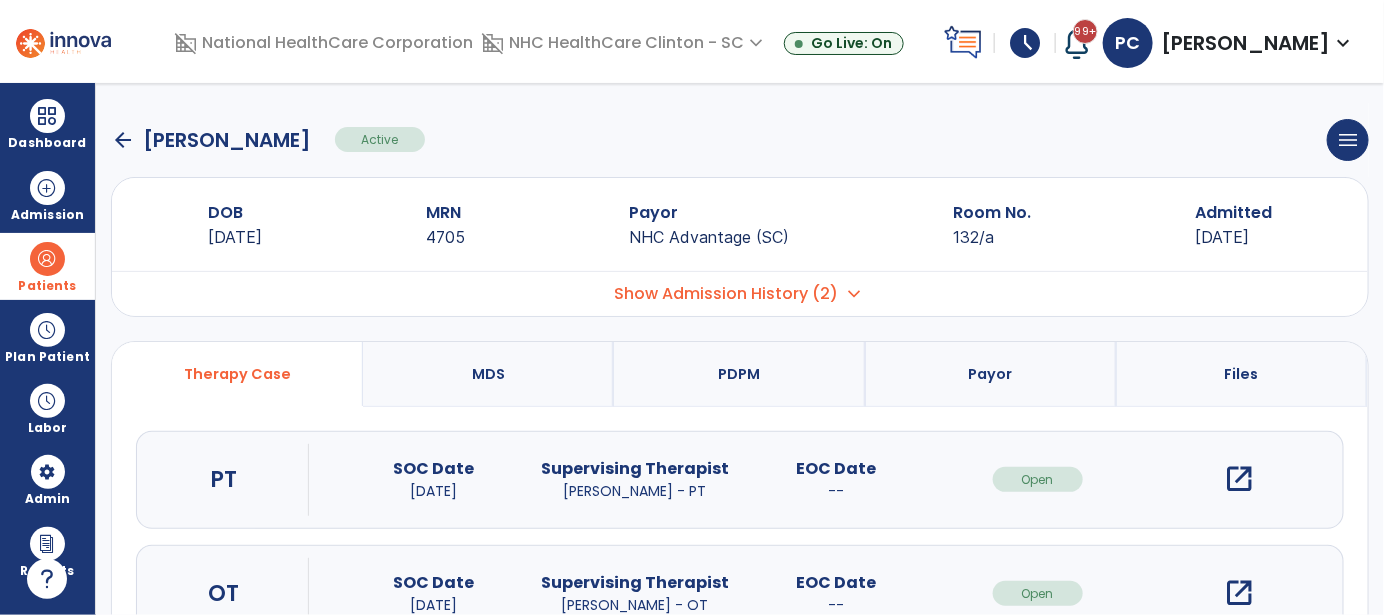 scroll, scrollTop: 186, scrollLeft: 0, axis: vertical 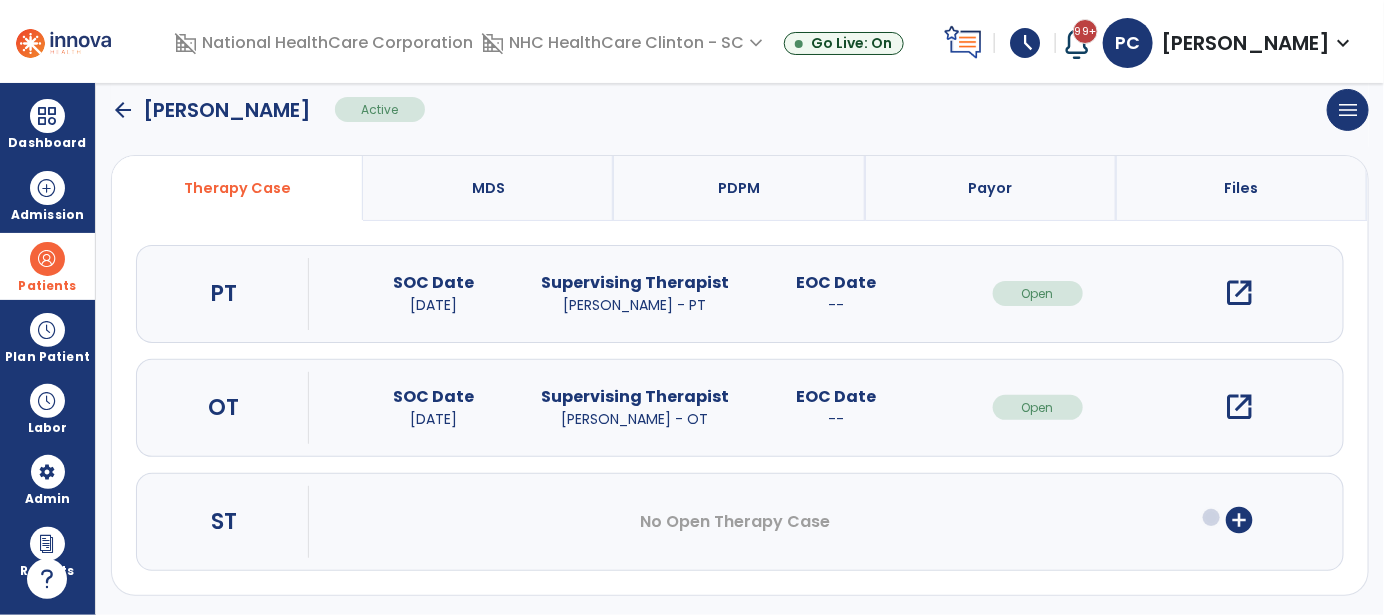 click on "open_in_new" at bounding box center [1239, 293] 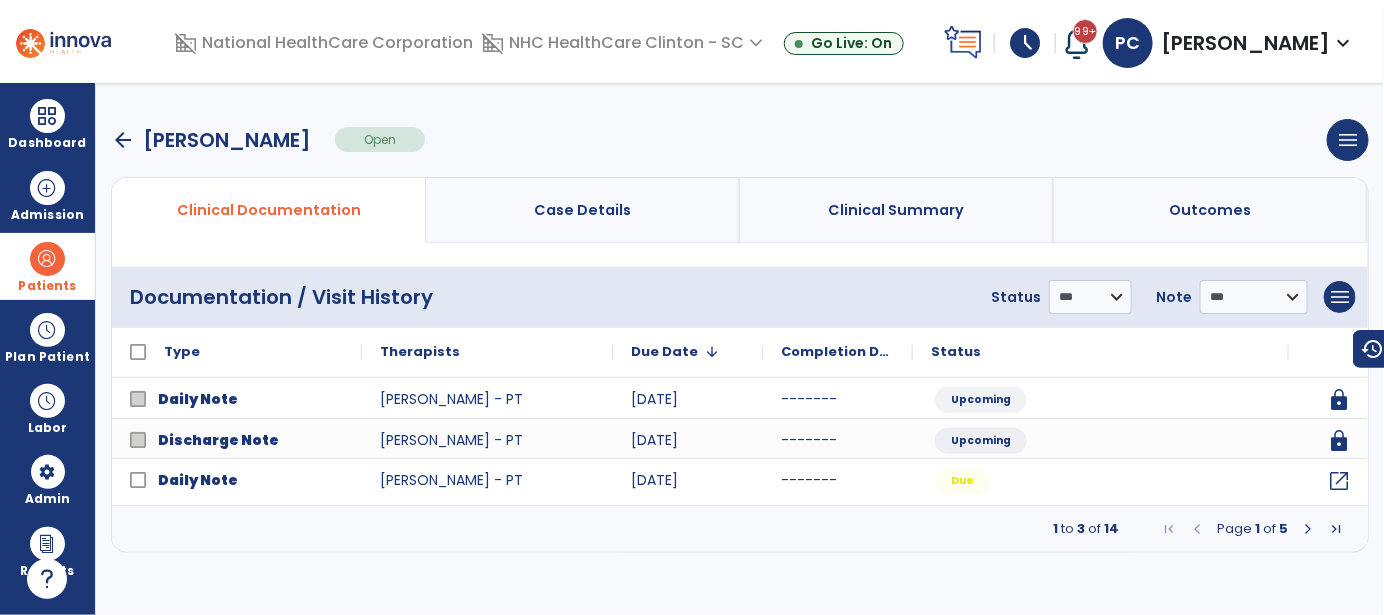 scroll, scrollTop: 0, scrollLeft: 0, axis: both 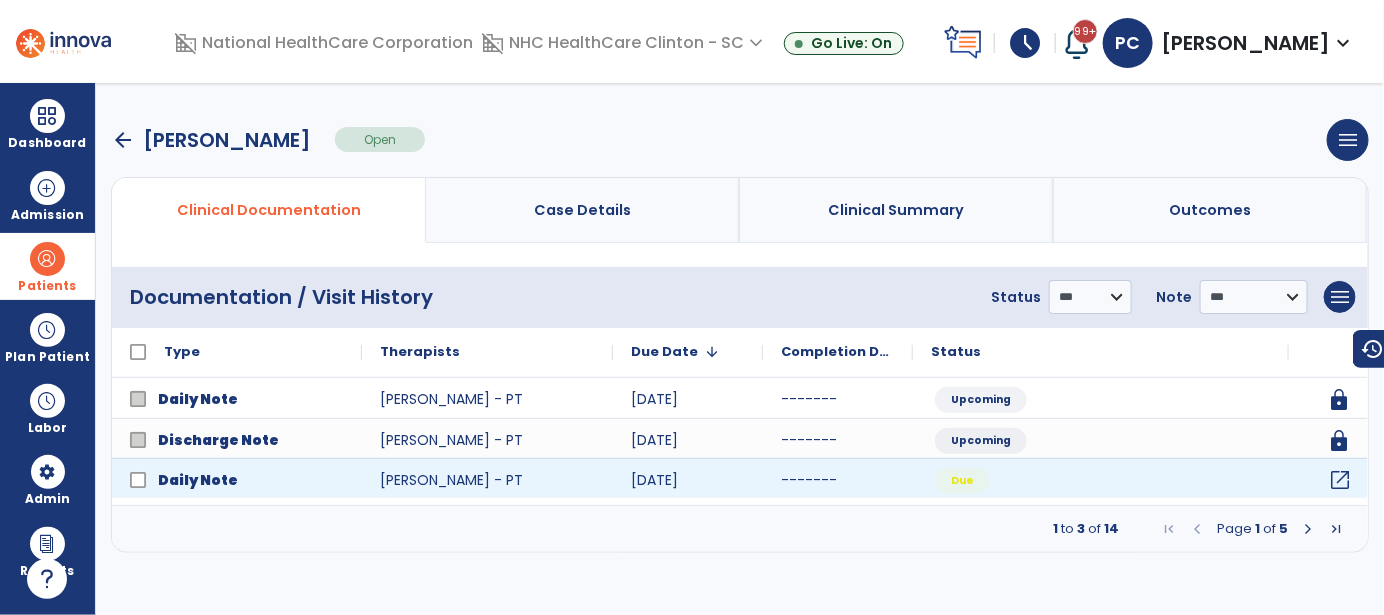 click on "open_in_new" 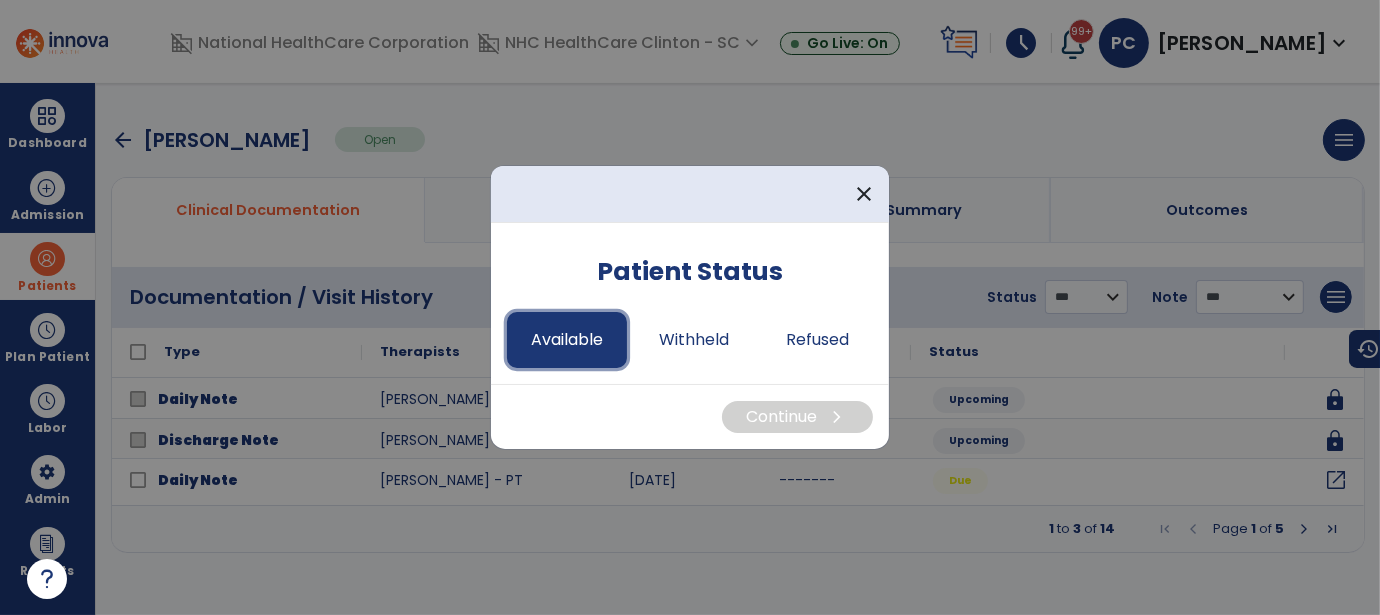 click on "Available" at bounding box center (567, 340) 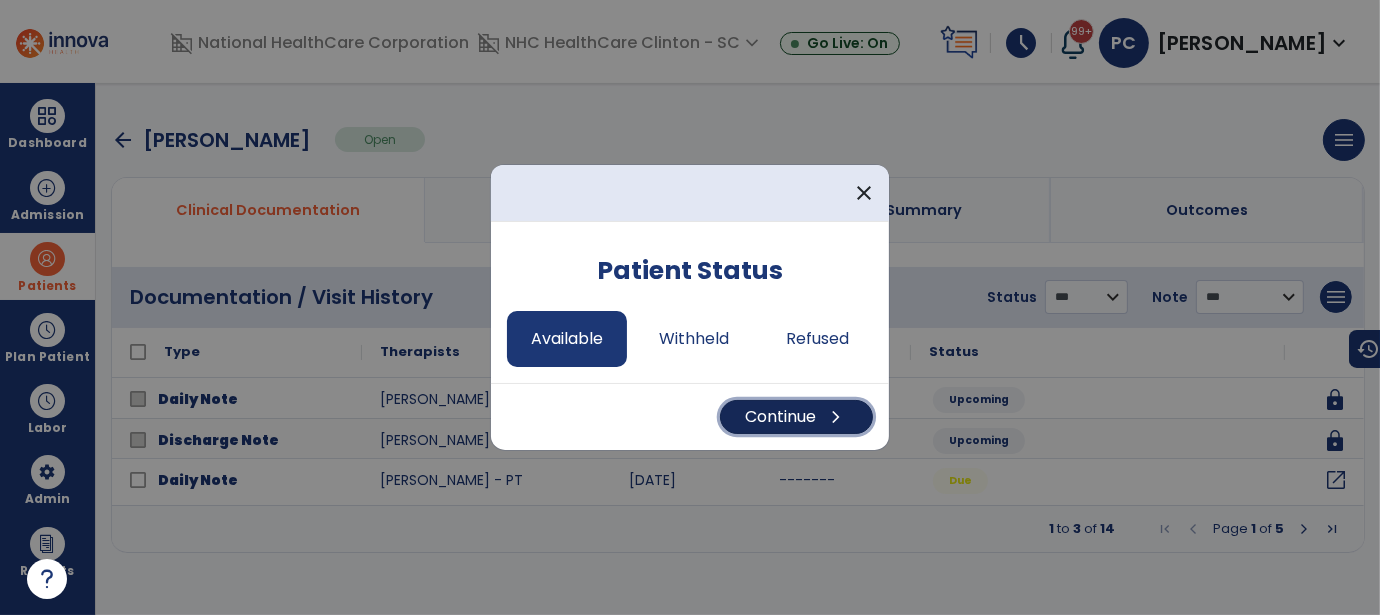 click on "Continue   chevron_right" at bounding box center [796, 417] 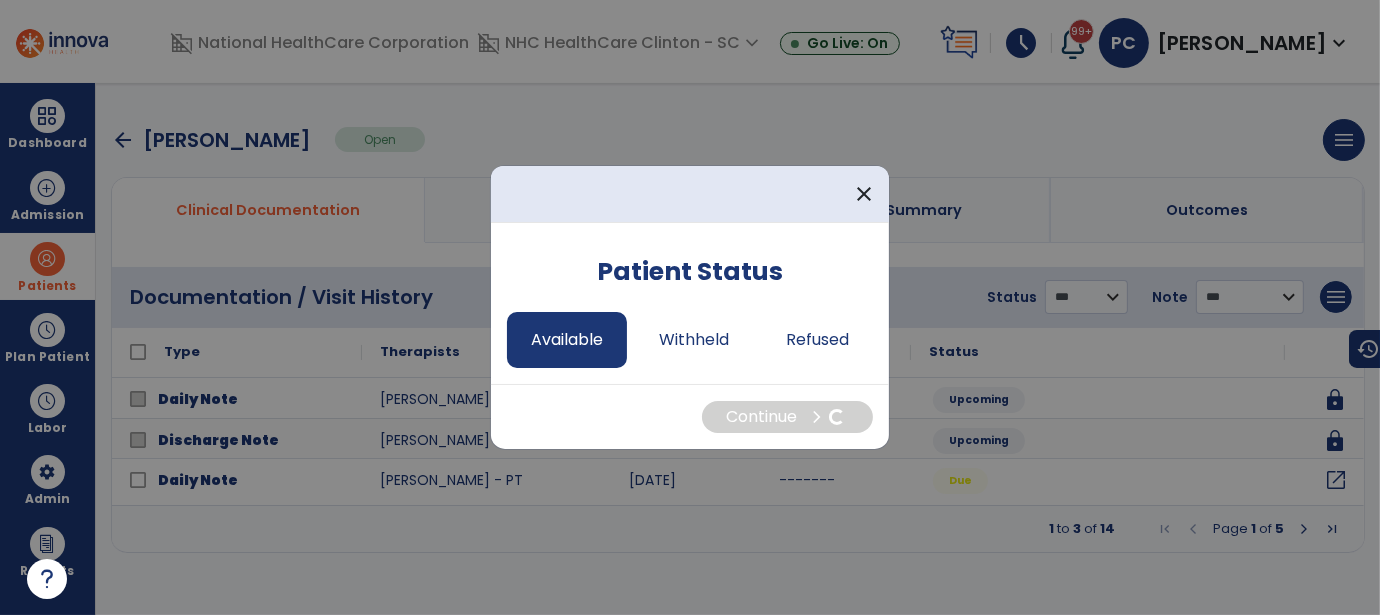 select on "*" 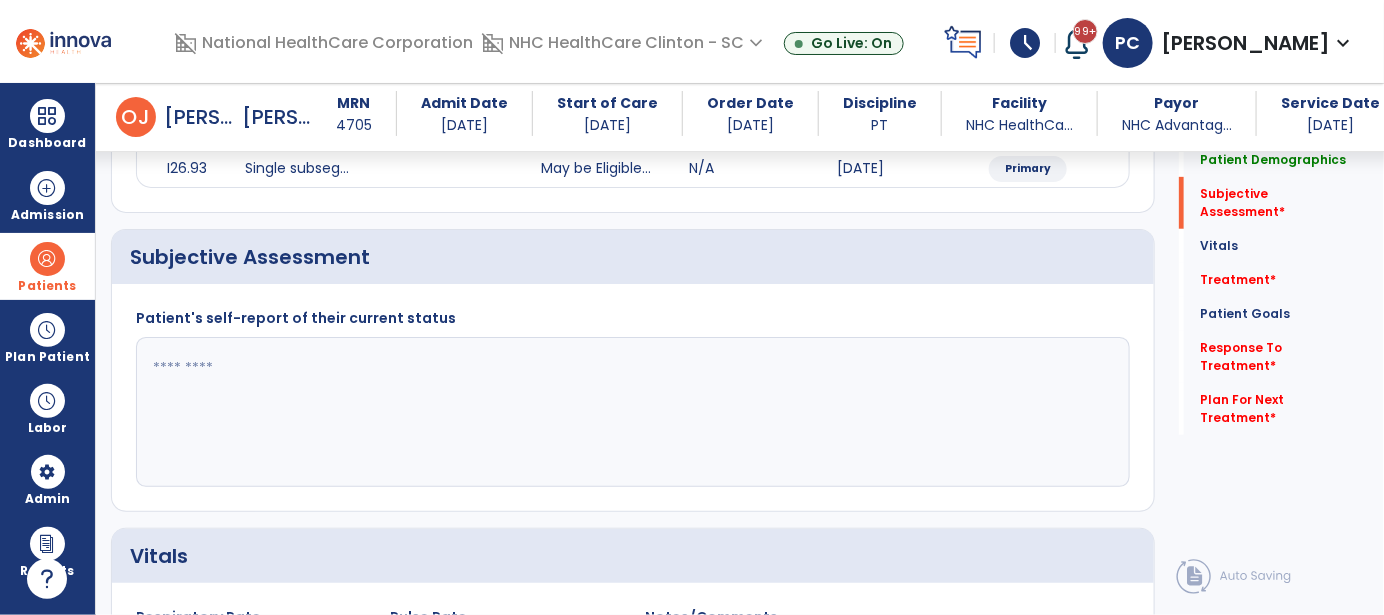 scroll, scrollTop: 400, scrollLeft: 0, axis: vertical 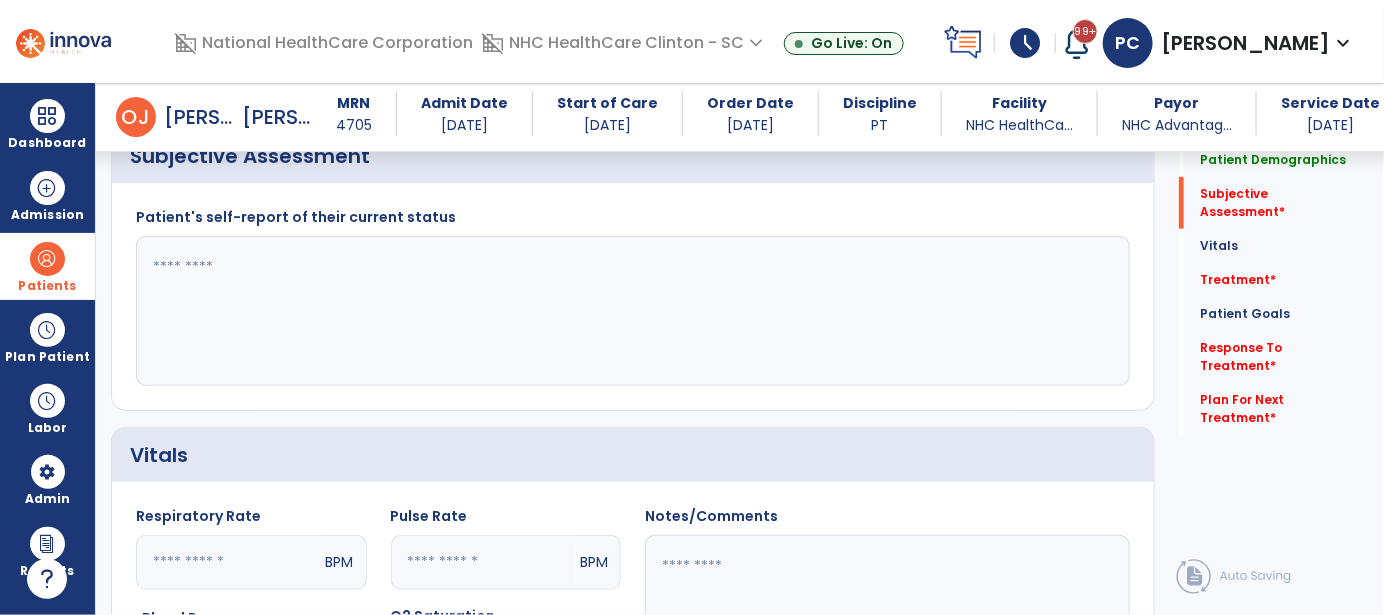 click 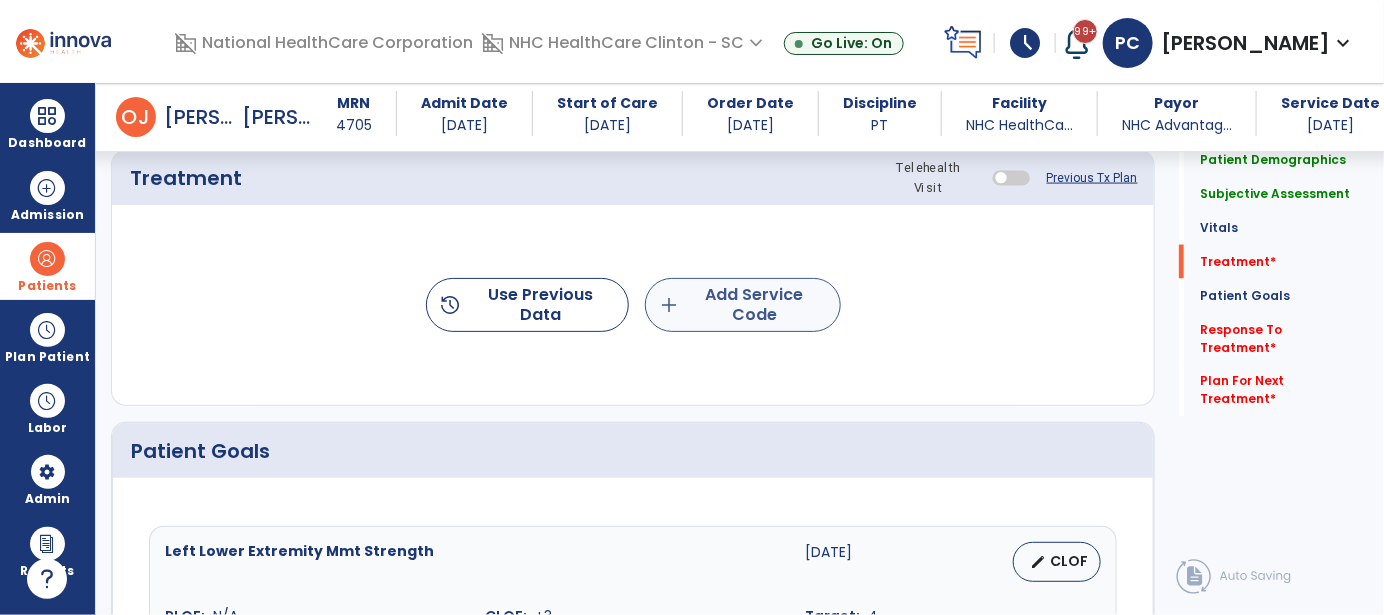 type on "**********" 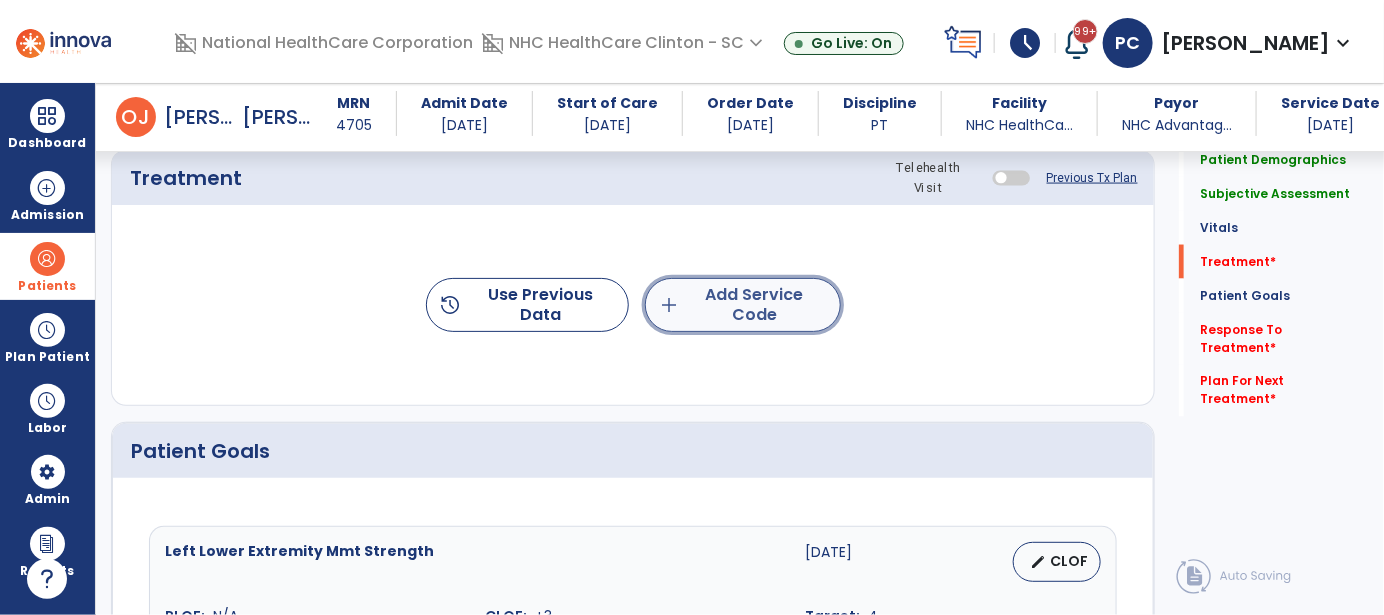 click on "add  Add Service Code" 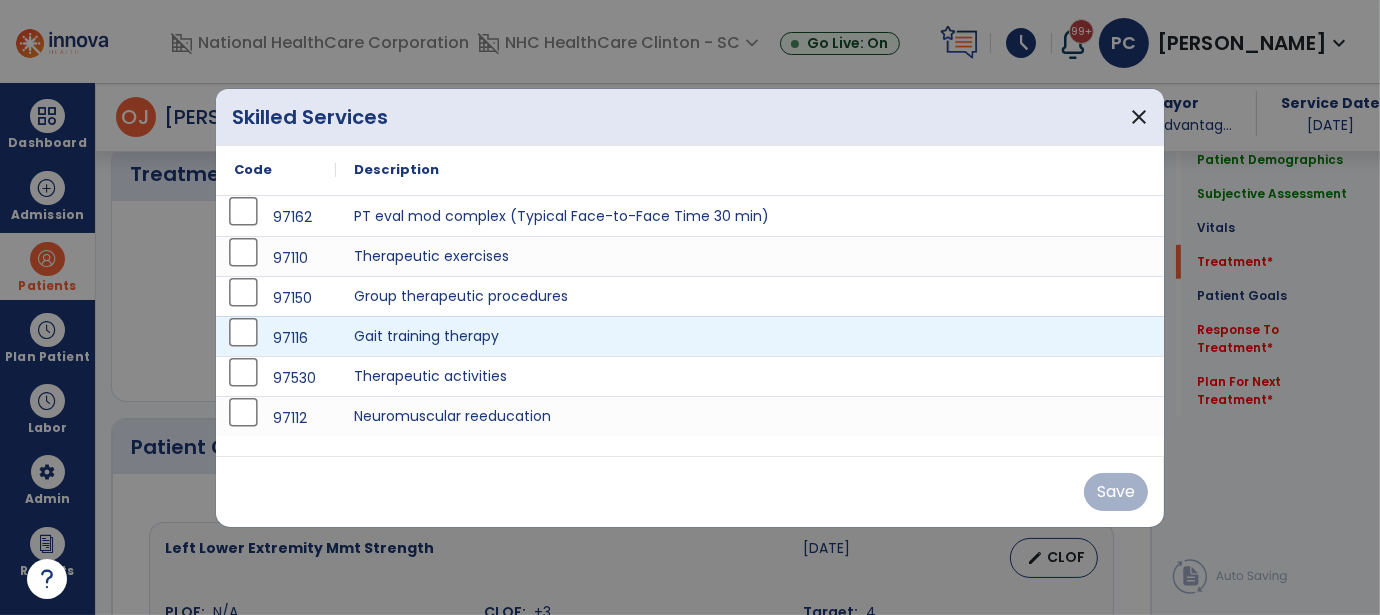 scroll, scrollTop: 1099, scrollLeft: 0, axis: vertical 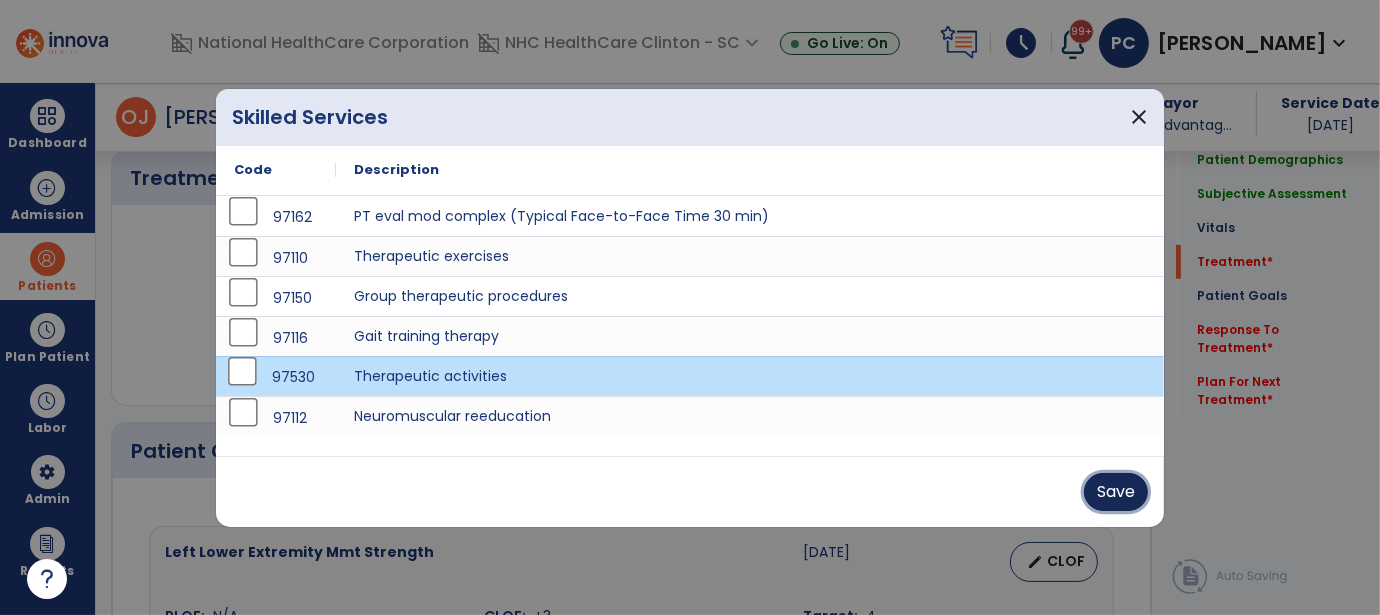 click on "Save" at bounding box center (1116, 492) 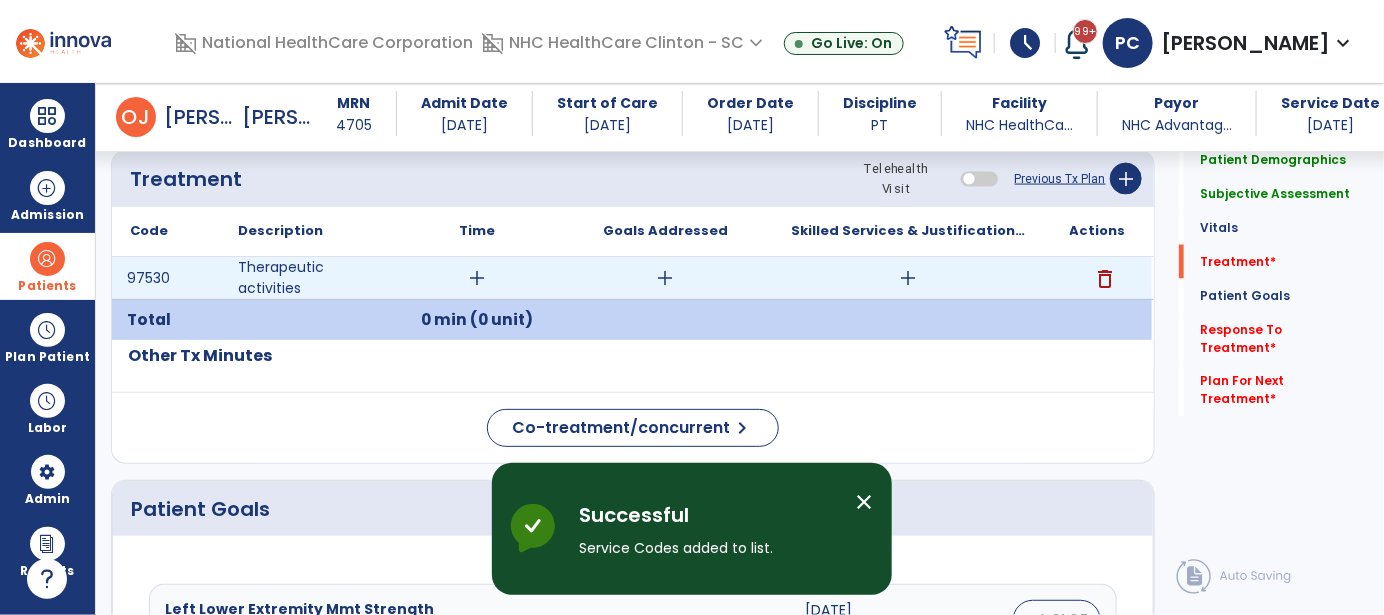 click on "add" at bounding box center (477, 278) 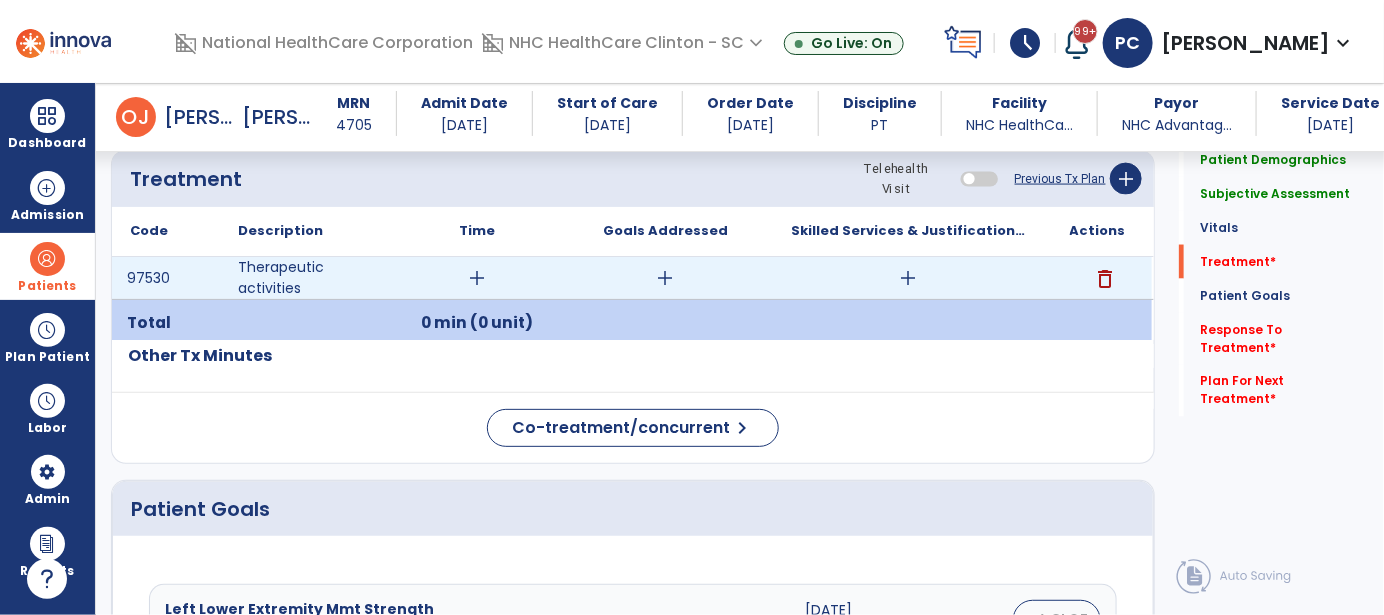 click on "add" at bounding box center (477, 278) 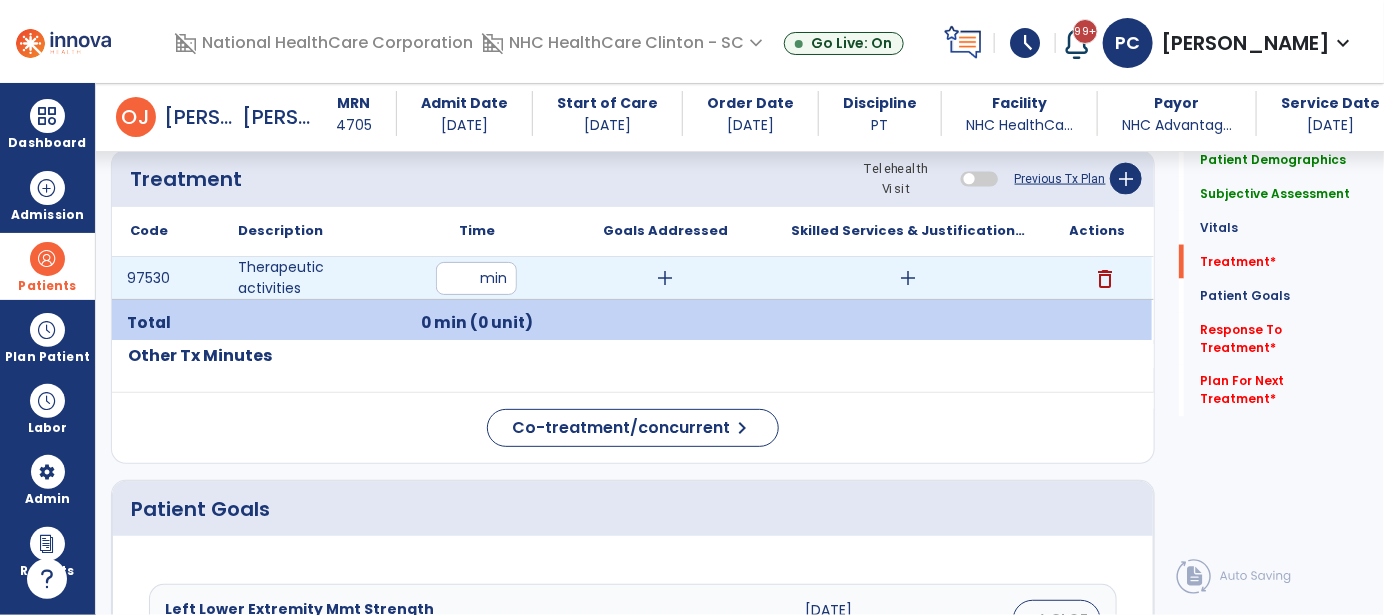 type on "**" 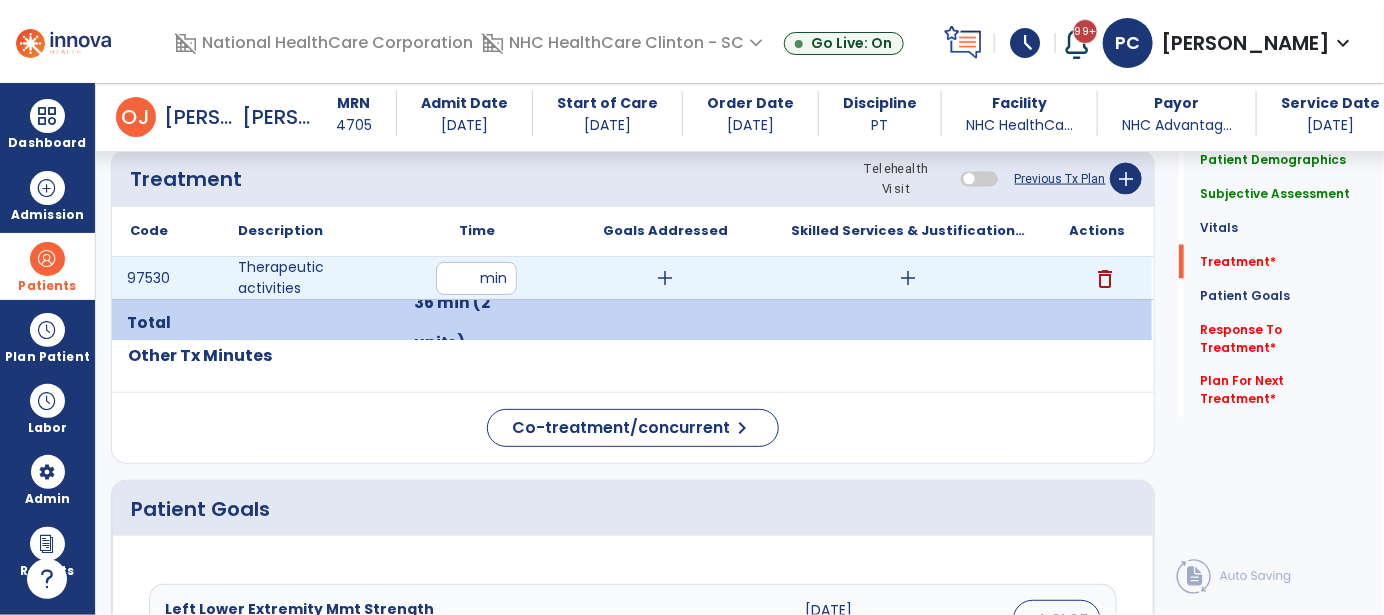 click on "add" at bounding box center [666, 278] 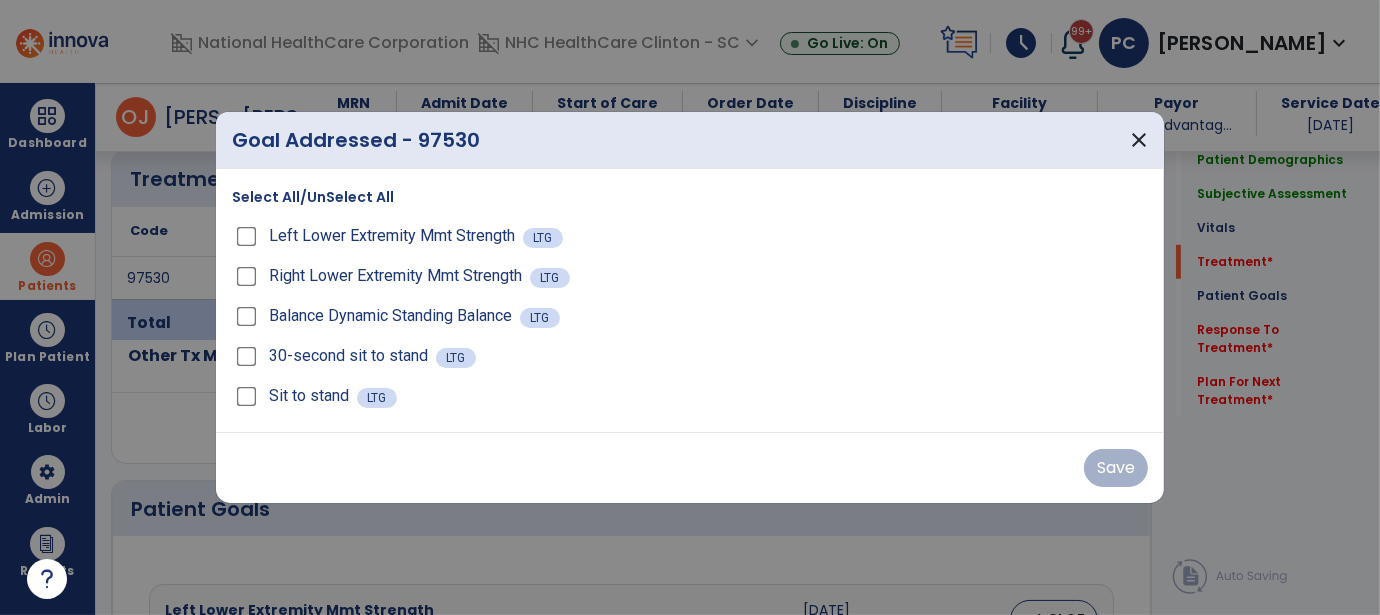 scroll, scrollTop: 1099, scrollLeft: 0, axis: vertical 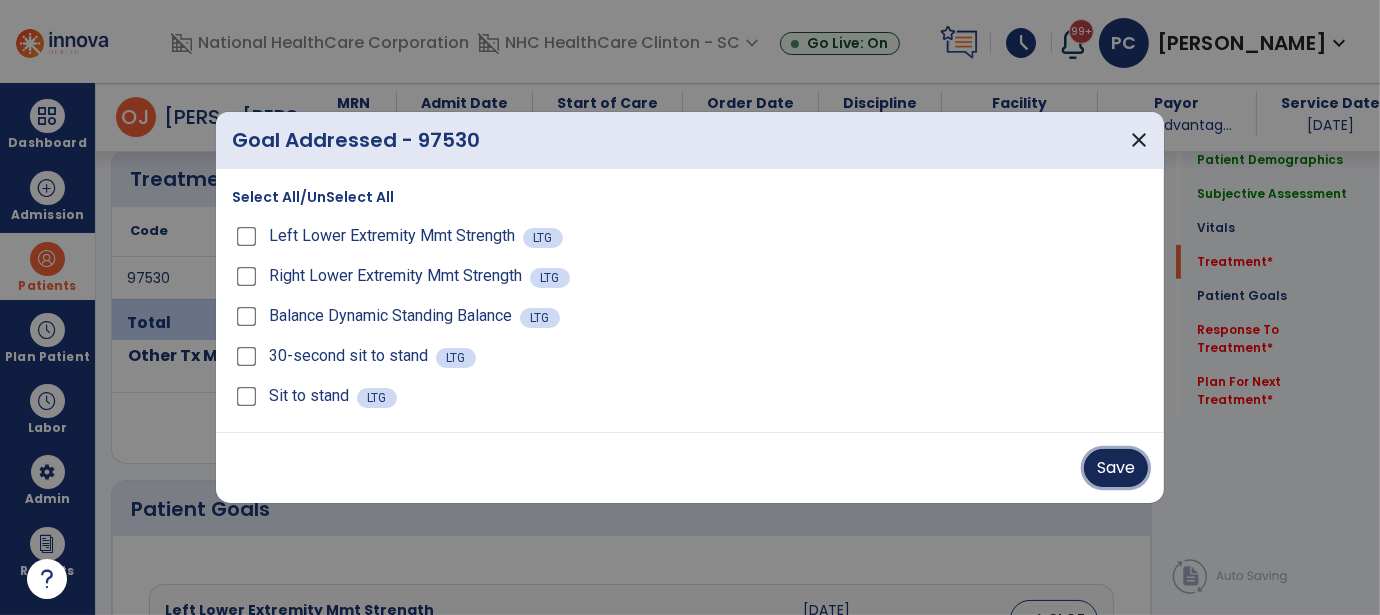 drag, startPoint x: 1133, startPoint y: 480, endPoint x: 1109, endPoint y: 449, distance: 39.20459 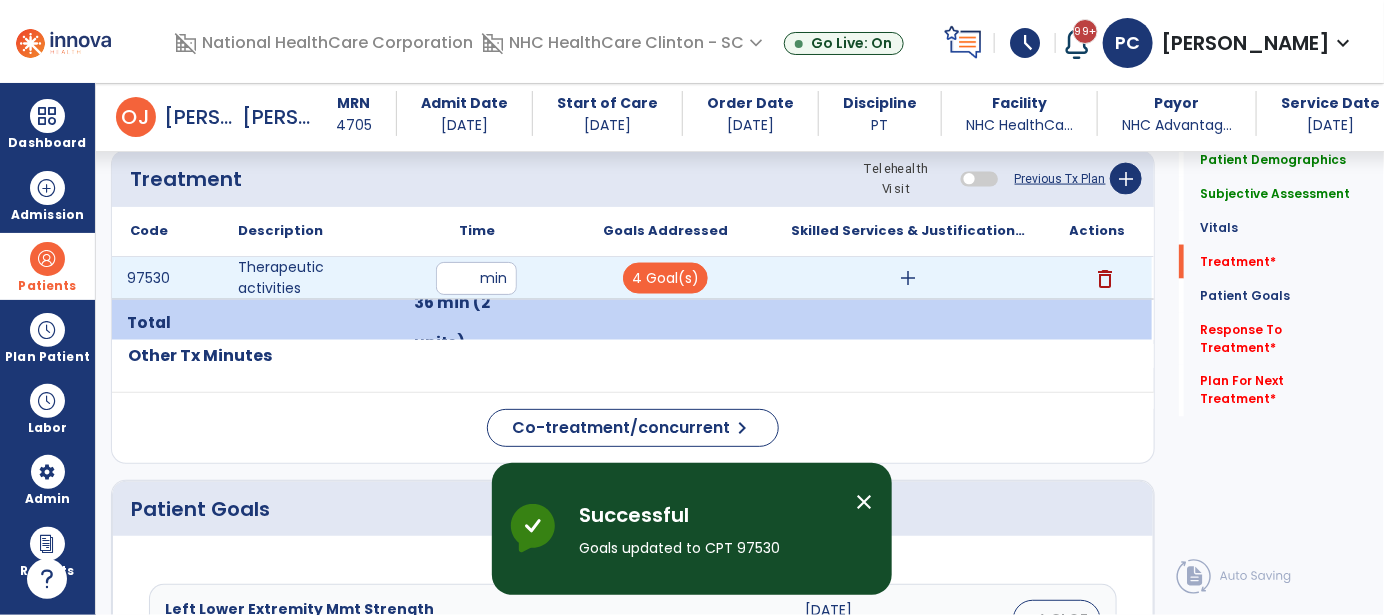 click on "add" at bounding box center (909, 278) 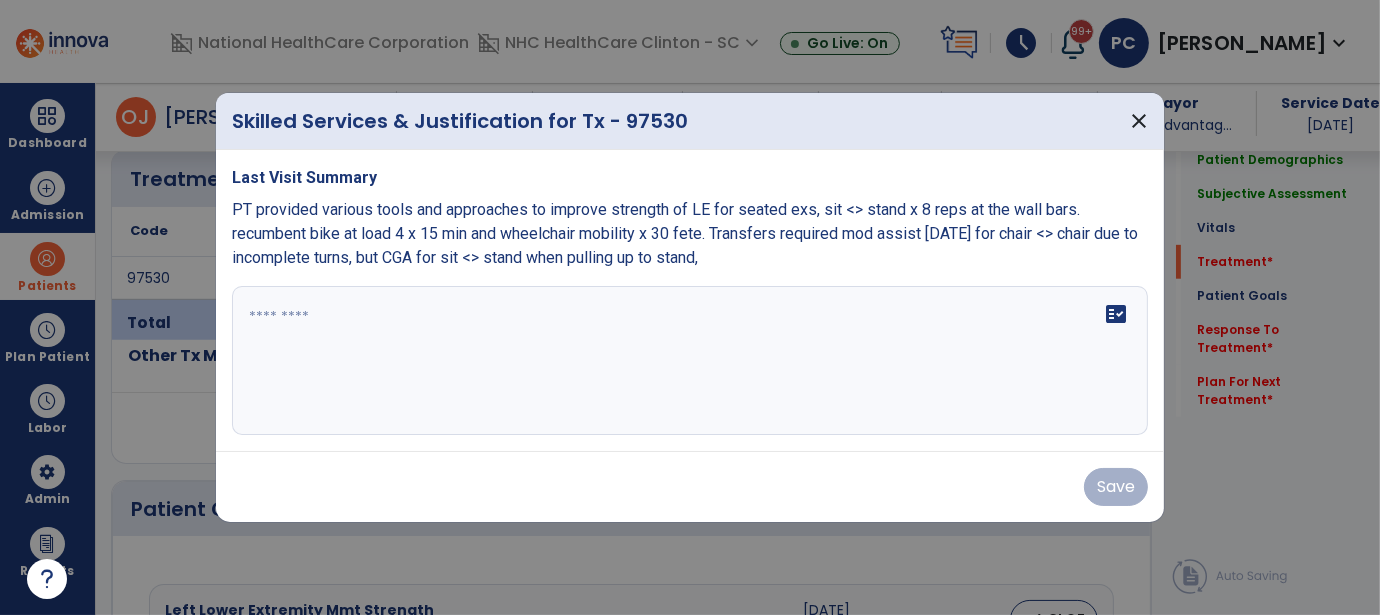scroll, scrollTop: 1099, scrollLeft: 0, axis: vertical 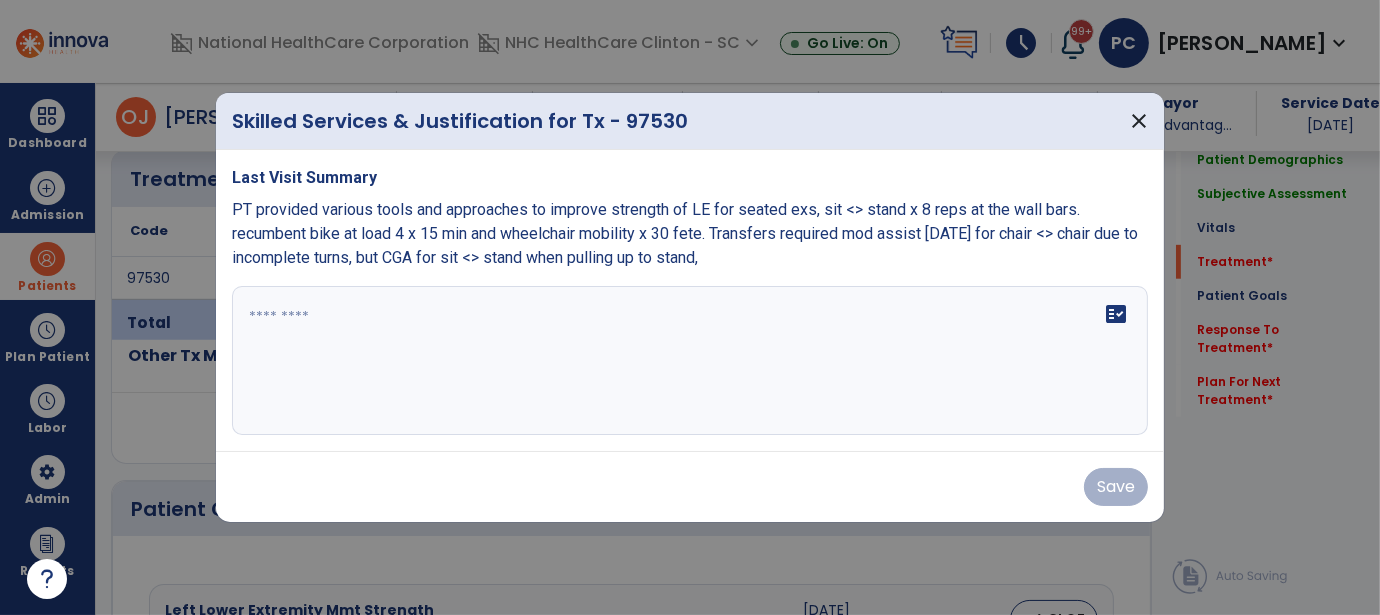 click on "fact_check" at bounding box center (690, 361) 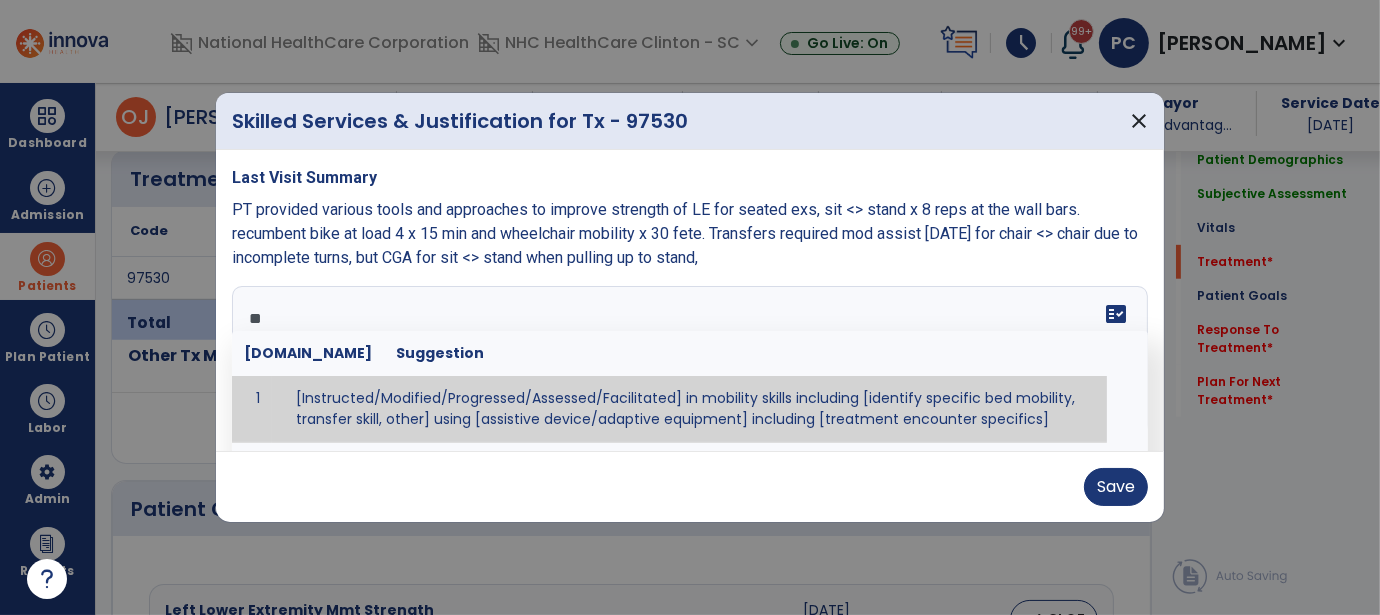 type on "*" 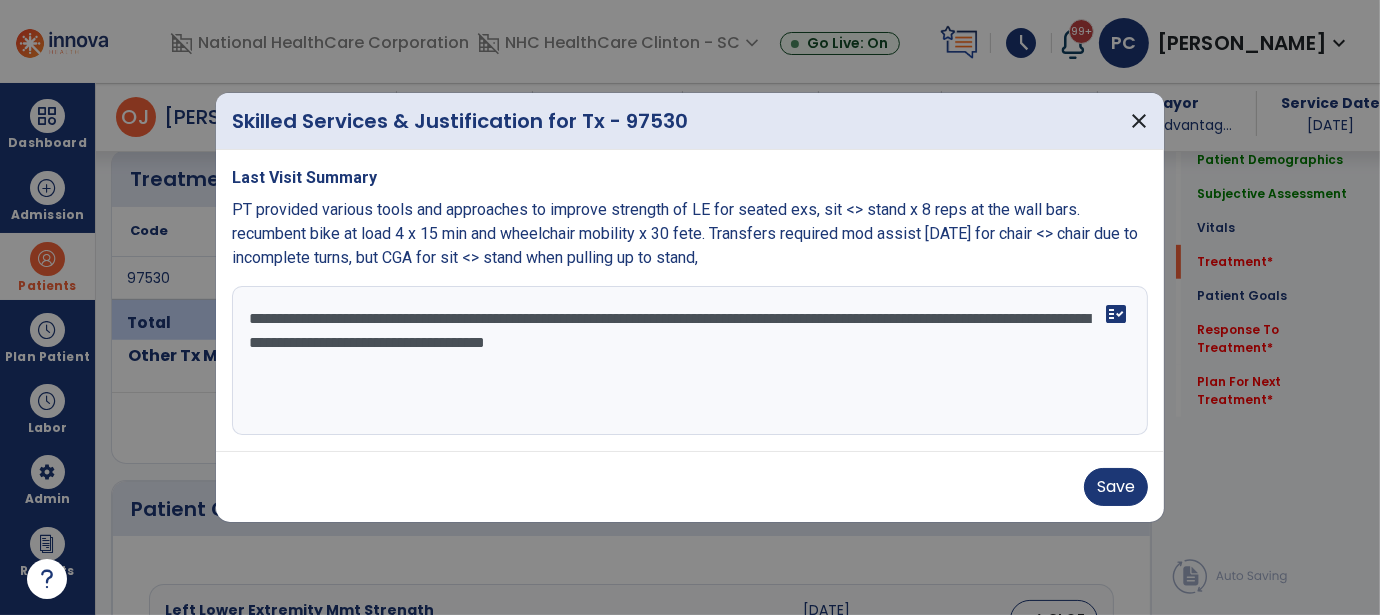 click on "**********" at bounding box center [690, 361] 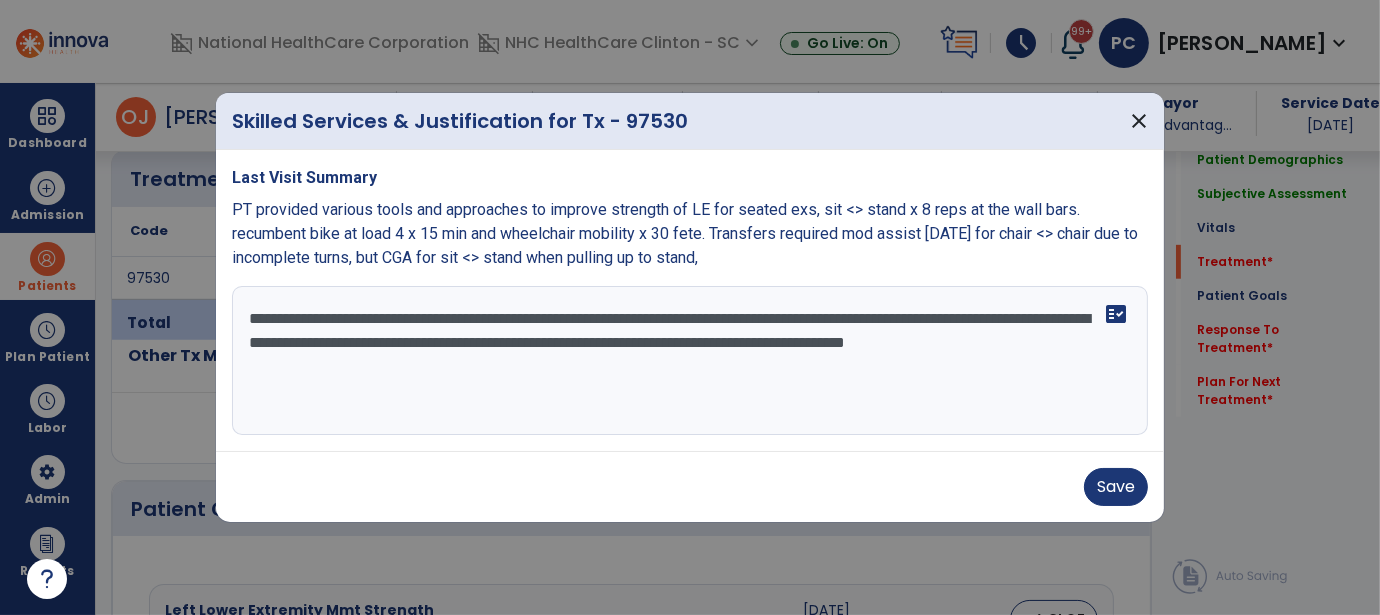 click on "**********" at bounding box center [690, 361] 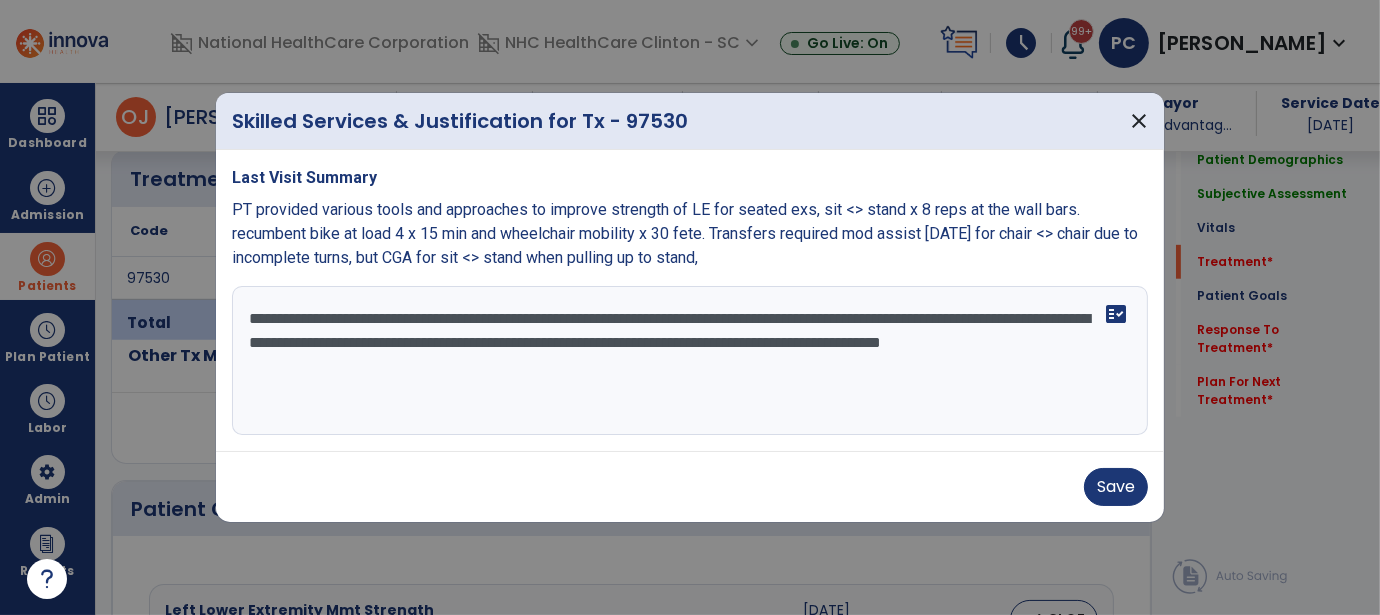 click on "**********" at bounding box center (690, 361) 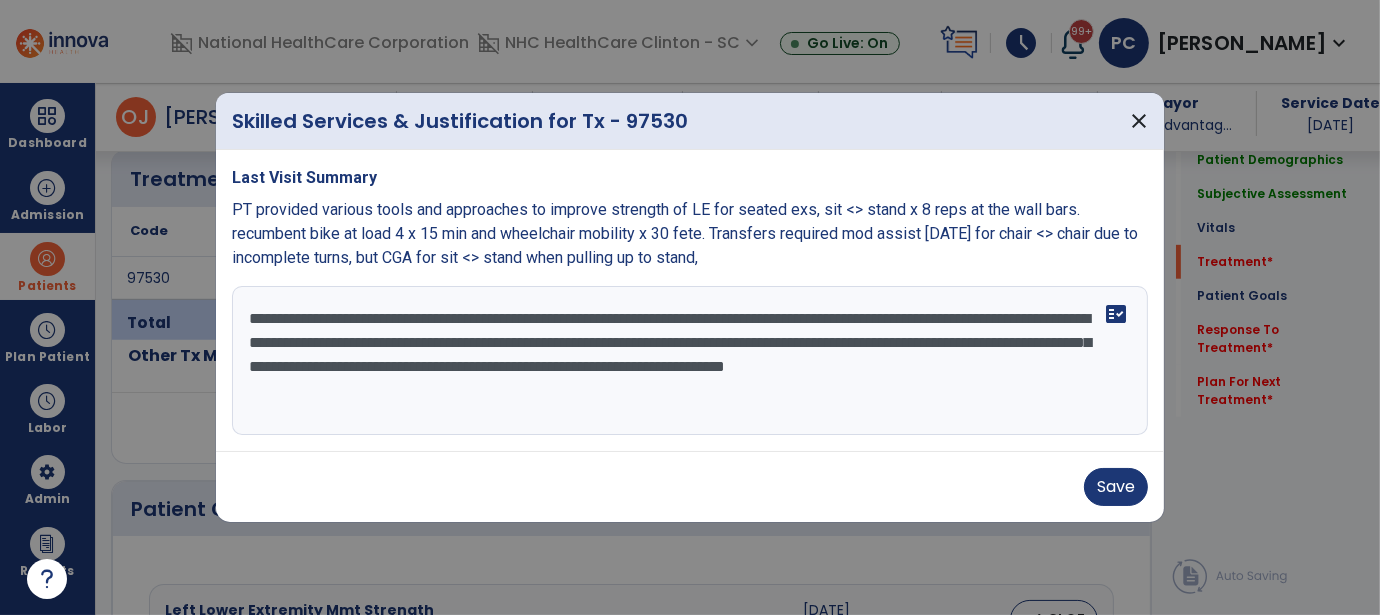 click on "**********" at bounding box center (690, 361) 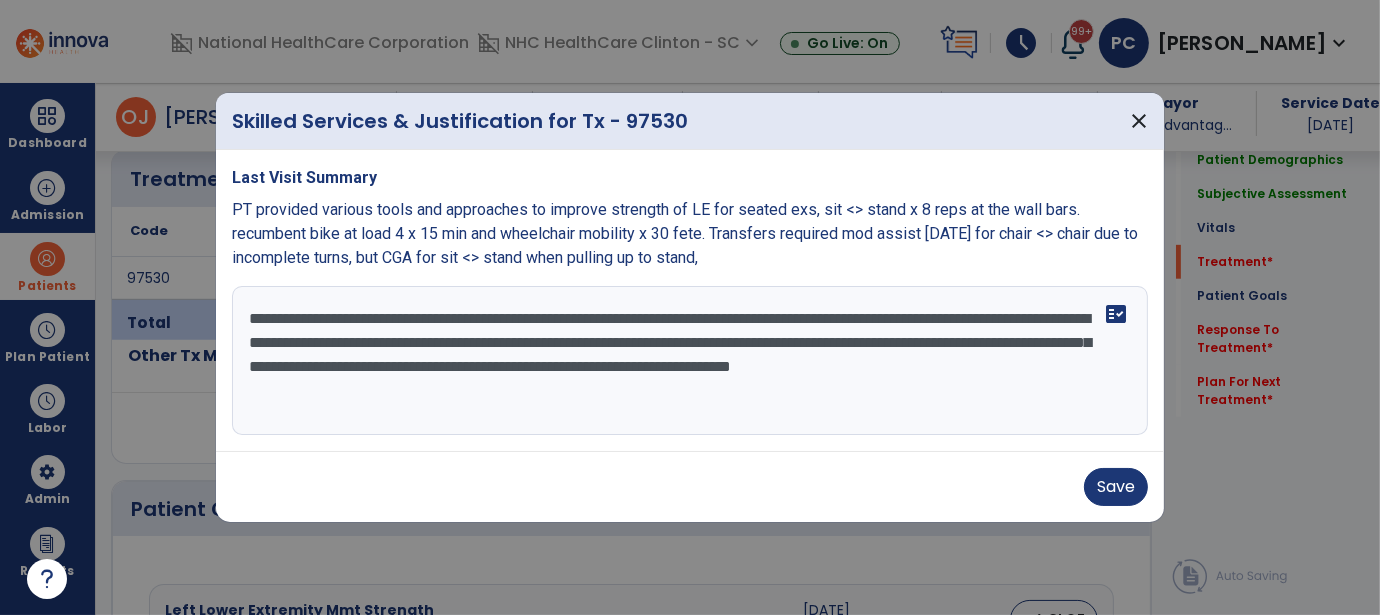 click on "**********" at bounding box center [690, 361] 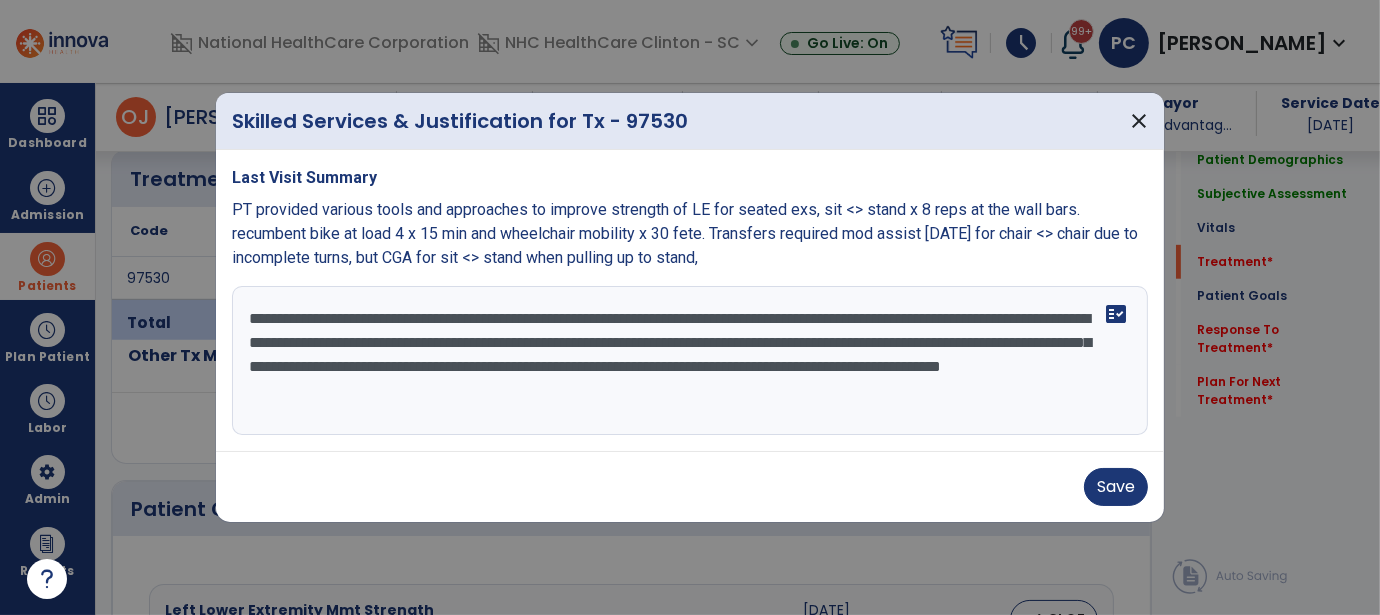 click on "**********" at bounding box center (690, 361) 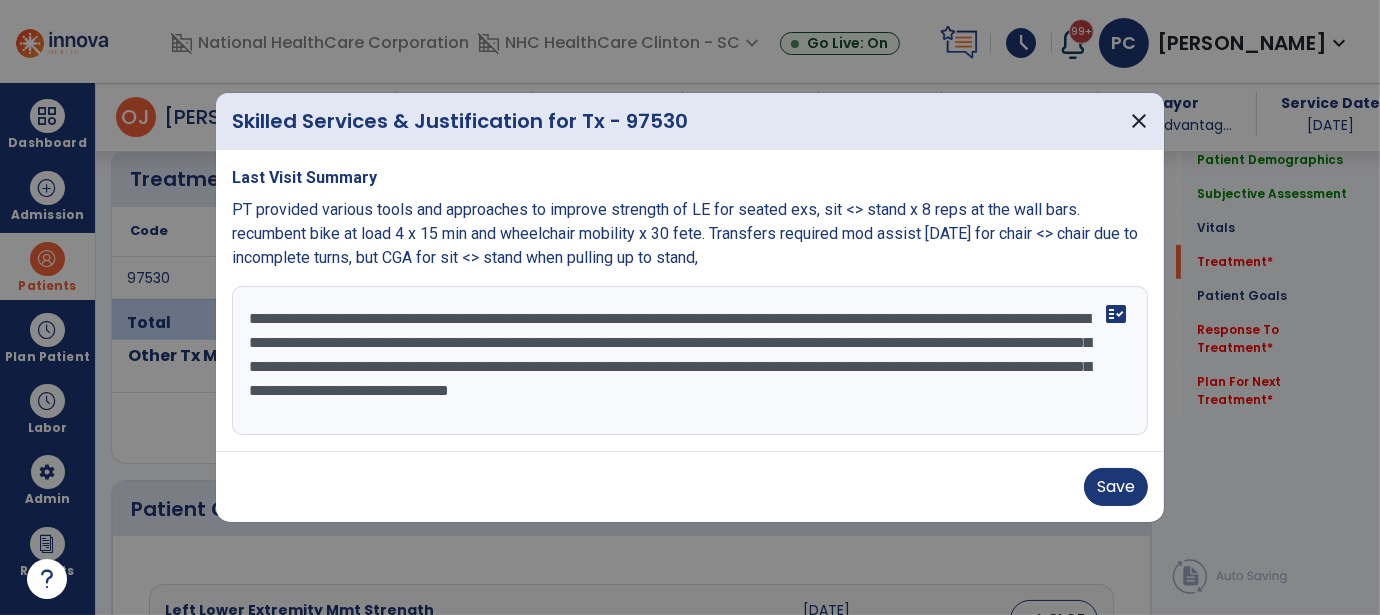 click on "**********" at bounding box center (690, 361) 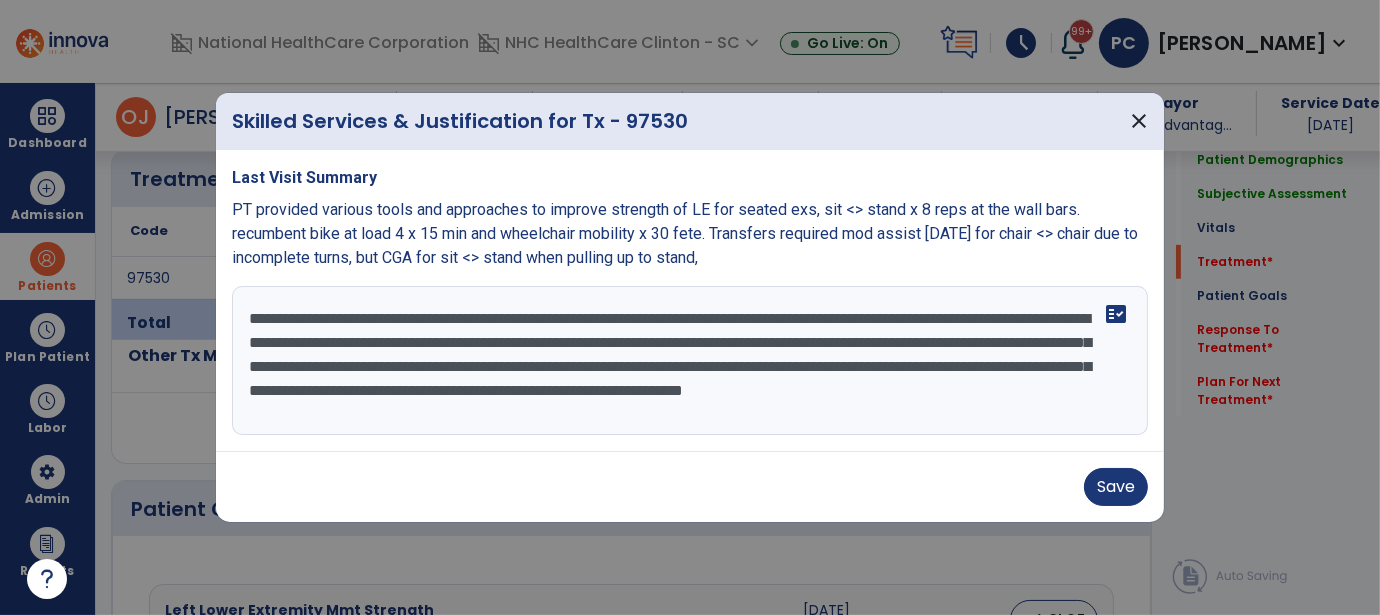 click on "**********" at bounding box center [690, 361] 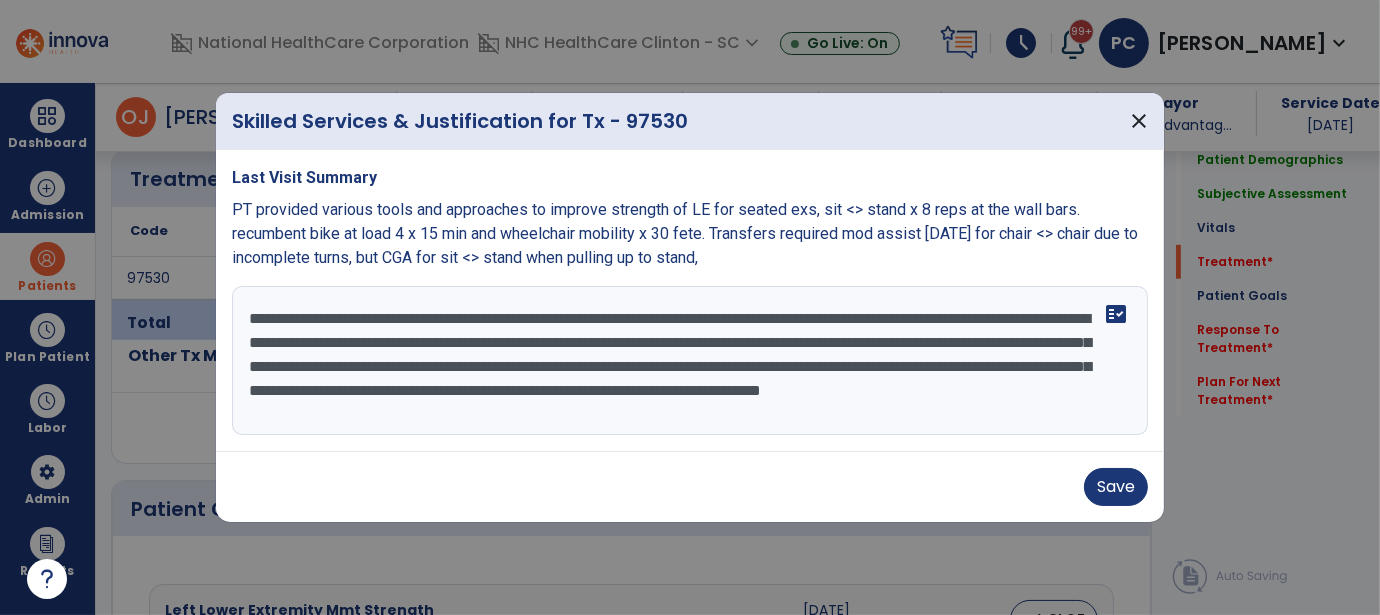 click on "**********" at bounding box center [690, 361] 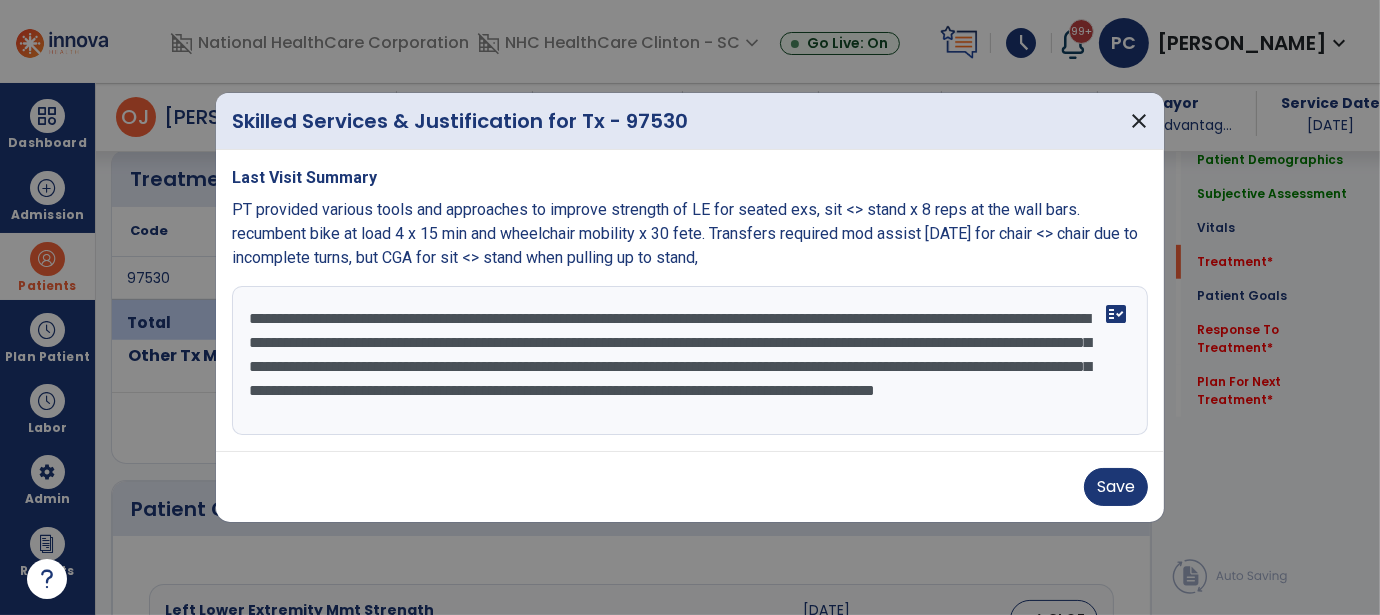 drag, startPoint x: 936, startPoint y: 413, endPoint x: 1089, endPoint y: 414, distance: 153.00327 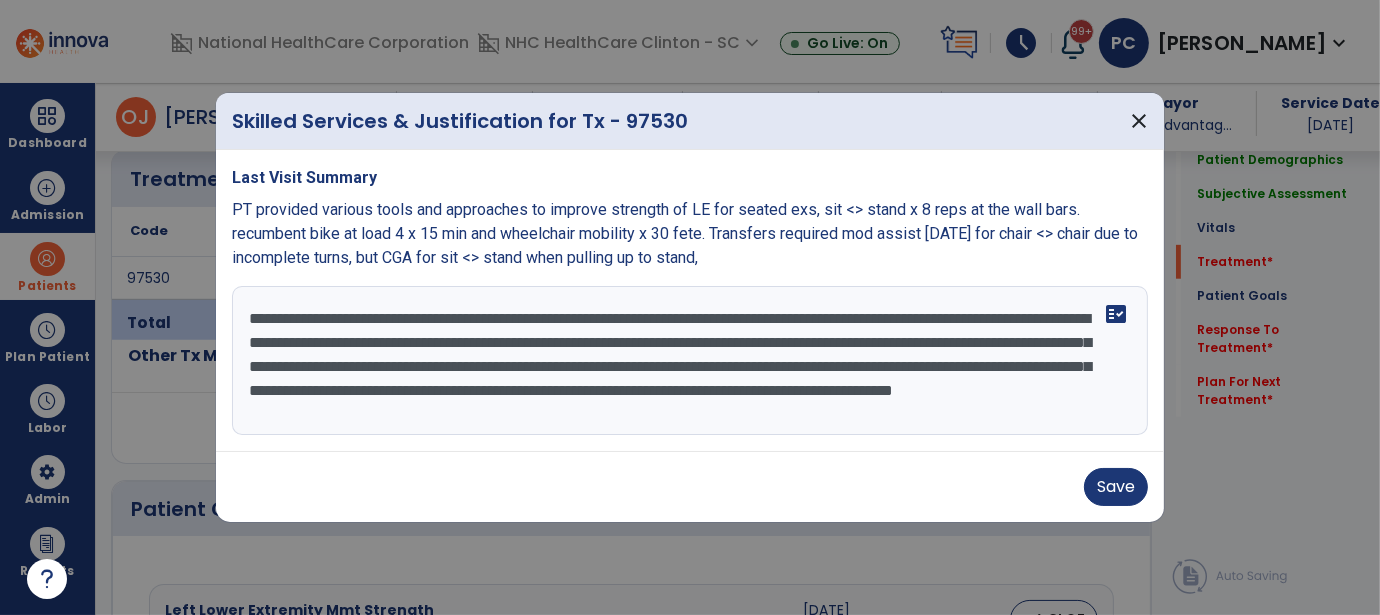scroll, scrollTop: 15, scrollLeft: 0, axis: vertical 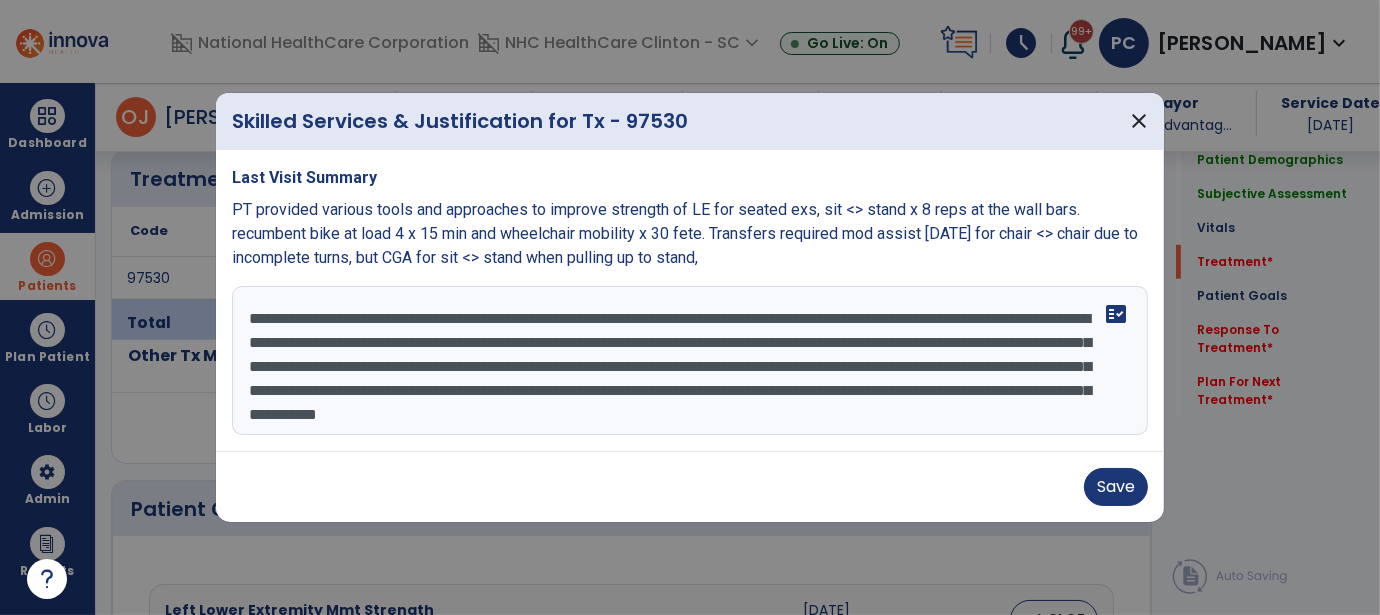 click on "**********" at bounding box center [690, 361] 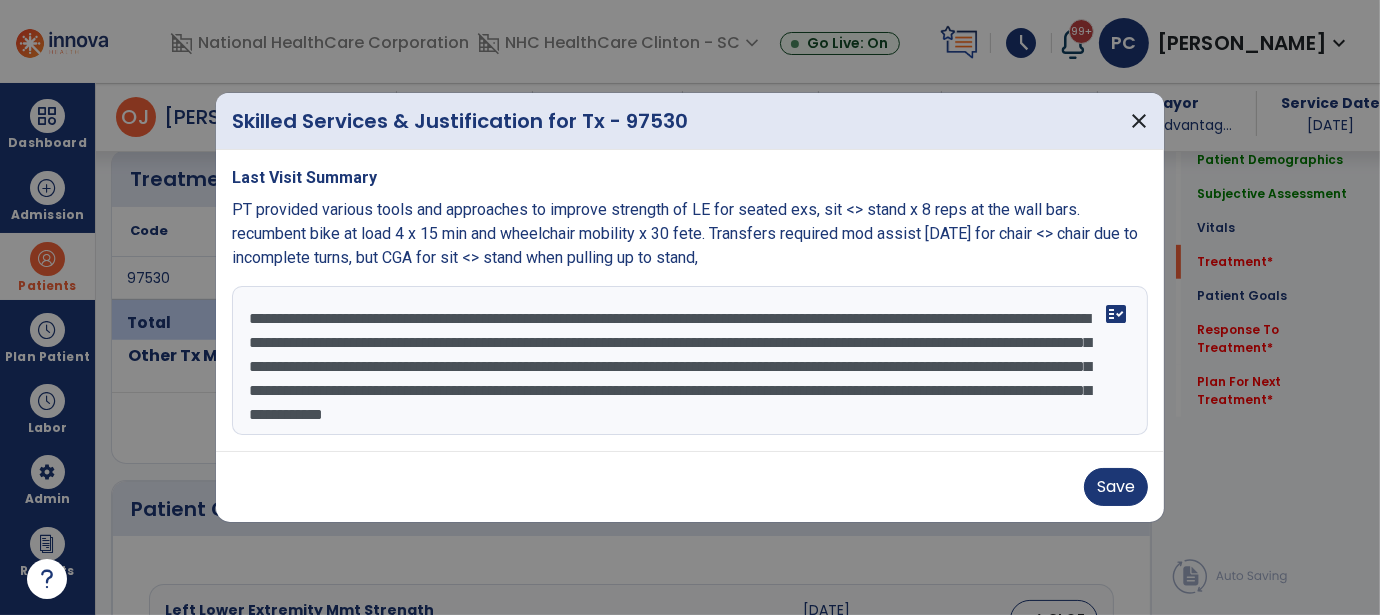 scroll, scrollTop: 23, scrollLeft: 0, axis: vertical 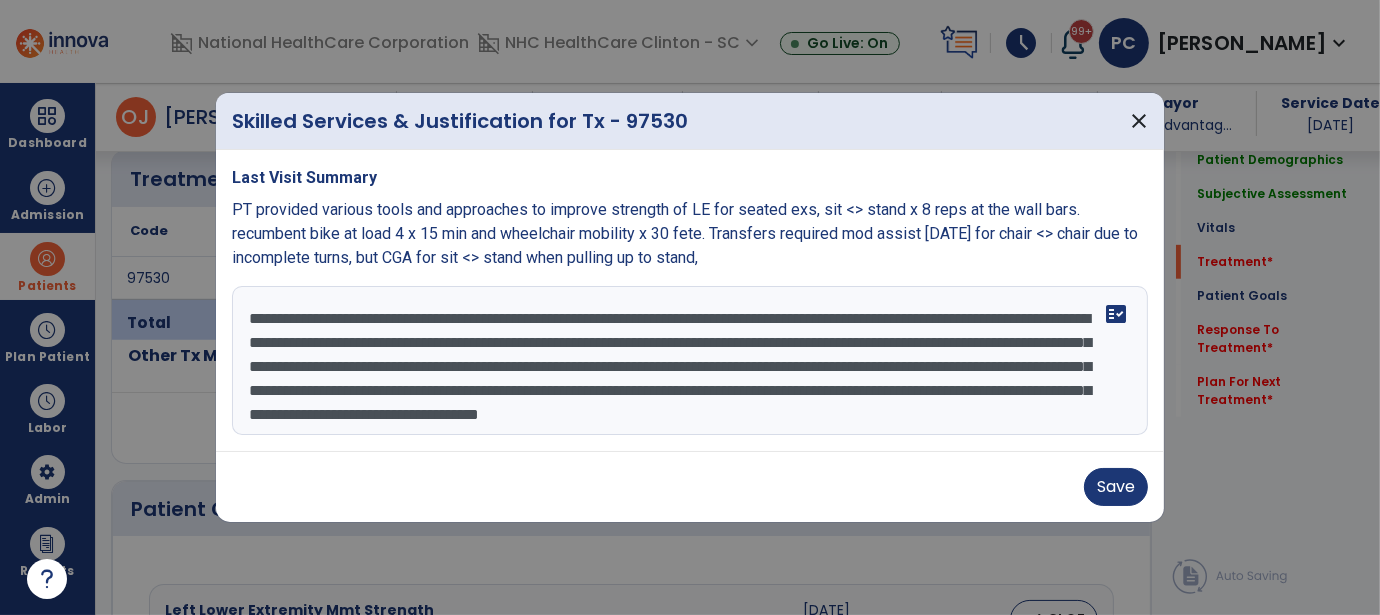 click on "**********" at bounding box center (690, 361) 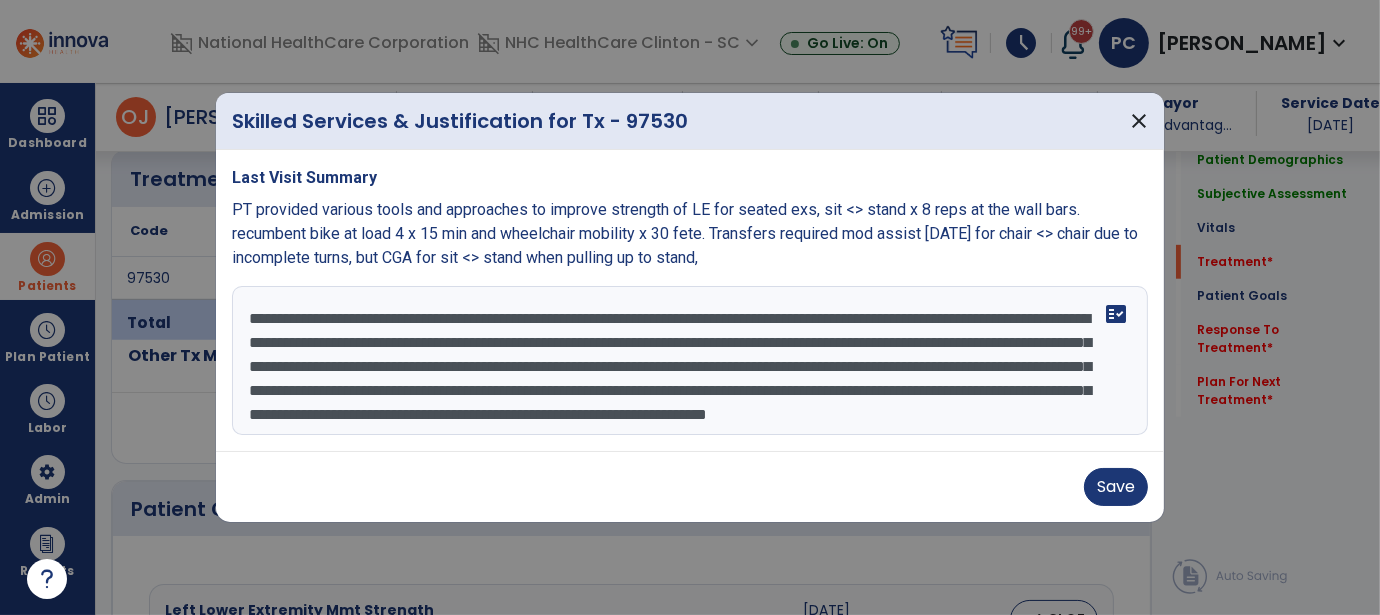 scroll, scrollTop: 39, scrollLeft: 0, axis: vertical 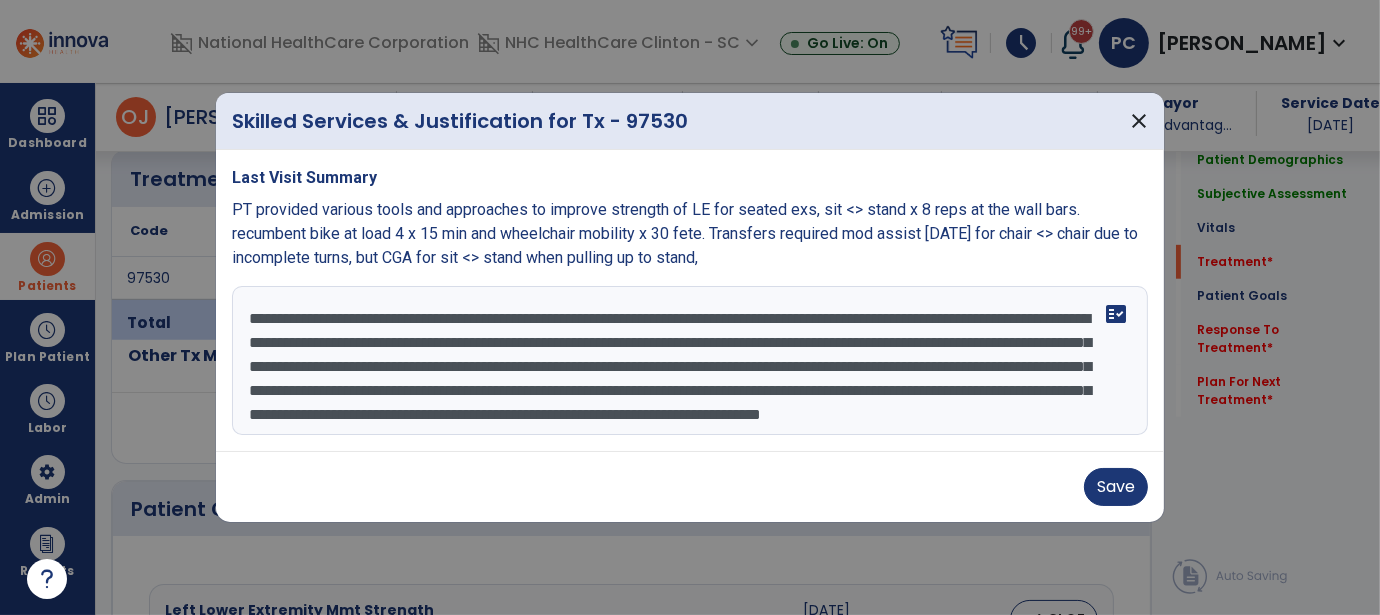 click on "**********" at bounding box center [690, 361] 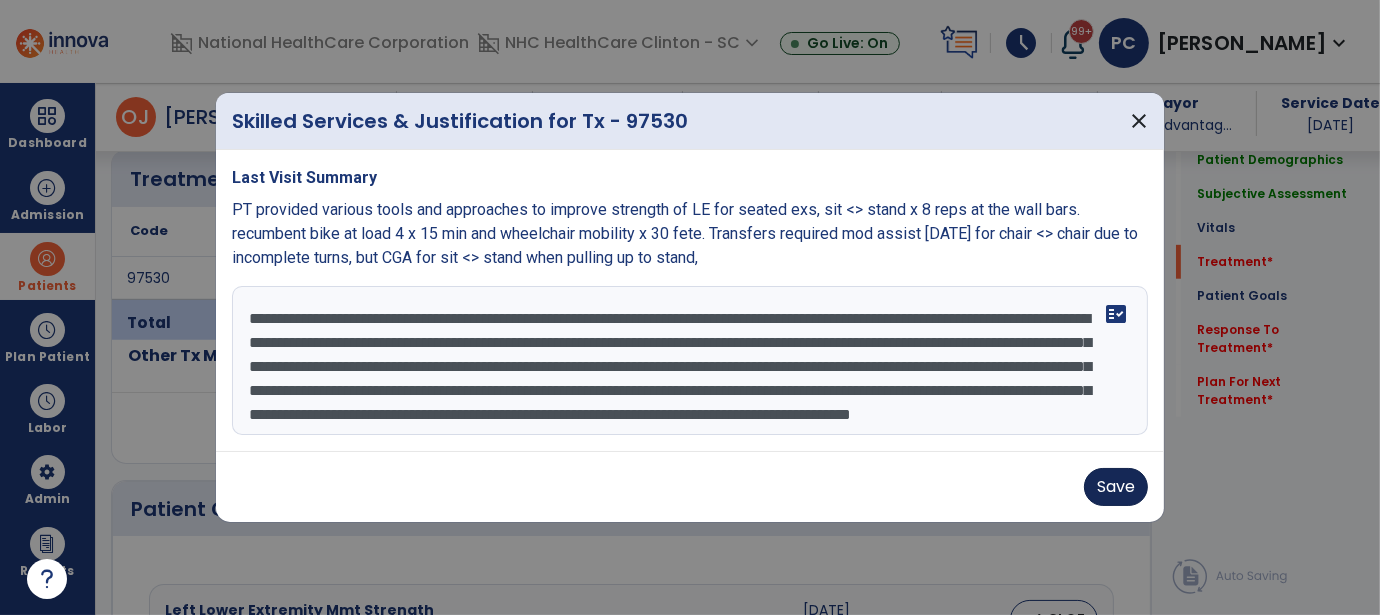 type on "**********" 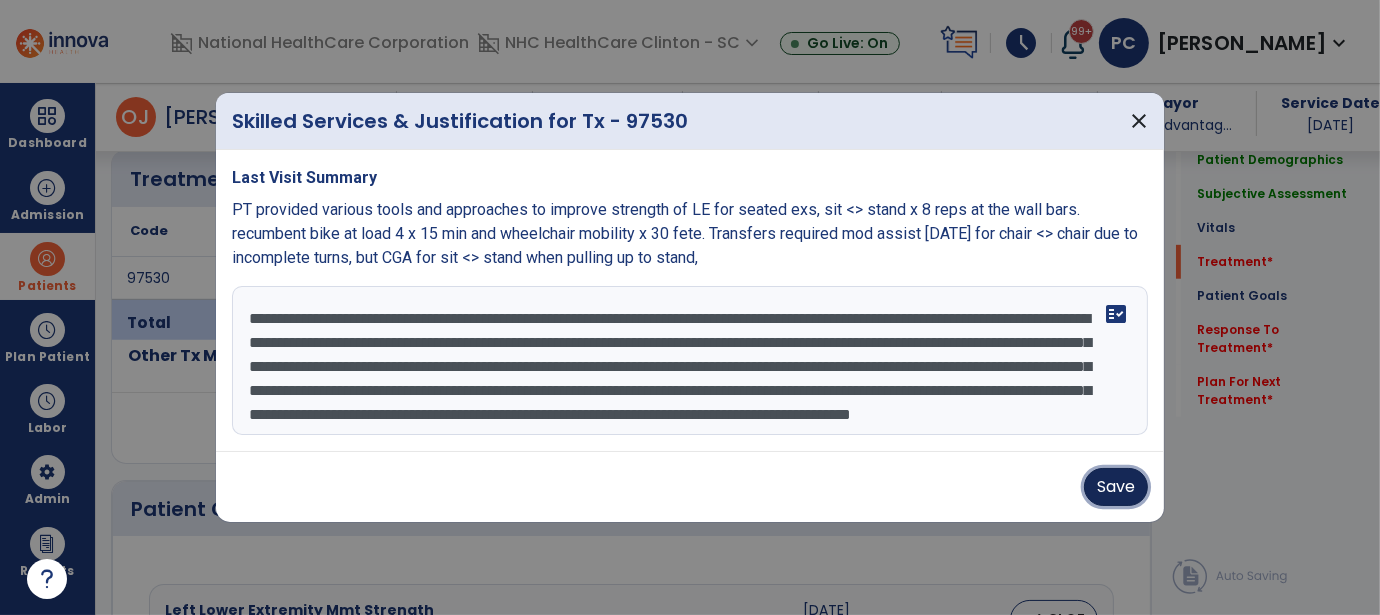 drag, startPoint x: 1130, startPoint y: 484, endPoint x: 1107, endPoint y: 484, distance: 23 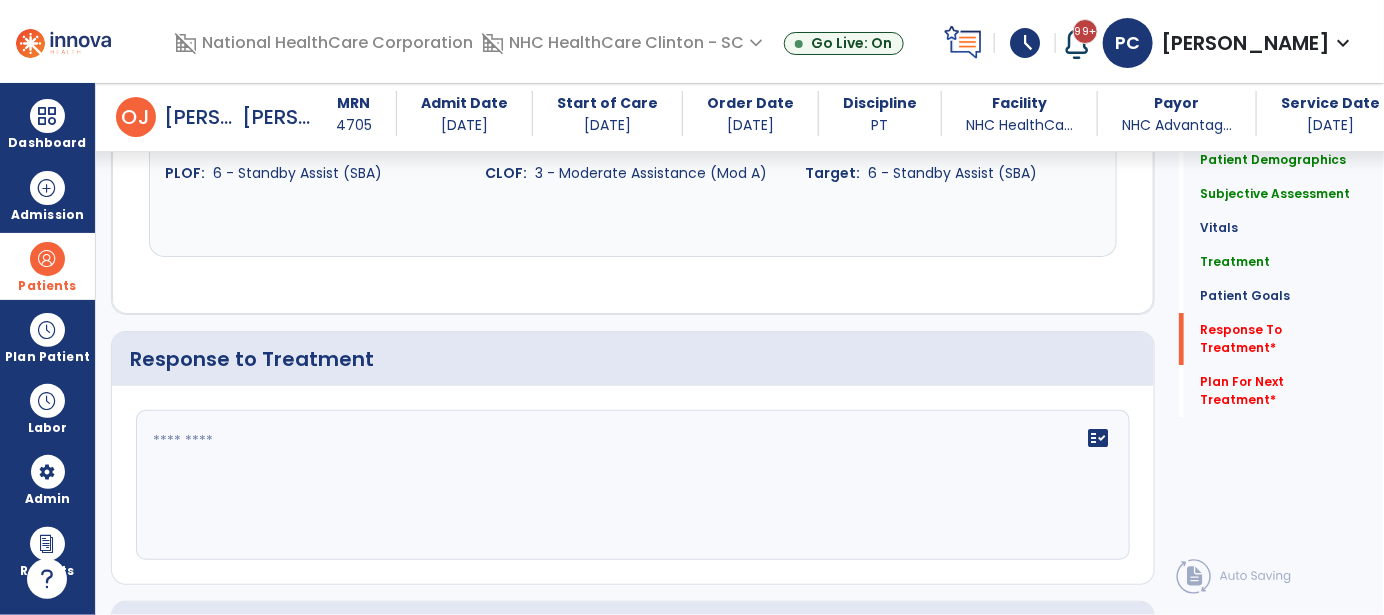 scroll, scrollTop: 2500, scrollLeft: 0, axis: vertical 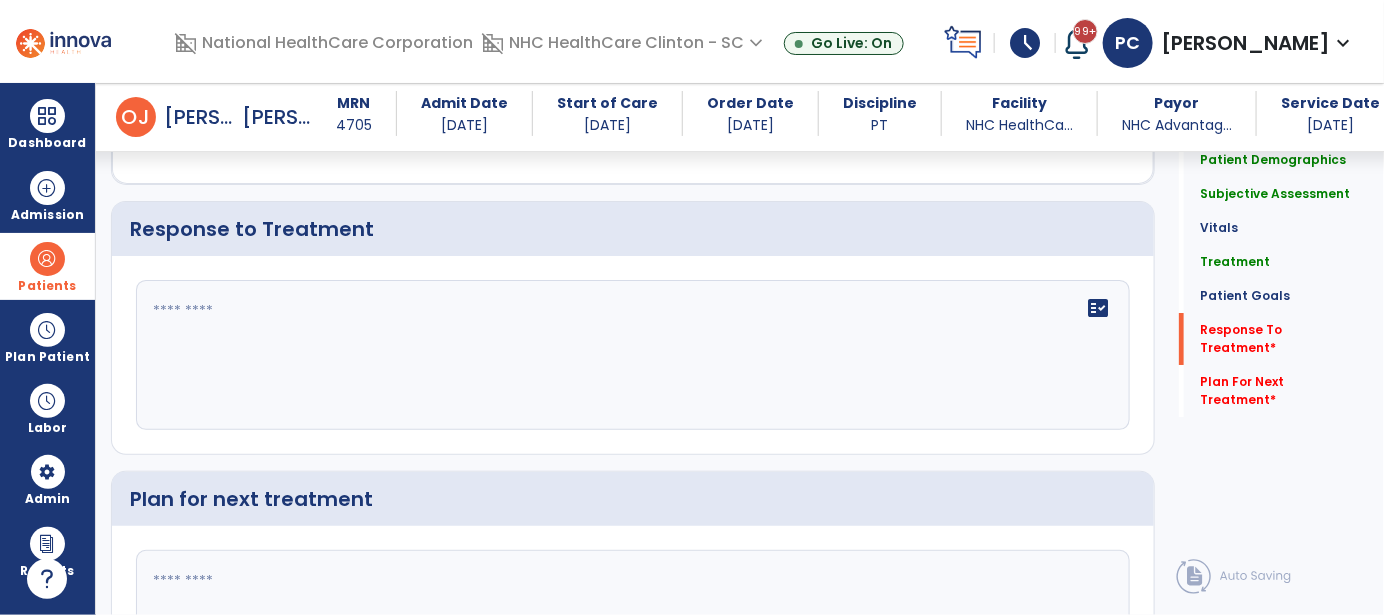 click on "fact_check" 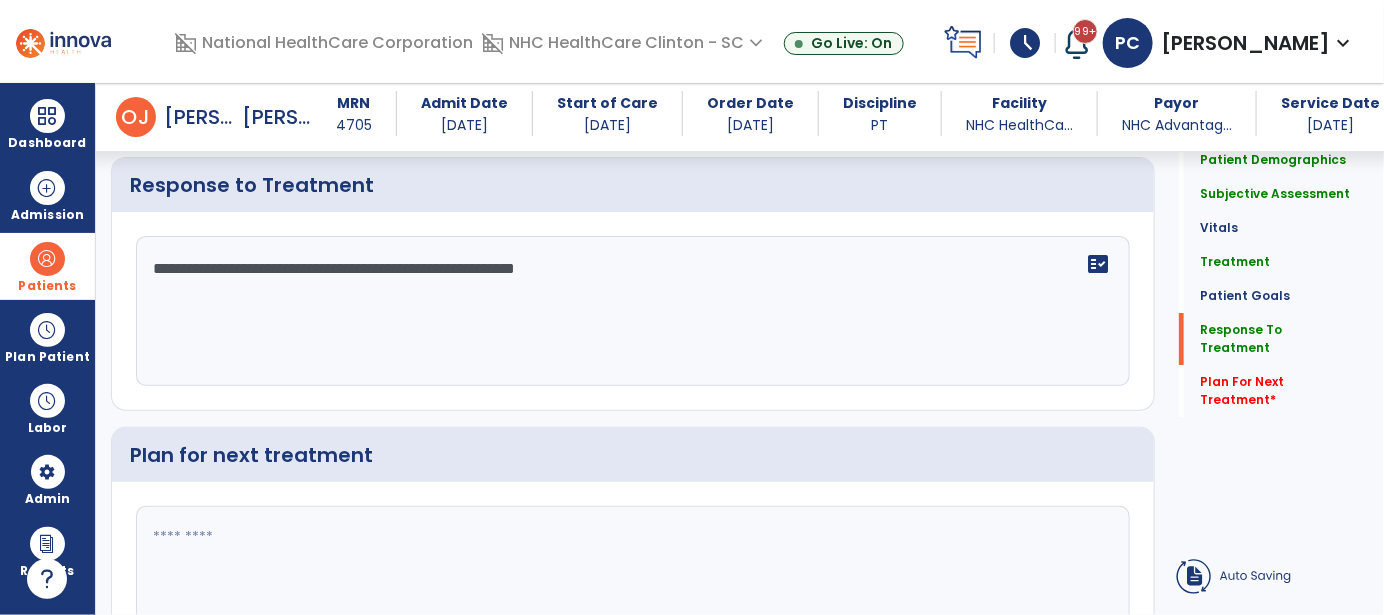 scroll, scrollTop: 2500, scrollLeft: 0, axis: vertical 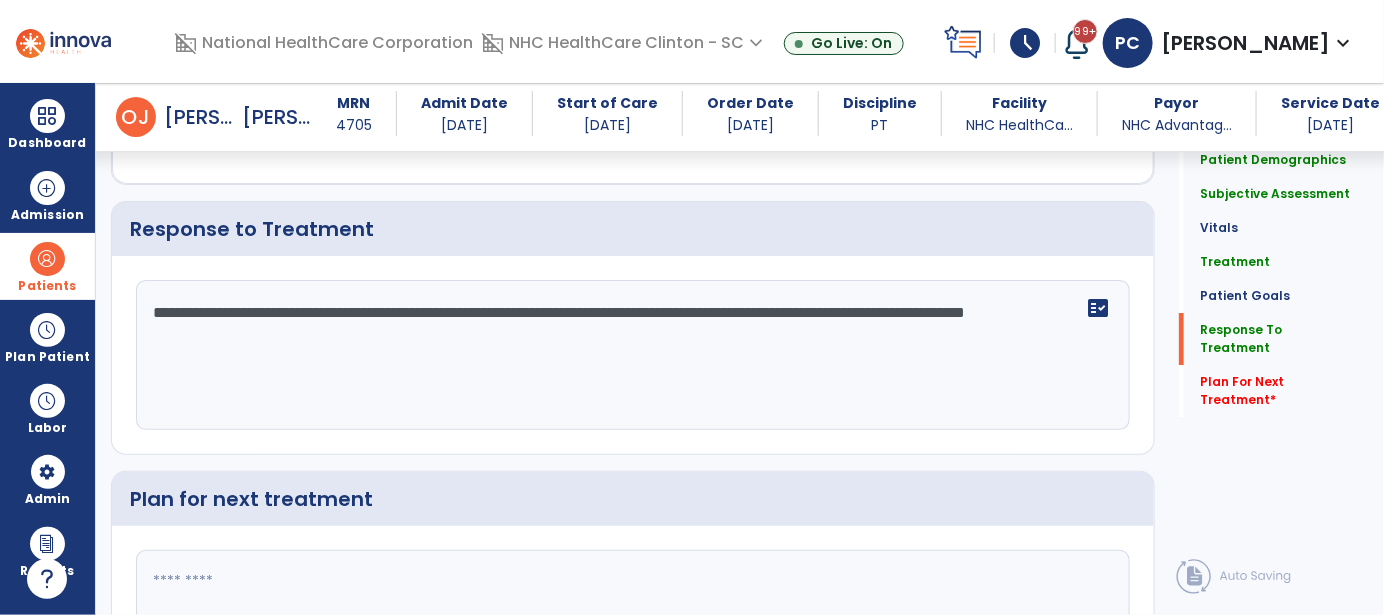 click on "**********" 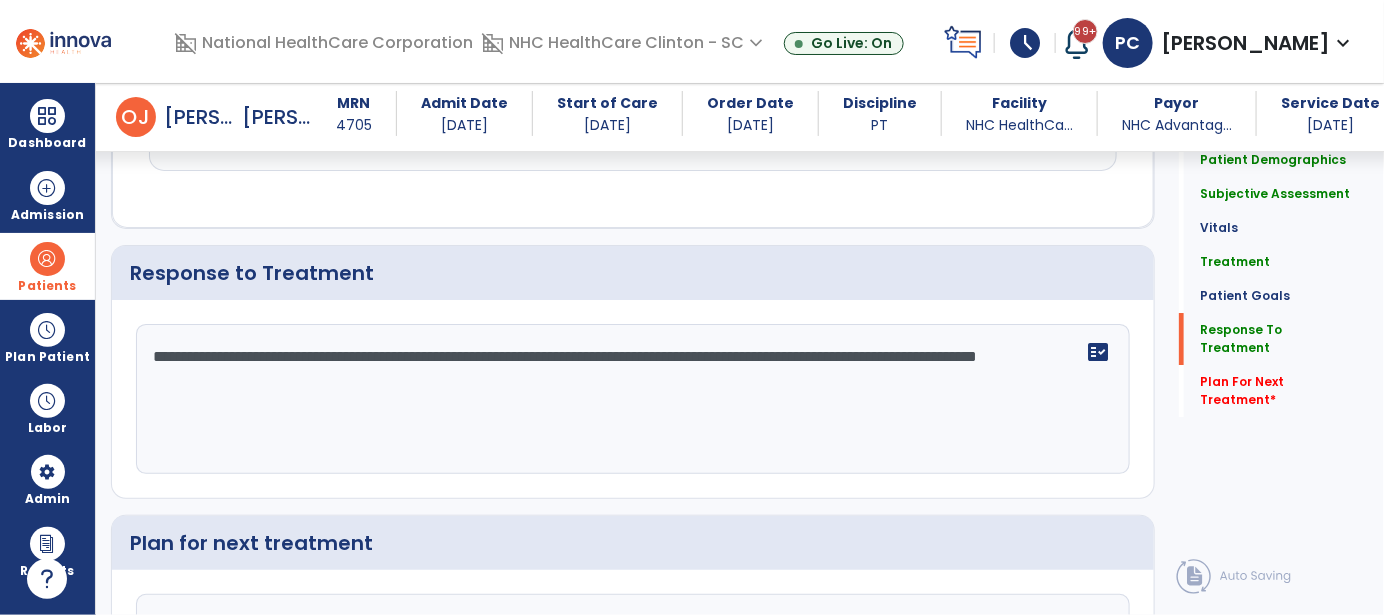 scroll, scrollTop: 2500, scrollLeft: 0, axis: vertical 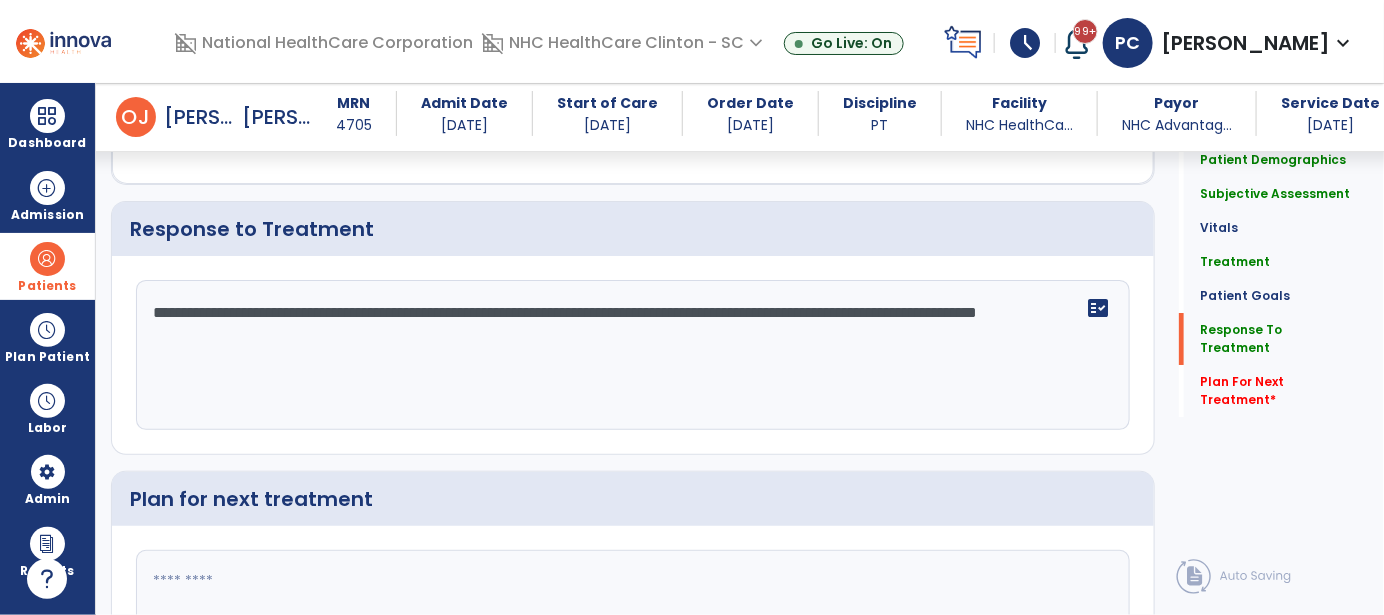 click on "**********" 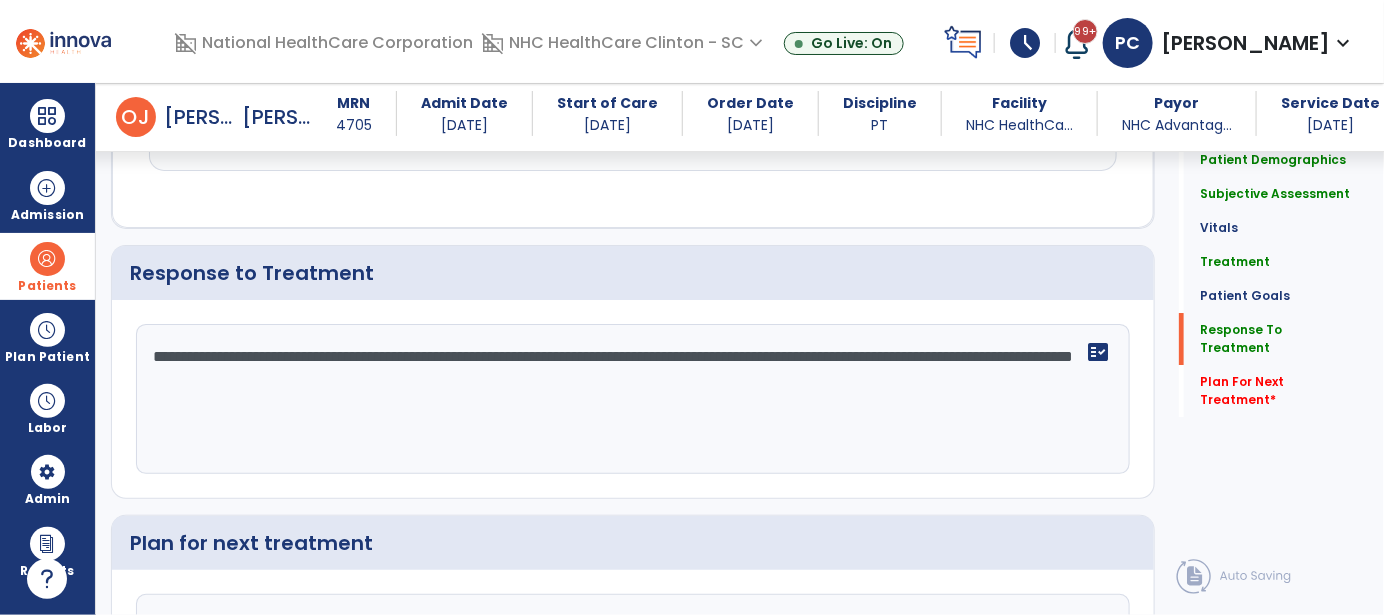 scroll, scrollTop: 2500, scrollLeft: 0, axis: vertical 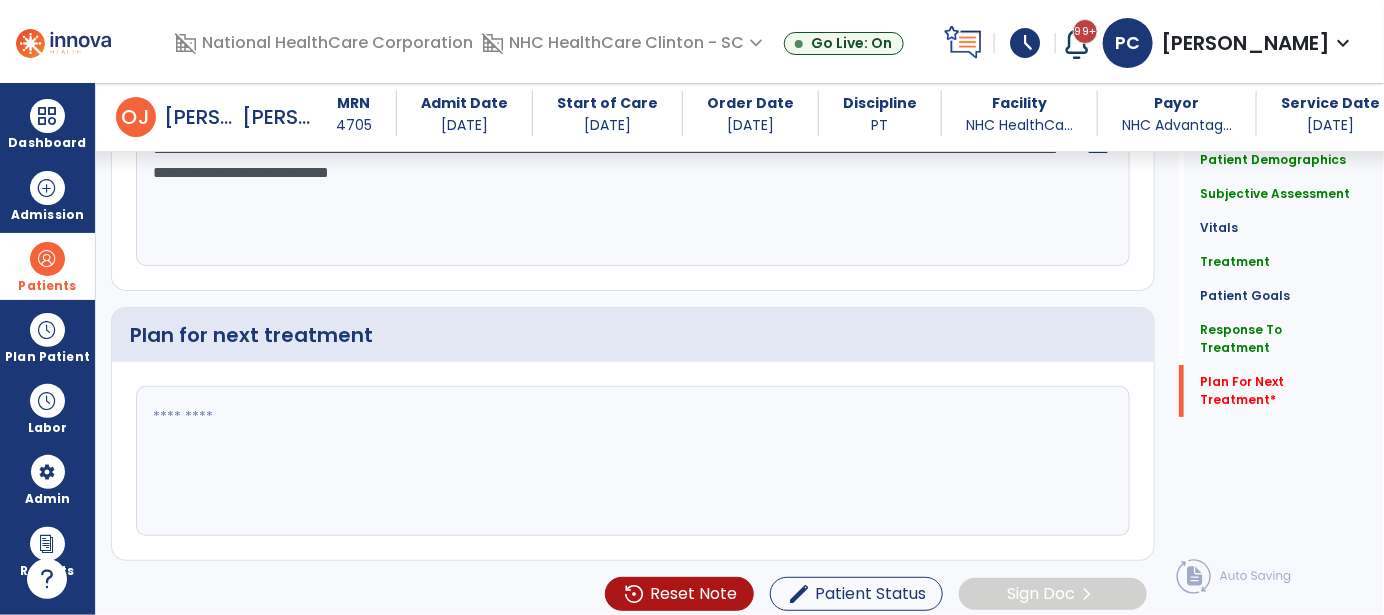 type on "**********" 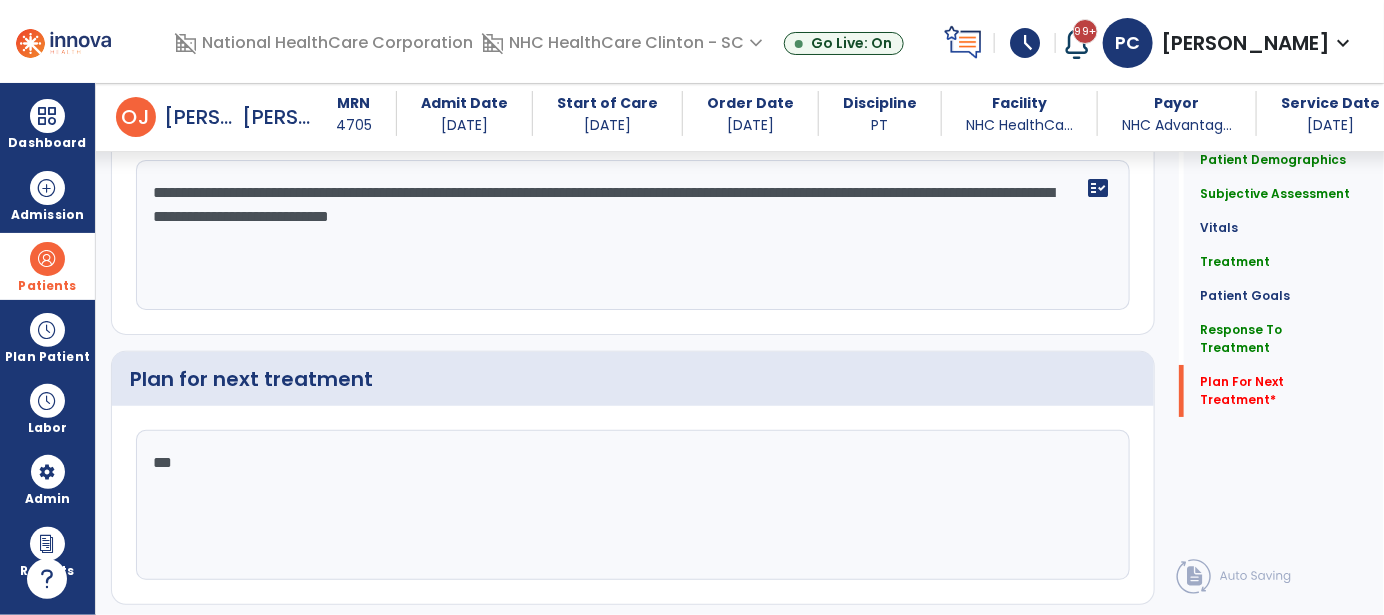 scroll, scrollTop: 2664, scrollLeft: 0, axis: vertical 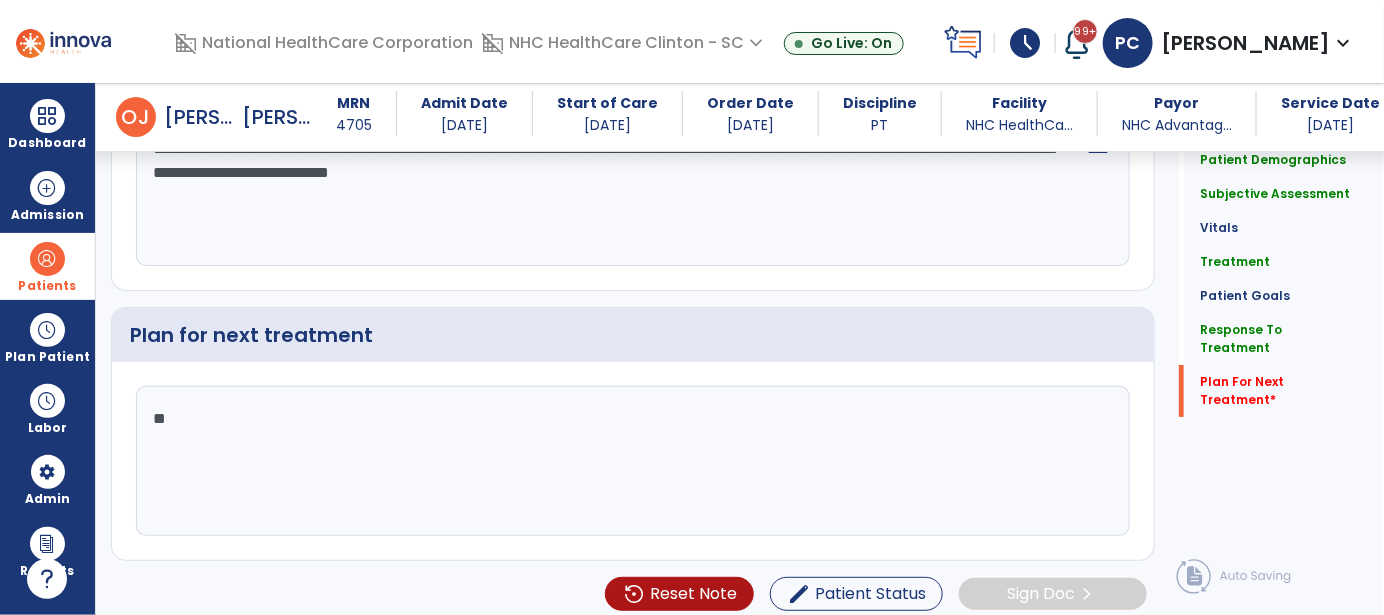 type on "*" 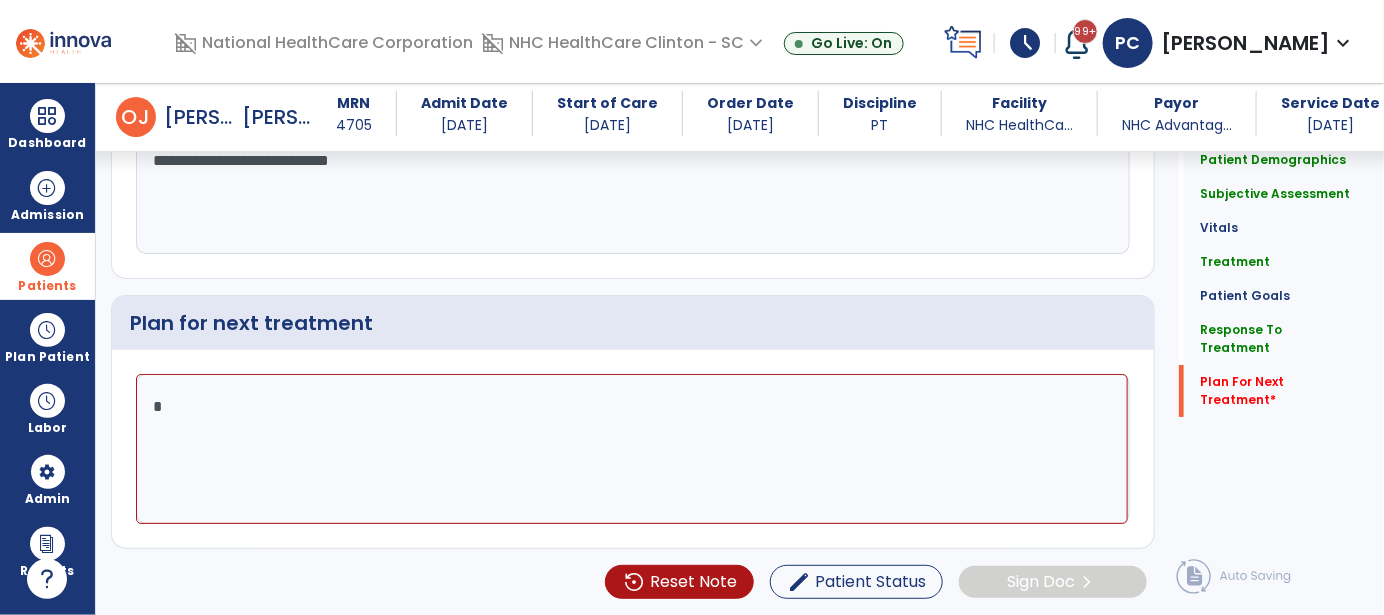 scroll, scrollTop: 2664, scrollLeft: 0, axis: vertical 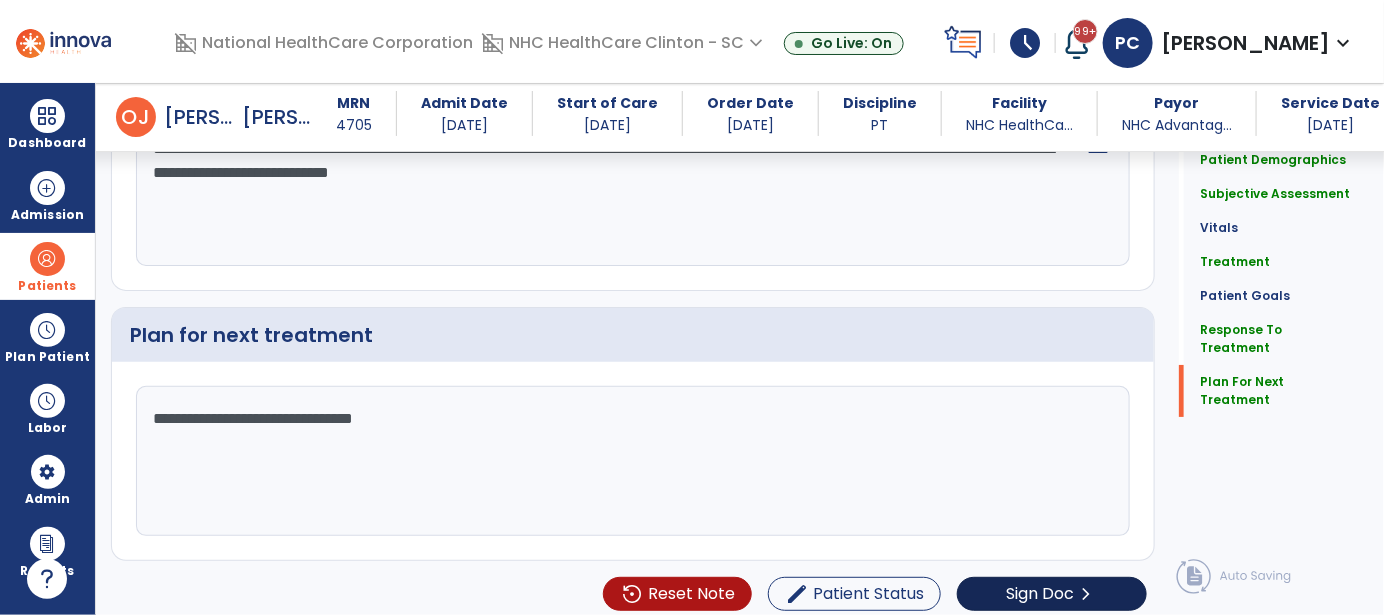 type on "**********" 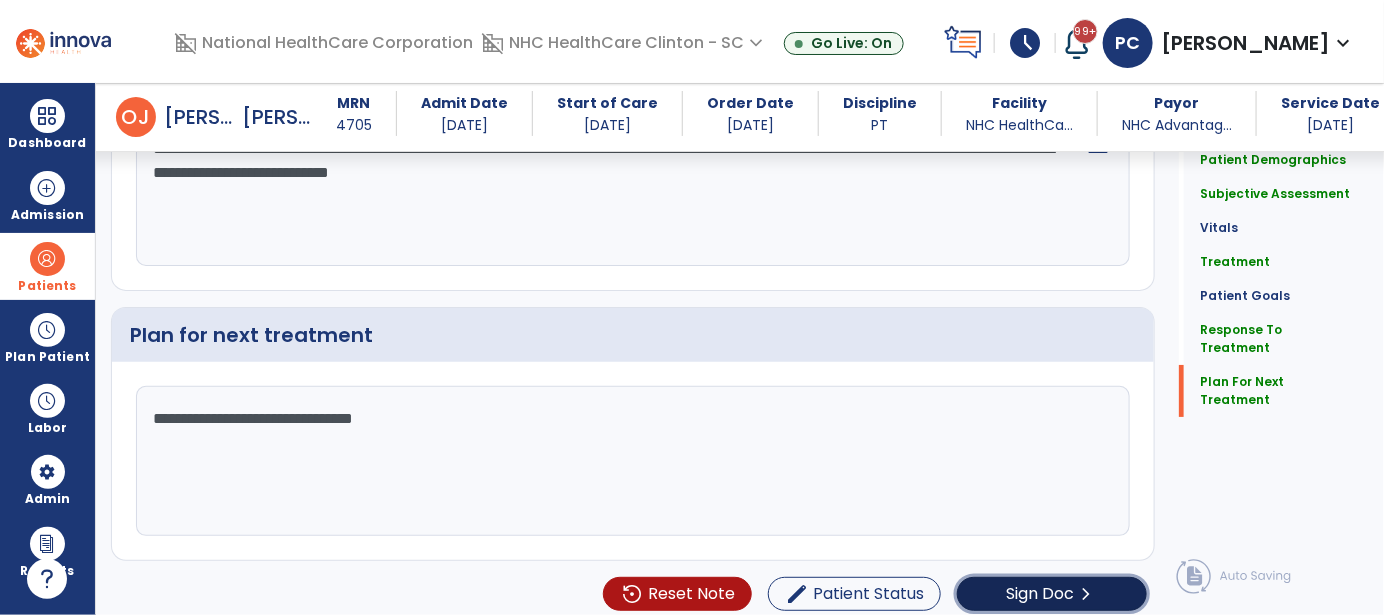 click on "Sign Doc" 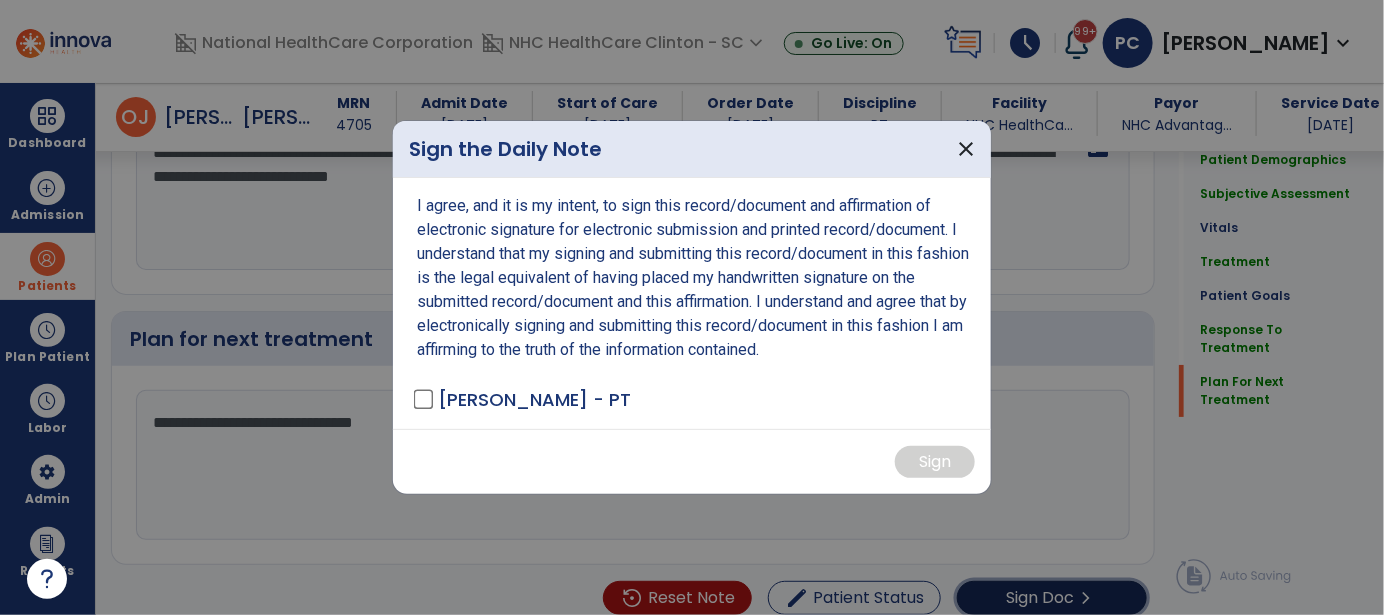 scroll, scrollTop: 2664, scrollLeft: 0, axis: vertical 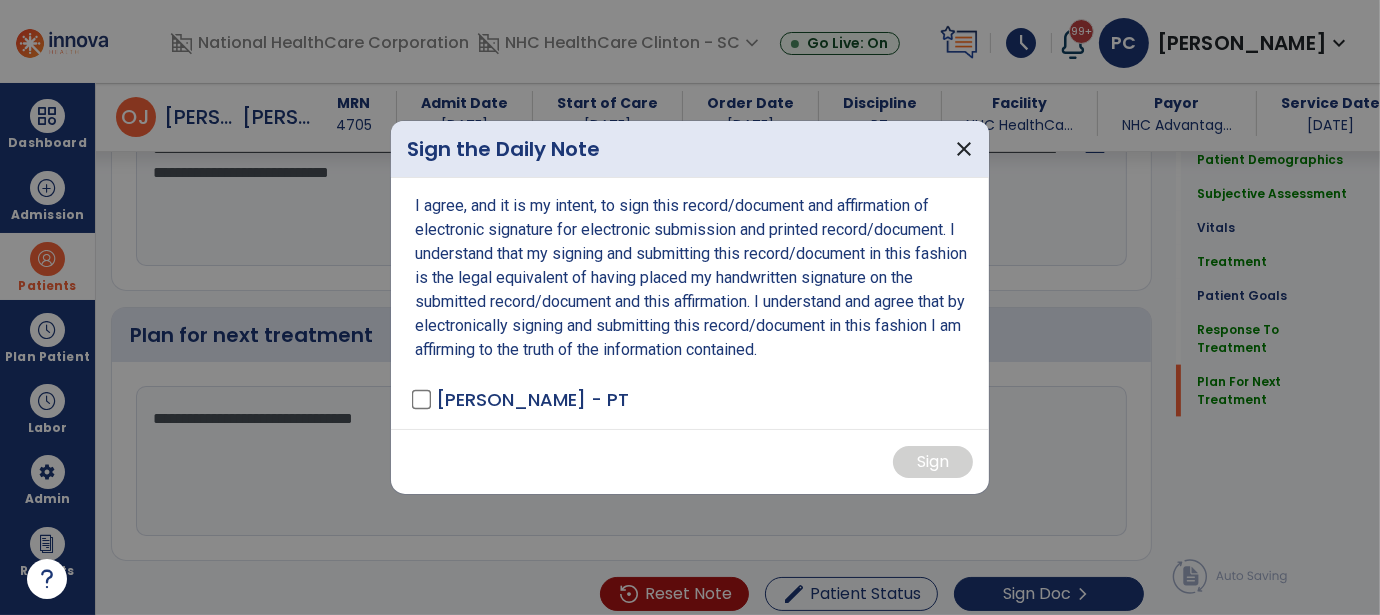 click on "I agree, and it is my intent, to sign this record/document and affirmation of electronic signature for electronic submission and printed record/document. I understand that my signing and submitting this record/document in this fashion is the legal equivalent of having placed my handwritten signature on the submitted record/document and this affirmation. I understand and agree that by electronically signing and submitting this record/document in this fashion I am affirming to the truth of the information contained.  [PERSON_NAME]  - PT" at bounding box center [690, 303] 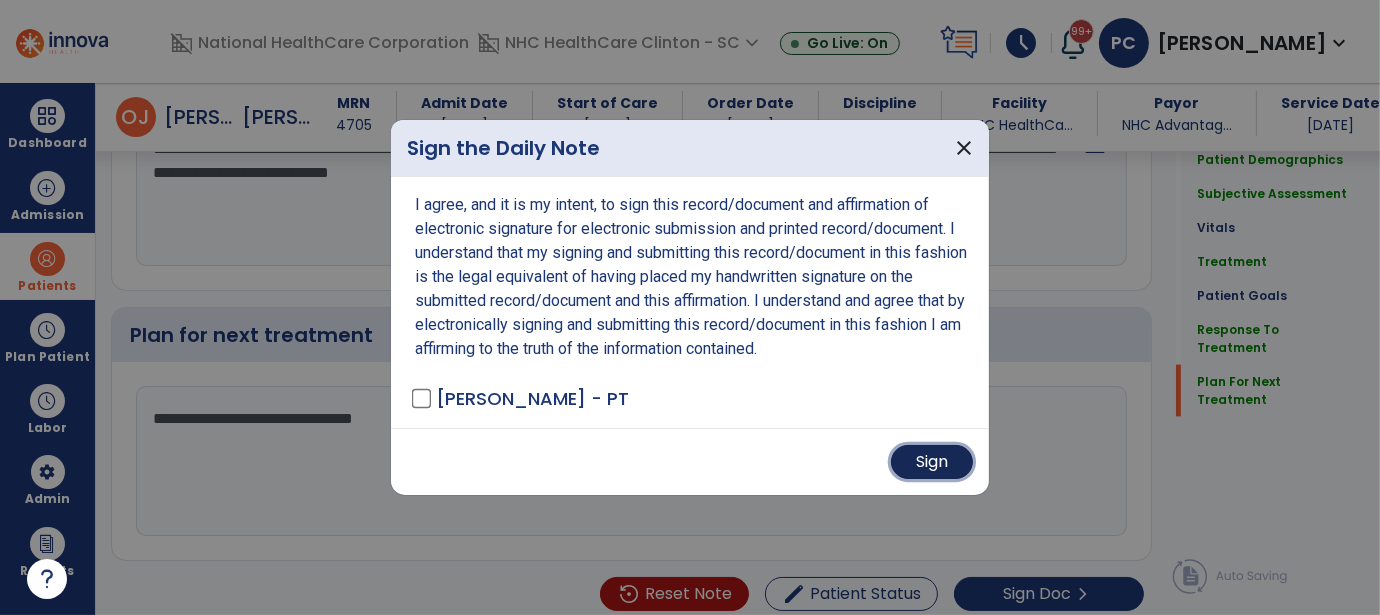 click on "Sign" at bounding box center (932, 462) 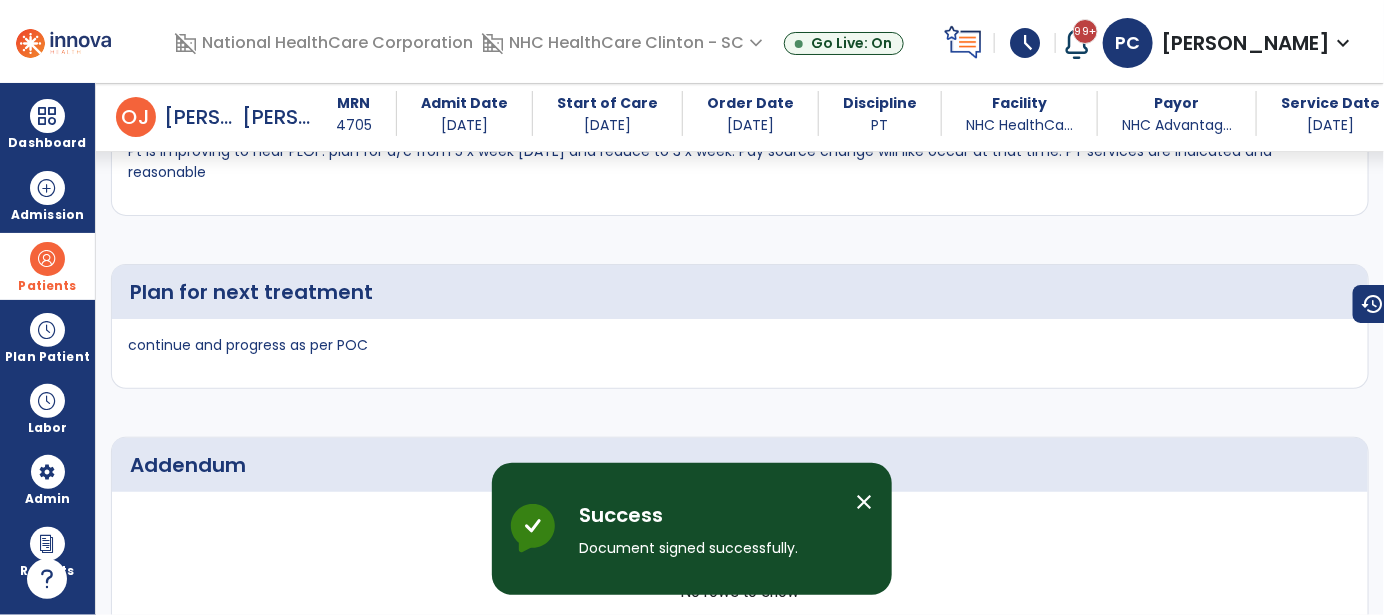 scroll, scrollTop: 3632, scrollLeft: 0, axis: vertical 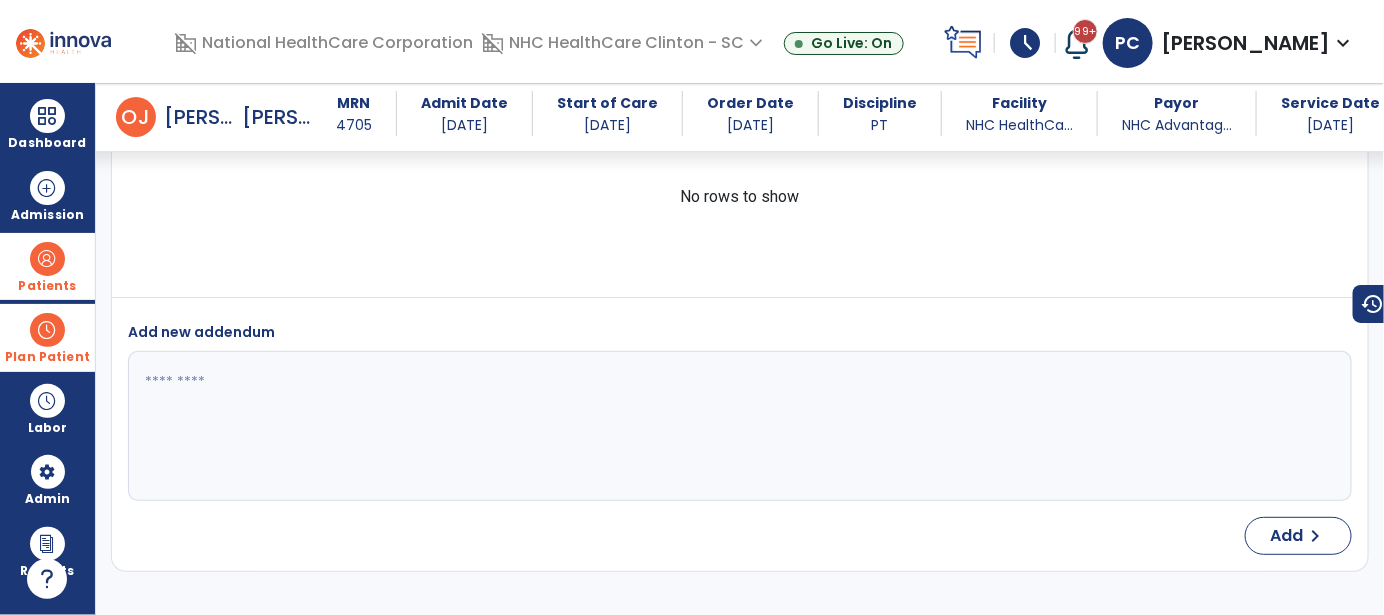 click at bounding box center [47, 330] 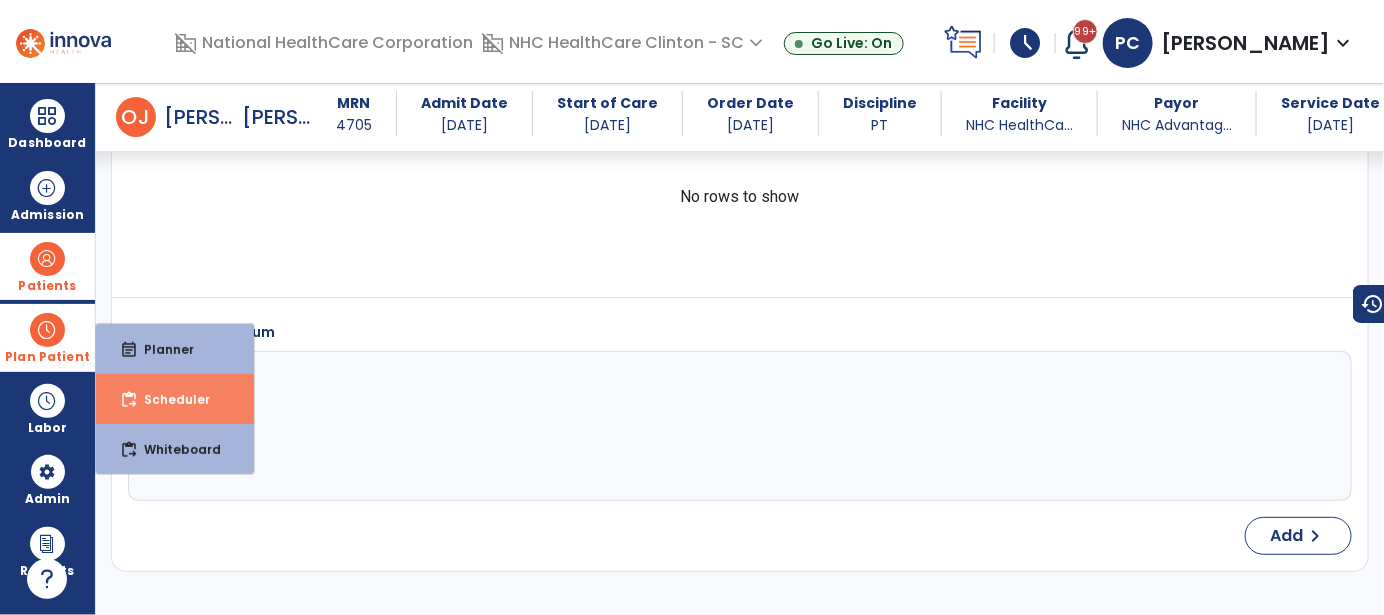 click on "Scheduler" at bounding box center (169, 399) 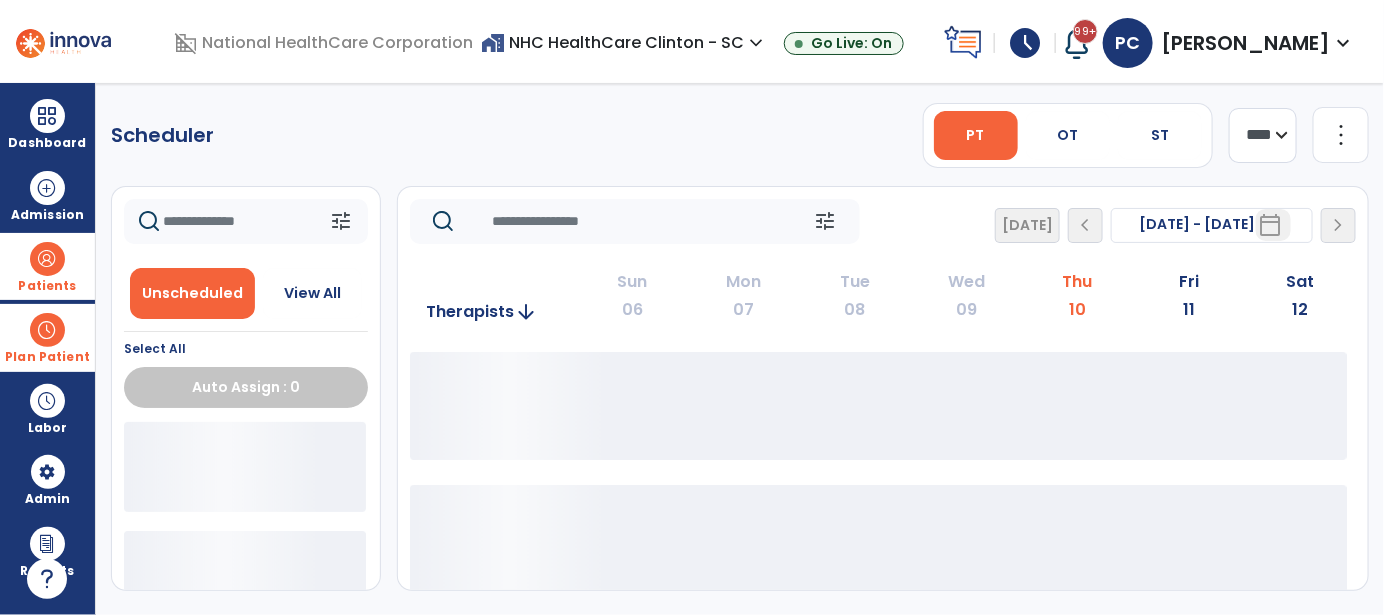 scroll, scrollTop: 0, scrollLeft: 0, axis: both 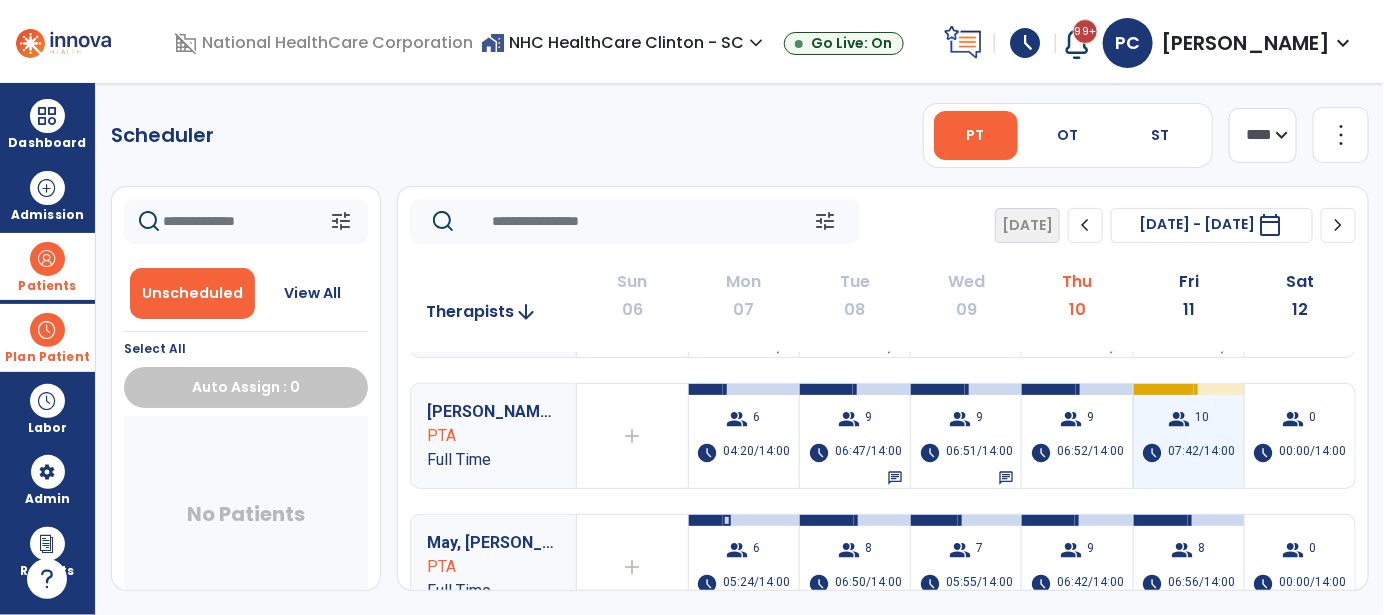 click on "07:42/14:00" at bounding box center [1202, 453] 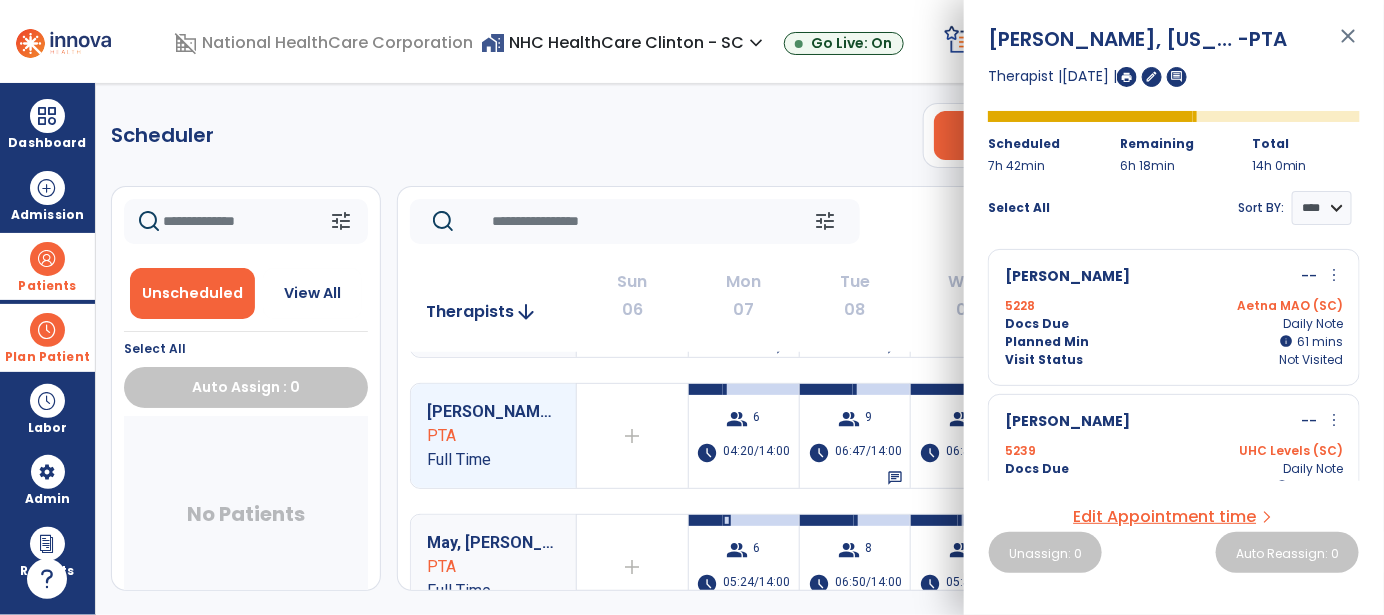 click on "more_vert" at bounding box center (1334, 275) 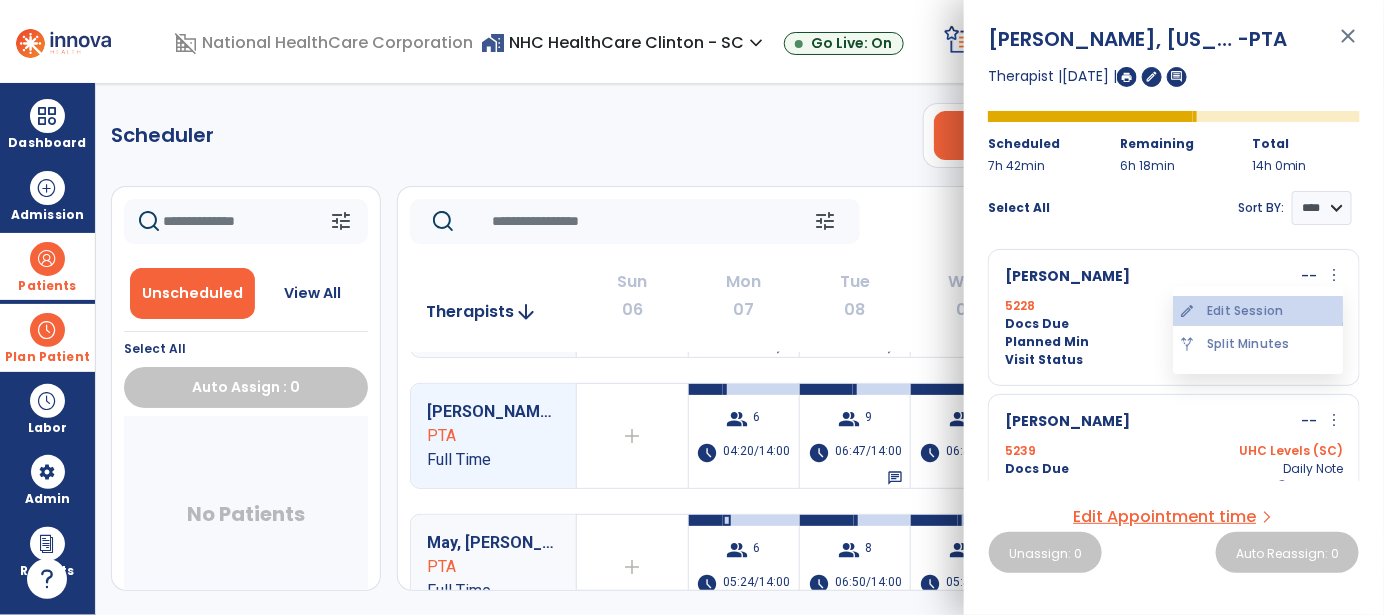 click on "edit   Edit Session" at bounding box center [1258, 311] 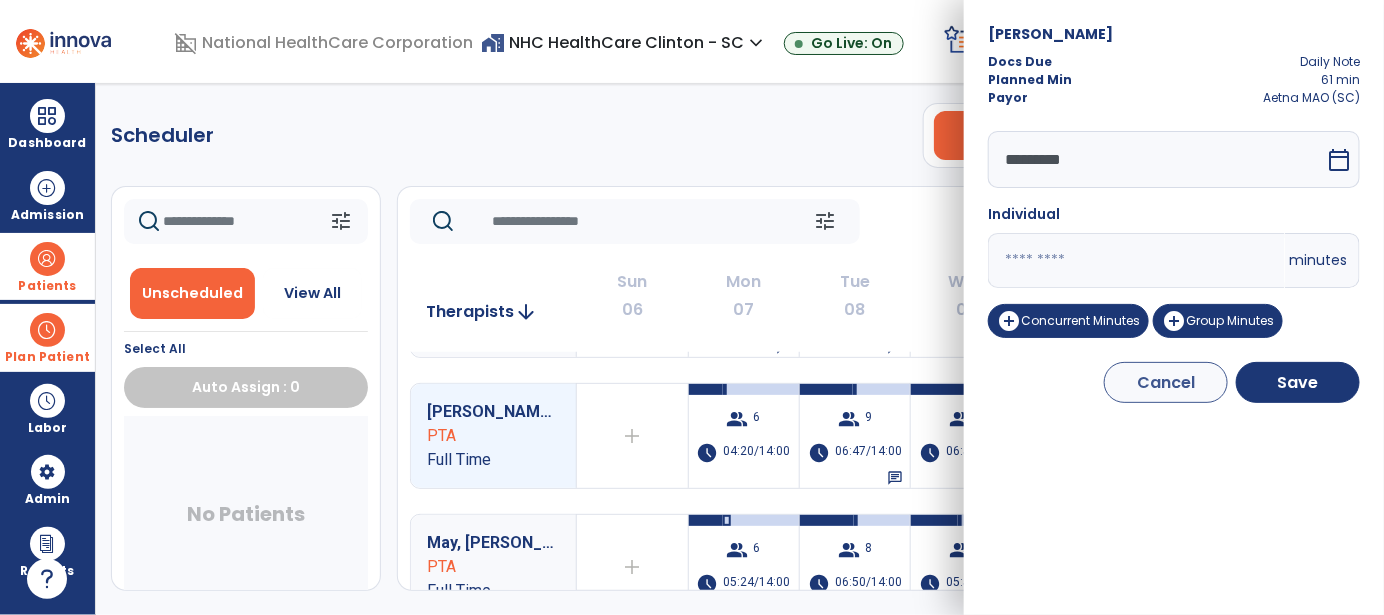 drag, startPoint x: 1053, startPoint y: 279, endPoint x: 872, endPoint y: 266, distance: 181.46625 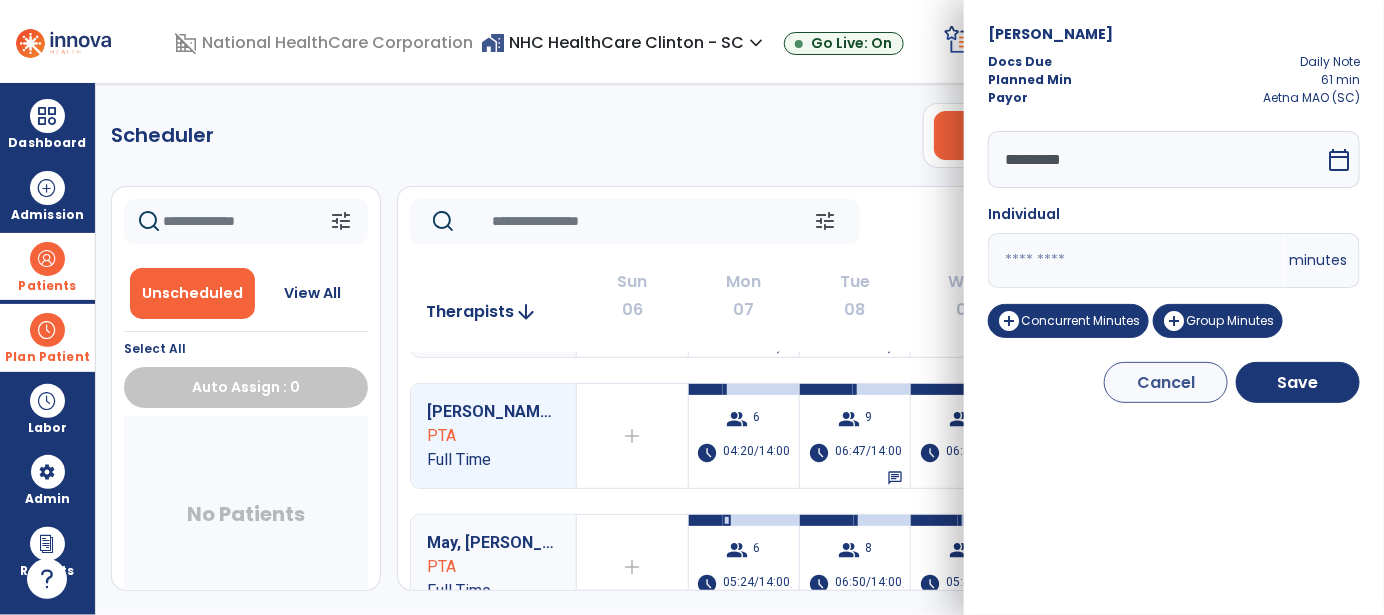 click on "domain_disabled   National HealthCare Corporation   home_work   NHC HealthCare Clinton - SC   expand_more   NHC HealthCare Clinton - SC   NHC HealthCare Laurens - SC  Go Live: On schedule My Time:   [DATE]    ***** stop  Stop   Open your timecard  arrow_right 99+ Notifications Mark as read Census Alert - A08 [DATE] at 10:43 AM | NHC HealthCare Clinton - SC Census Alert - A02 [DATE] at 10:38 AM | NHC HealthCare Clinton - SC Census Alert - A08 [DATE] at 10:38 AM | NHC HealthCare Clinton - SC Census Alert - A03 [DATE] at 10:18 AM | NHC HealthCare Laurens - SC Census Alert - A01 [DATE] at 3:33 PM | NHC HealthCare Laurens - SC See all Notifications  PC   [PERSON_NAME]   expand_more   home   Home   person   Profile   manage_accounts   Admin   help   Help   logout   Log out  Dashboard  dashboard  Therapist Dashboard  view_quilt  Operations Dashboard Admission Patients  format_list_bulleted  Patient List  space_dashboard  Patient Board  insert_chart  PDPM Board Plan Patient  event_note  Planner" at bounding box center (692, 307) 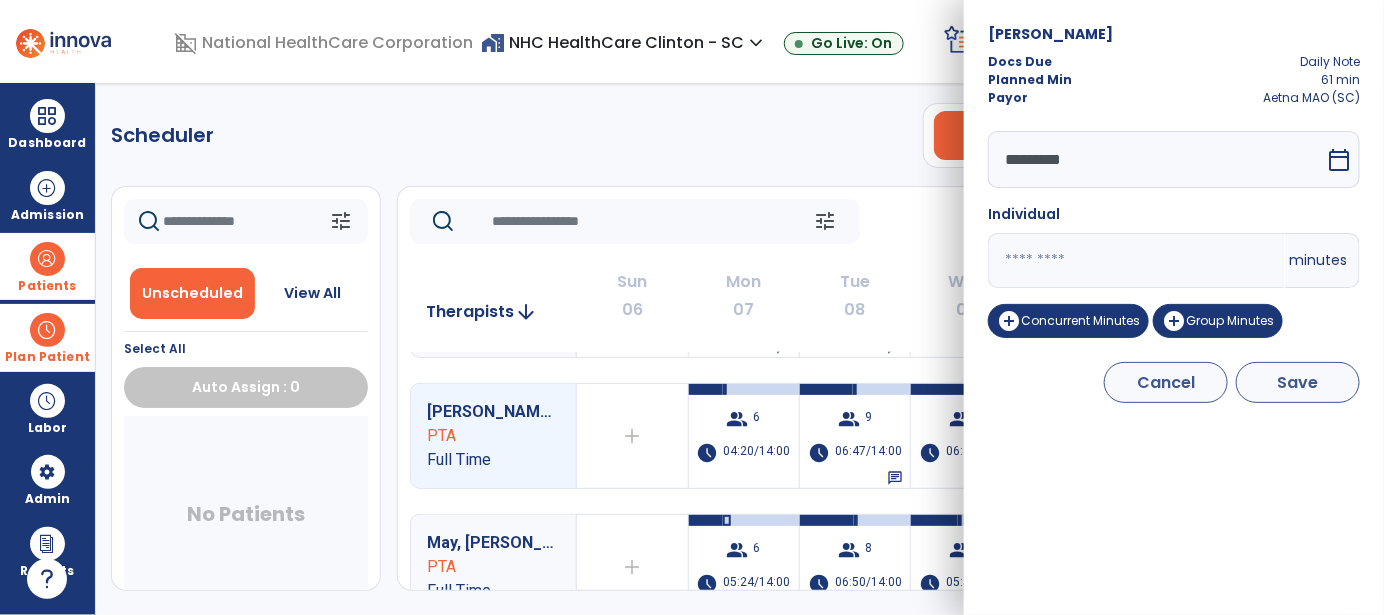 type on "*" 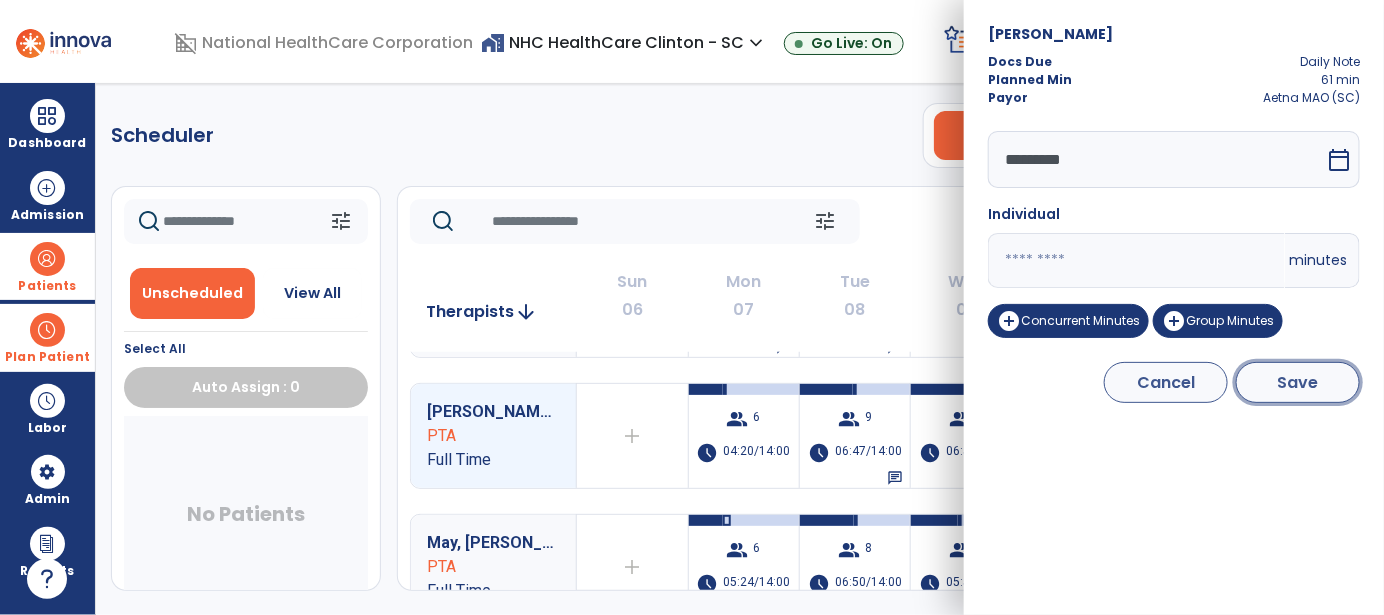 click on "Save" at bounding box center (1298, 382) 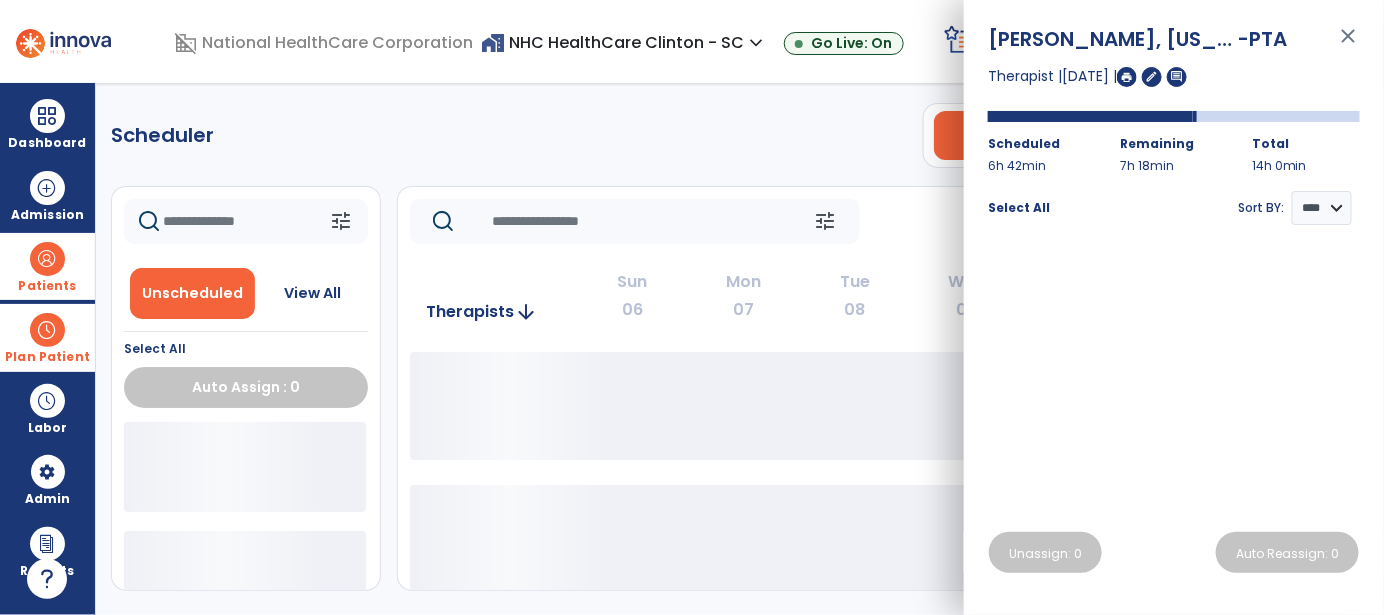 click on "tune   [DATE]  chevron_left [DATE] - [DATE]  *********  calendar_today  chevron_right" 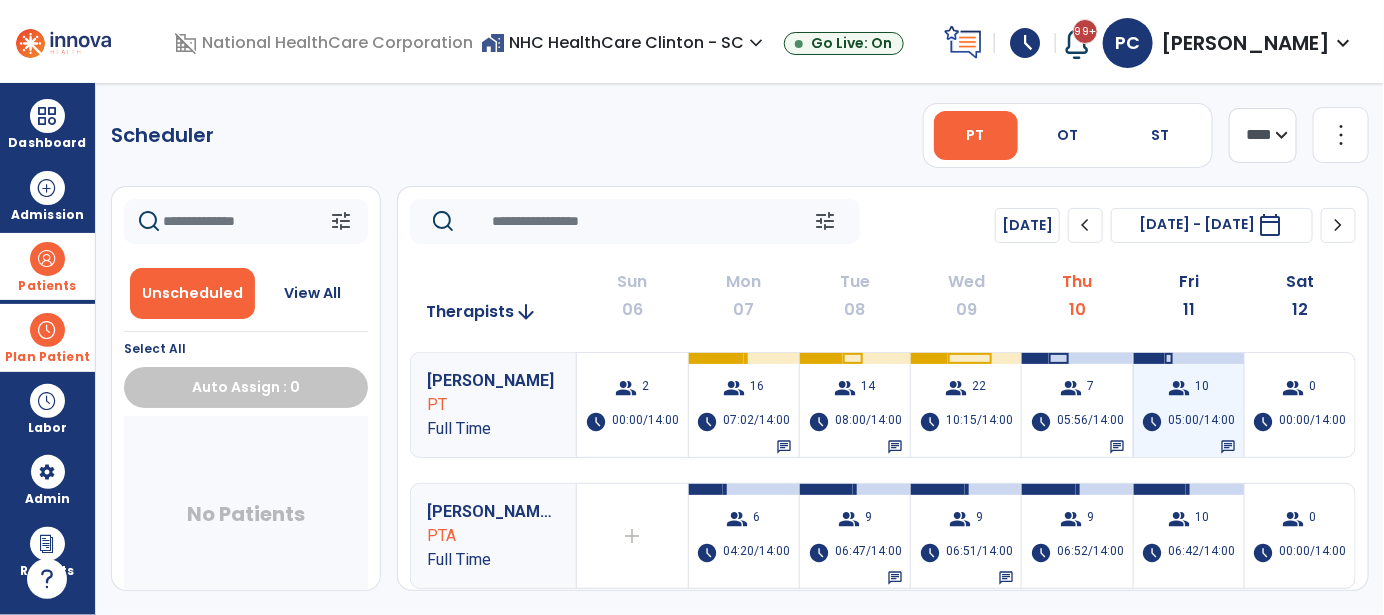 click on "05:00/14:00" at bounding box center (1202, 422) 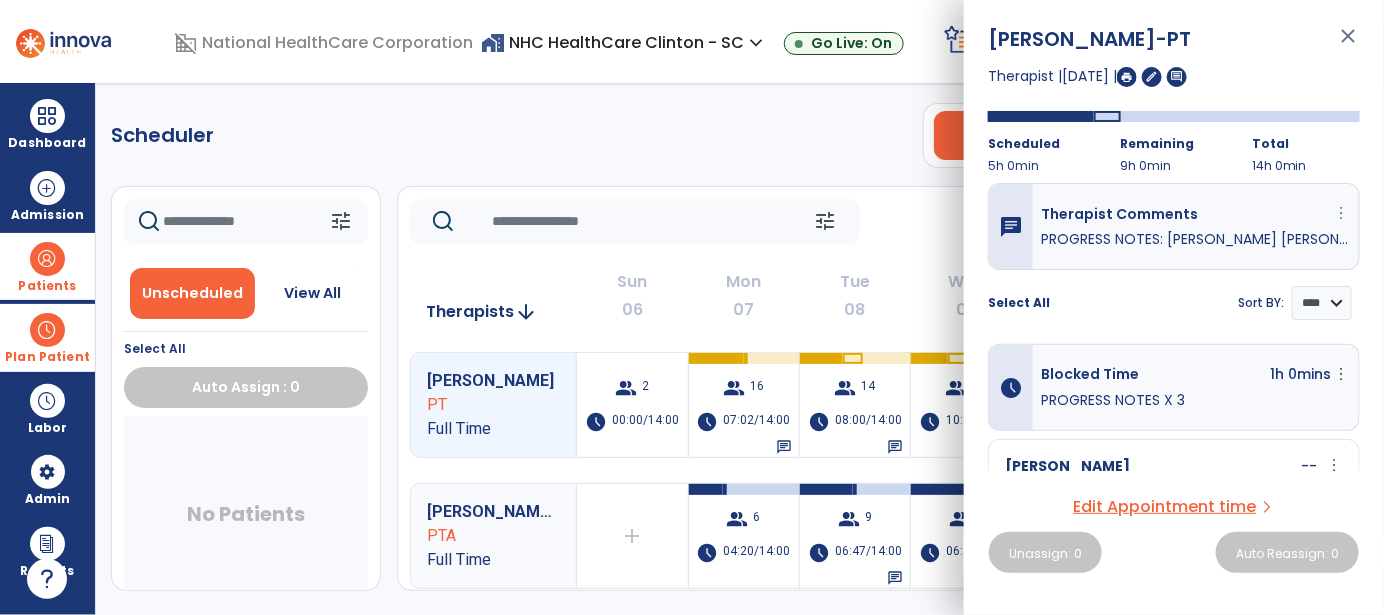 click on "more_vert" at bounding box center (1342, 213) 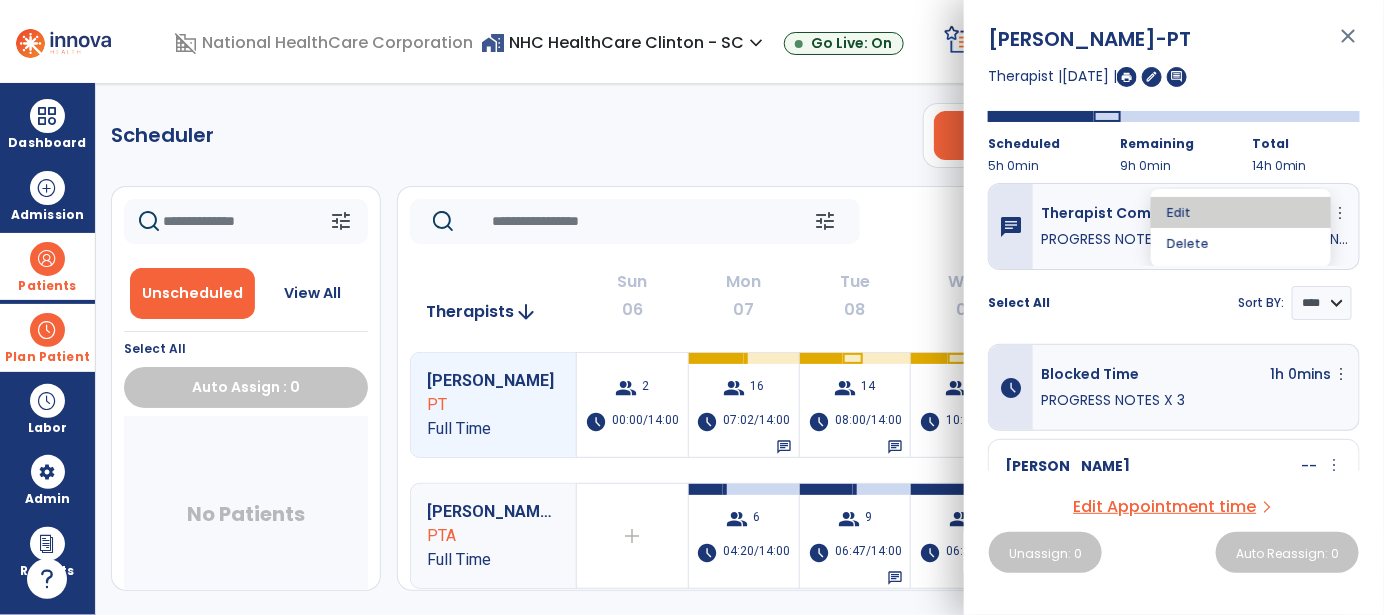 click on "Edit" at bounding box center [1241, 212] 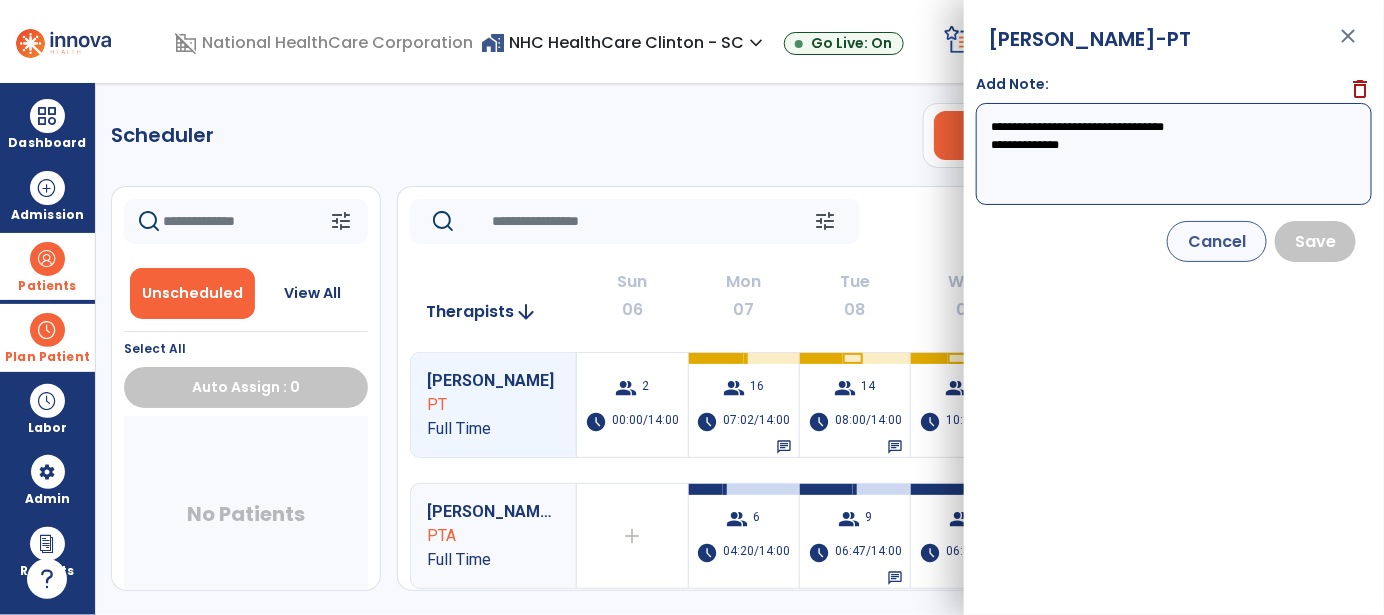 click on "**********" at bounding box center (1174, 154) 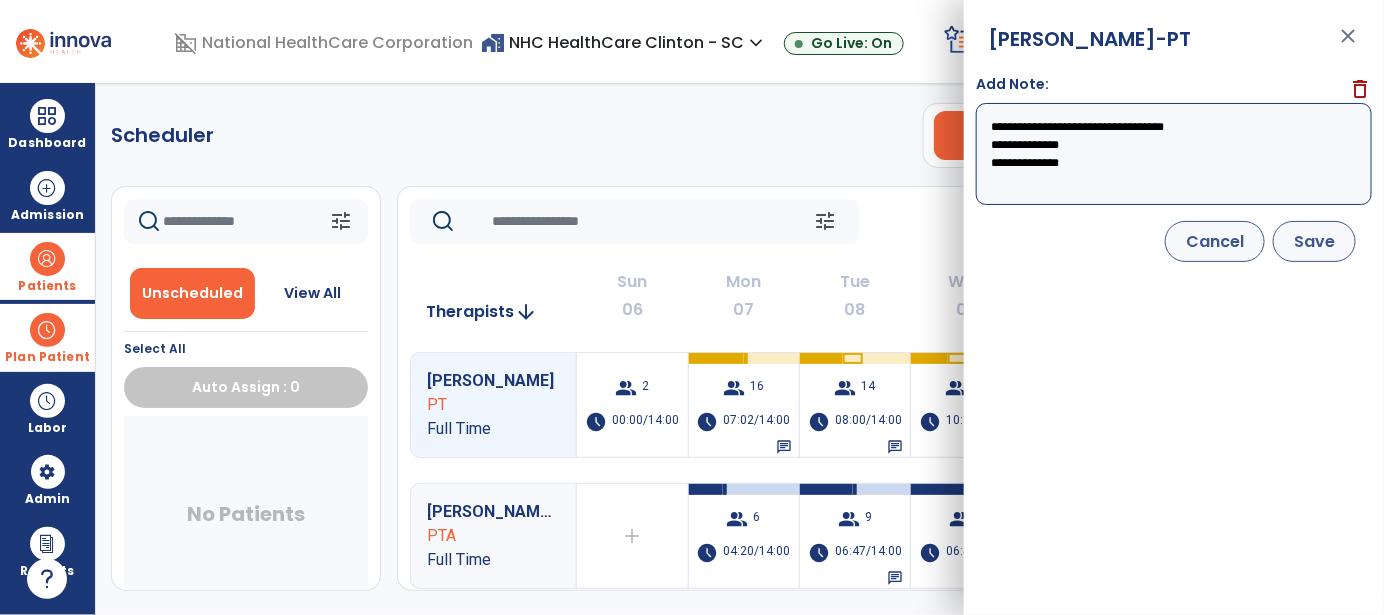 type on "**********" 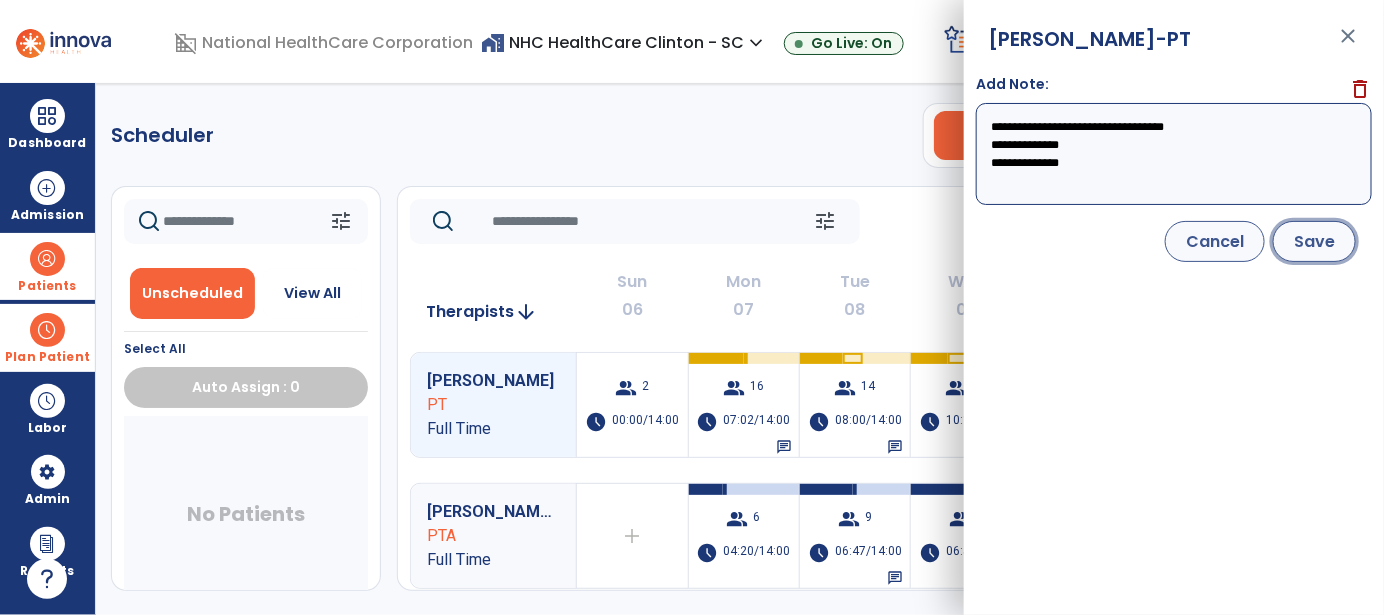 click on "Save" at bounding box center [1314, 241] 